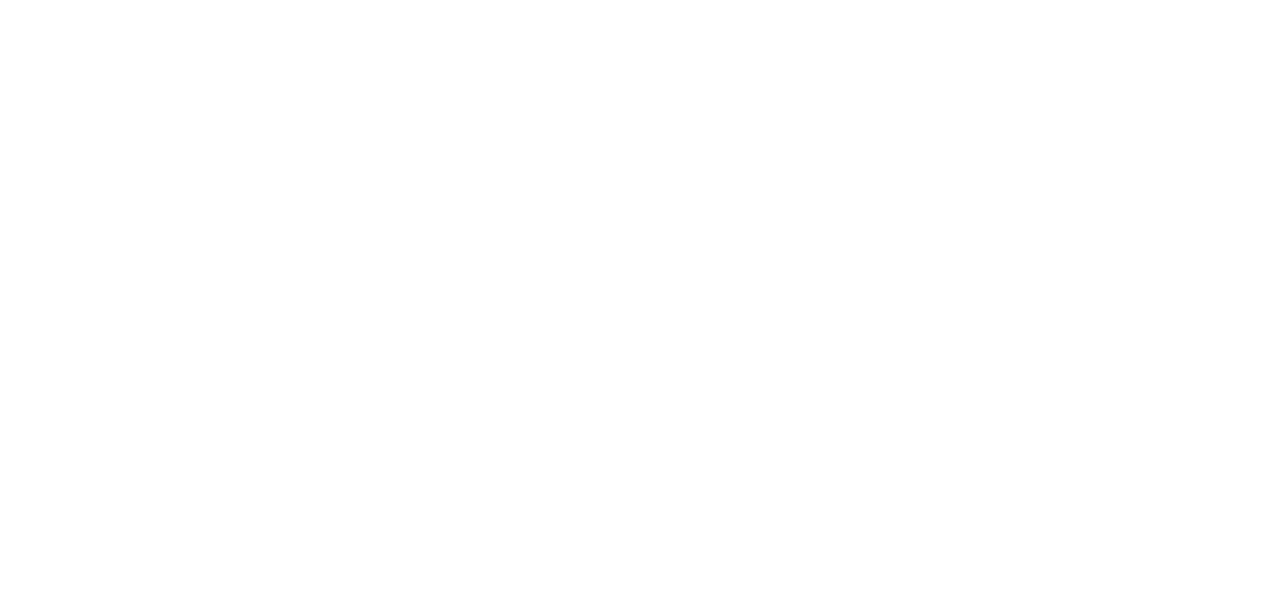 scroll, scrollTop: 0, scrollLeft: 0, axis: both 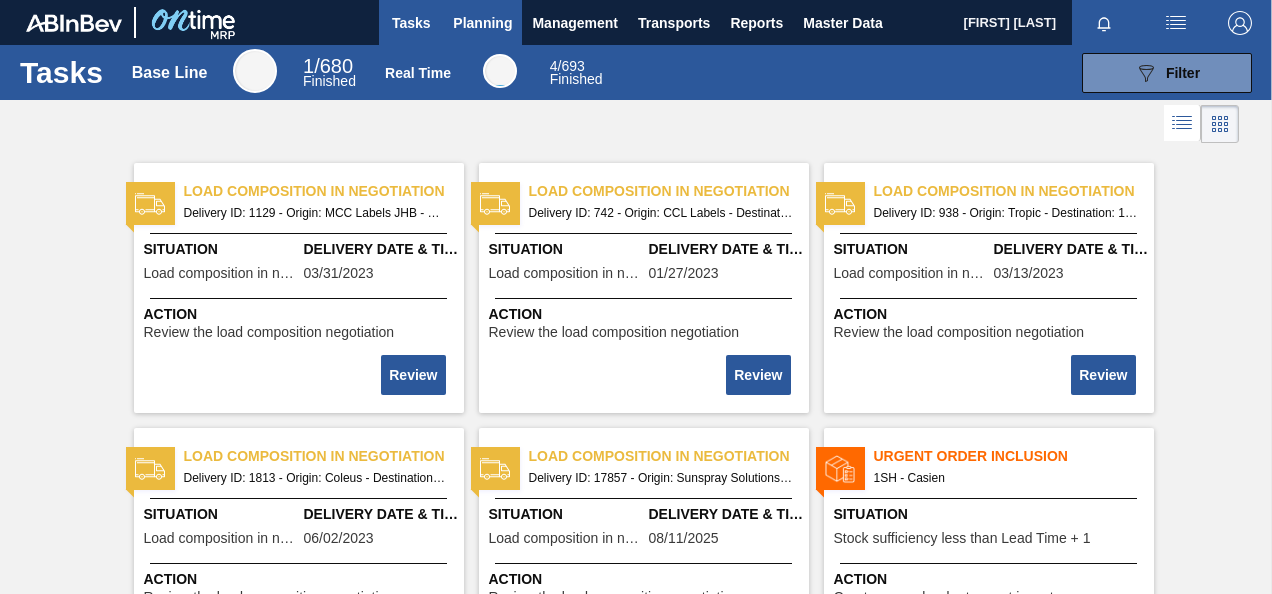 click on "Planning" at bounding box center (482, 23) 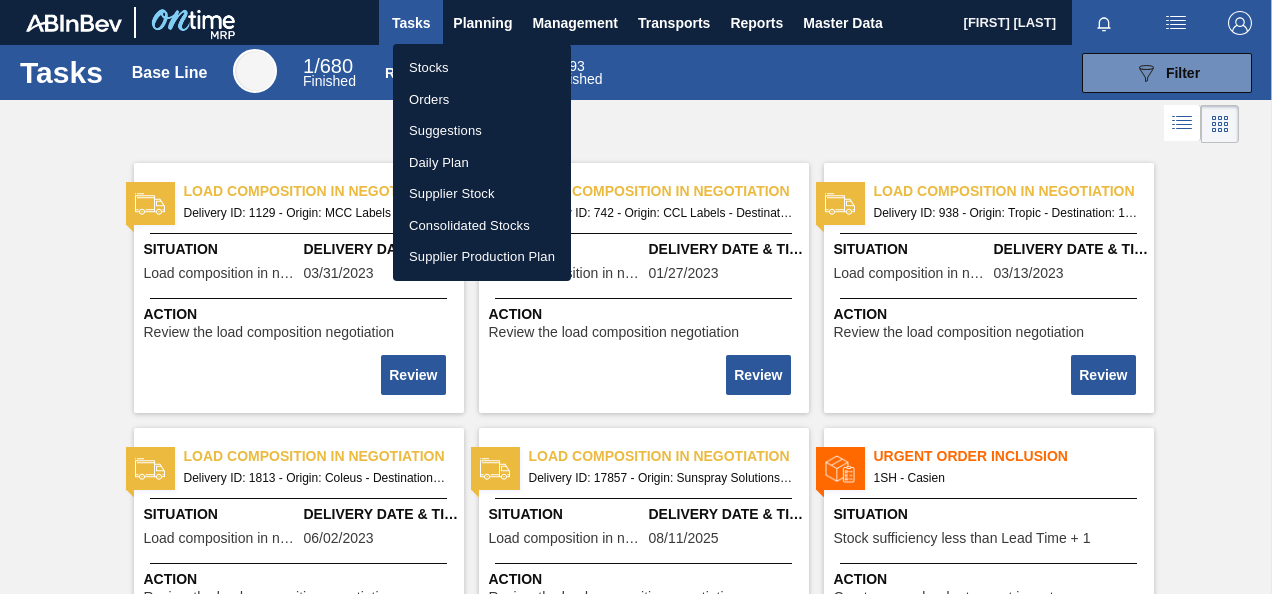 click on "Stocks" at bounding box center [482, 68] 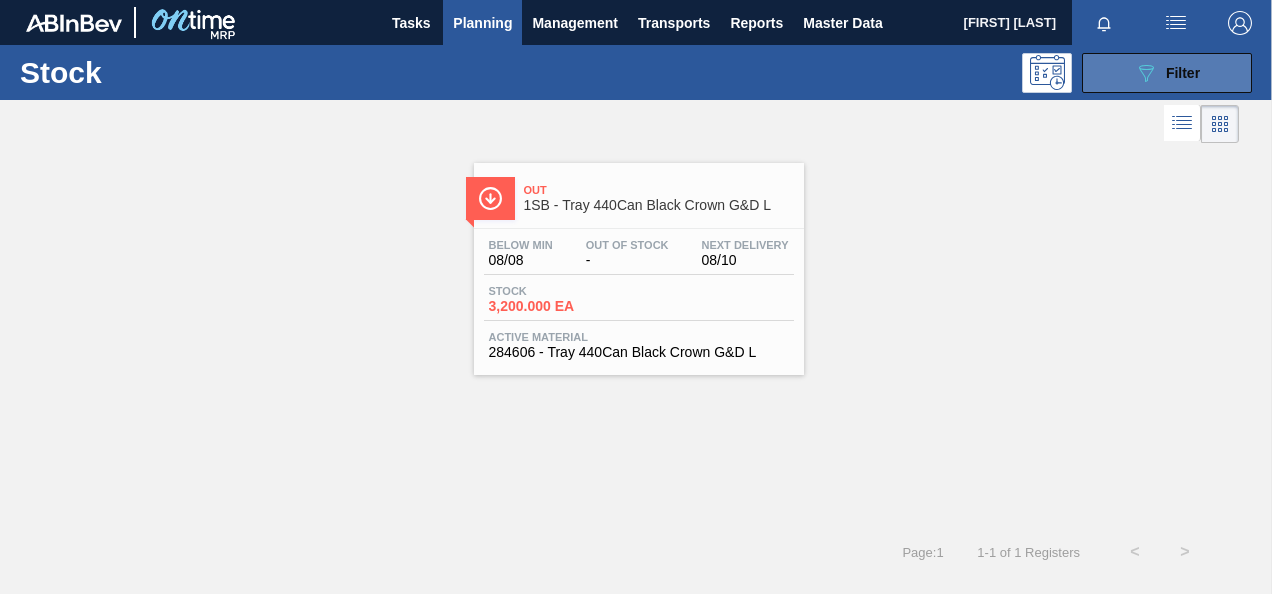 click on "Filter" at bounding box center (1183, 73) 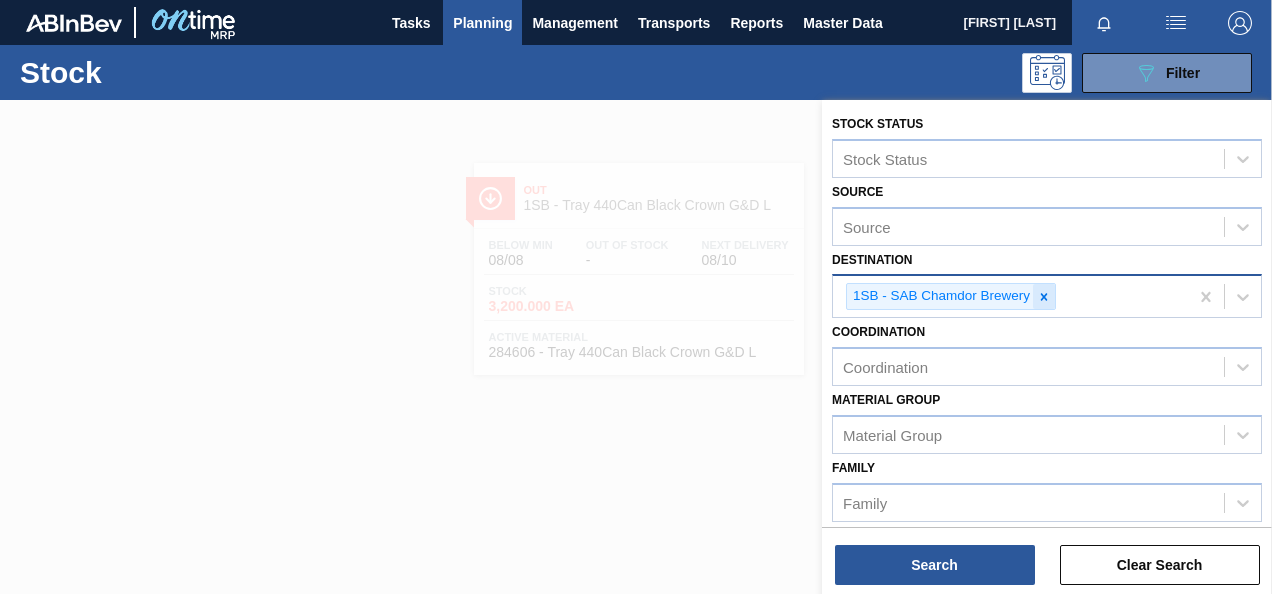 click 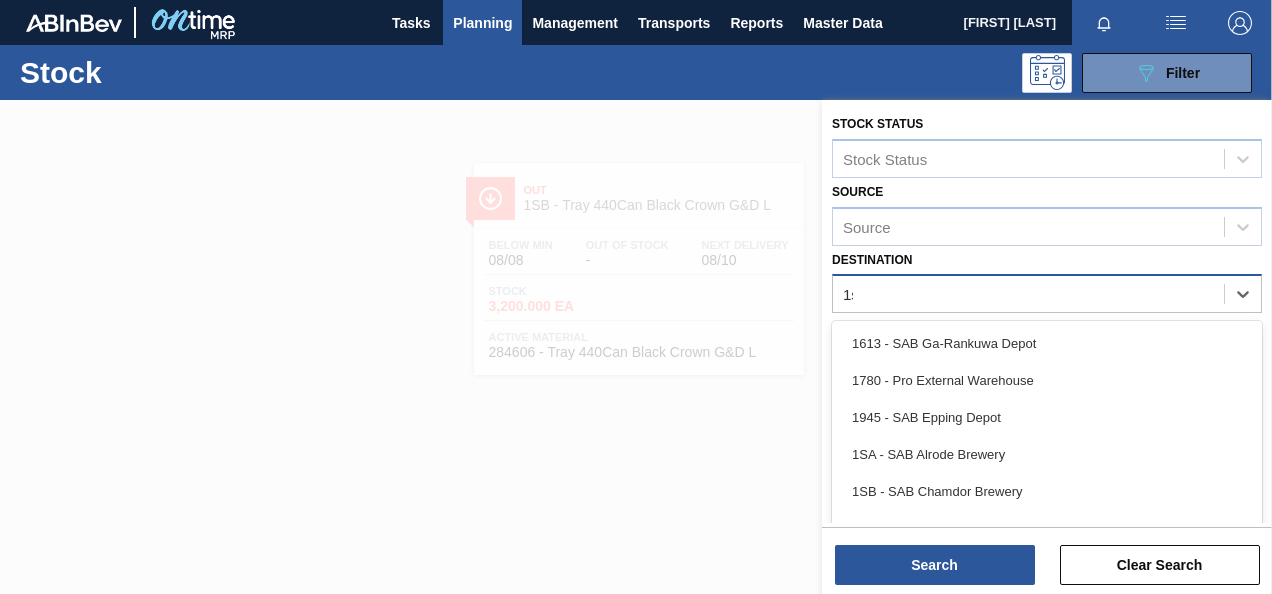 type on "1sd" 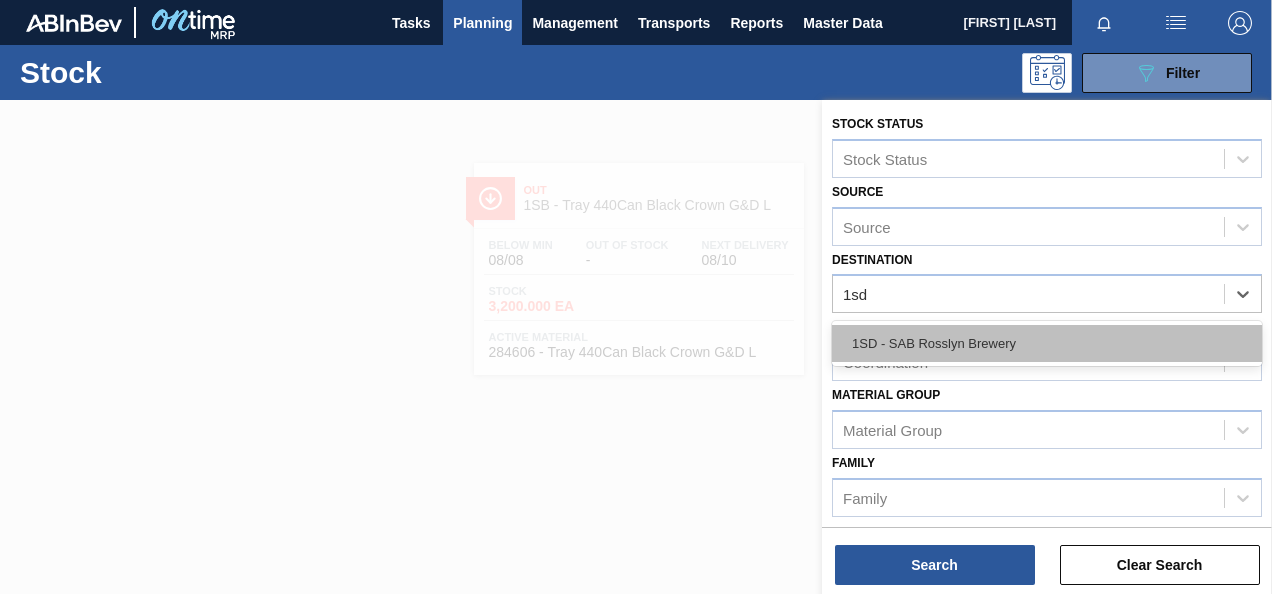 drag, startPoint x: 999, startPoint y: 340, endPoint x: 999, endPoint y: 355, distance: 15 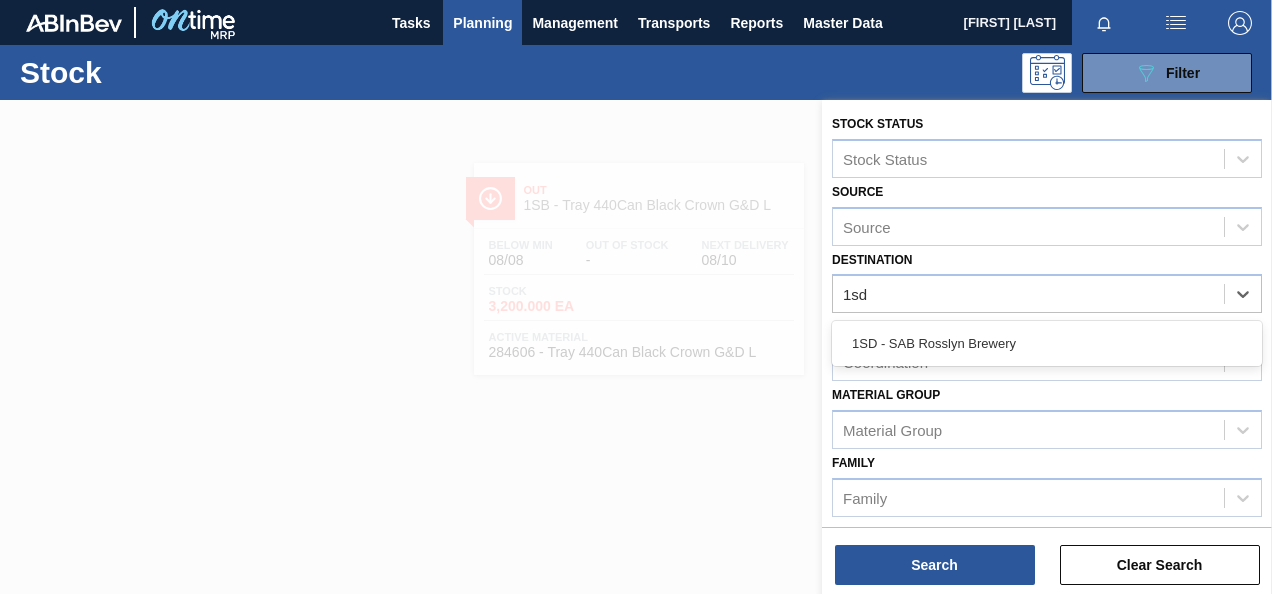 type 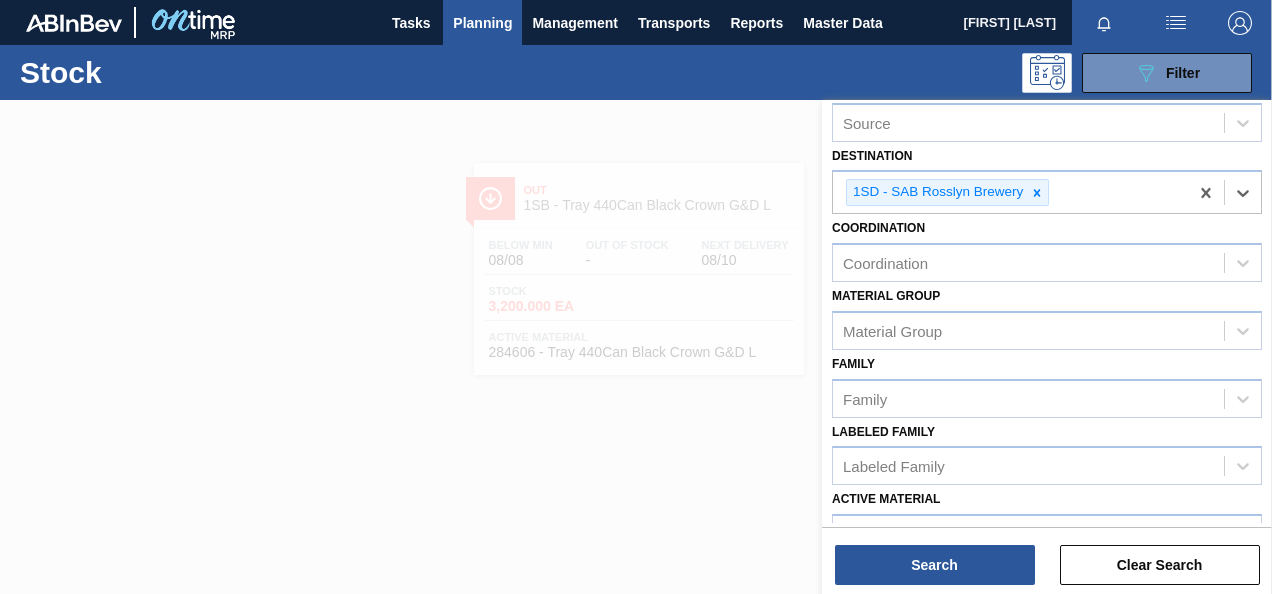 scroll, scrollTop: 300, scrollLeft: 0, axis: vertical 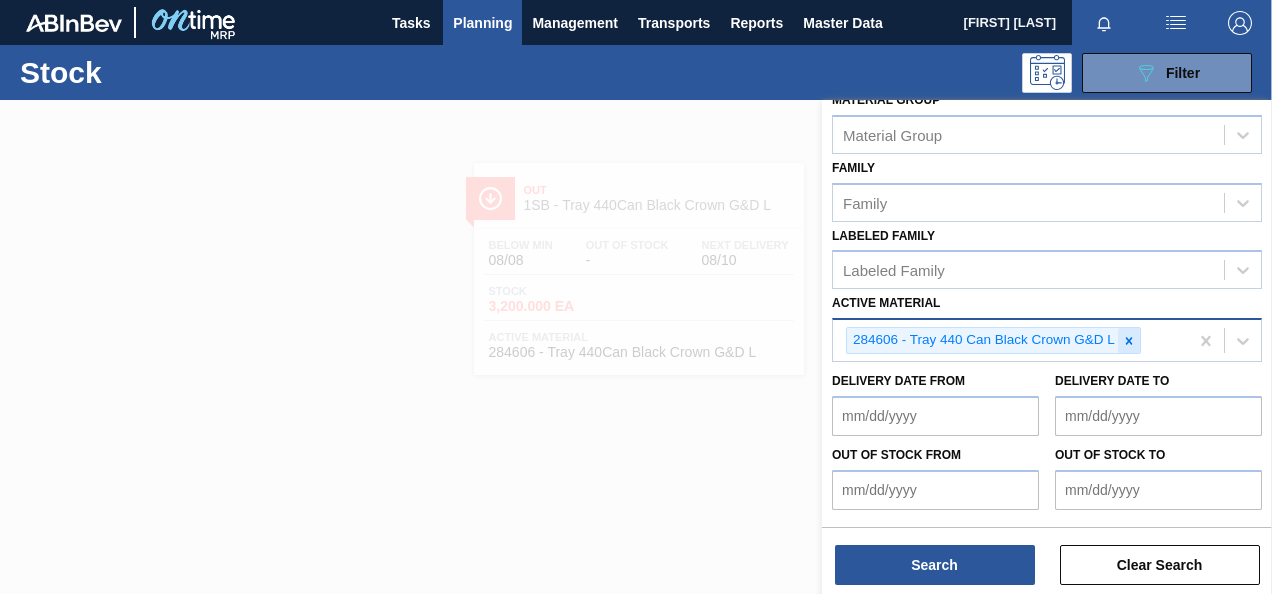 click at bounding box center (1129, 340) 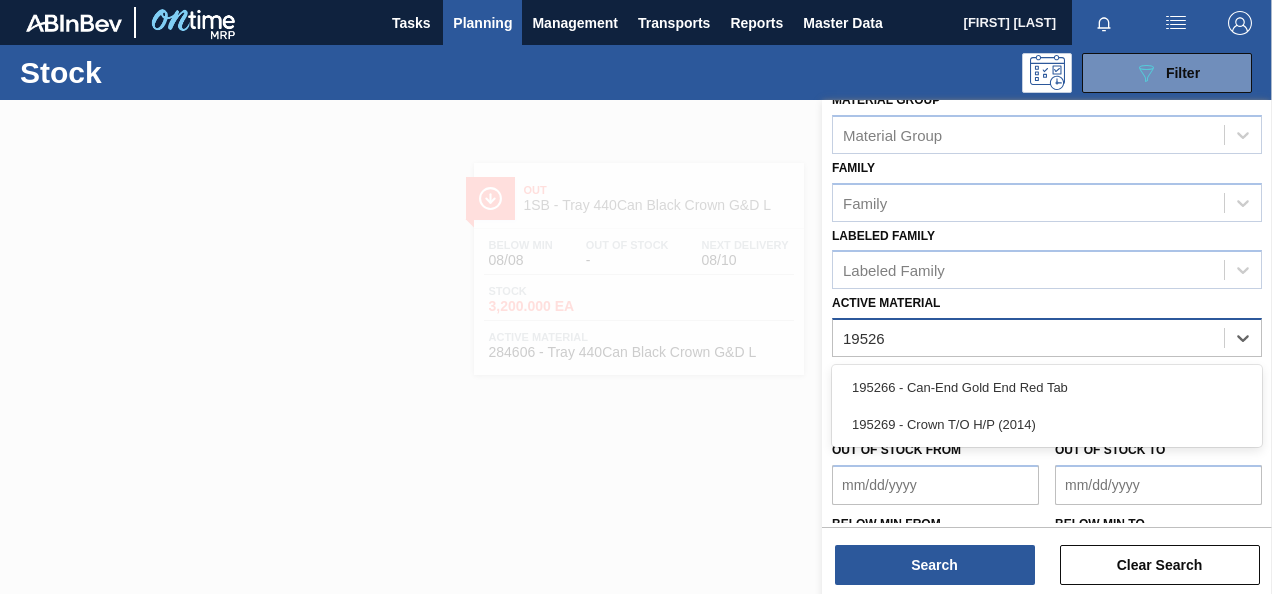 type on "195266" 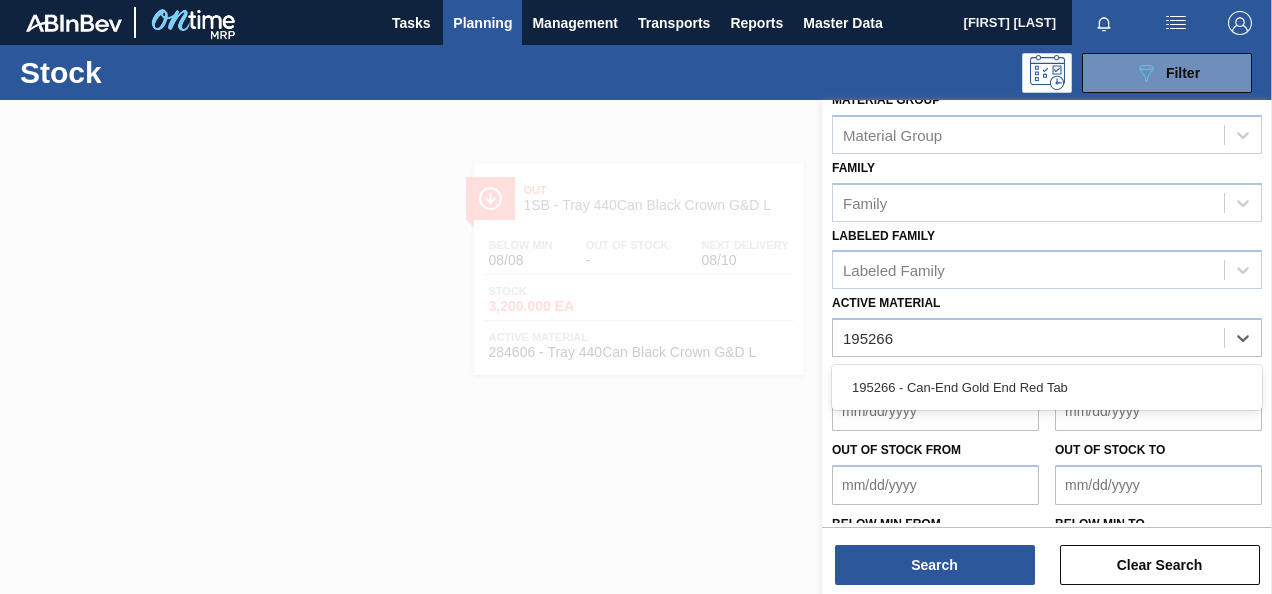 click on "195266 - Can-End Gold End Red Tab" at bounding box center (1047, 387) 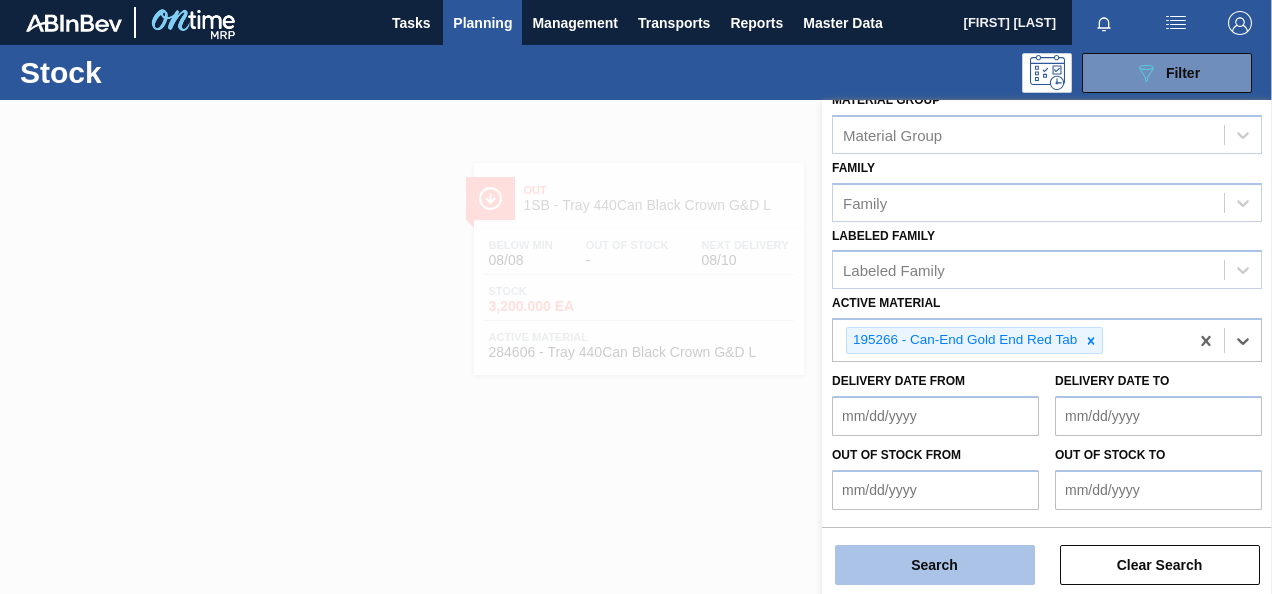 click on "Search" at bounding box center (935, 565) 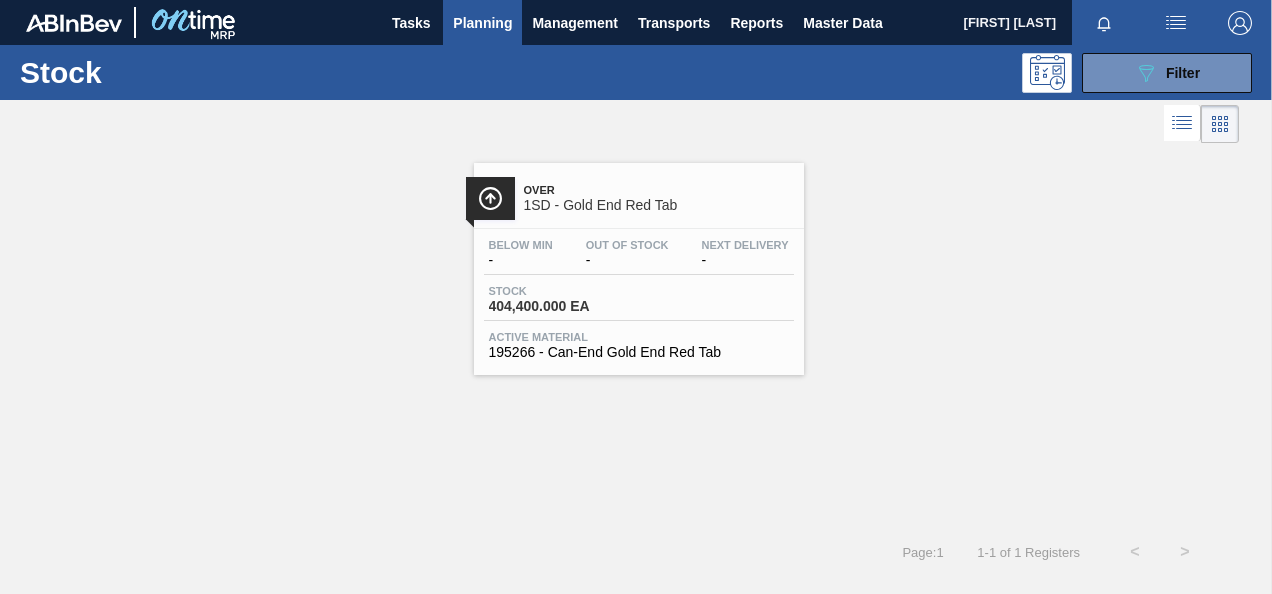 click on "1SD - Gold End Red Tab" at bounding box center [659, 205] 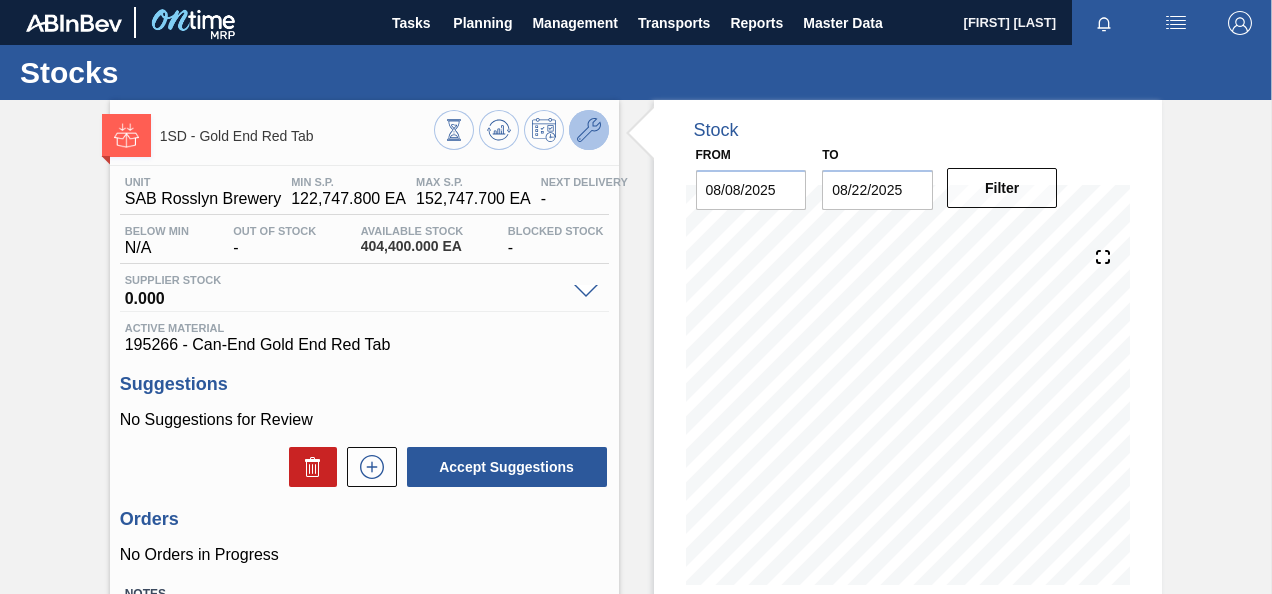 click at bounding box center [589, 130] 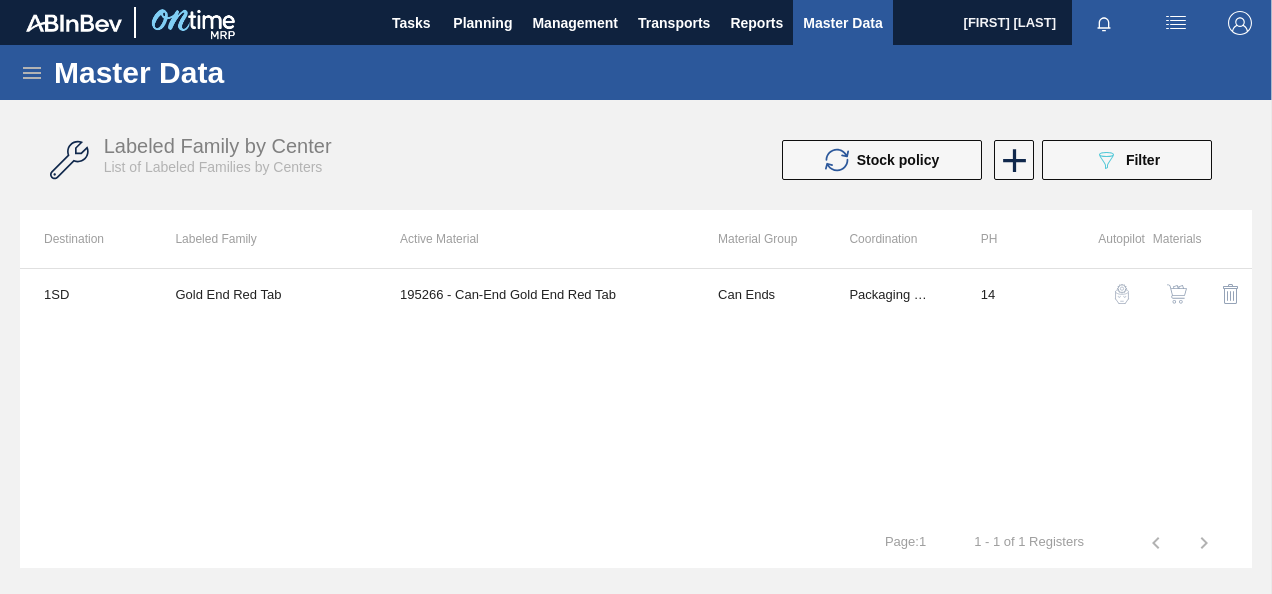 click at bounding box center [1177, 294] 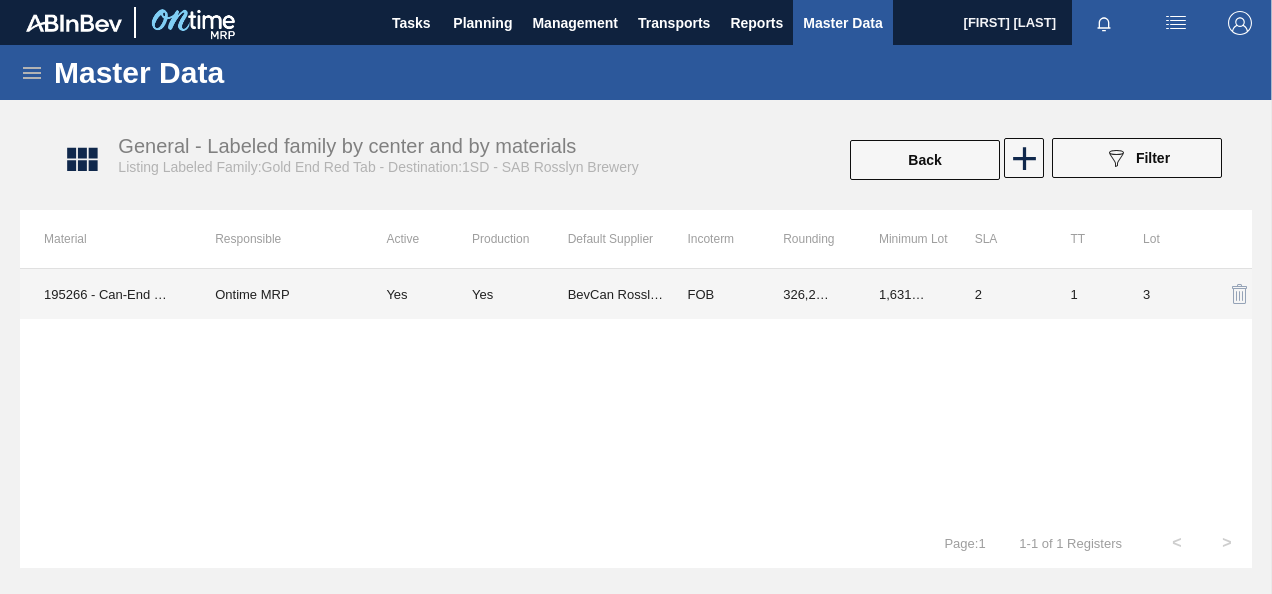 click on "FOB" at bounding box center (711, 294) 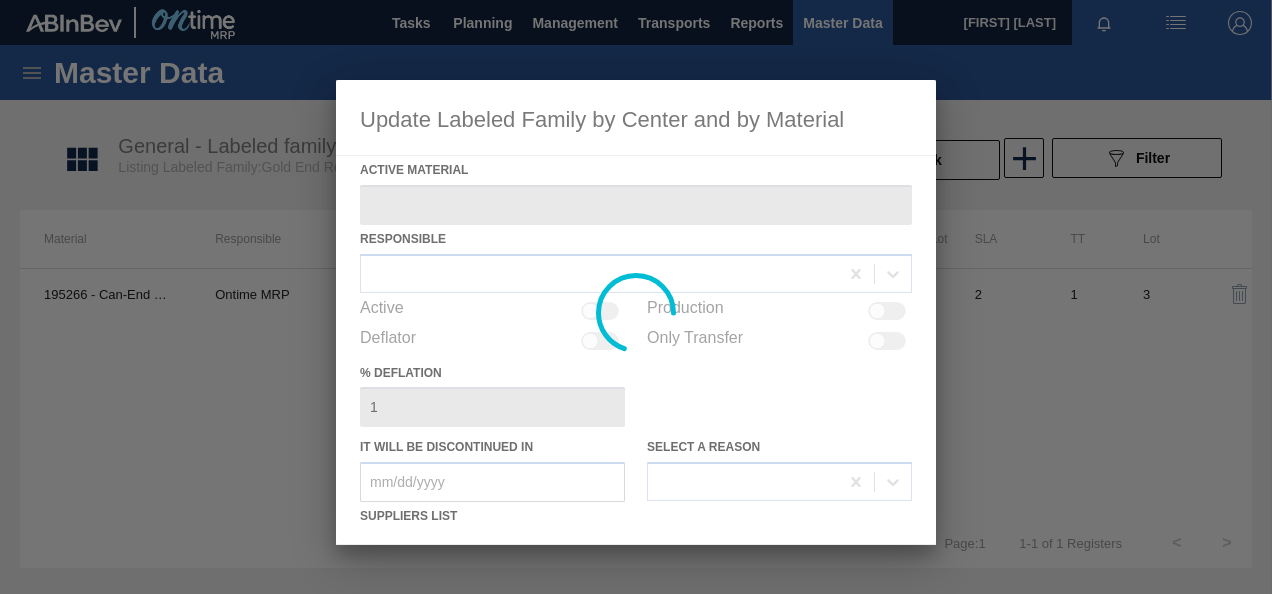 type on "195266 - Can-End Gold End Red Tab" 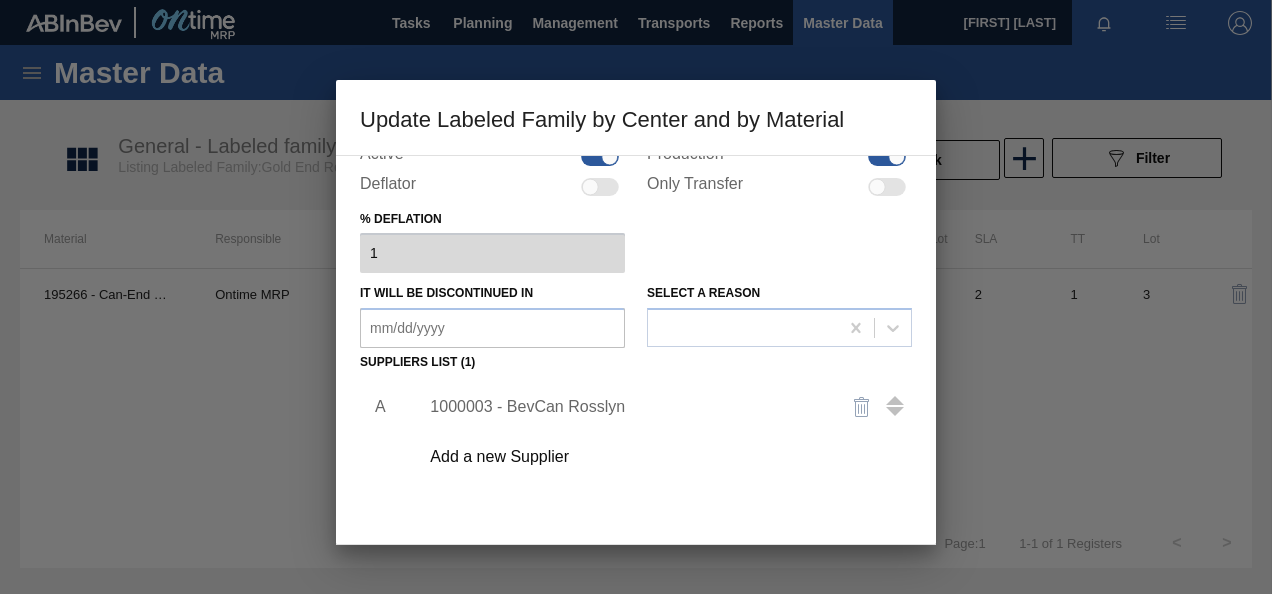 scroll, scrollTop: 300, scrollLeft: 0, axis: vertical 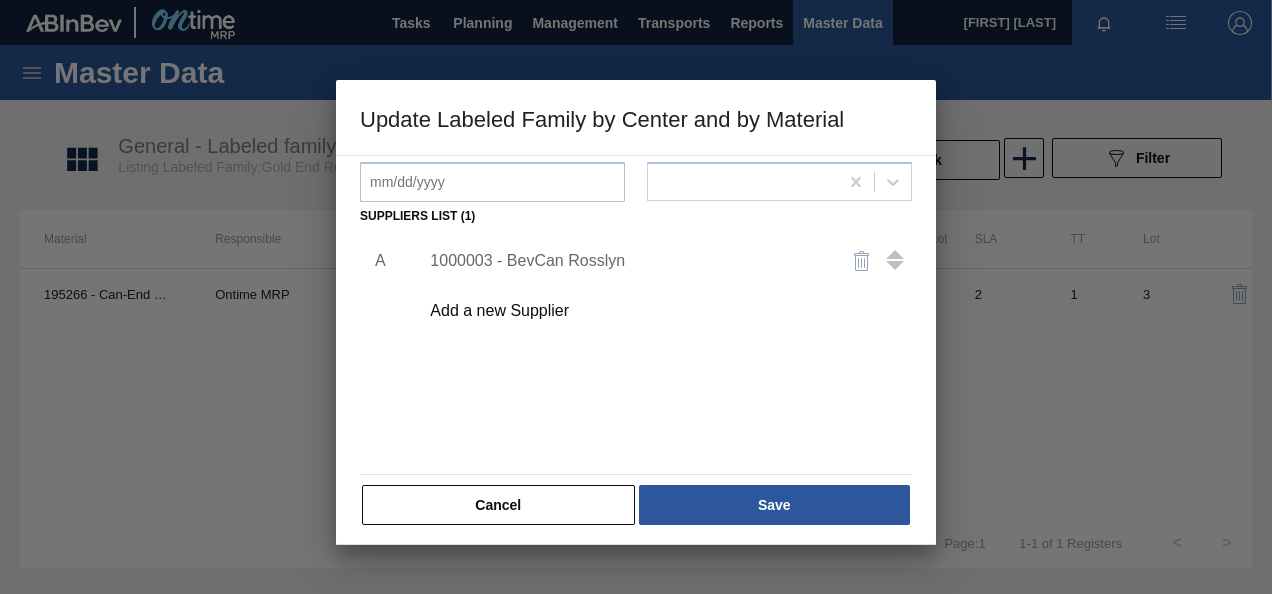 click on "1000003 - BevCan Rosslyn" at bounding box center [659, 261] 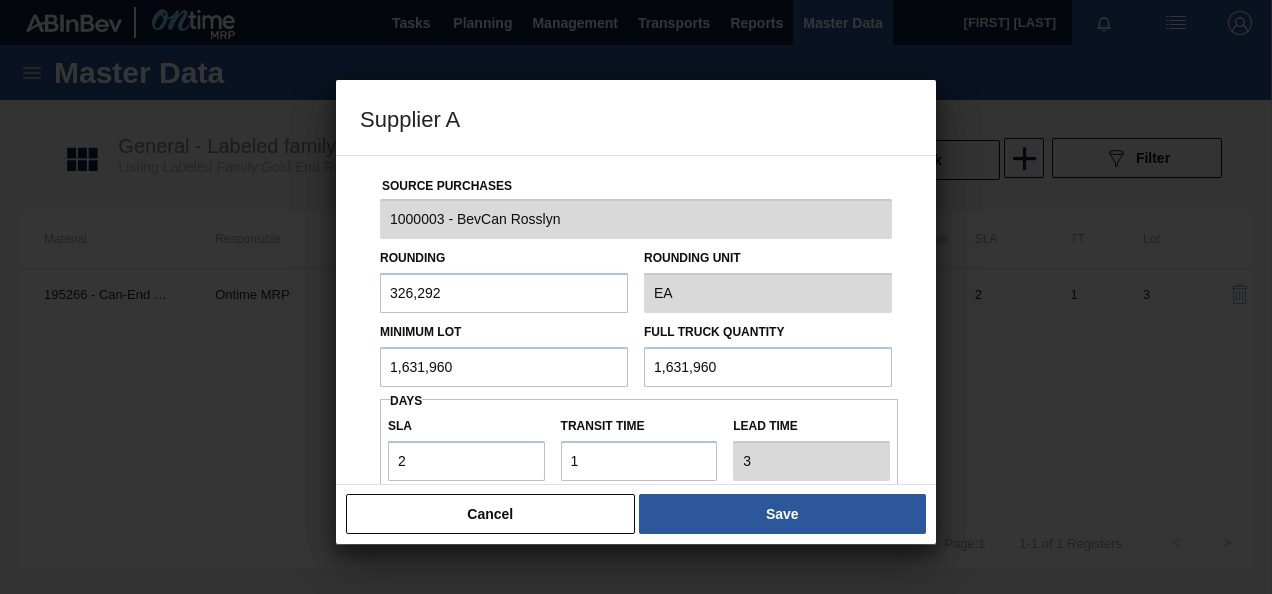 drag, startPoint x: 478, startPoint y: 352, endPoint x: 299, endPoint y: 369, distance: 179.80545 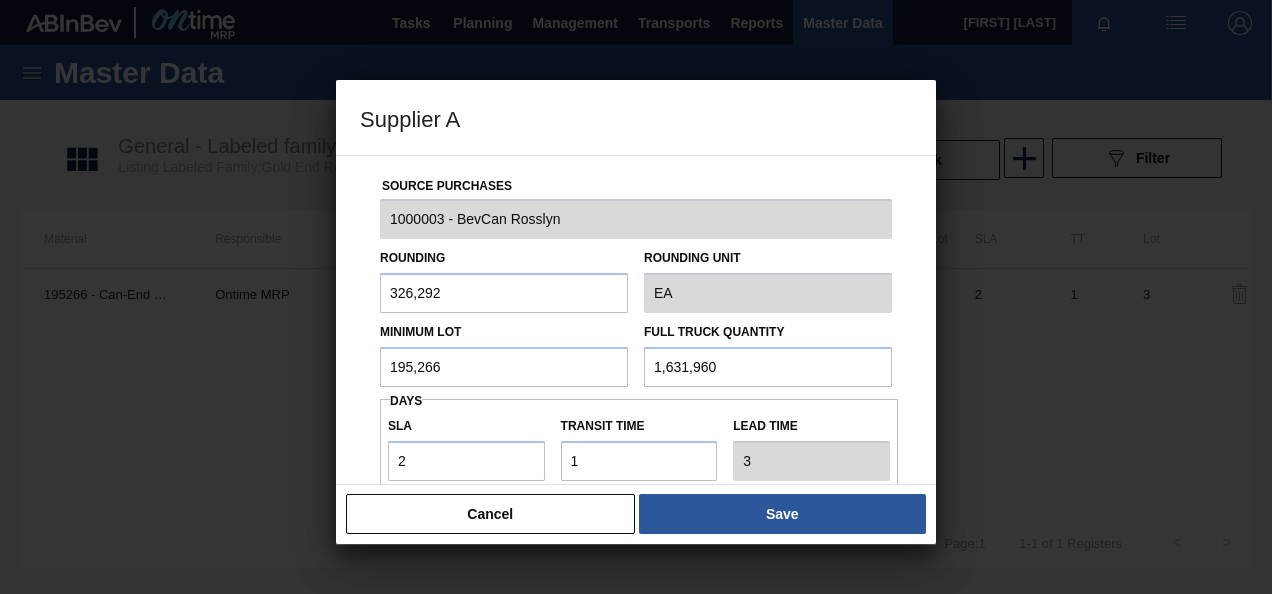 drag, startPoint x: 470, startPoint y: 366, endPoint x: 297, endPoint y: 339, distance: 175.09425 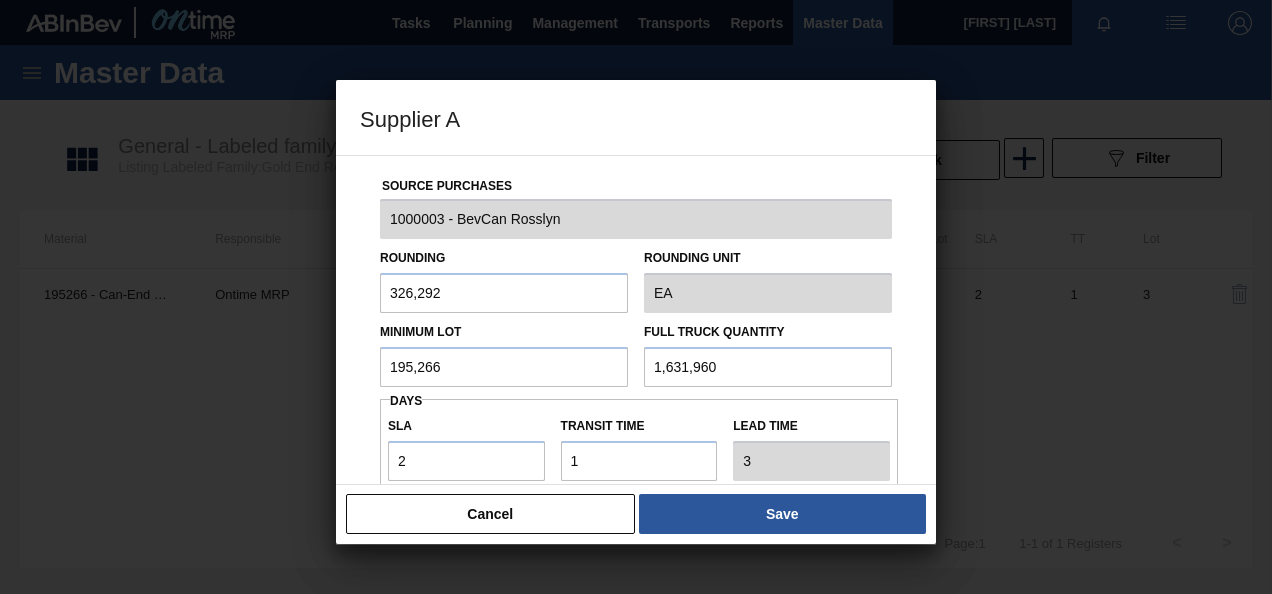 click on "Supplier A Source Purchases 1000003 - BevCan Rosslyn Rounding 326,292 Rounding Unit EA Minimum Lot 195,266 Full Truck Quantity 1,631,960 Days SLA 2 Transit time Lead time 3 Port to Door Transit Time (days) Incoterm FOB Monthly Material Group Settings Create automatic load composition Accept Orders Automatically Cancel Save" at bounding box center (636, 297) 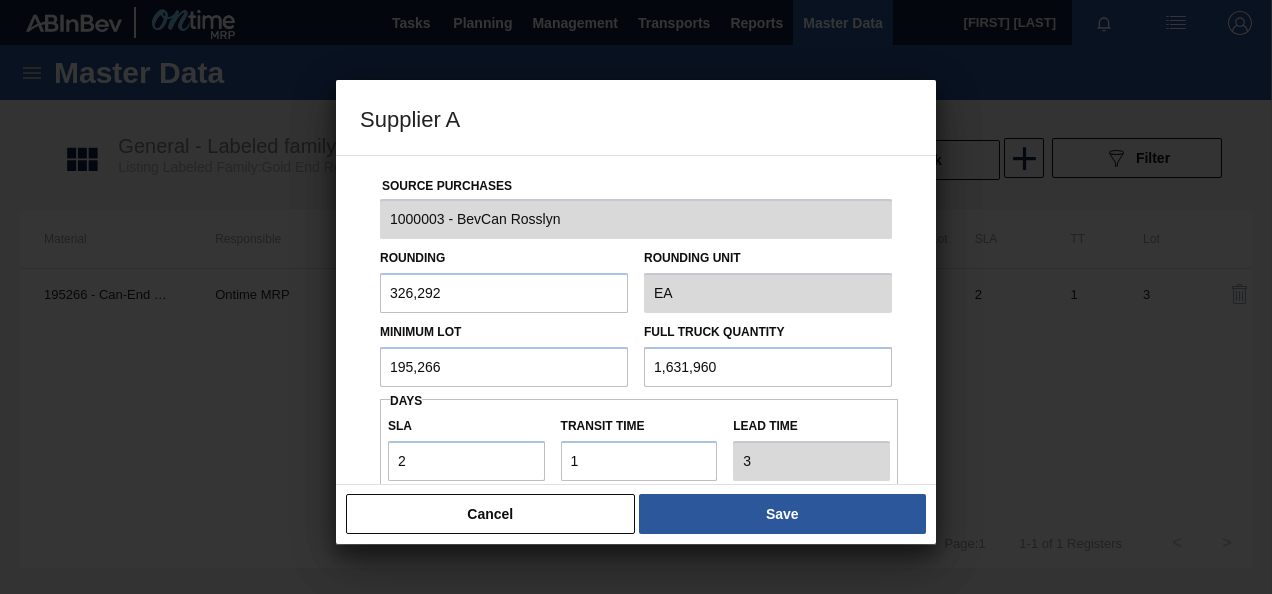 type on "195,266" 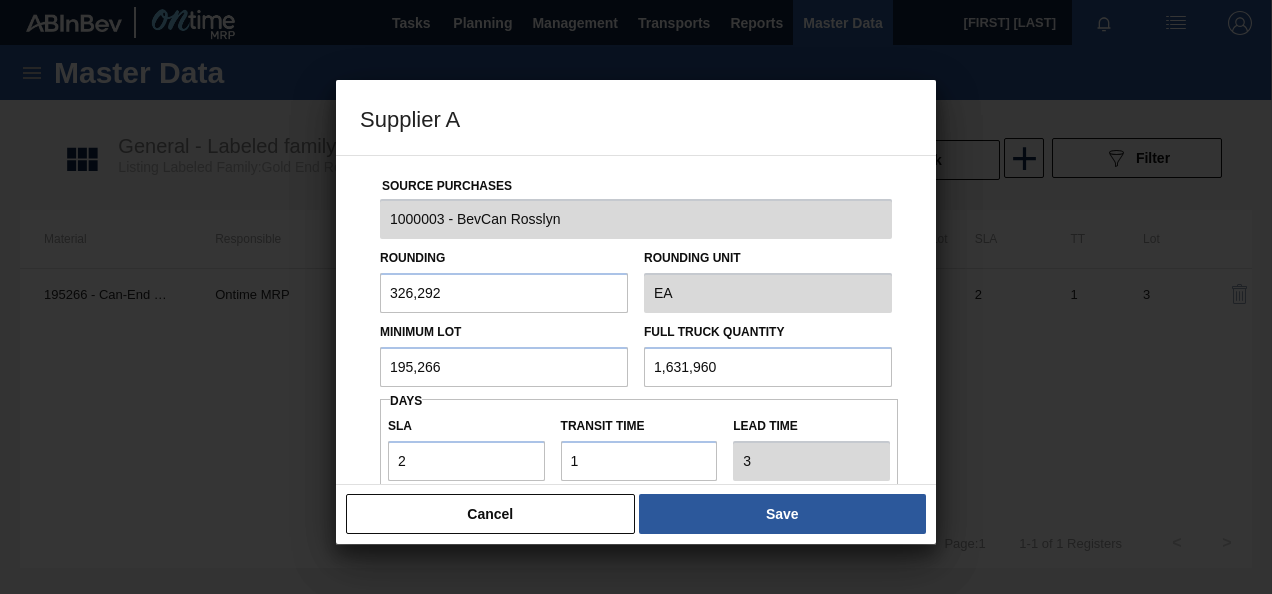drag, startPoint x: 744, startPoint y: 372, endPoint x: 650, endPoint y: 340, distance: 99.29753 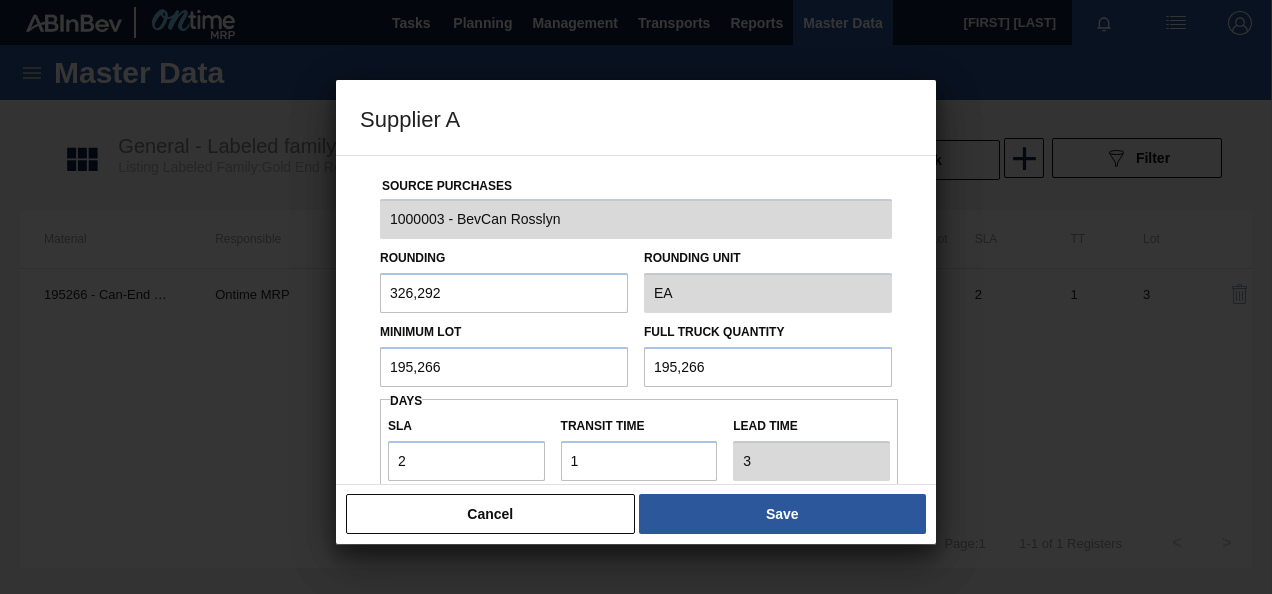 type on "195,266" 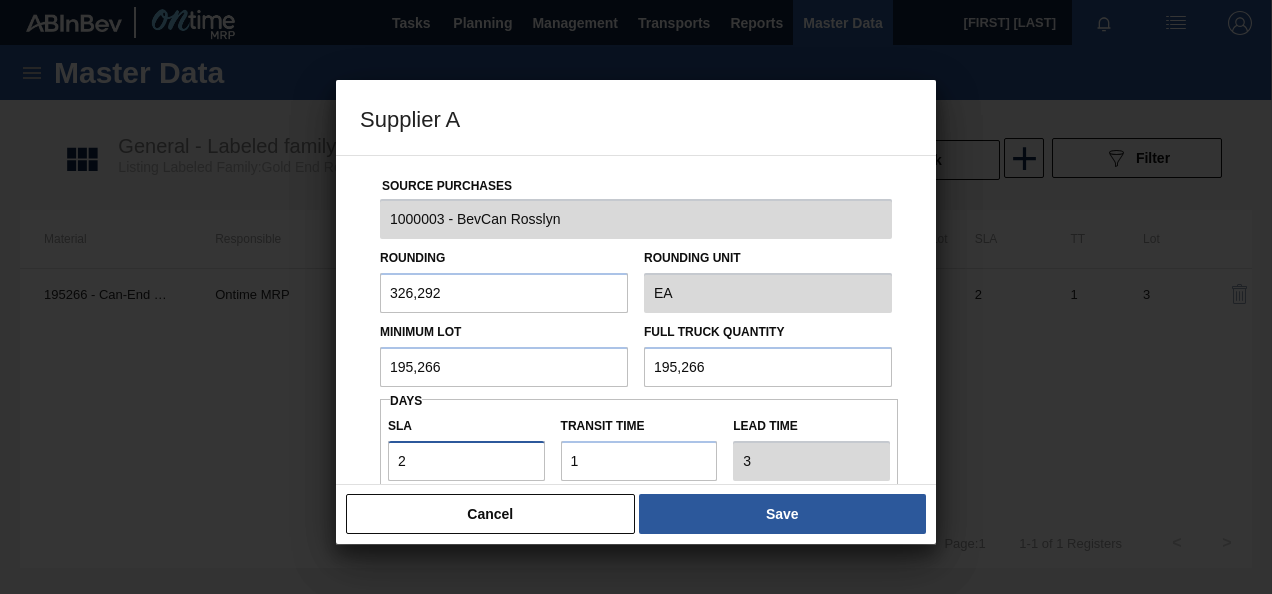 drag, startPoint x: 450, startPoint y: 456, endPoint x: 258, endPoint y: 458, distance: 192.01042 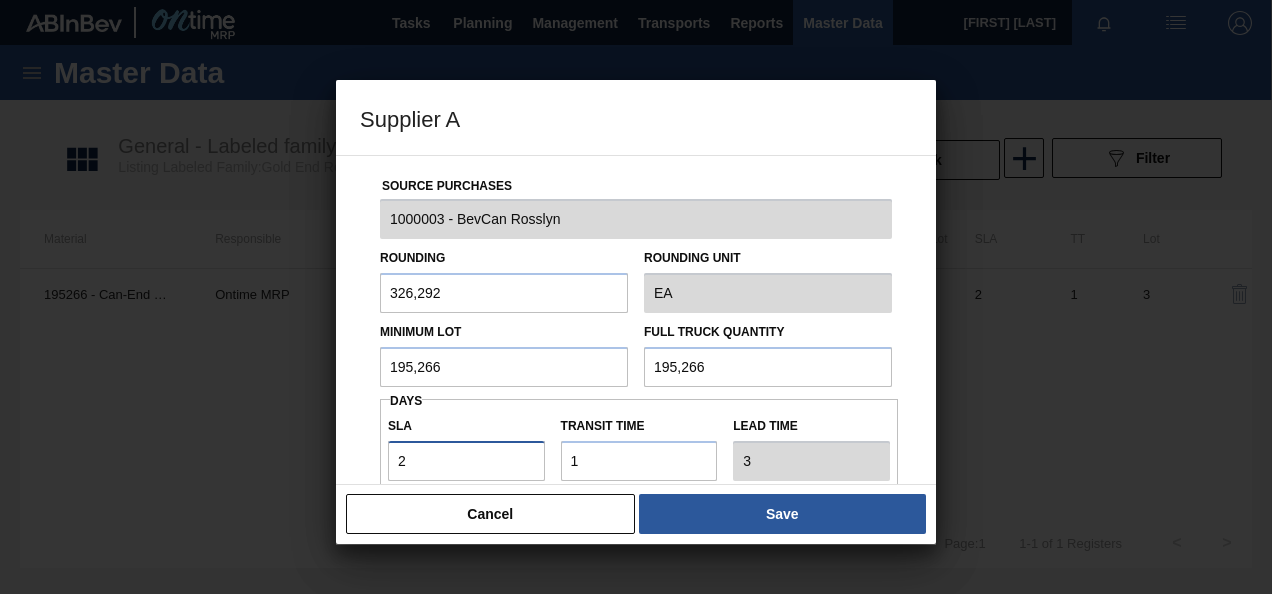 click on "Supplier A Source Purchases 1000003 - BevCan Rosslyn Rounding 326,292 Rounding Unit EA Minimum Lot 195,266 Full Truck Quantity 195,266 Days SLA 3 Transit time Lead time 3 Port to Door Transit Time (days) Incoterm FOB Monthly Material Group Settings Create automatic load composition Accept Orders Automatically Cancel Save" at bounding box center [636, 297] 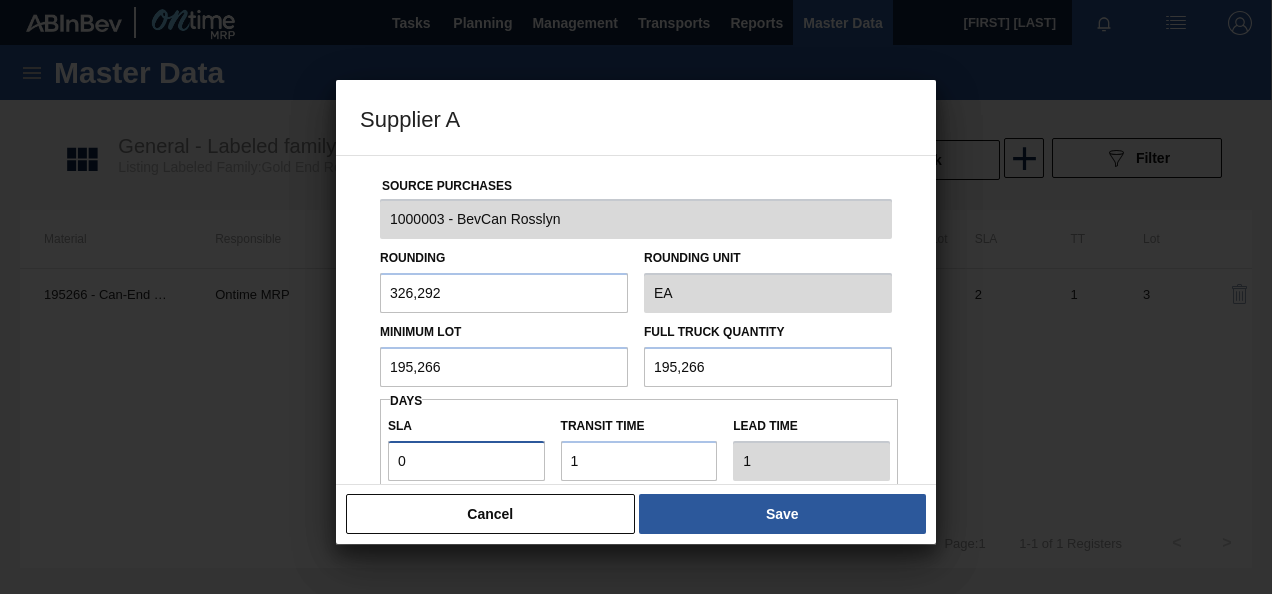 type on "0" 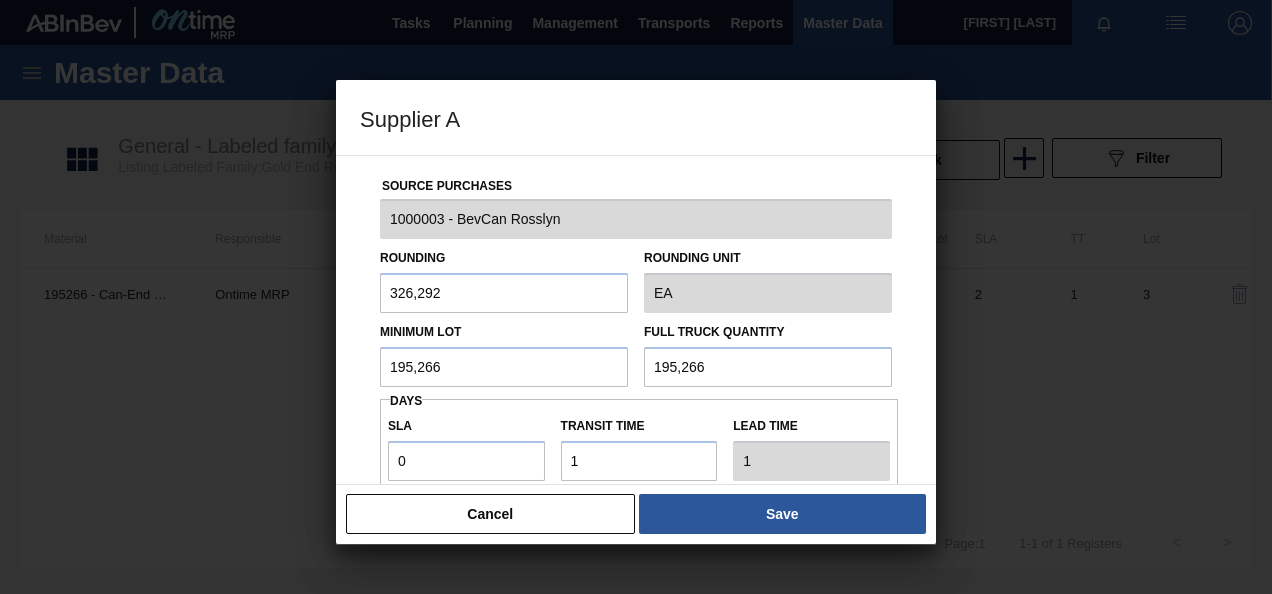 click on "195,266" at bounding box center [504, 367] 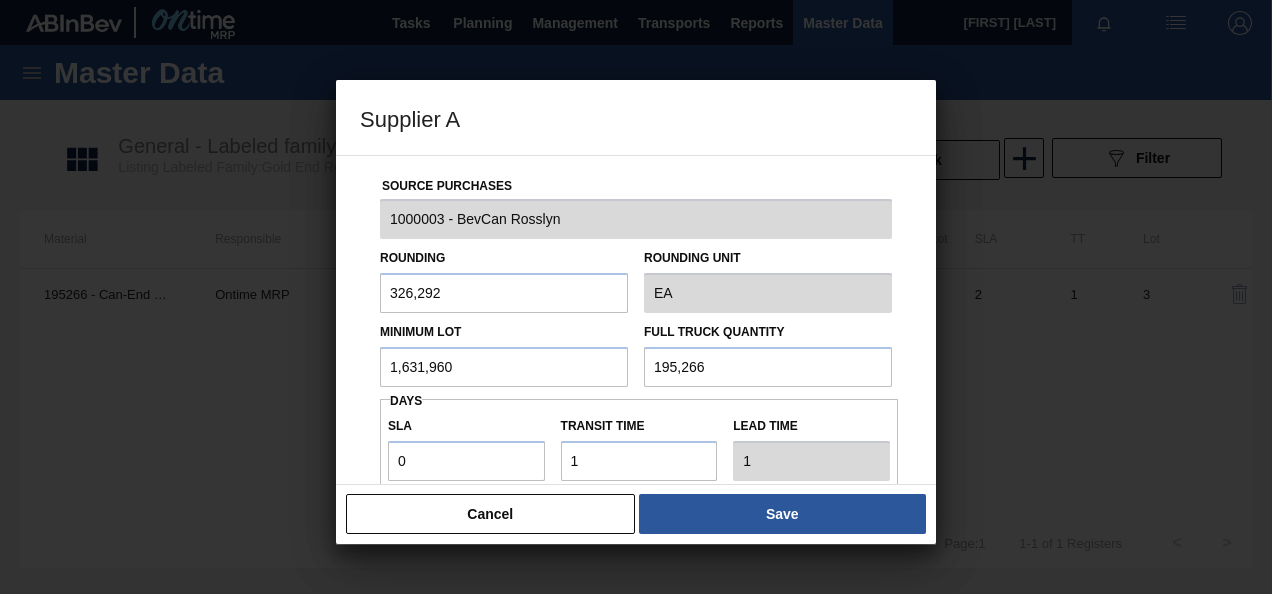 drag, startPoint x: 426, startPoint y: 364, endPoint x: 390, endPoint y: 358, distance: 36.496574 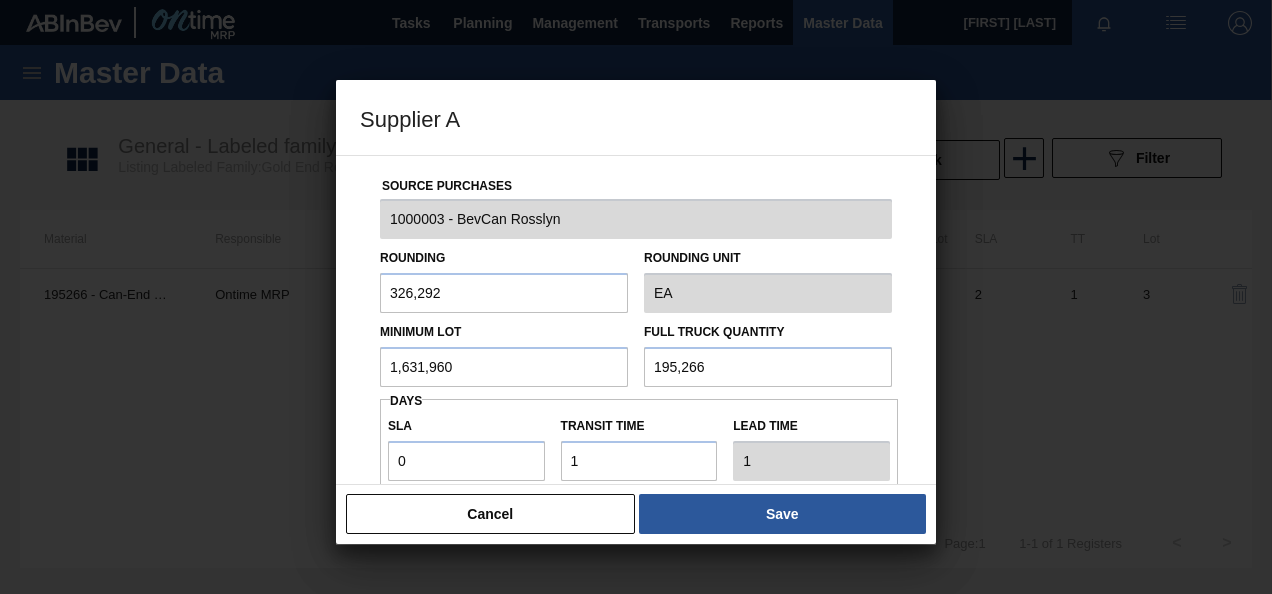 click on "1,631,960" at bounding box center (504, 367) 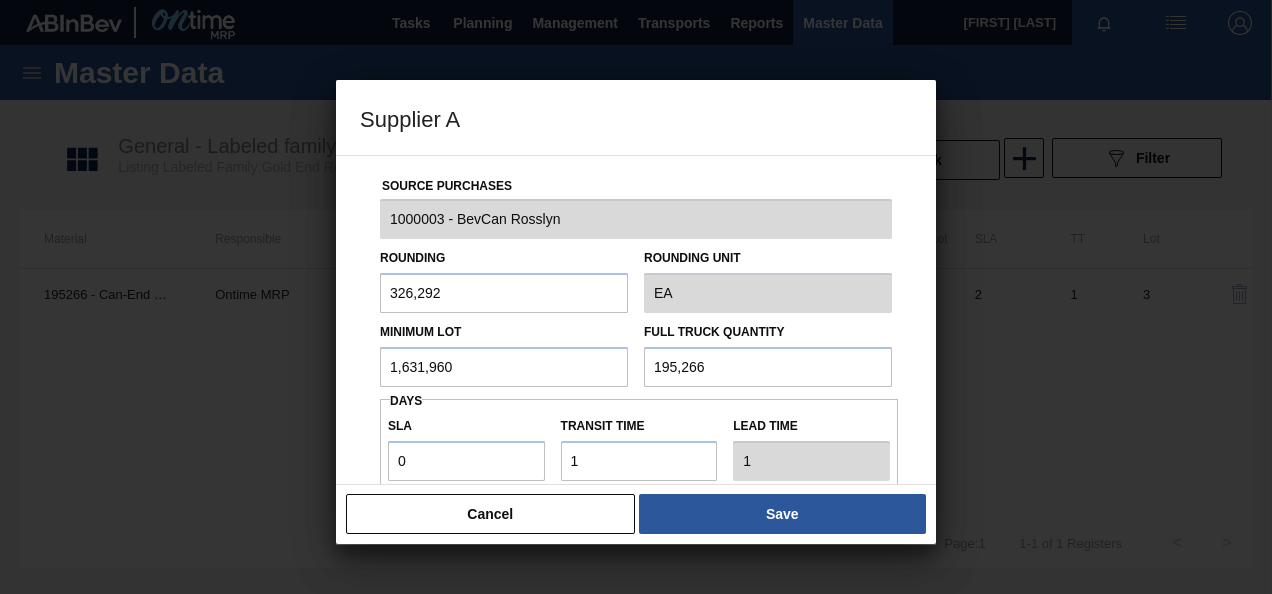 click on "1,631,960" at bounding box center [504, 367] 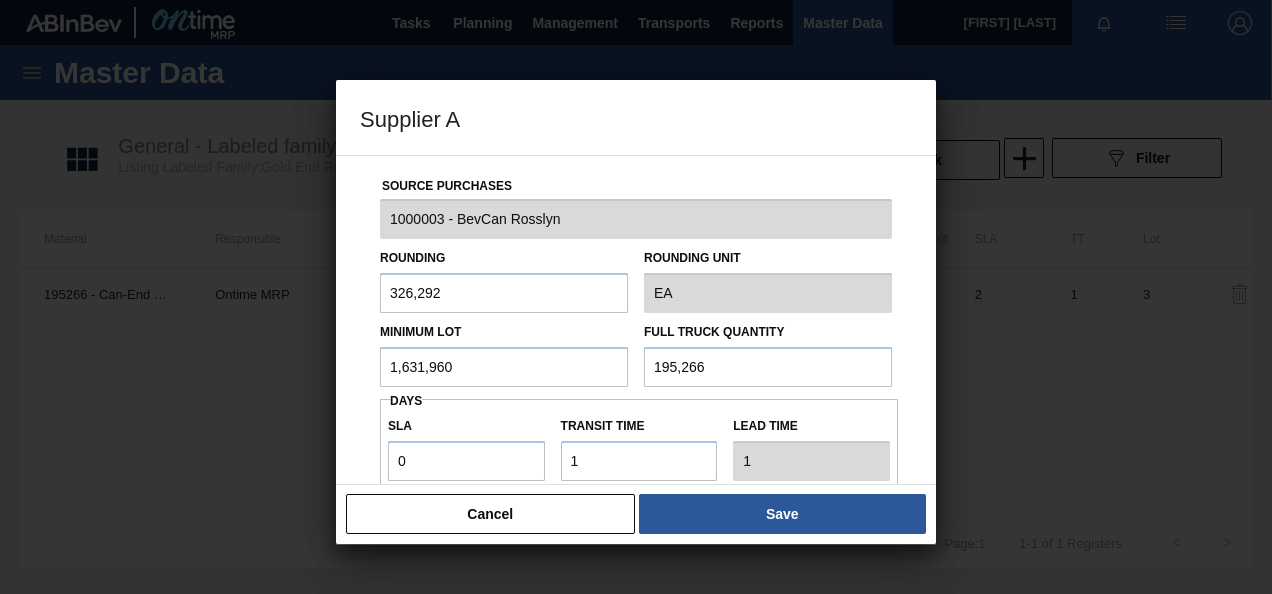 drag, startPoint x: 461, startPoint y: 368, endPoint x: 292, endPoint y: 381, distance: 169.49927 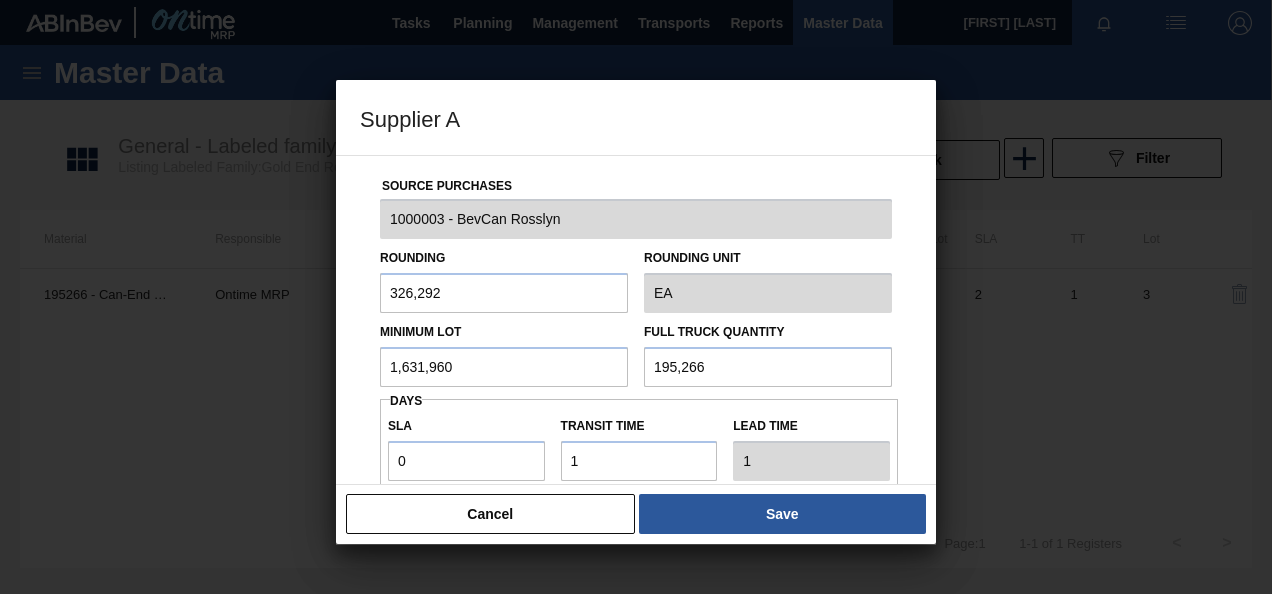 type on "1,631,960" 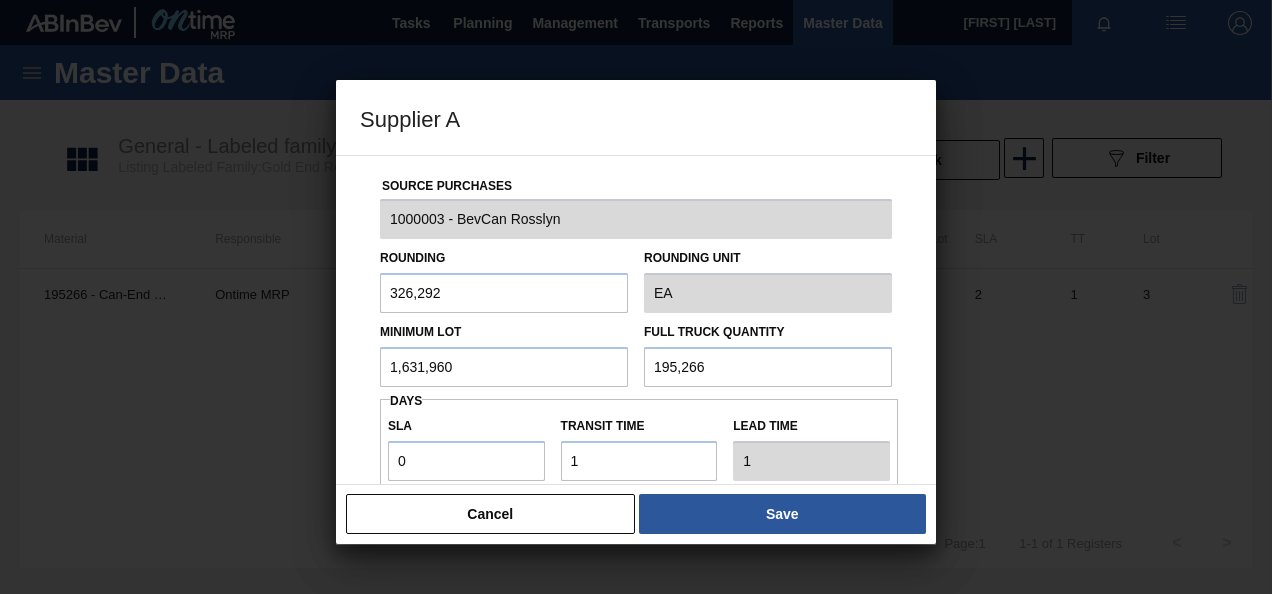 drag, startPoint x: 728, startPoint y: 366, endPoint x: 592, endPoint y: 366, distance: 136 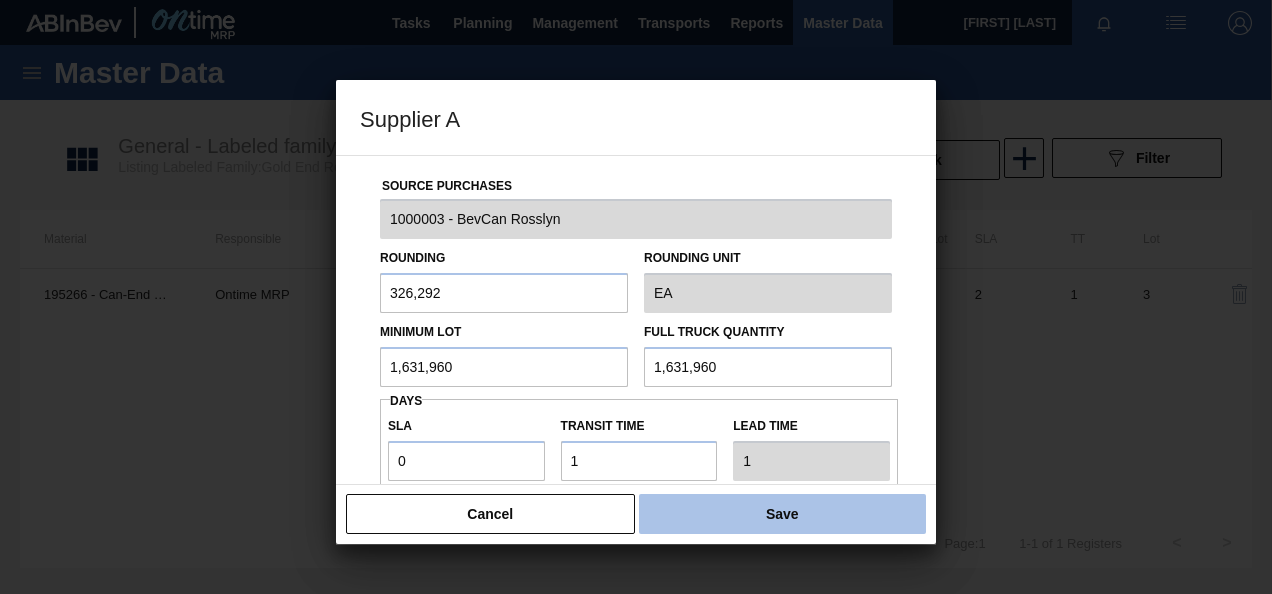 type on "1,631,960" 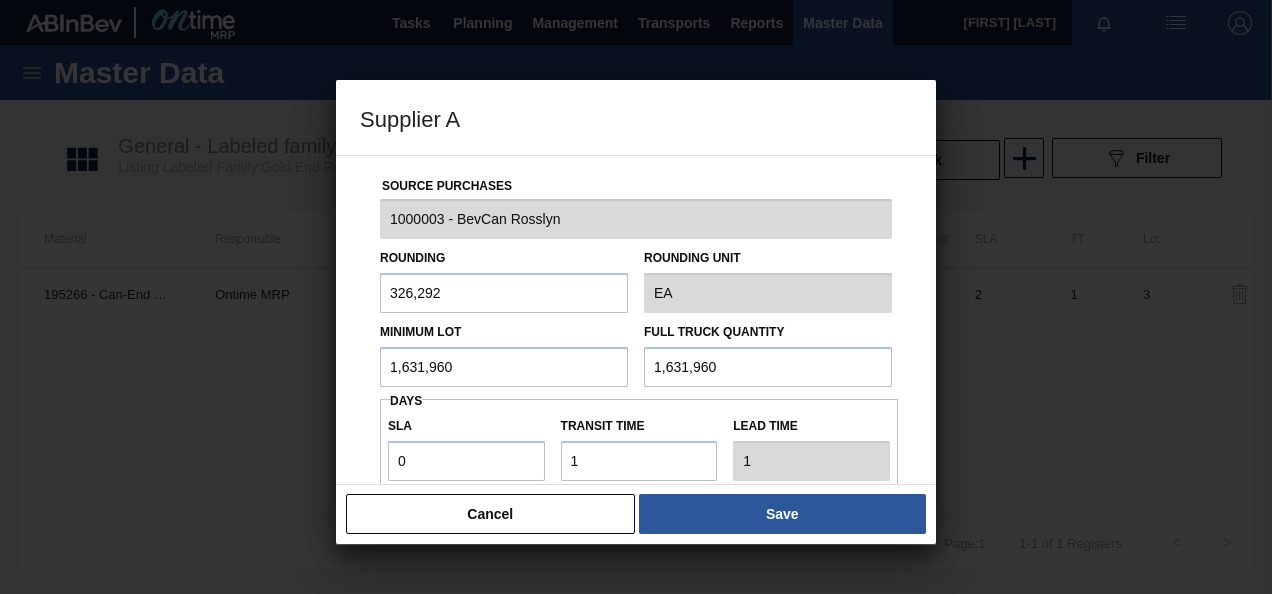 click on "Save" at bounding box center [782, 514] 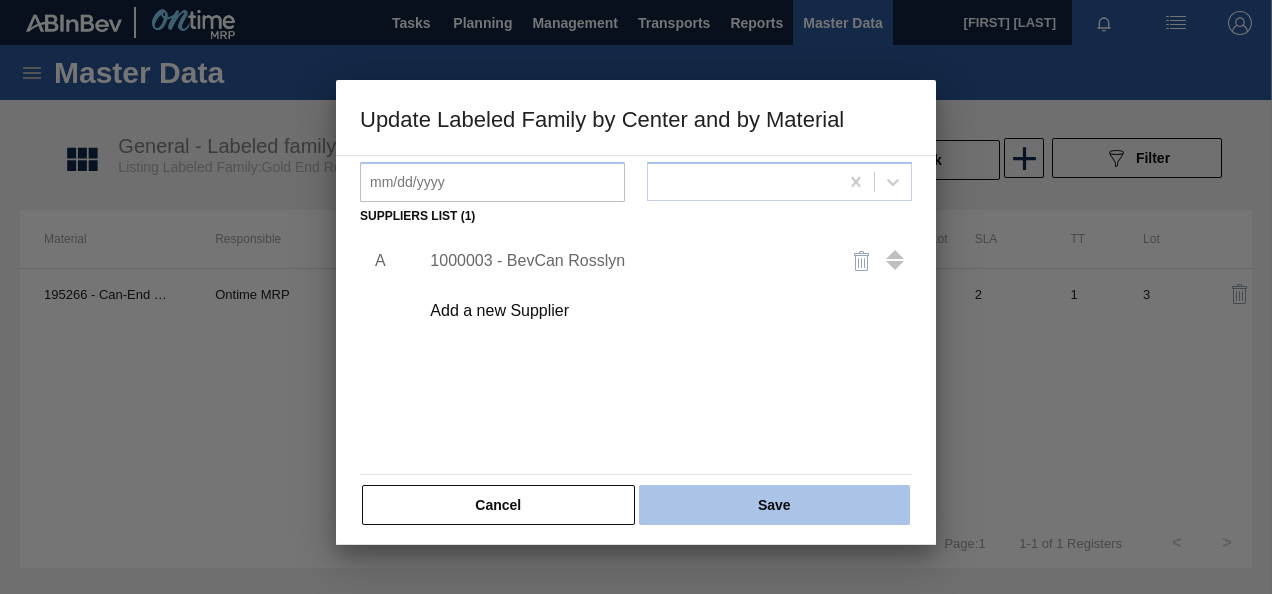click on "Save" at bounding box center [774, 505] 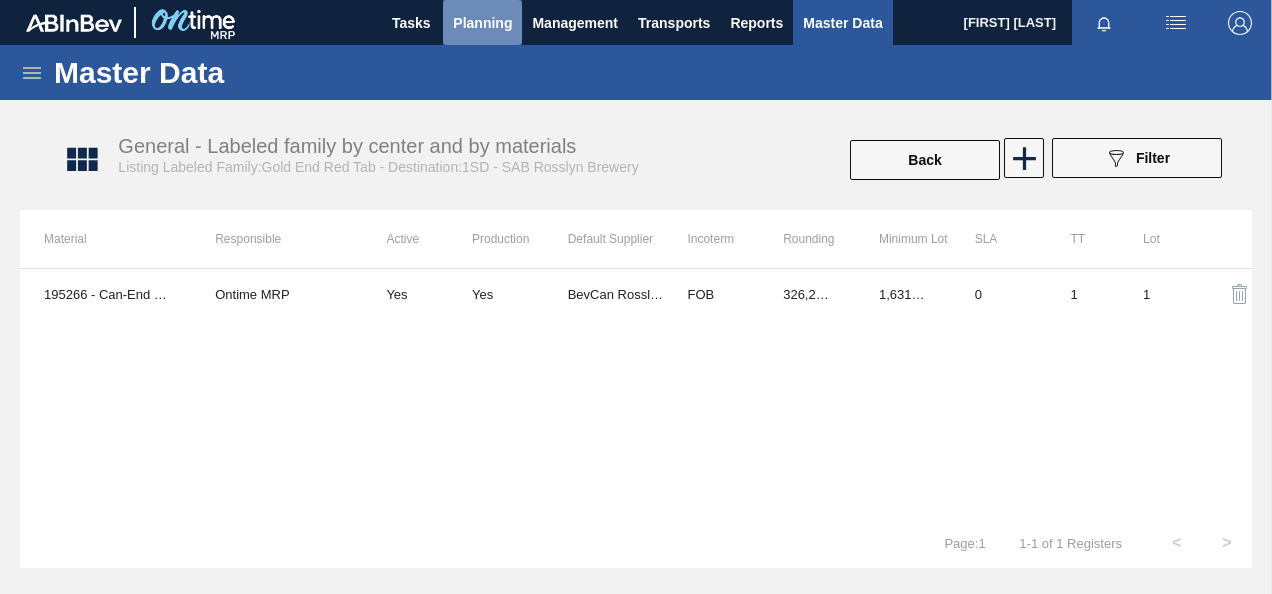 click on "Planning" at bounding box center [482, 23] 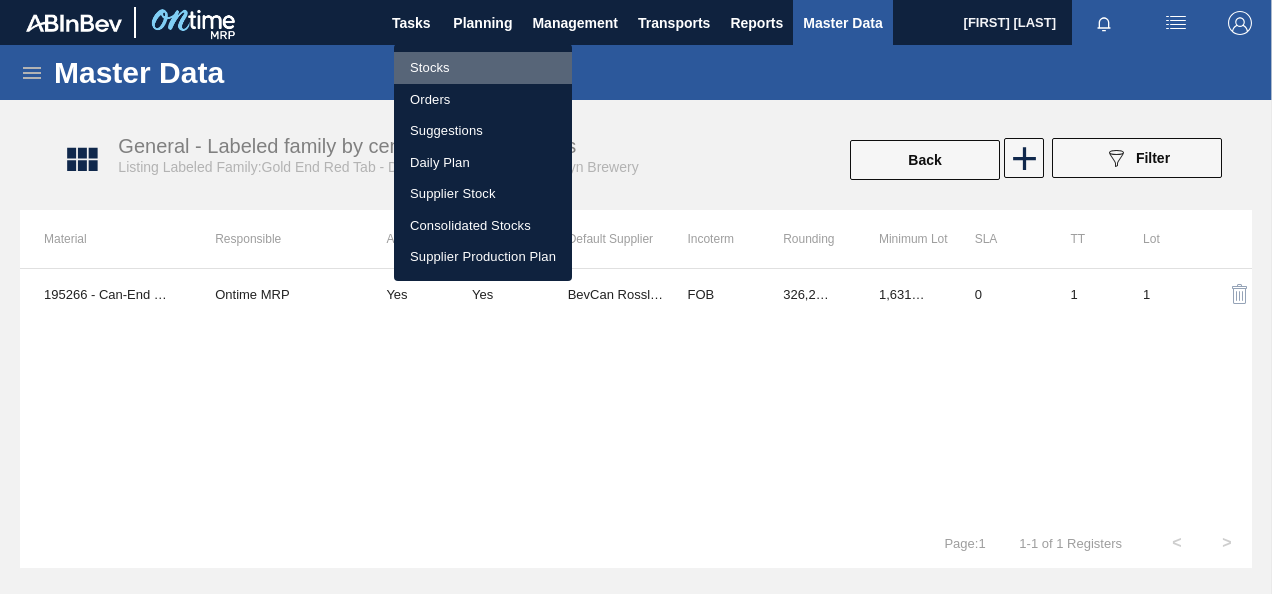 click on "Stocks" at bounding box center [483, 68] 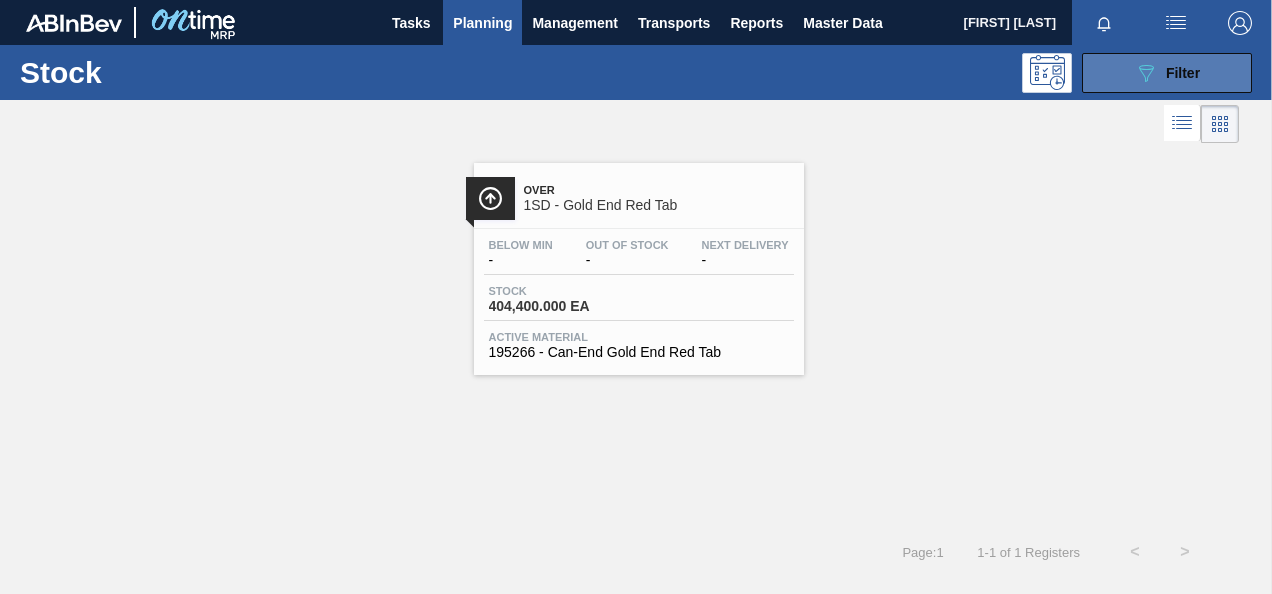 click on "089F7B8B-B2A5-4AFE-B5C0-19BA573D28AC Filter" at bounding box center (1167, 73) 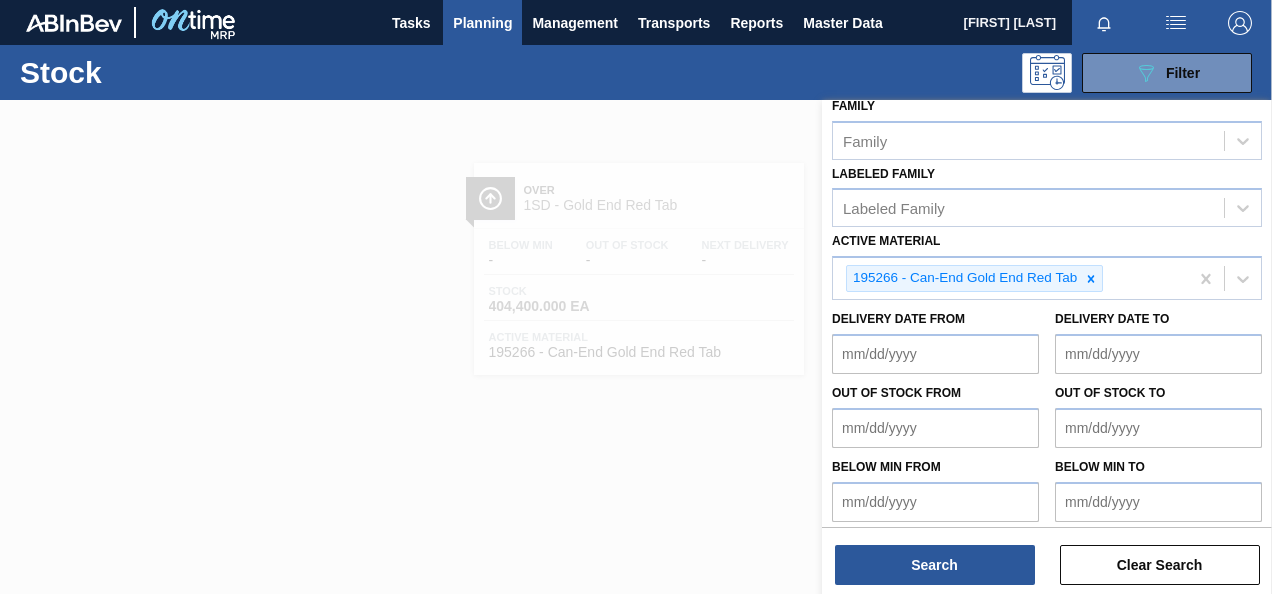scroll, scrollTop: 366, scrollLeft: 0, axis: vertical 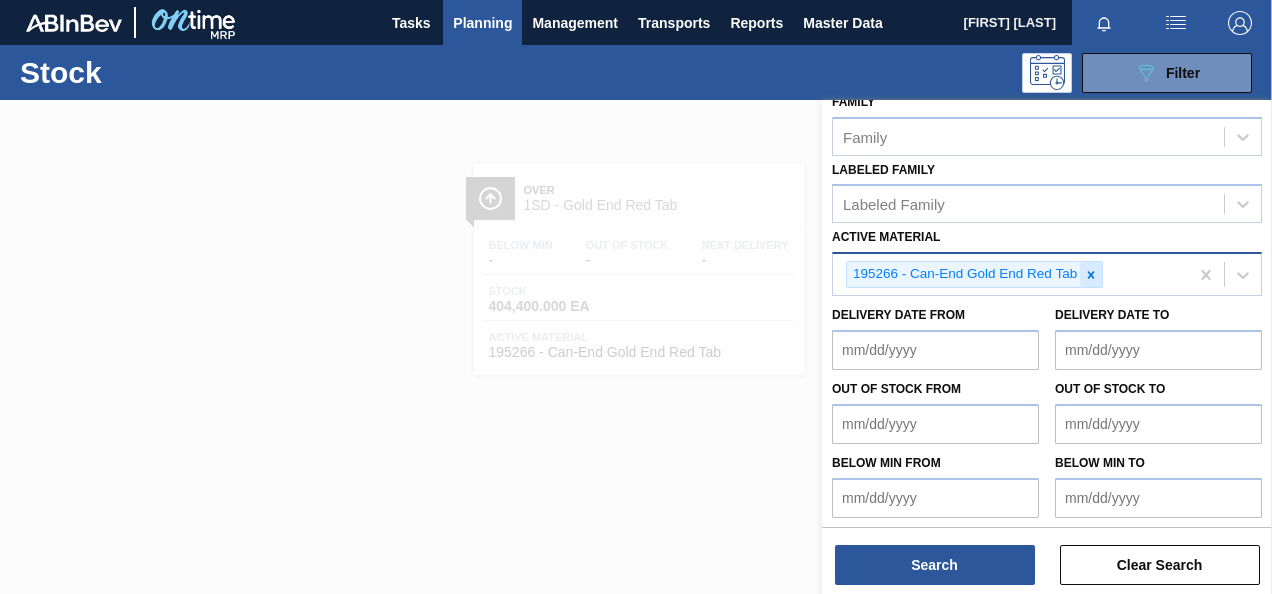 click 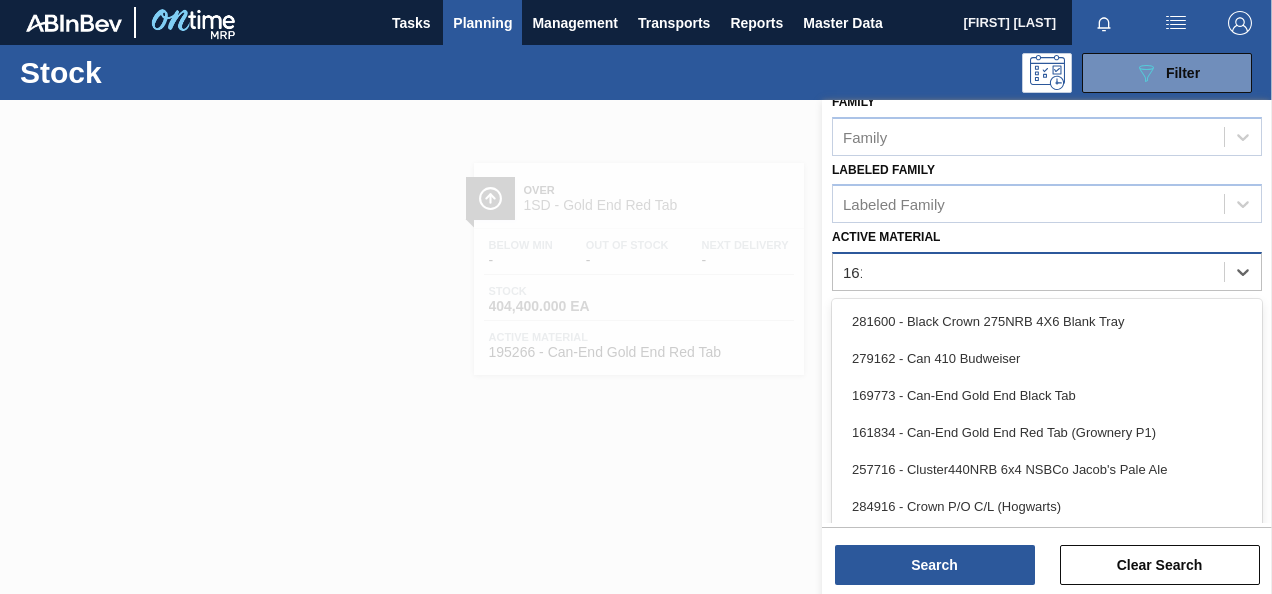 scroll, scrollTop: 362, scrollLeft: 0, axis: vertical 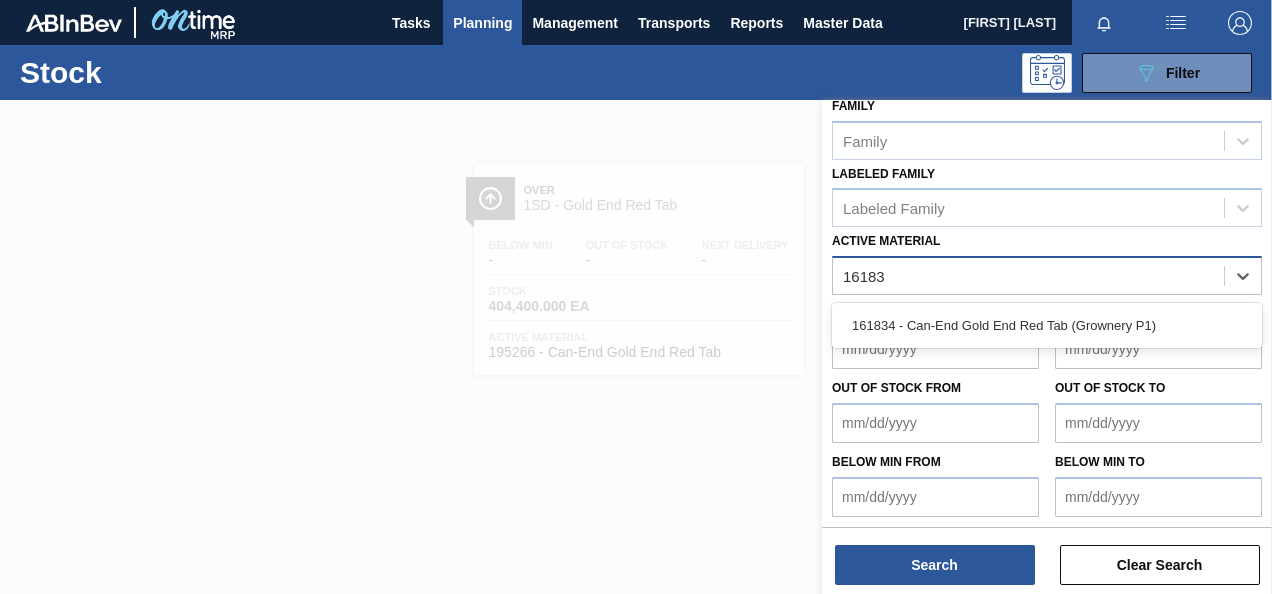 type on "161834" 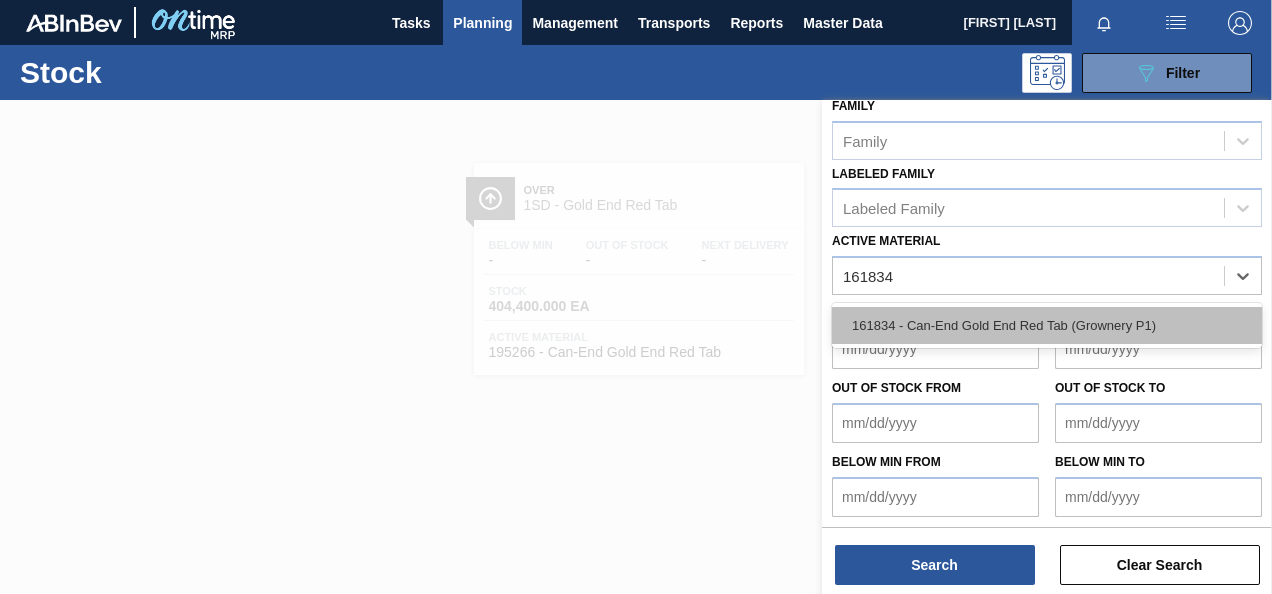 click on "161834 - Can-End Gold End Red Tab (Grownery P1)" at bounding box center [1047, 325] 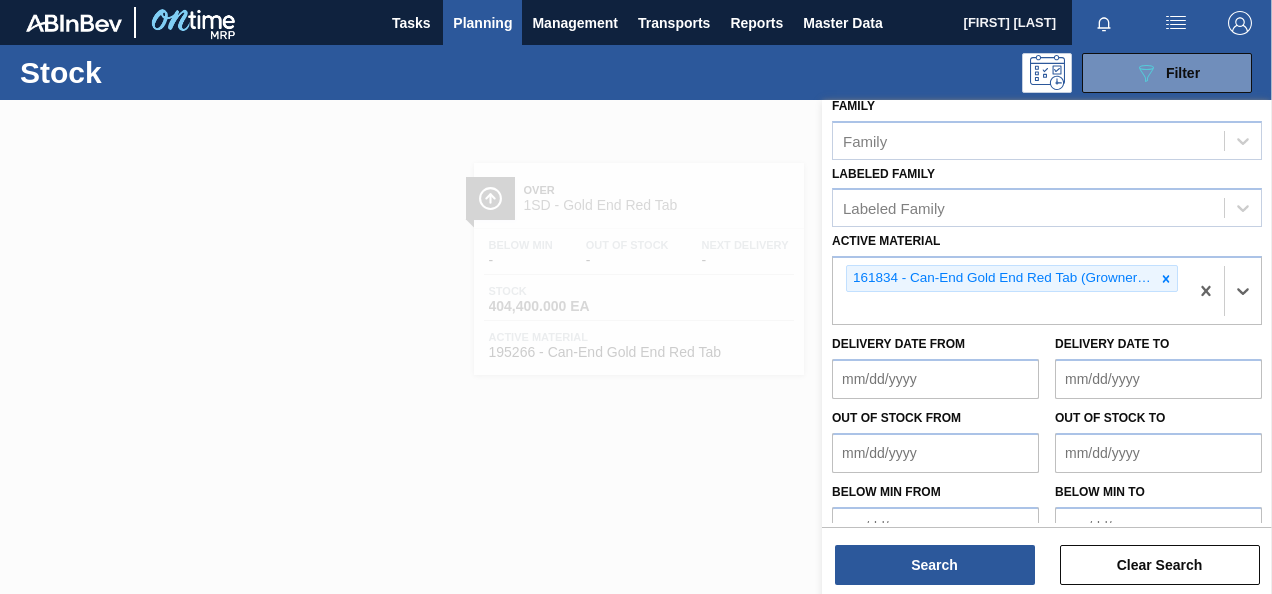 scroll, scrollTop: 366, scrollLeft: 0, axis: vertical 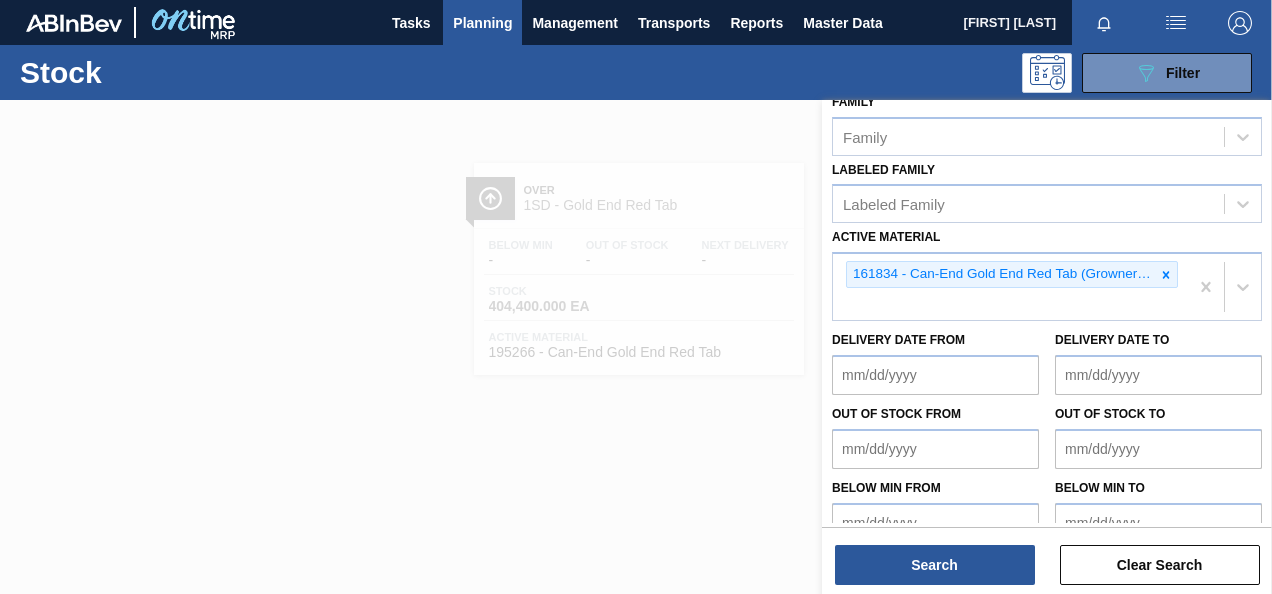 click on "Search Clear Search" at bounding box center [1047, 555] 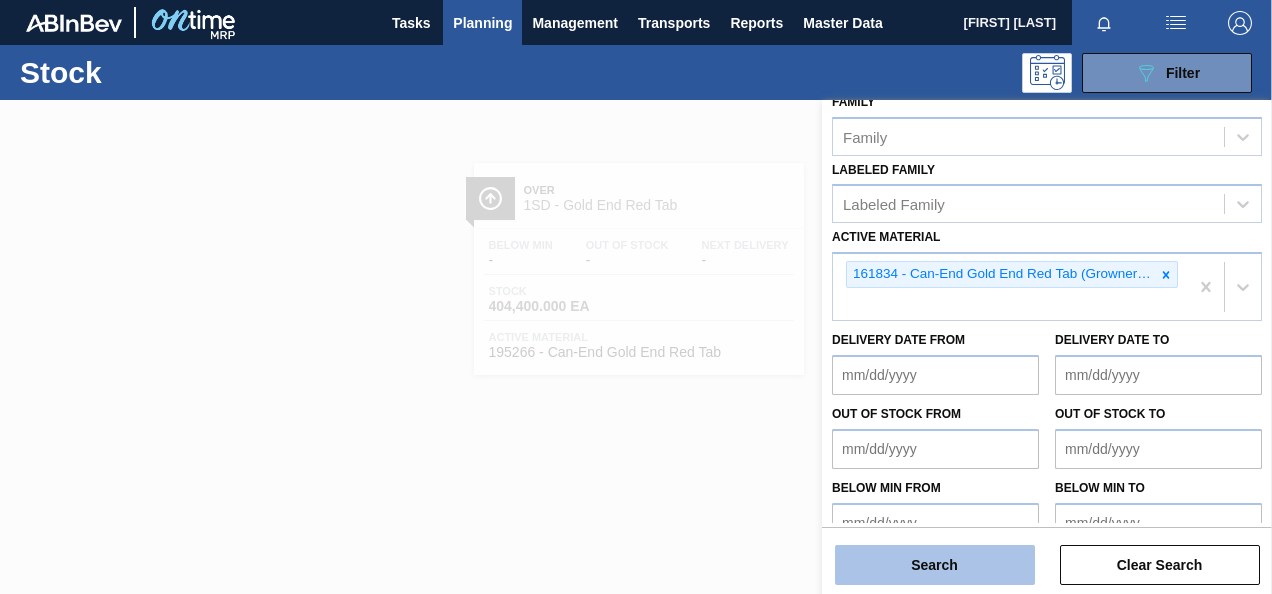 click on "Search" at bounding box center (935, 565) 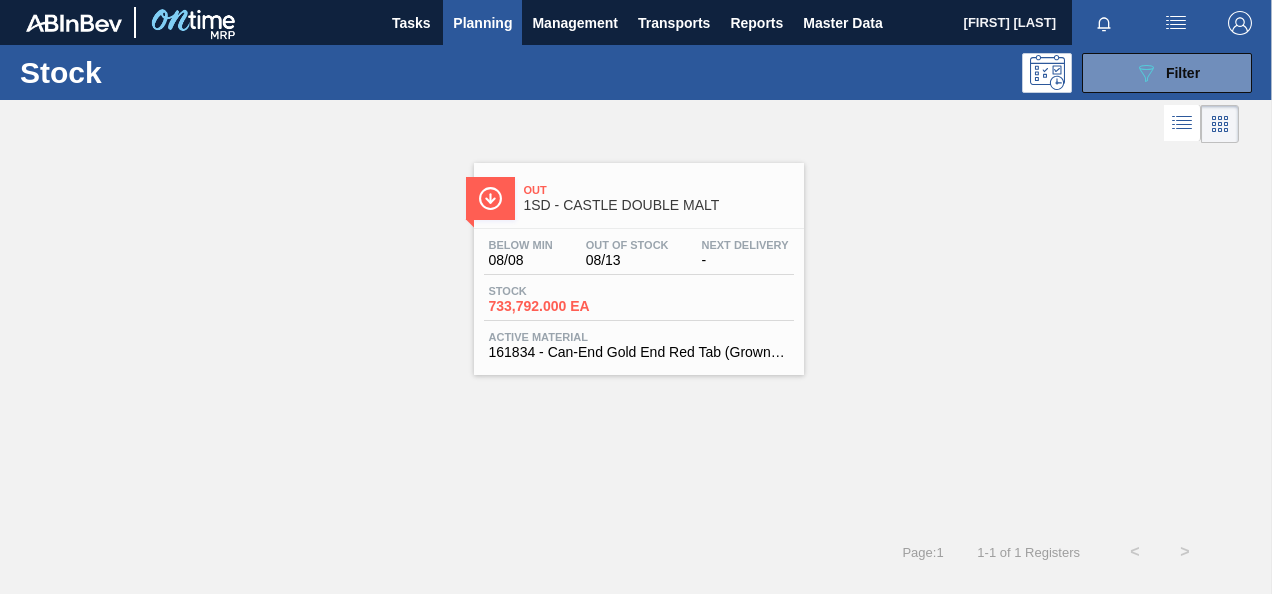 click on "Out 1SD - CASTLE DOUBLE MALT" at bounding box center [659, 198] 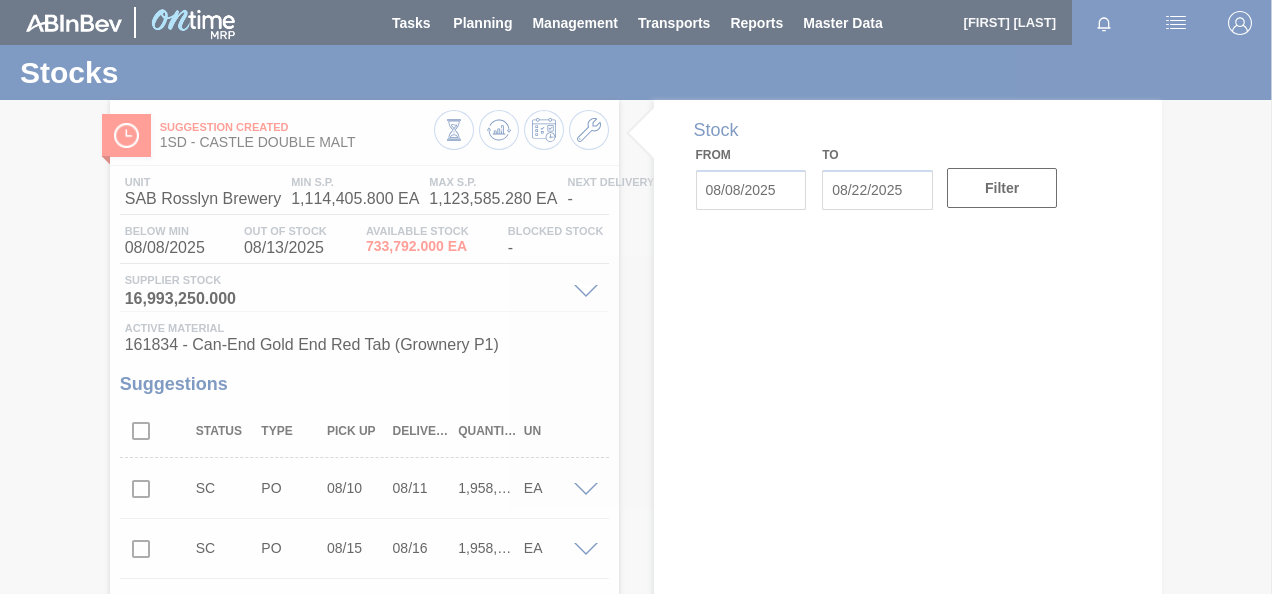 click at bounding box center [636, 297] 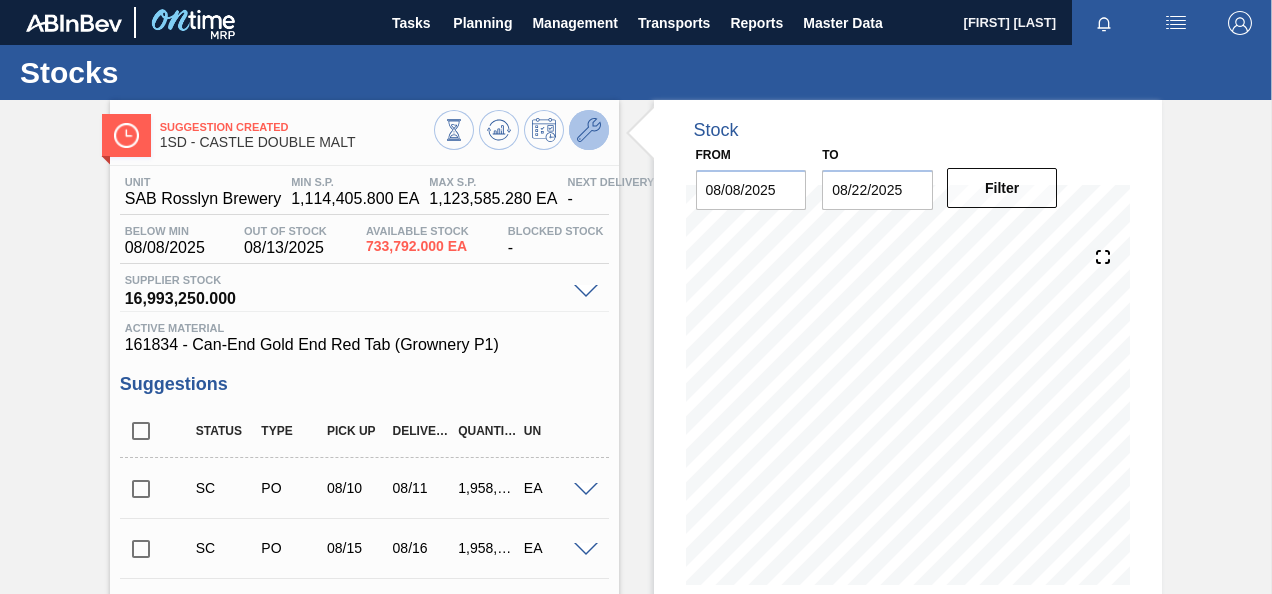 click 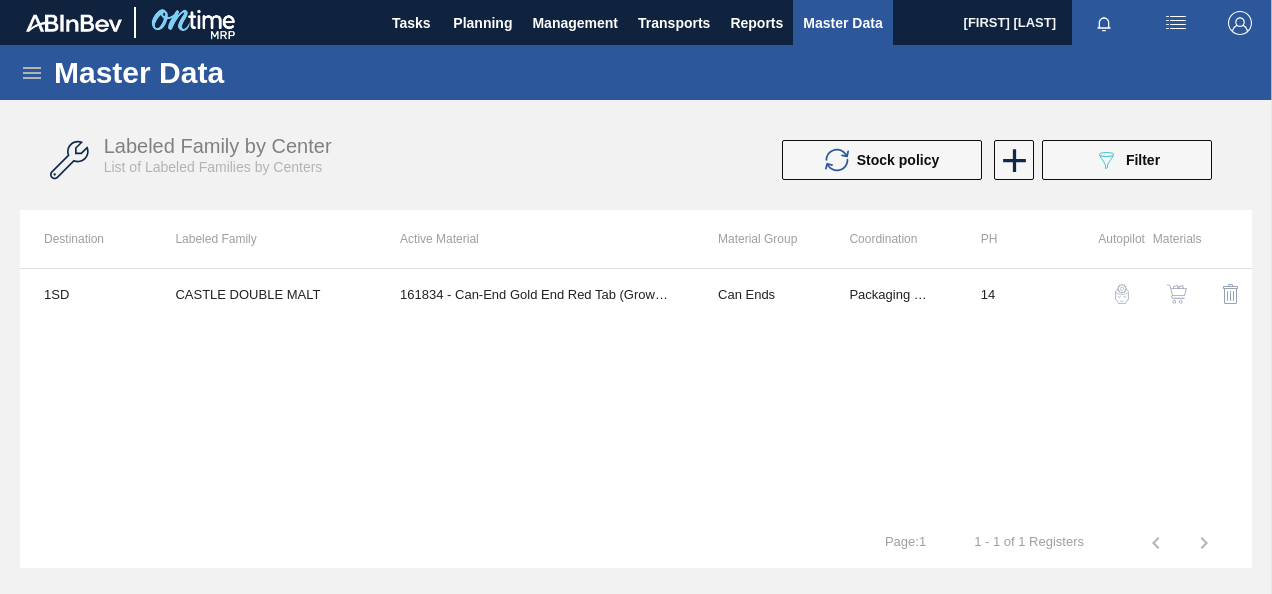 click at bounding box center [1177, 294] 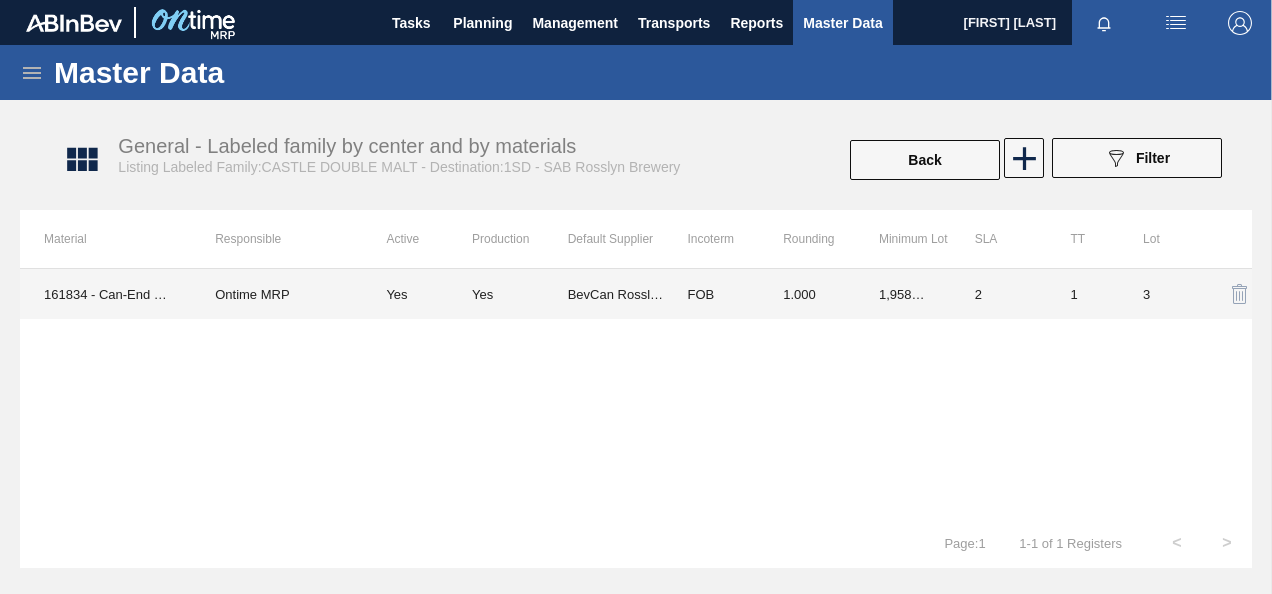 click on "1,958,352.000" at bounding box center [903, 294] 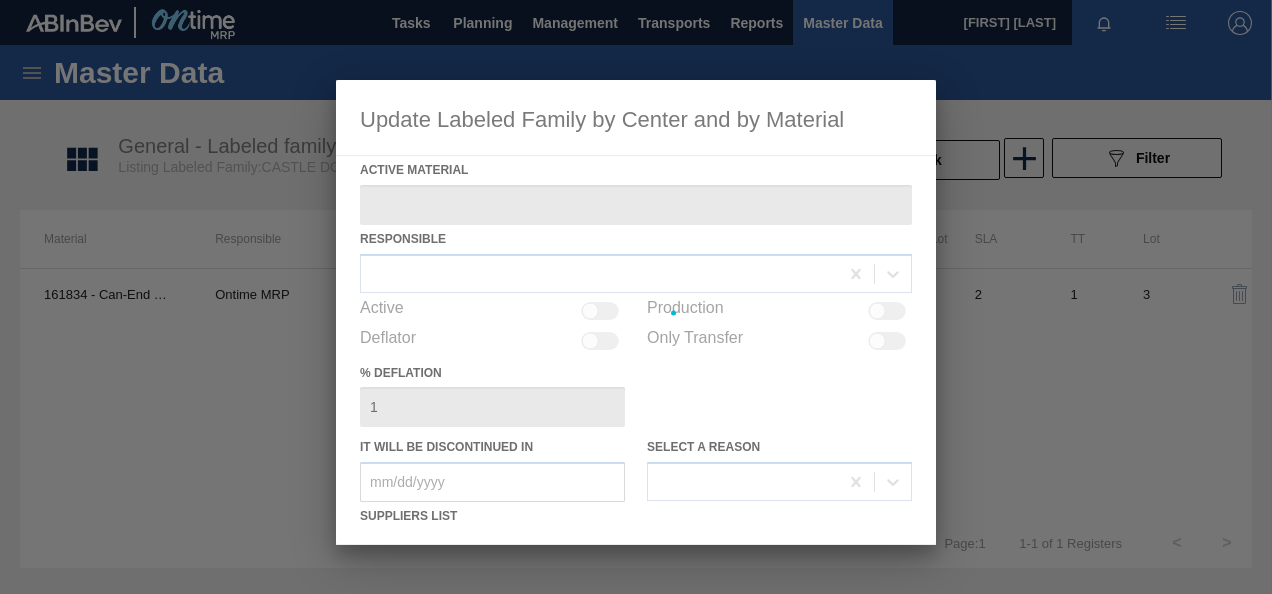 type on "161834 - Can-End Gold End Red Tab (Grownery P1)" 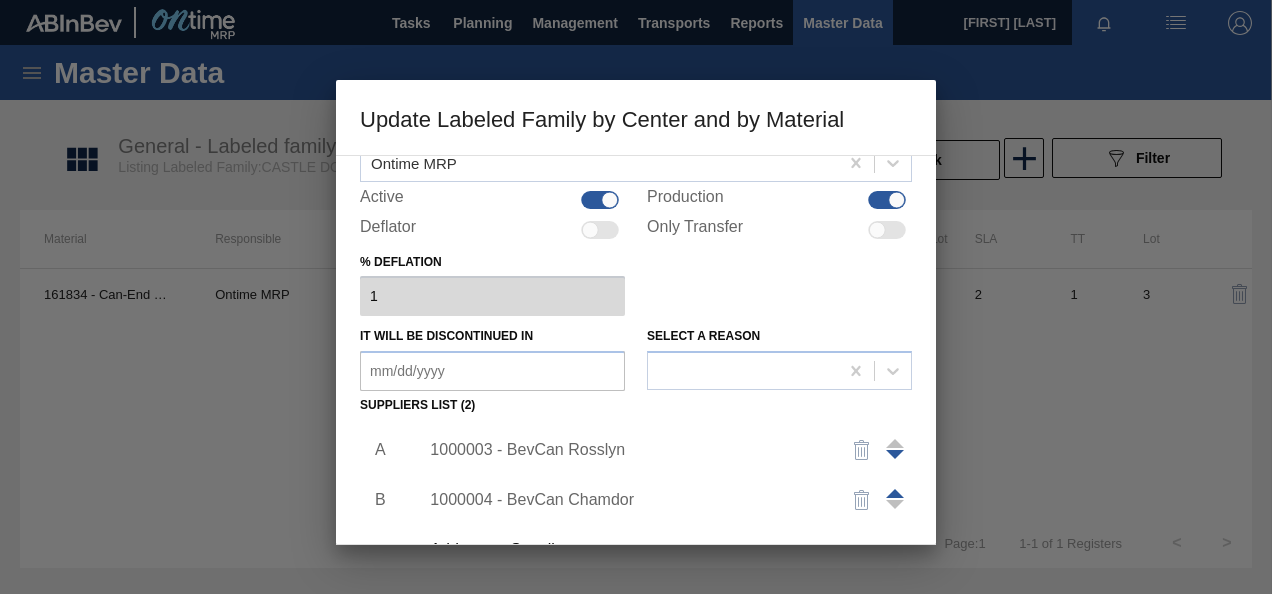 scroll, scrollTop: 300, scrollLeft: 0, axis: vertical 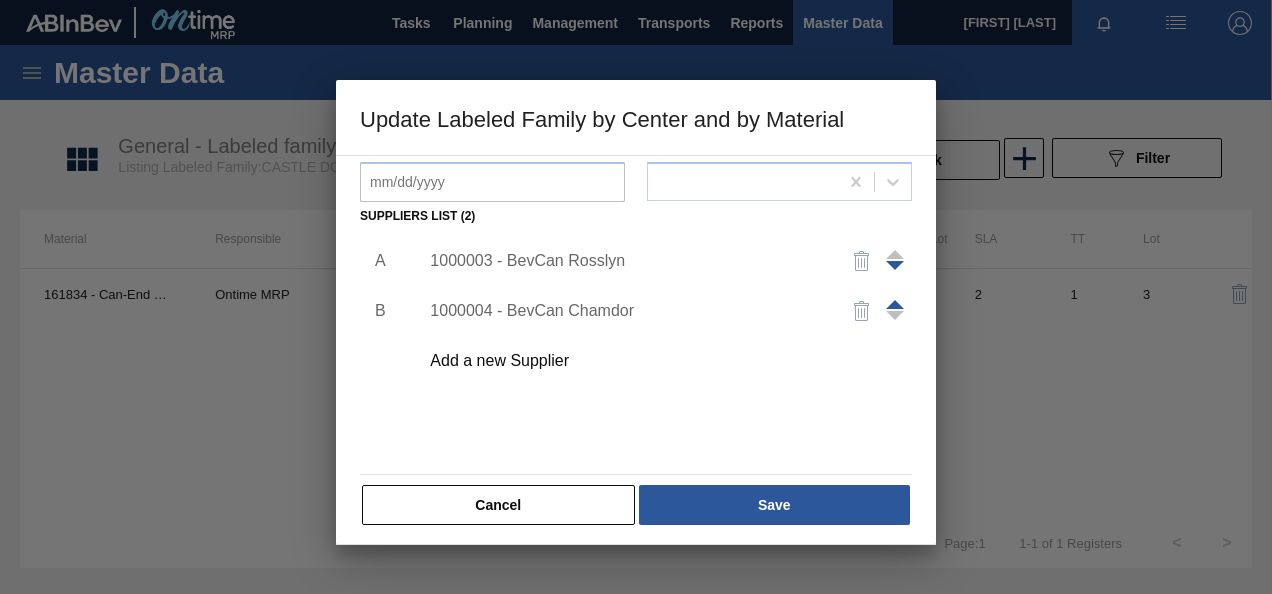 click on "1000003 - BevCan Rosslyn" at bounding box center (626, 261) 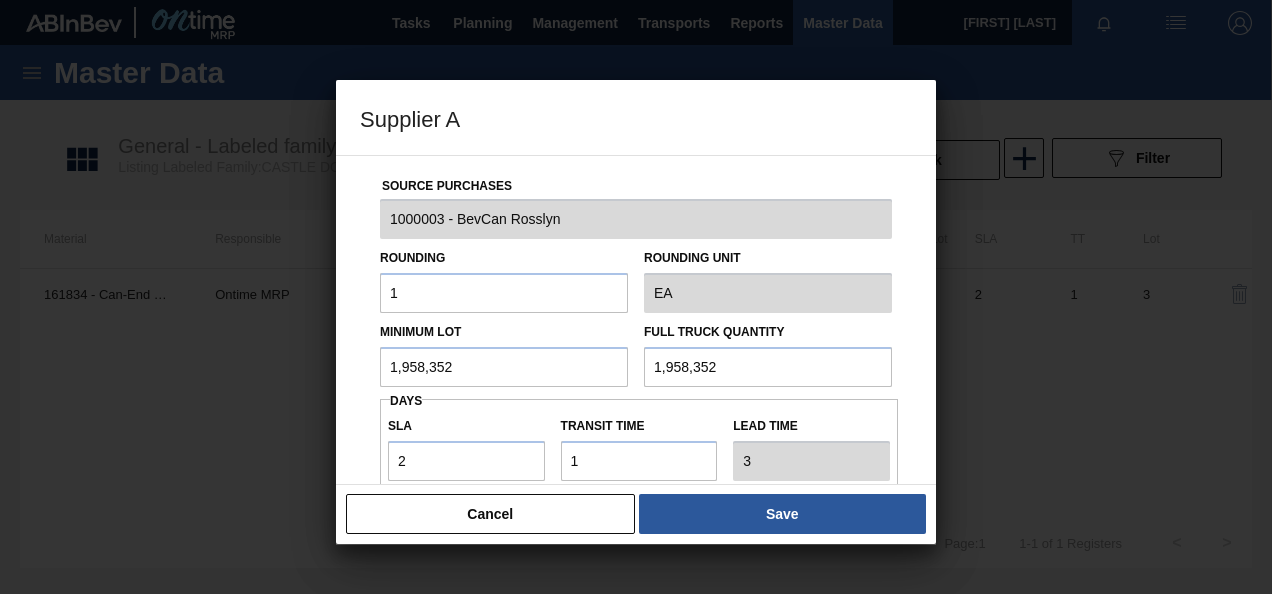 drag, startPoint x: 537, startPoint y: 359, endPoint x: 323, endPoint y: 349, distance: 214.23352 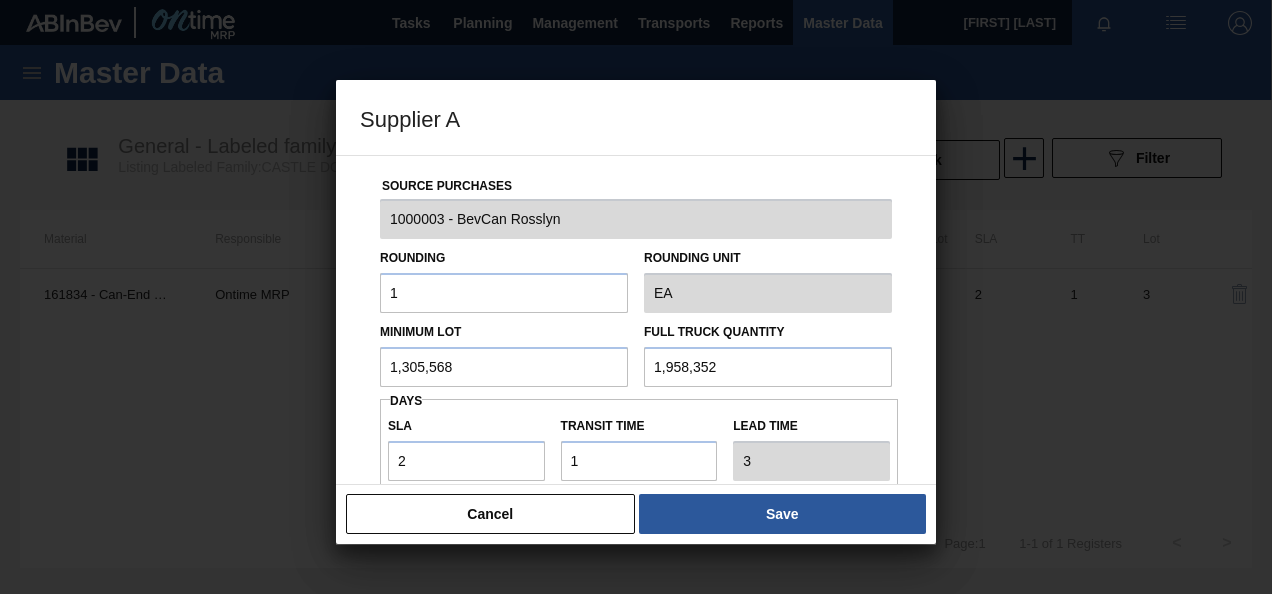 drag, startPoint x: 460, startPoint y: 364, endPoint x: 347, endPoint y: 370, distance: 113.15918 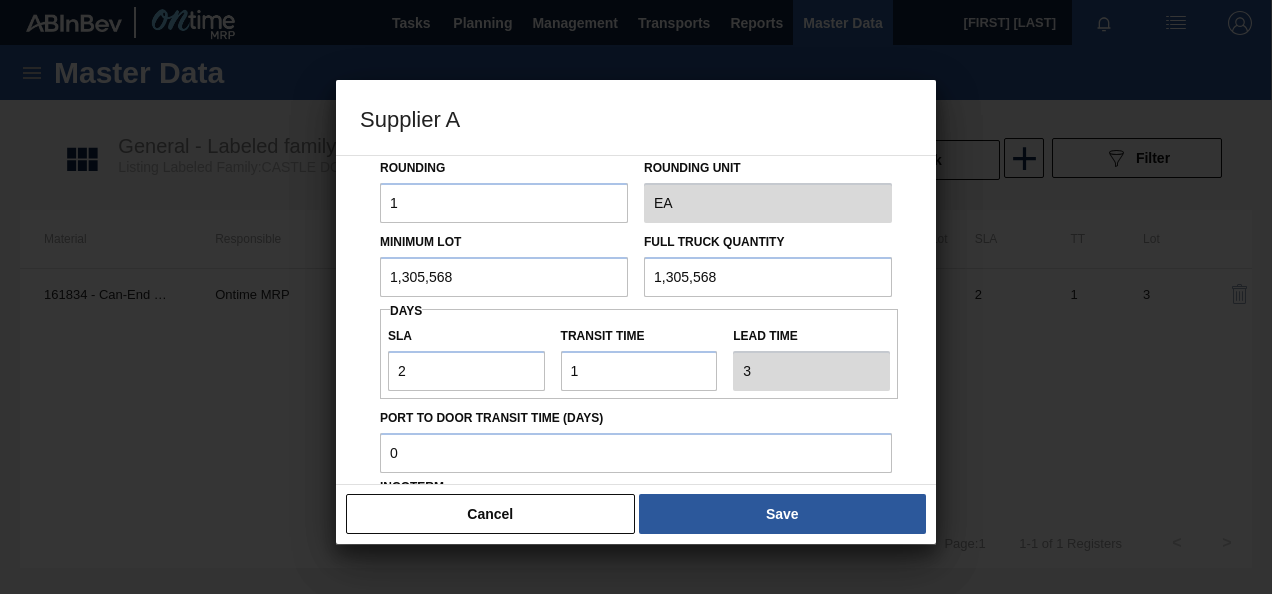 scroll, scrollTop: 200, scrollLeft: 0, axis: vertical 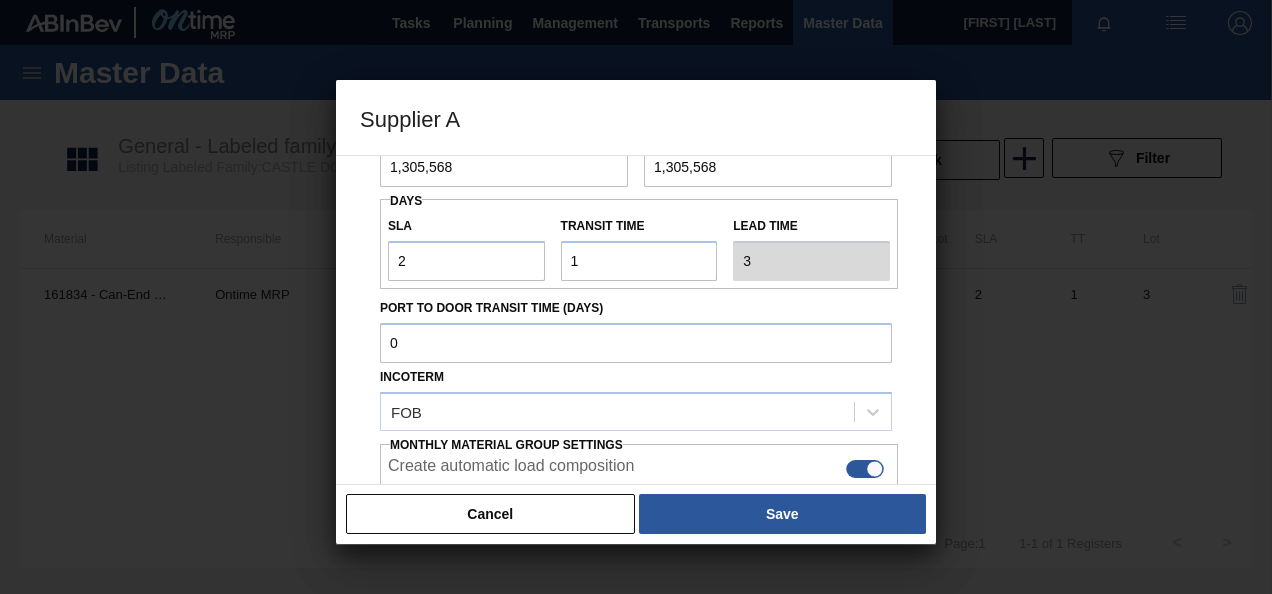 type on "1,305,568" 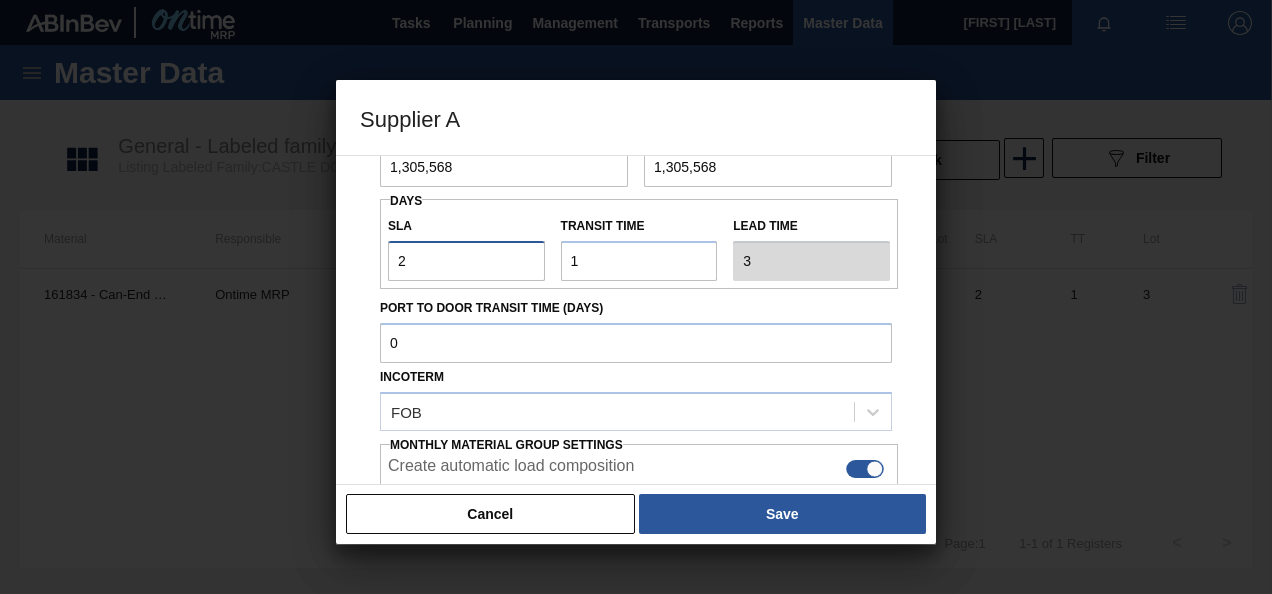 drag, startPoint x: 419, startPoint y: 269, endPoint x: 282, endPoint y: 272, distance: 137.03284 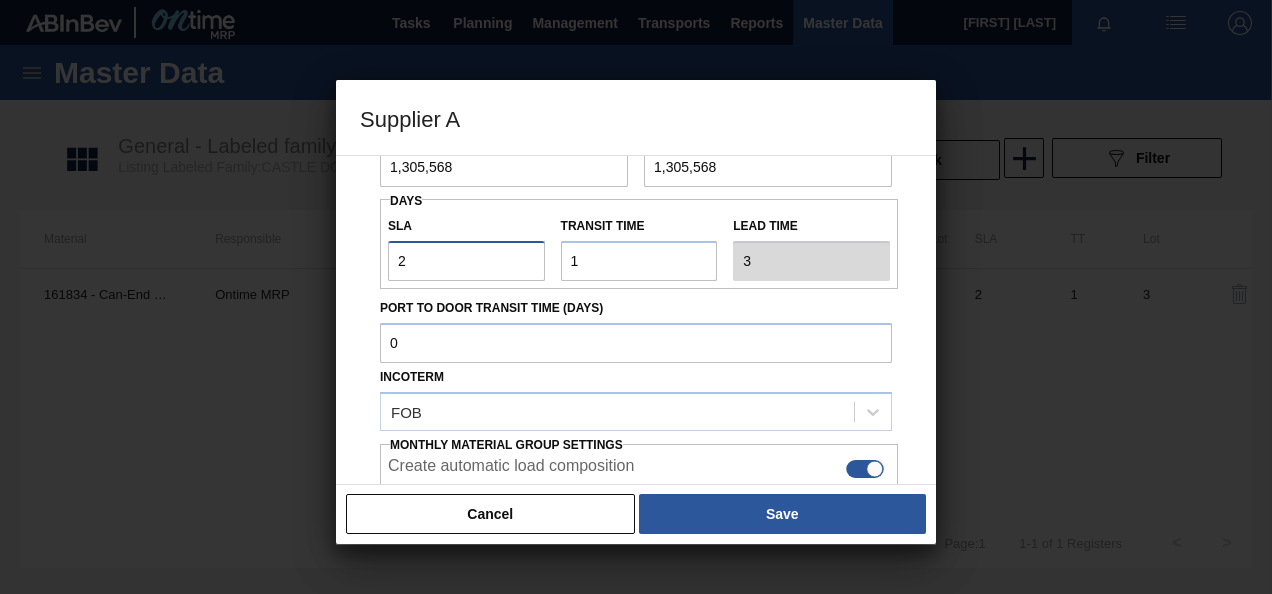 click on "Supplier A Source Purchases 1000003 - BevCan Rosslyn Rounding 1 Rounding Unit EA Minimum Lot 1,305,568 Full Truck Quantity 1,305,568 Days SLA 2 Transit time Lead time 3 Port to Door Transit Time (days) Incoterm FOB Monthly Material Group Settings Create automatic load composition Accept Orders Automatically Cancel Save" at bounding box center (636, 297) 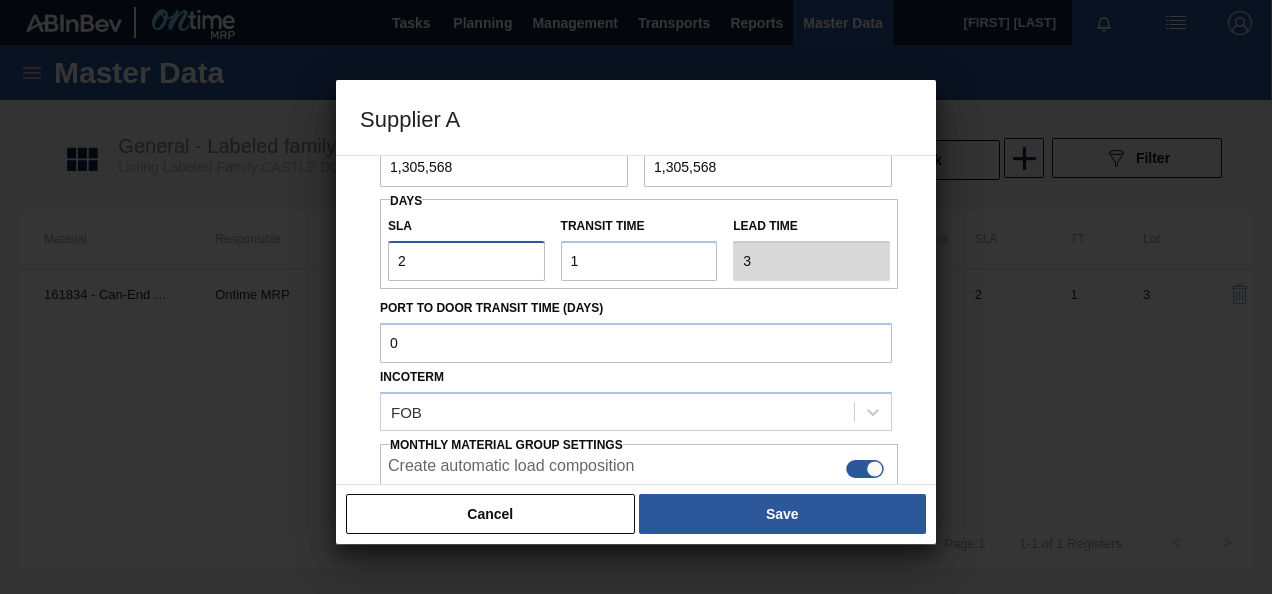 type on "0" 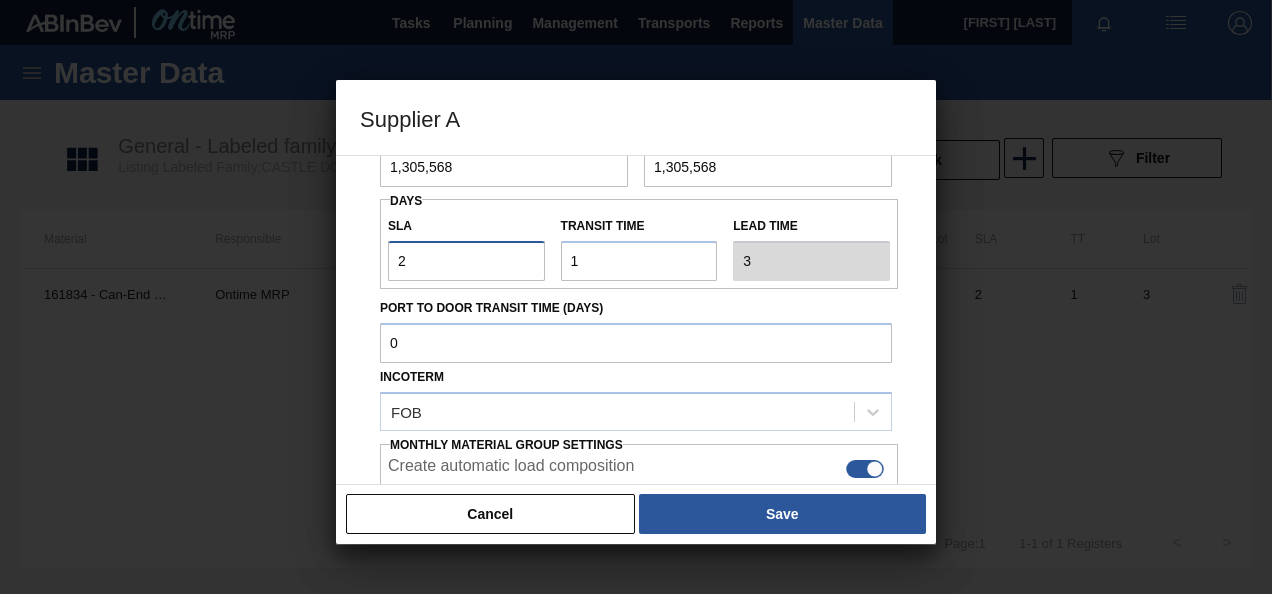 type on "1" 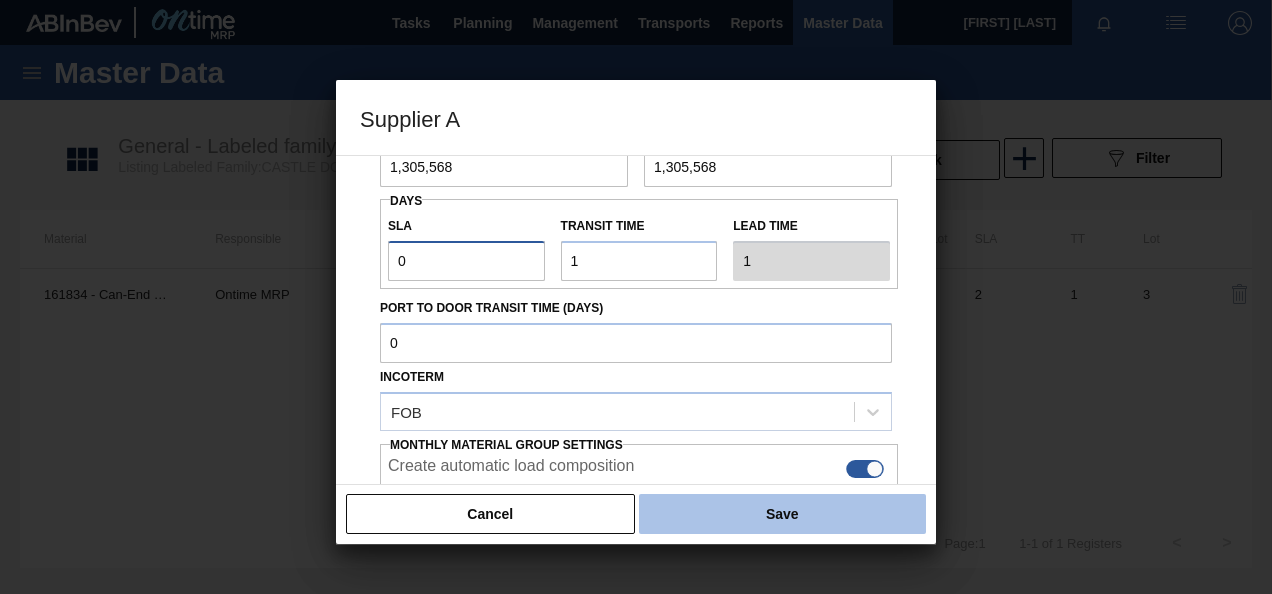 type on "0" 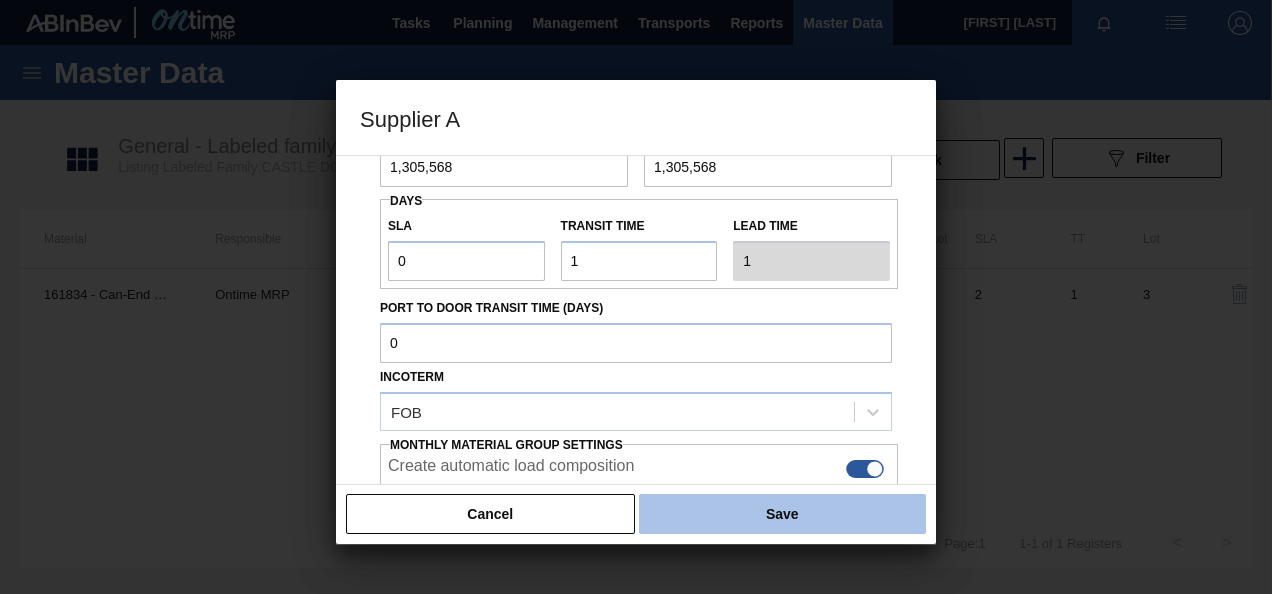 click on "Save" at bounding box center (782, 514) 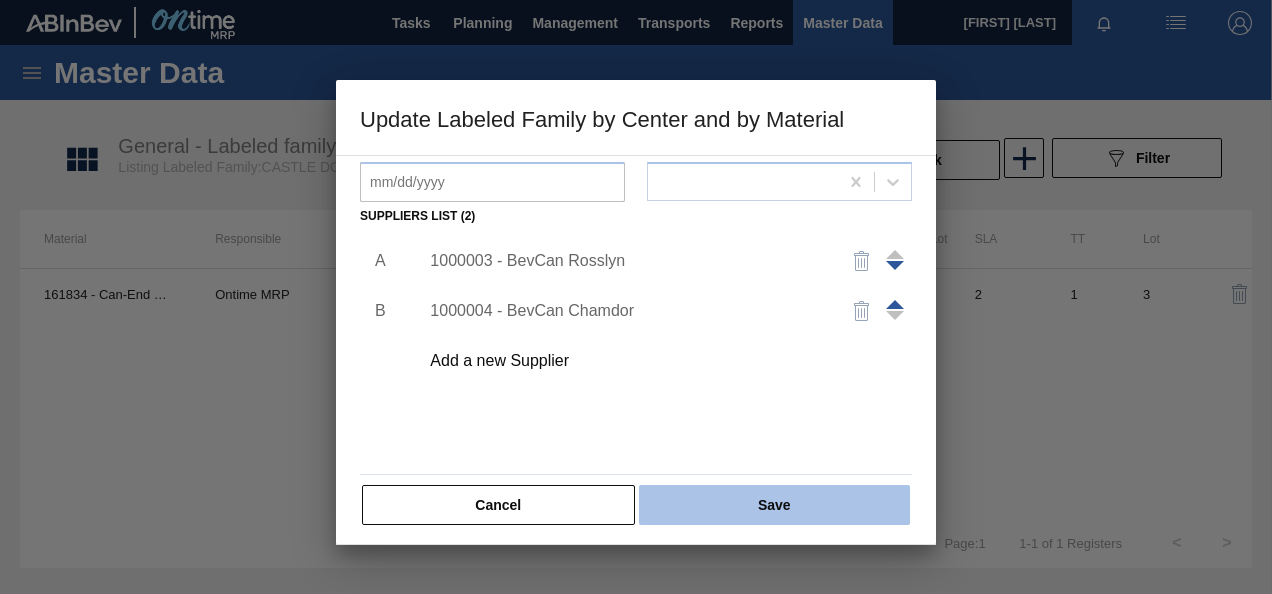 click on "Save" at bounding box center (774, 505) 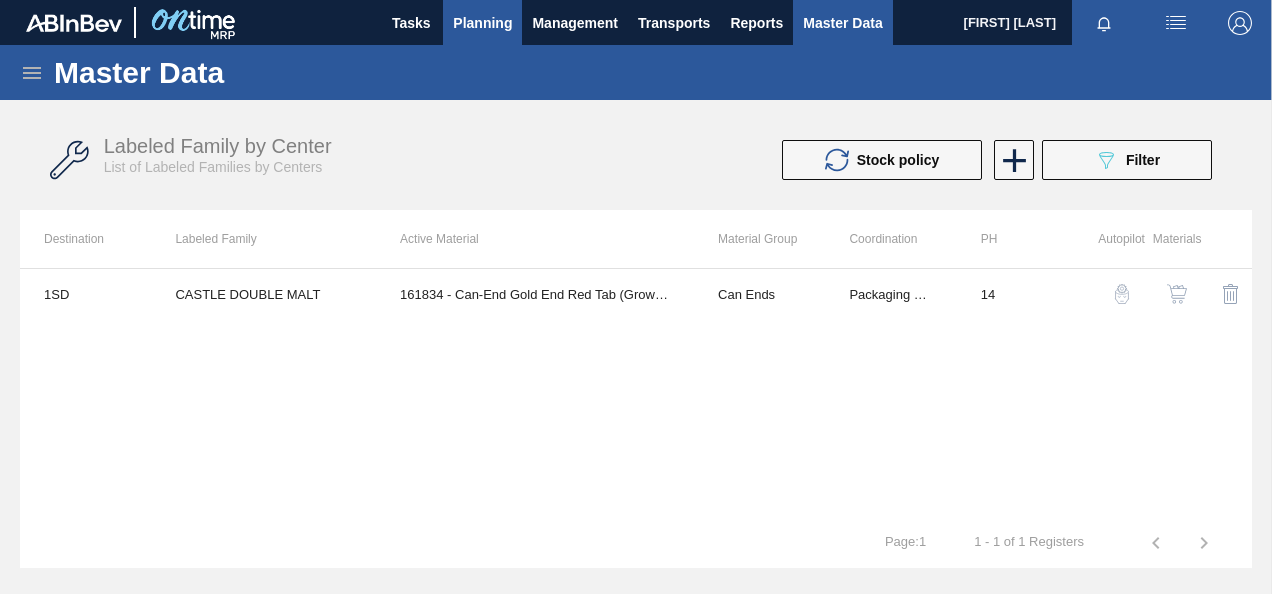 click on "Planning" at bounding box center (482, 23) 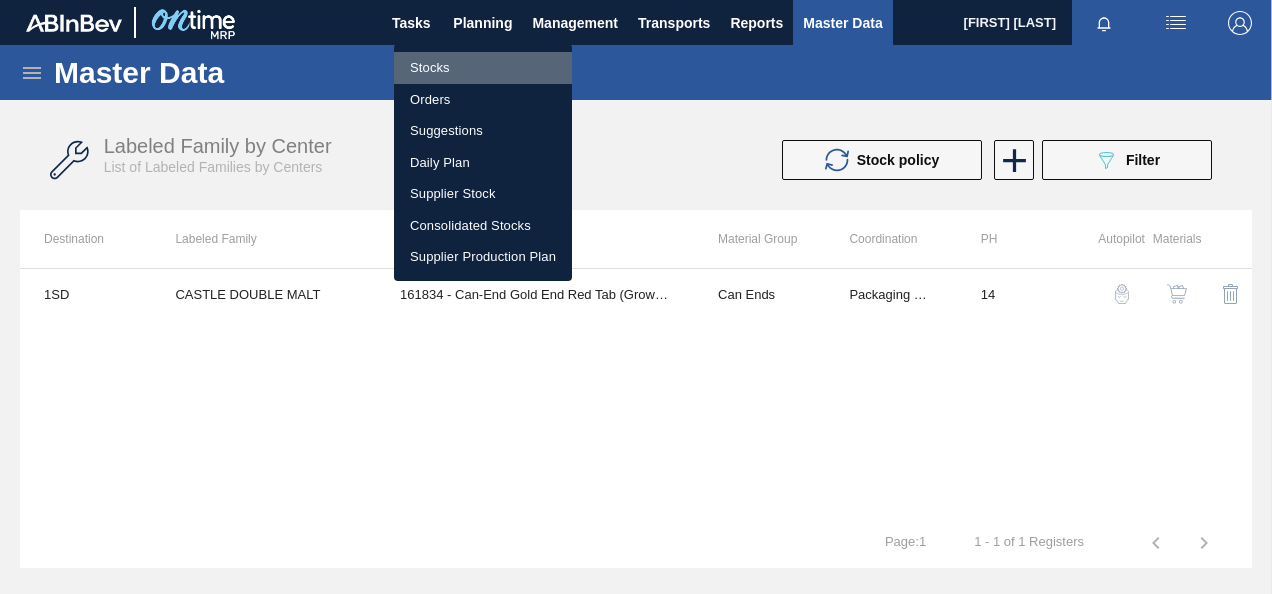 click on "Stocks" at bounding box center (483, 68) 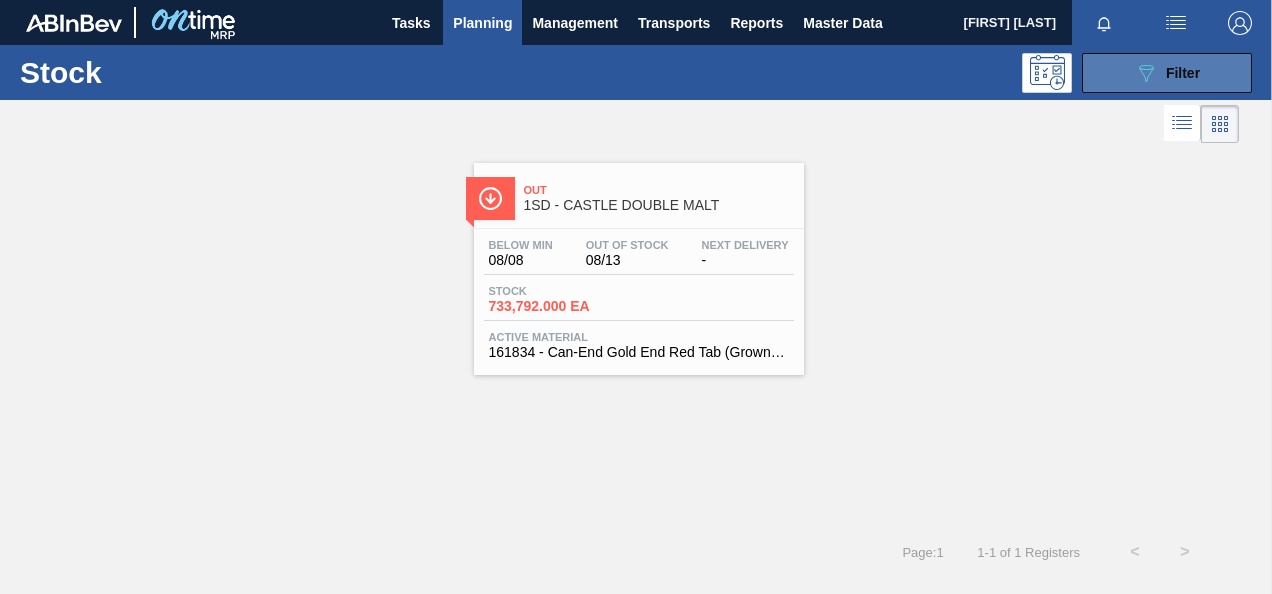 click on "089F7B8B-B2A5-4AFE-B5C0-19BA573D28AC Filter" at bounding box center (1167, 73) 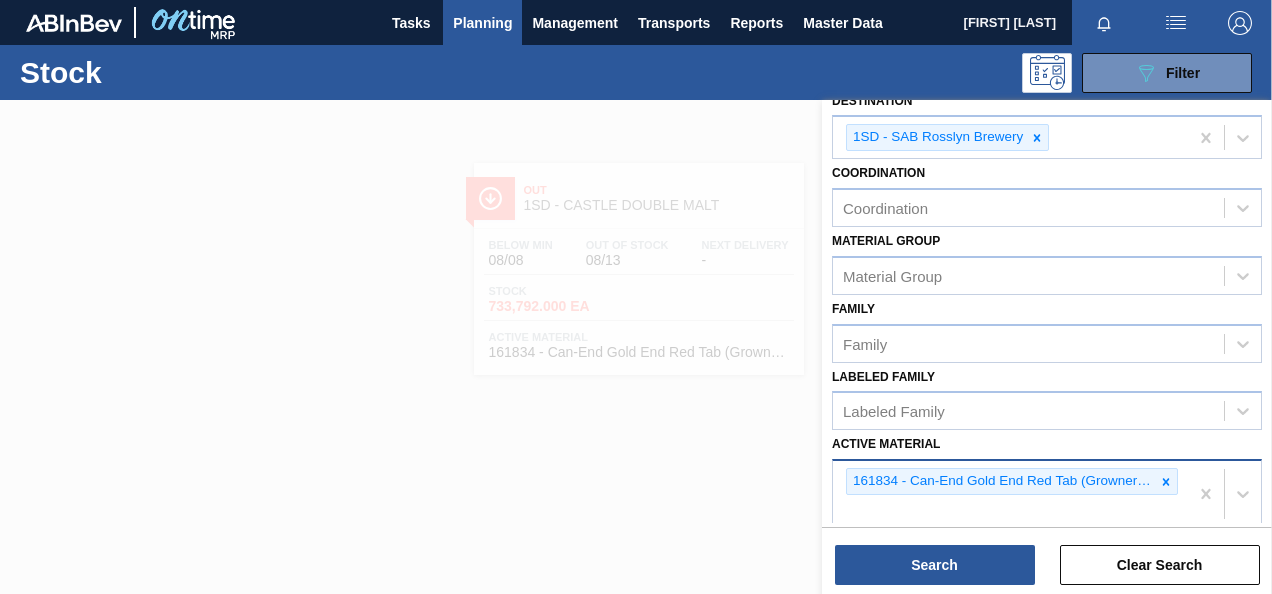 scroll, scrollTop: 300, scrollLeft: 0, axis: vertical 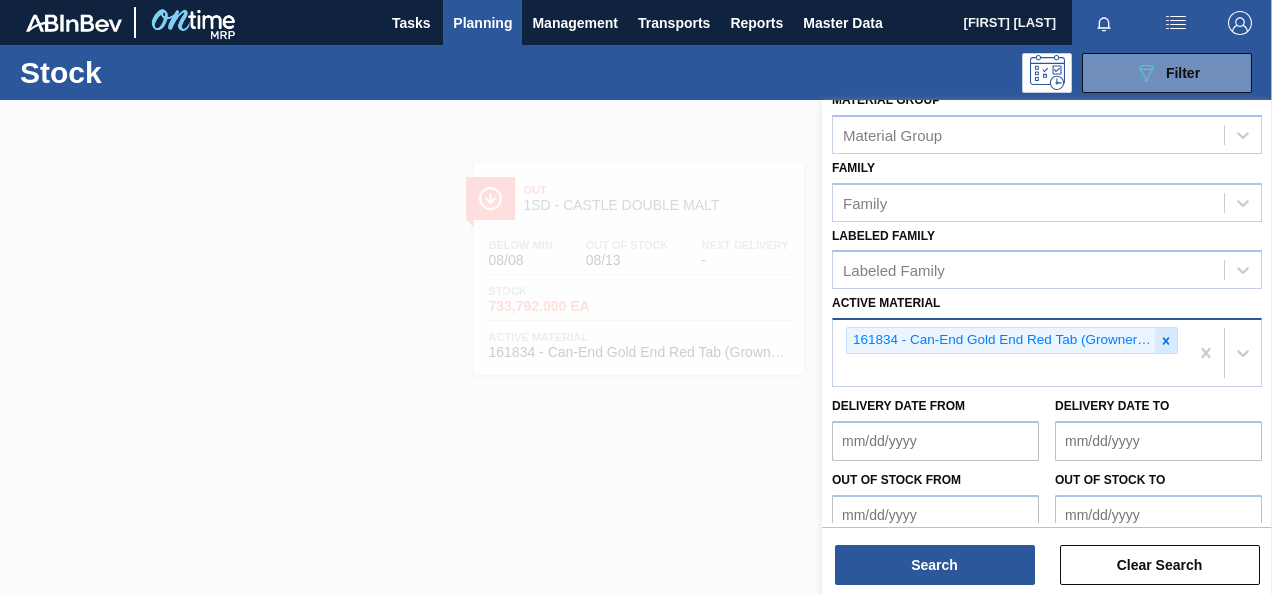 click 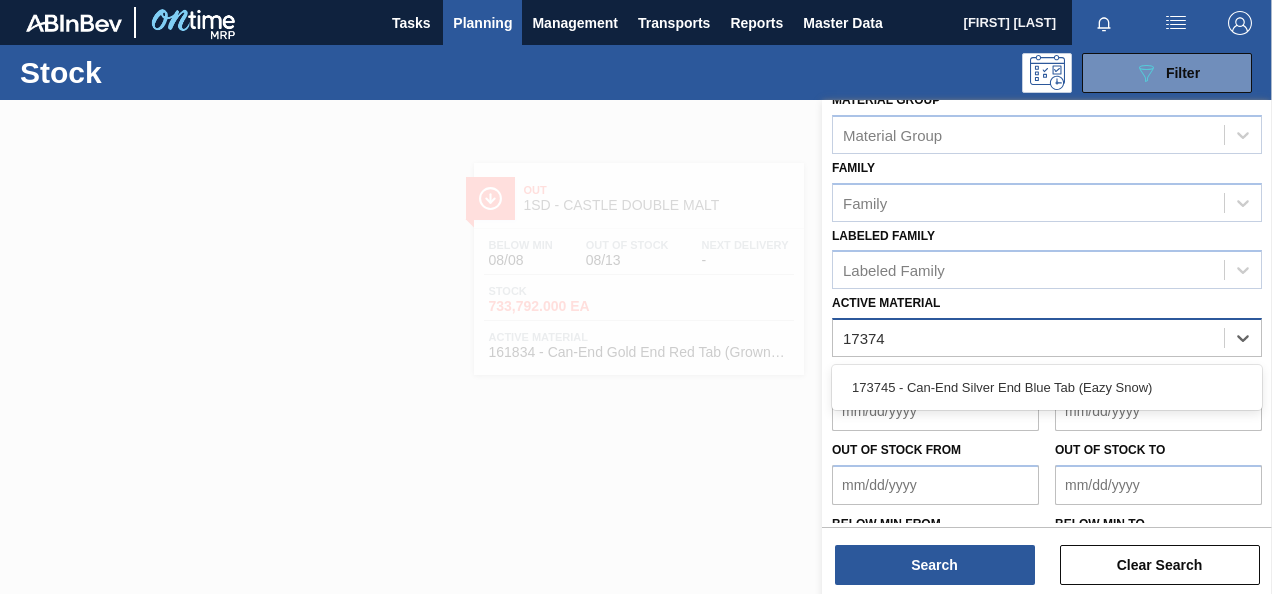 type on "173745" 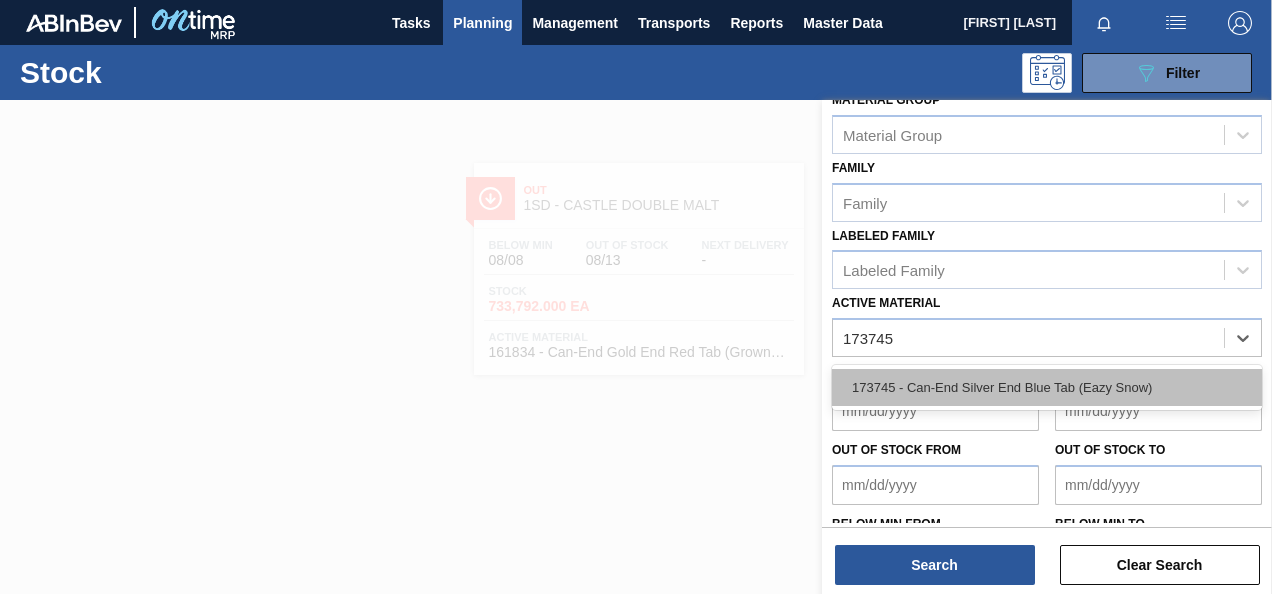 click on "173745 - Can-End Silver End Blue Tab (Eazy Snow)" at bounding box center [1047, 387] 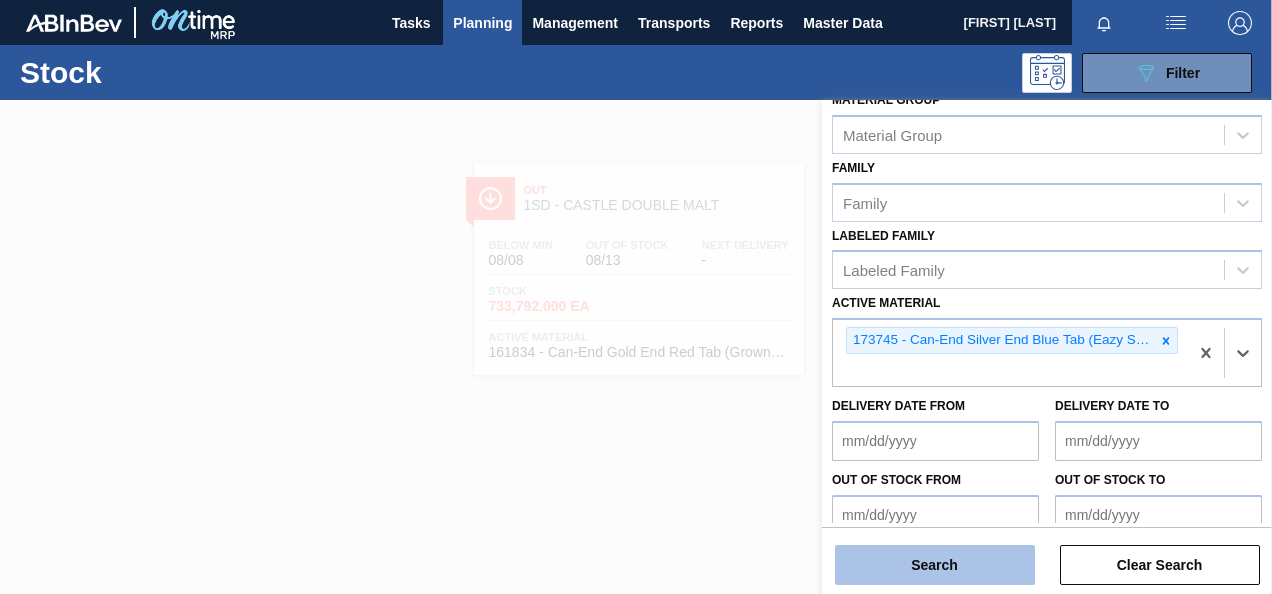 click on "Search" at bounding box center [935, 565] 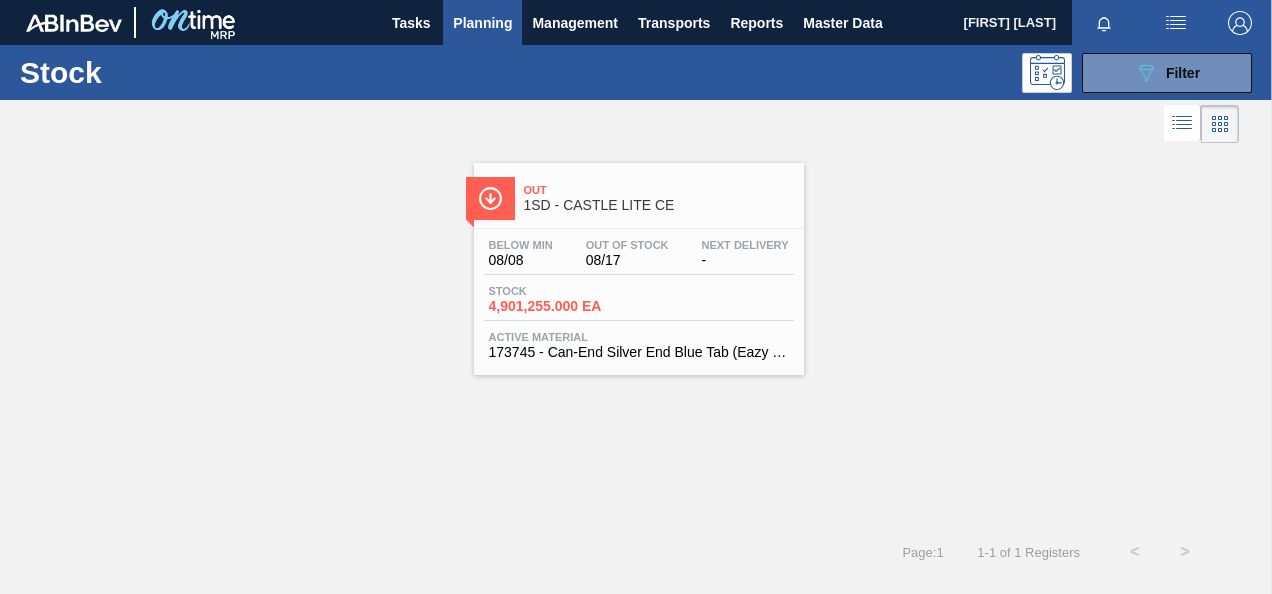 click on "Out" at bounding box center (659, 190) 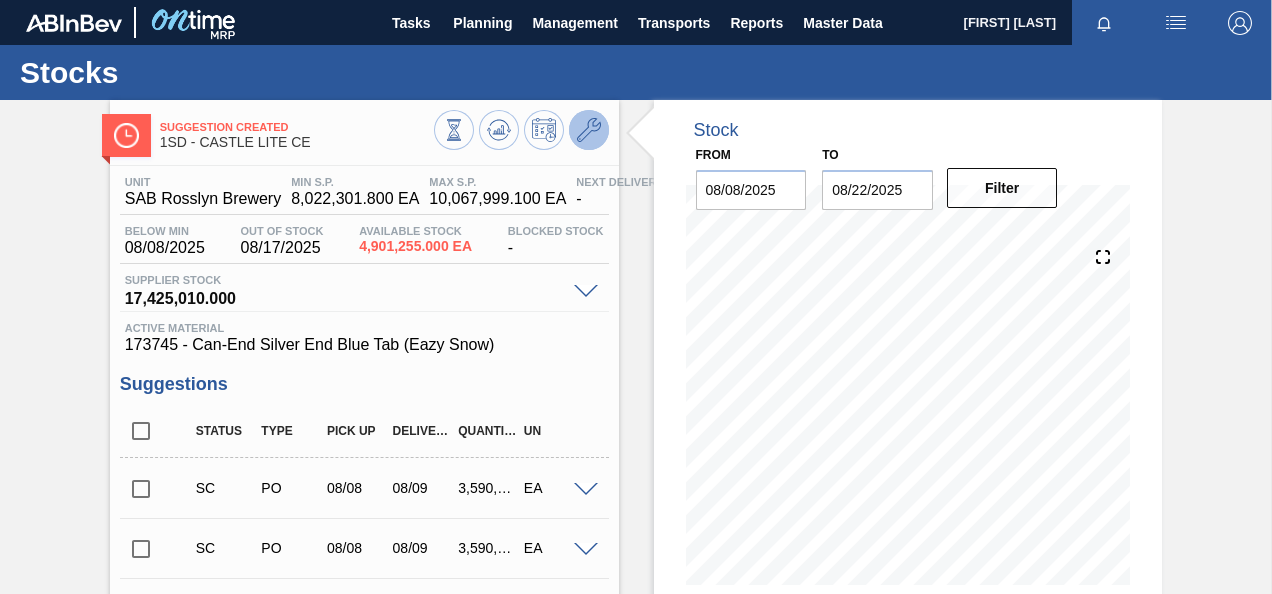 click 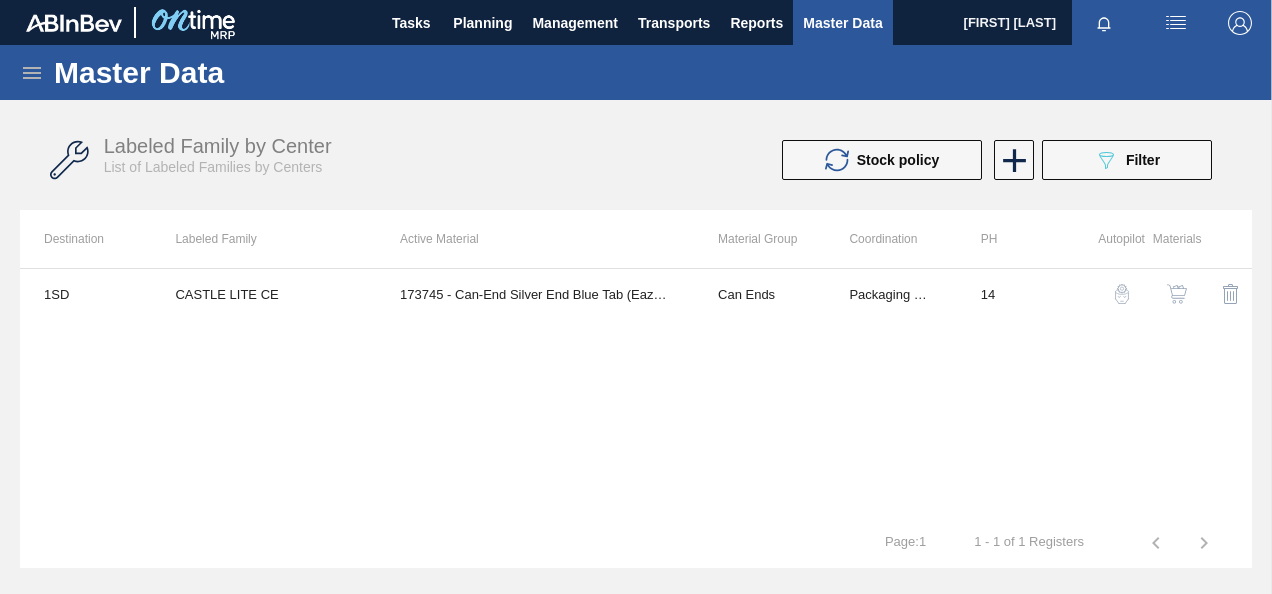 click at bounding box center (1177, 294) 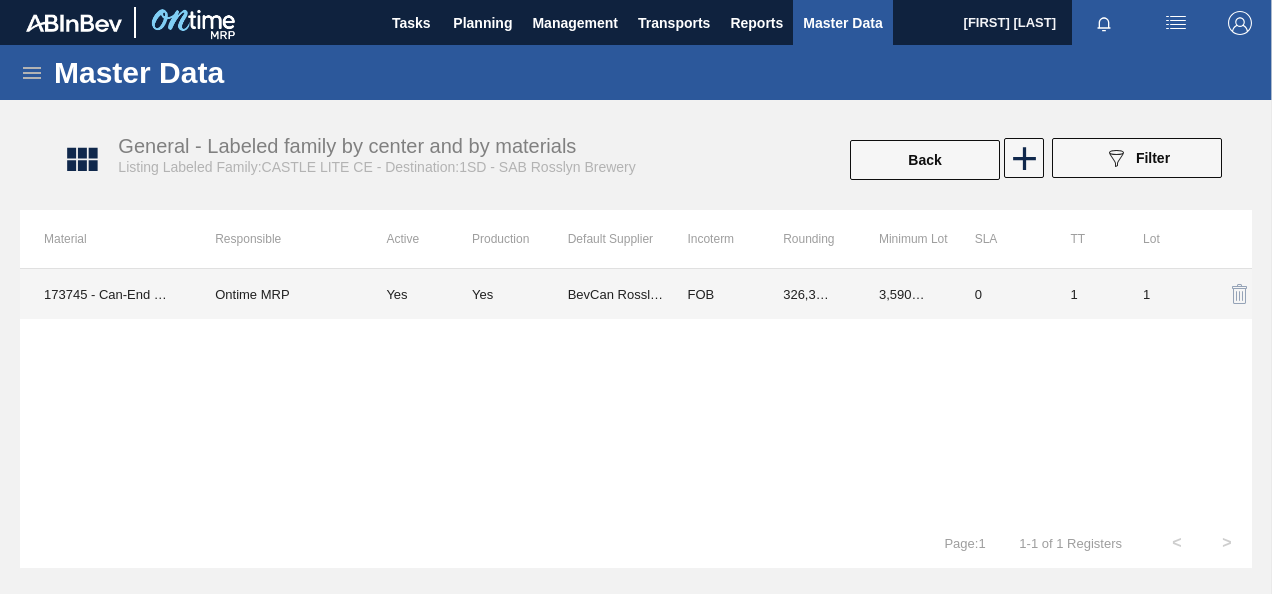 click on "326,392.000" at bounding box center [807, 294] 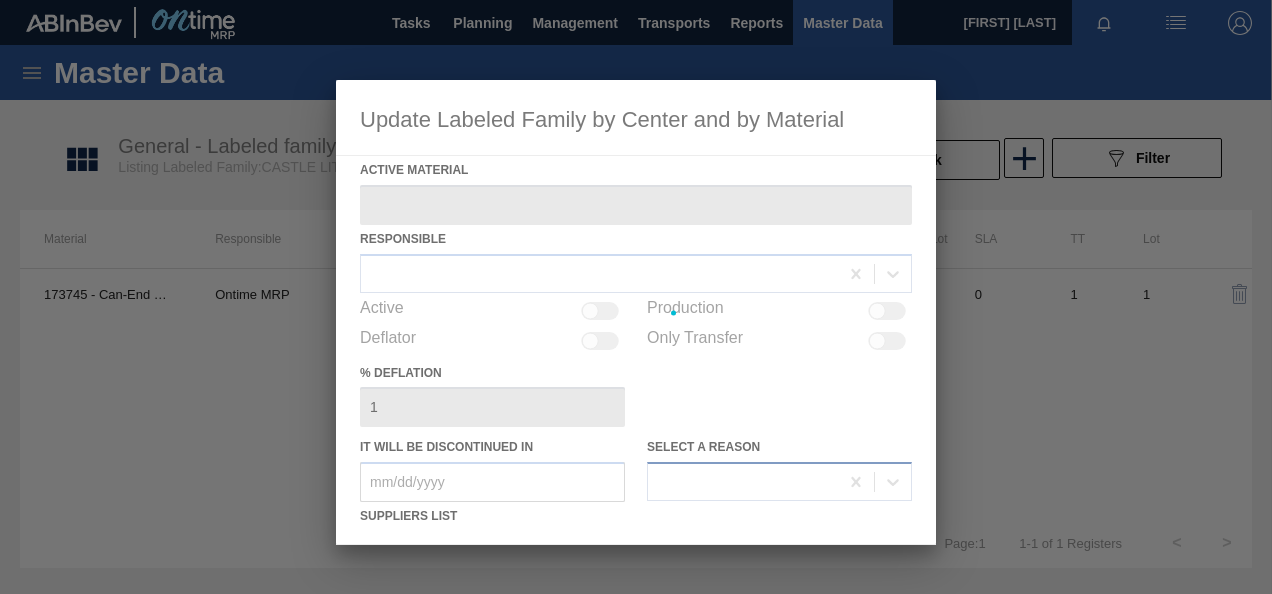 type on "173745 - Can-End Silver End Blue Tab (Eazy Snow)" 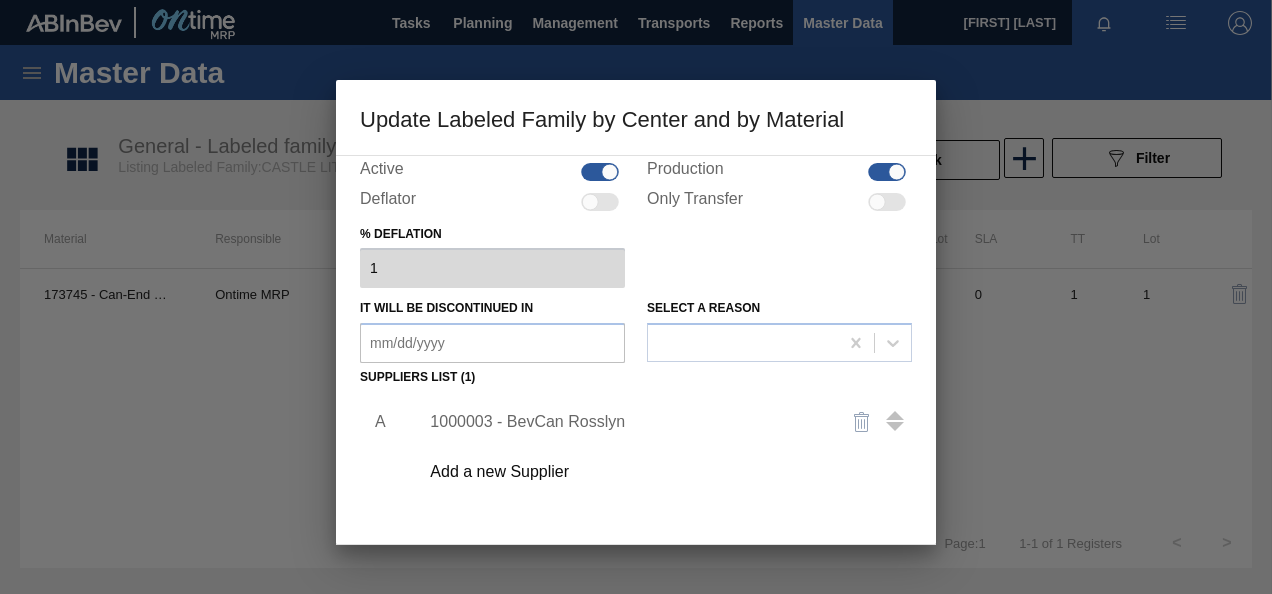 scroll, scrollTop: 306, scrollLeft: 0, axis: vertical 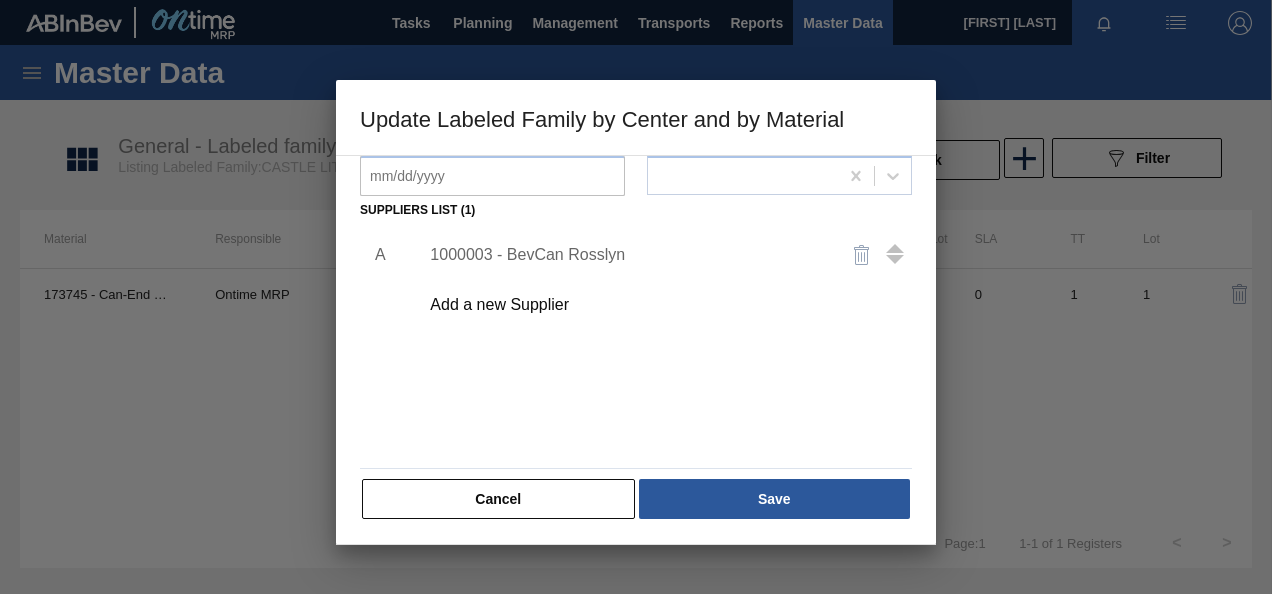click on "1000003 - BevCan Rosslyn" at bounding box center (626, 255) 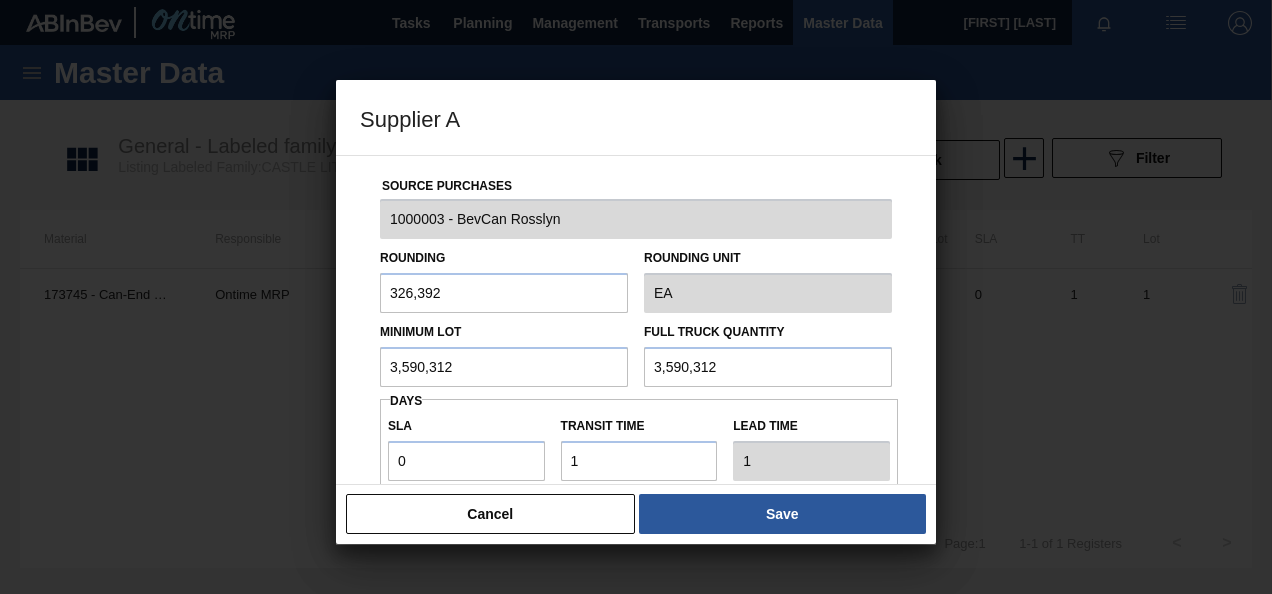 drag, startPoint x: 488, startPoint y: 366, endPoint x: 290, endPoint y: 384, distance: 198.8165 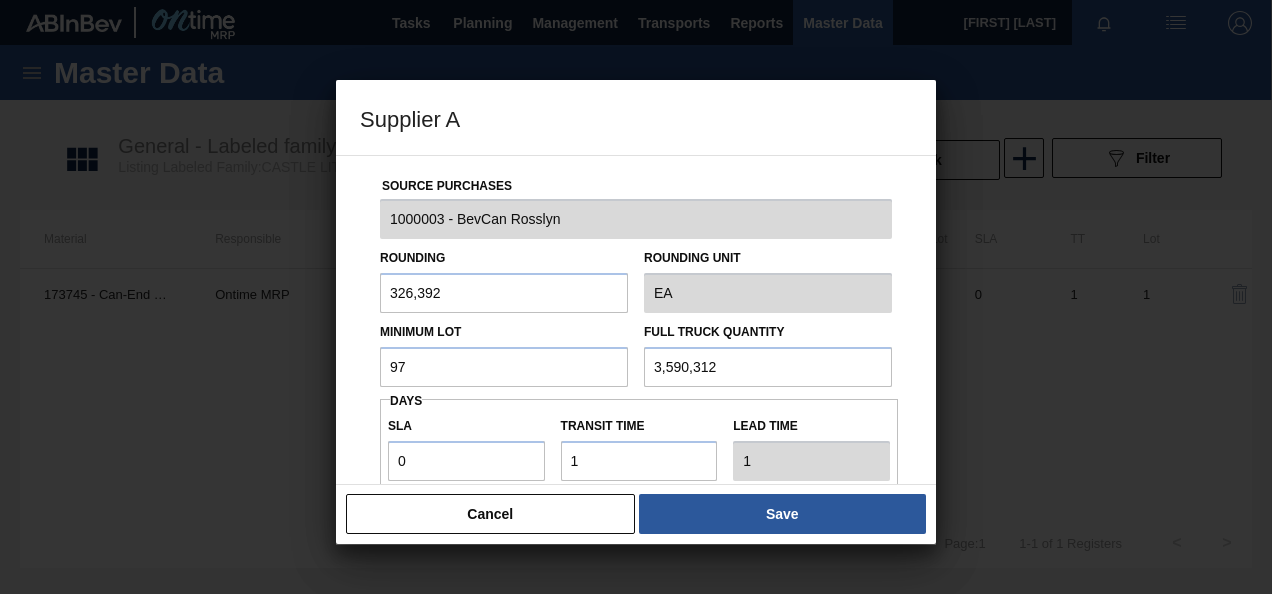 type on "979,176" 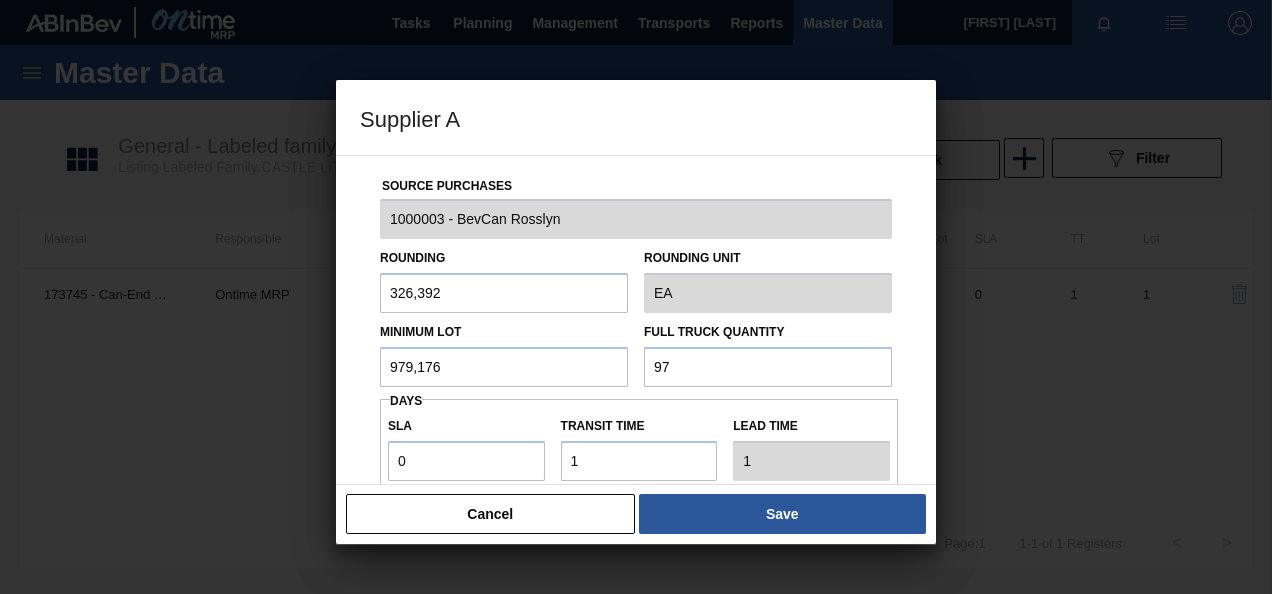 type on "979,176" 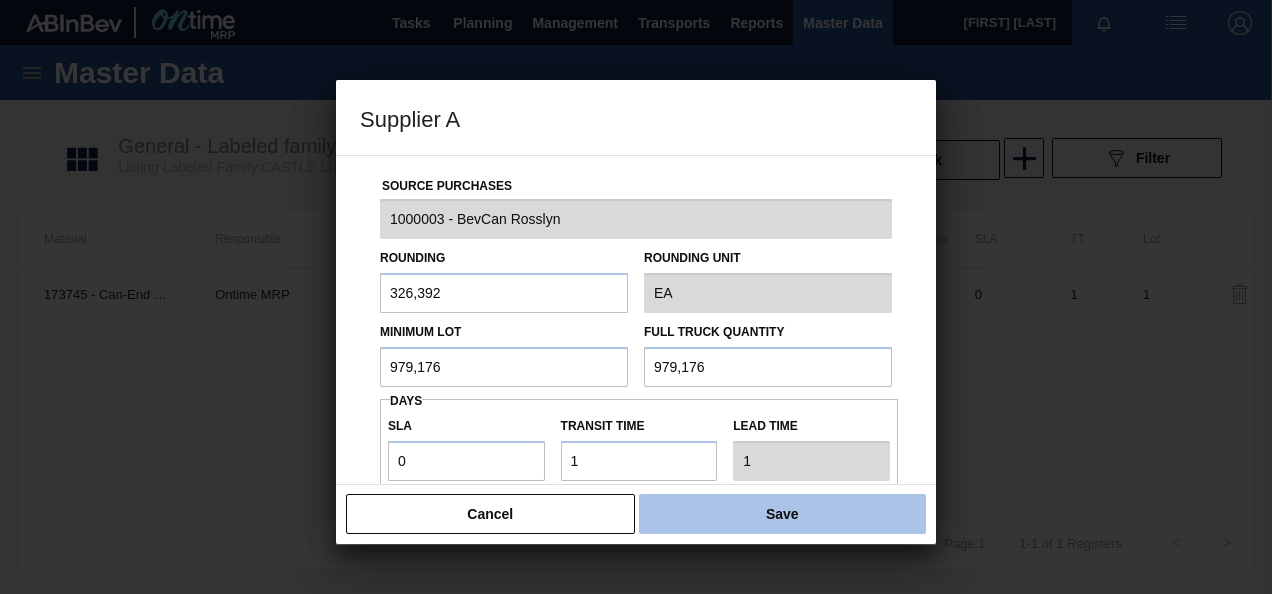 click on "Save" at bounding box center [782, 514] 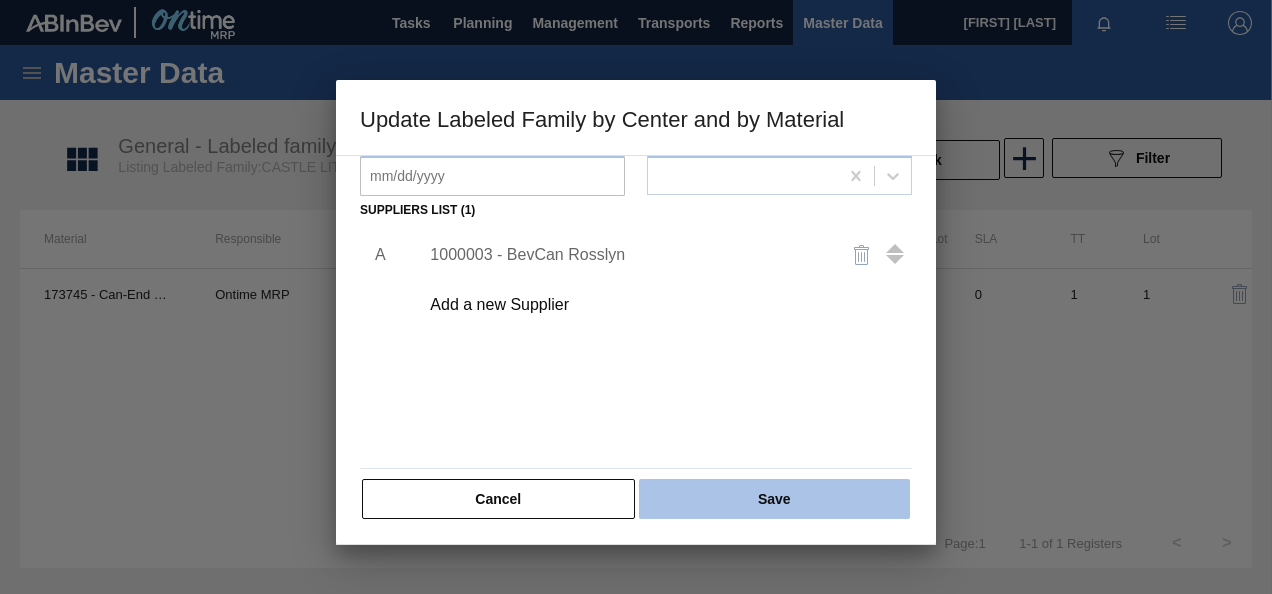 click on "Save" at bounding box center [774, 499] 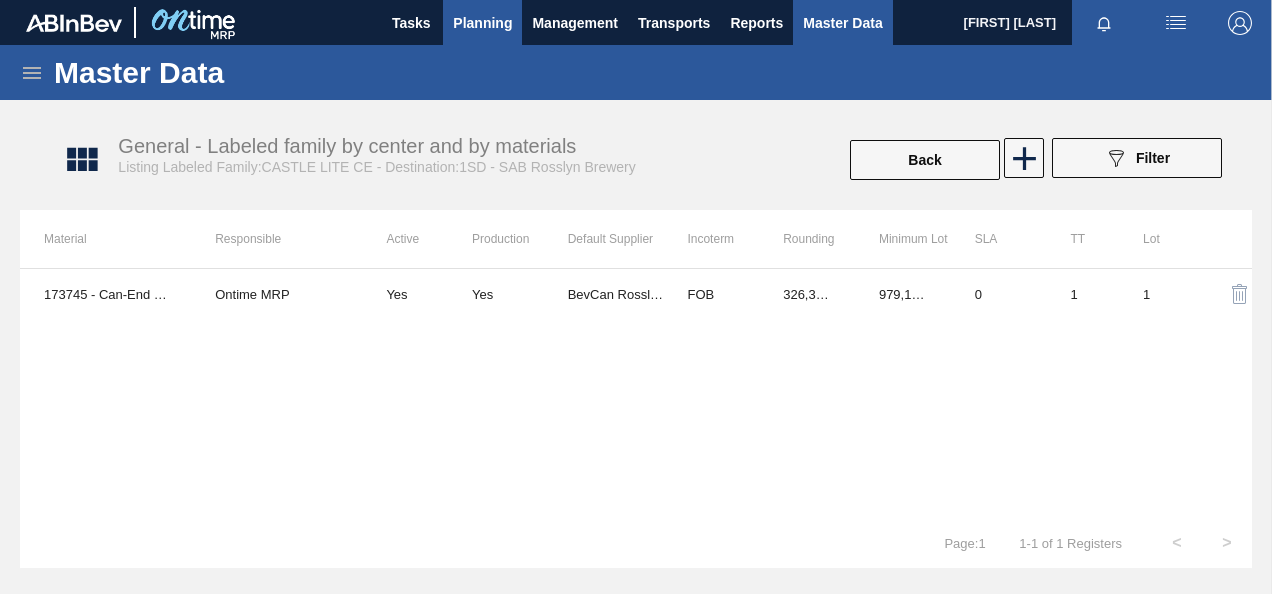 click on "Planning" at bounding box center (482, 23) 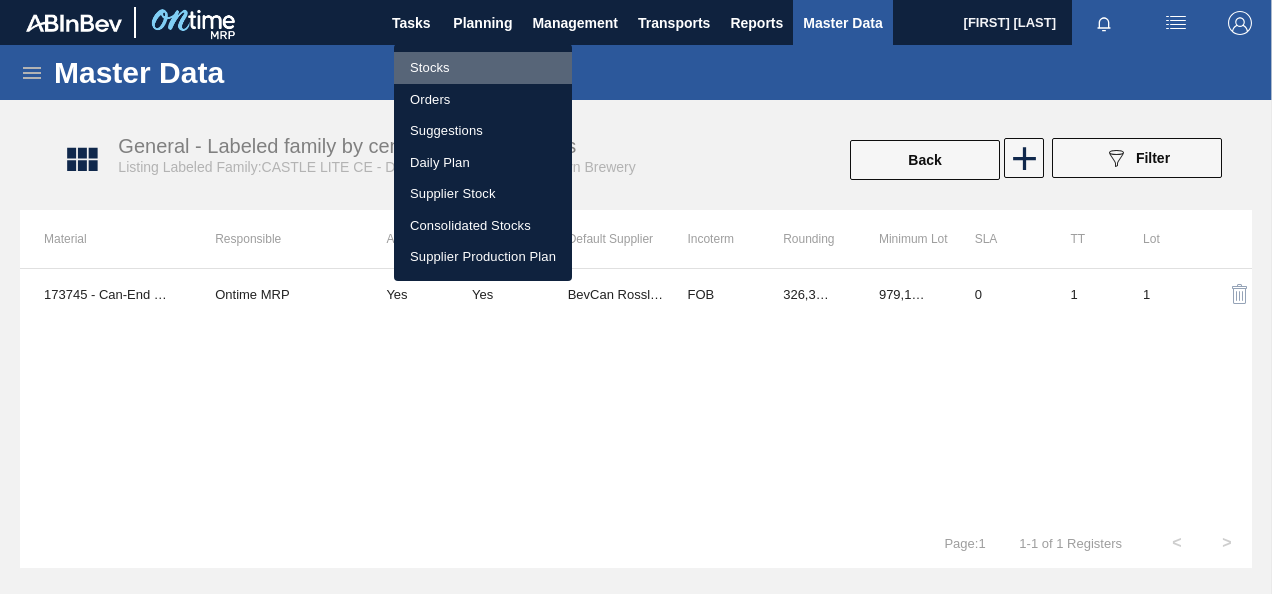 click on "Stocks" at bounding box center (483, 68) 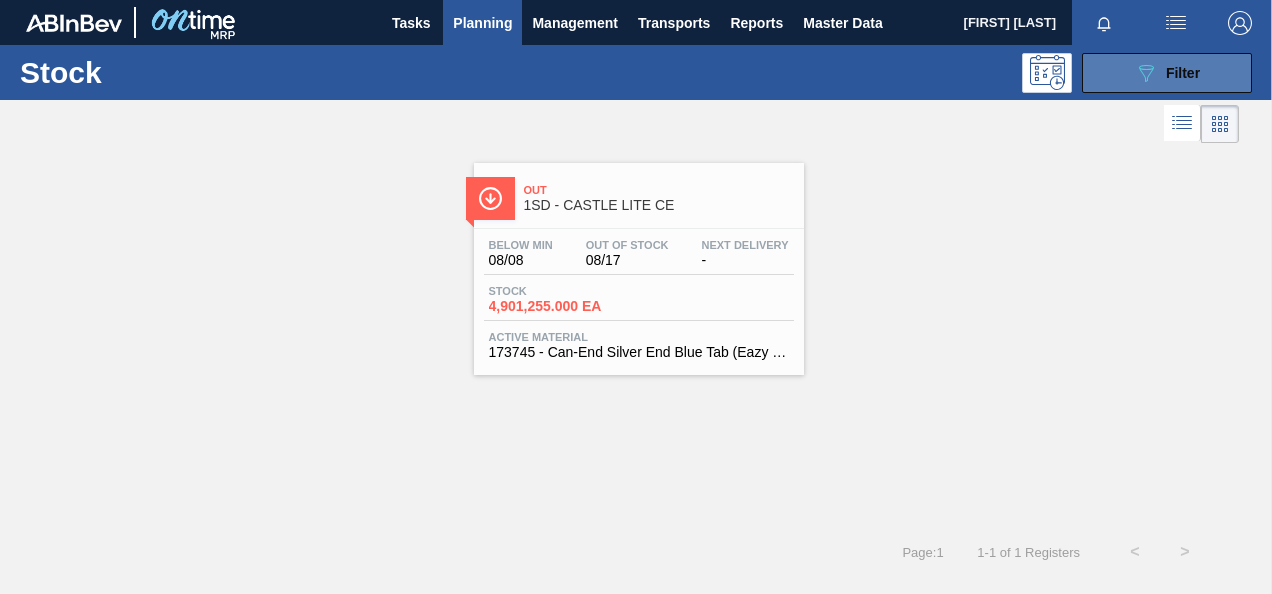 click on "089F7B8B-B2A5-4AFE-B5C0-19BA573D28AC" 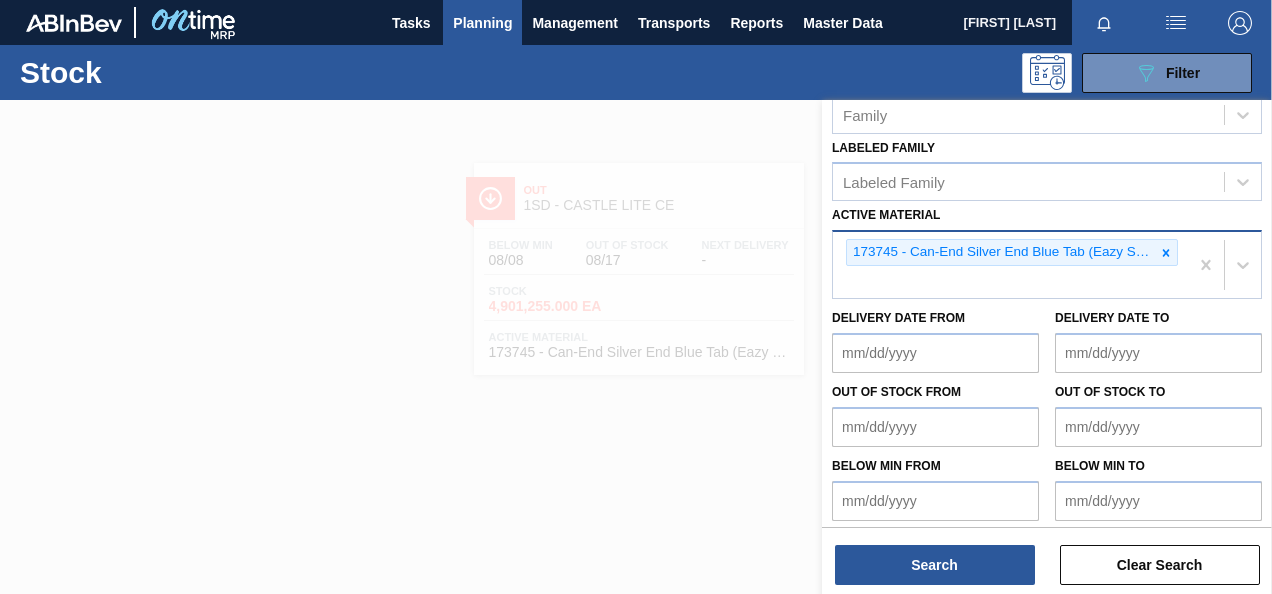 scroll, scrollTop: 391, scrollLeft: 0, axis: vertical 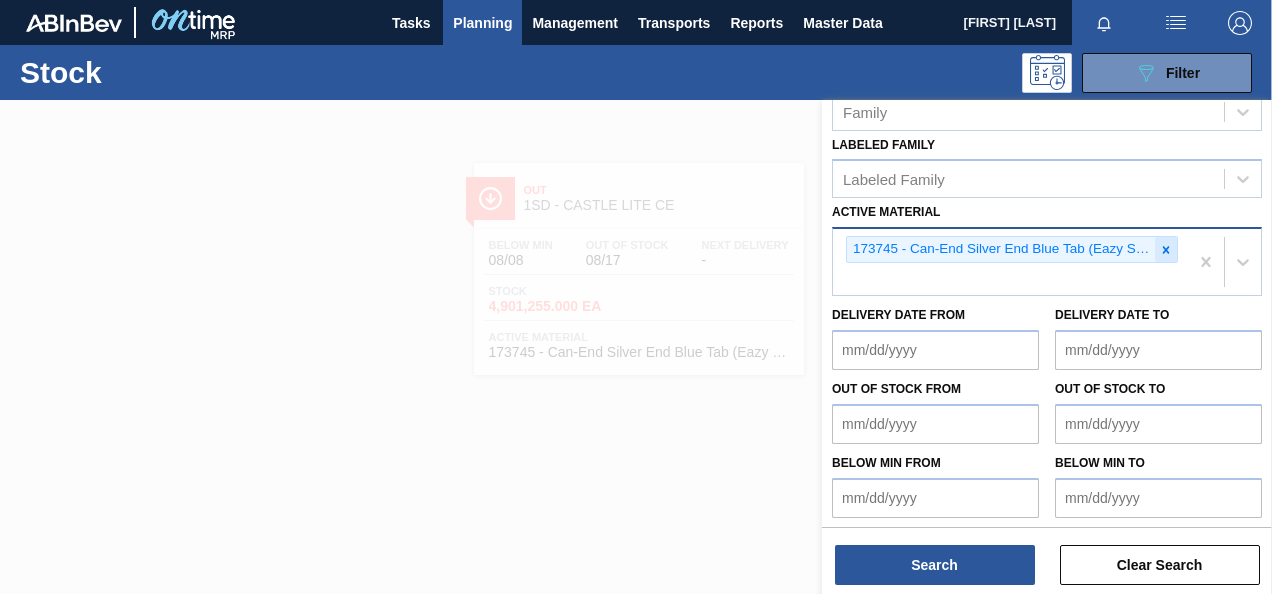 click at bounding box center [1166, 249] 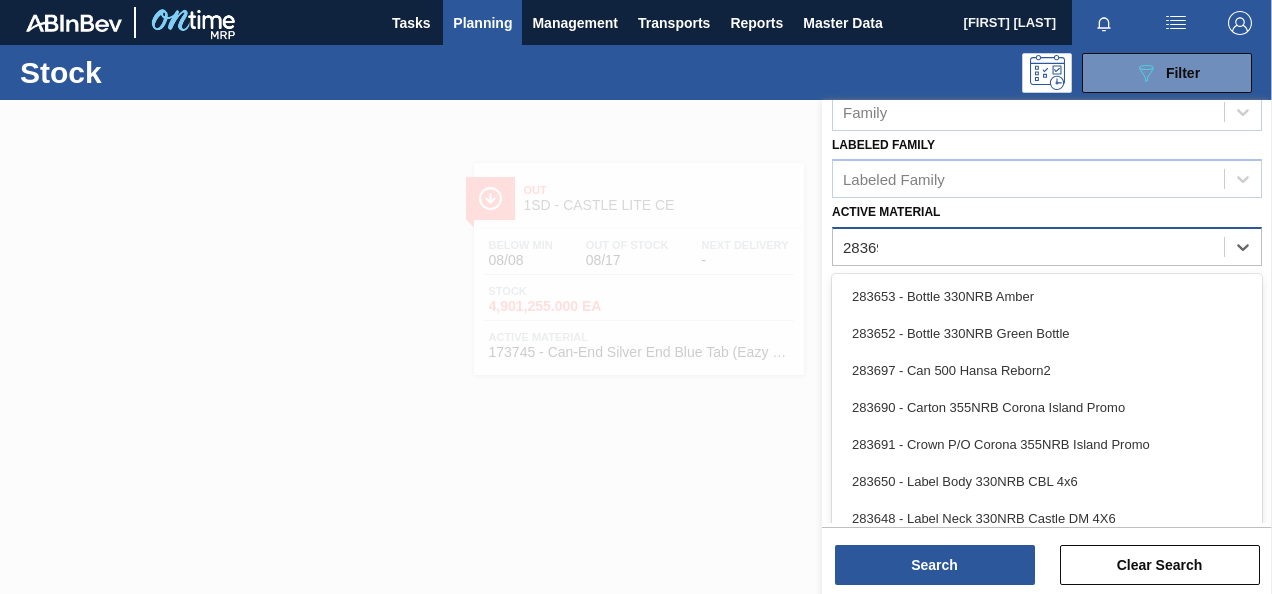 scroll, scrollTop: 362, scrollLeft: 0, axis: vertical 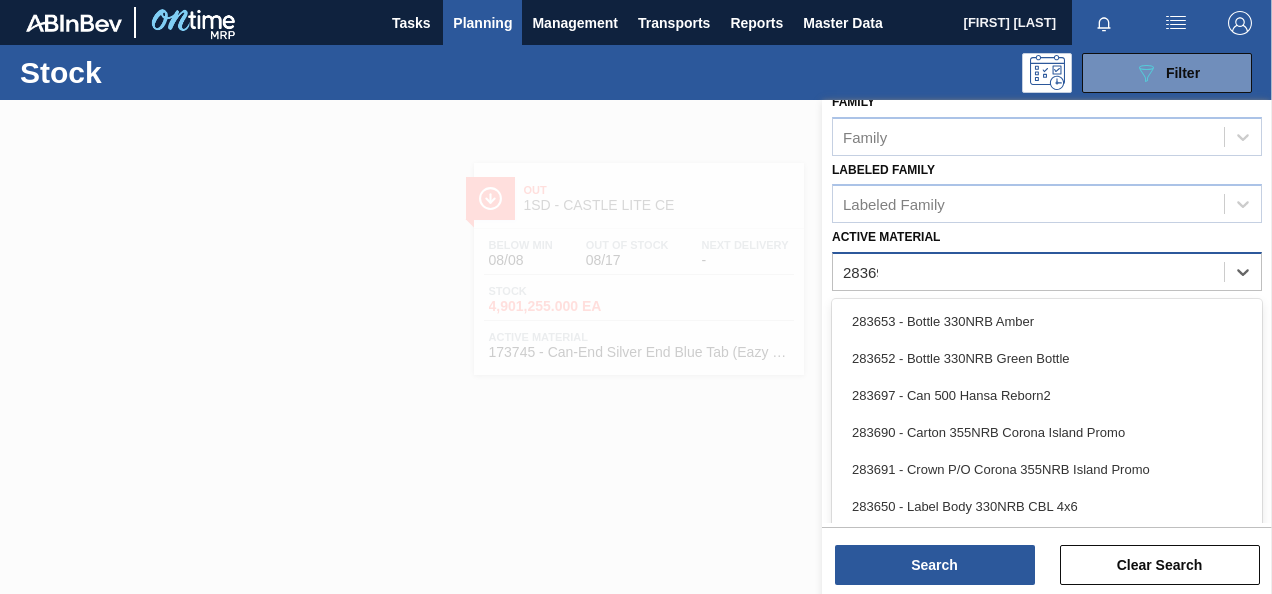 type on "283697" 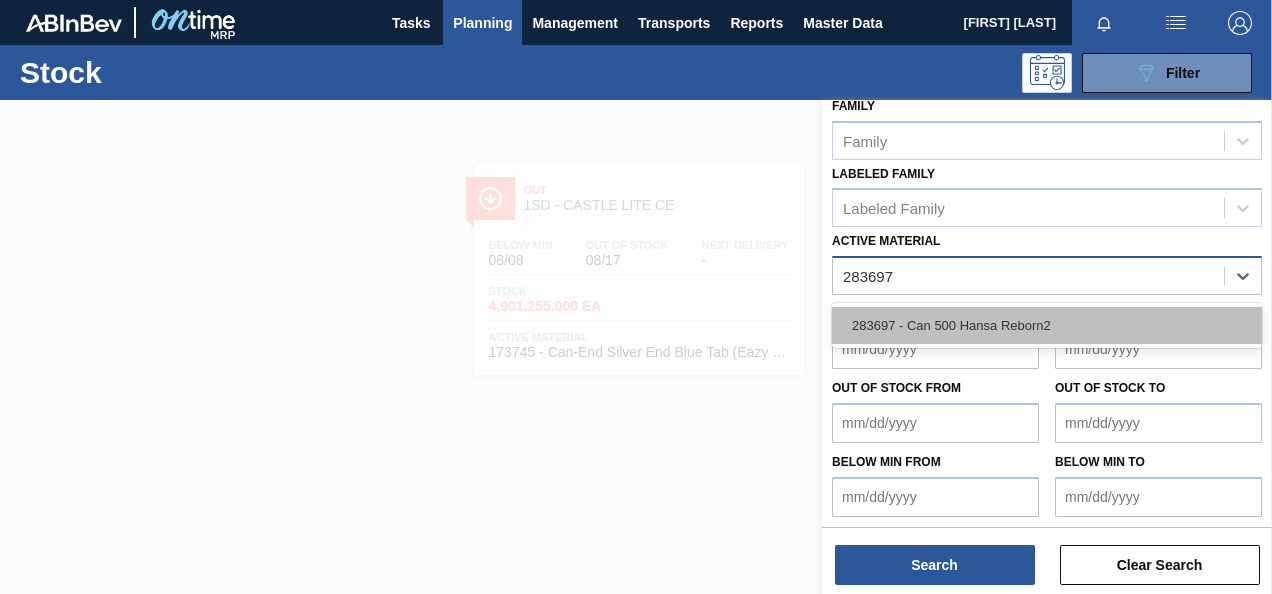 click on "283697 - Can 500 Hansa Reborn2" at bounding box center [1047, 325] 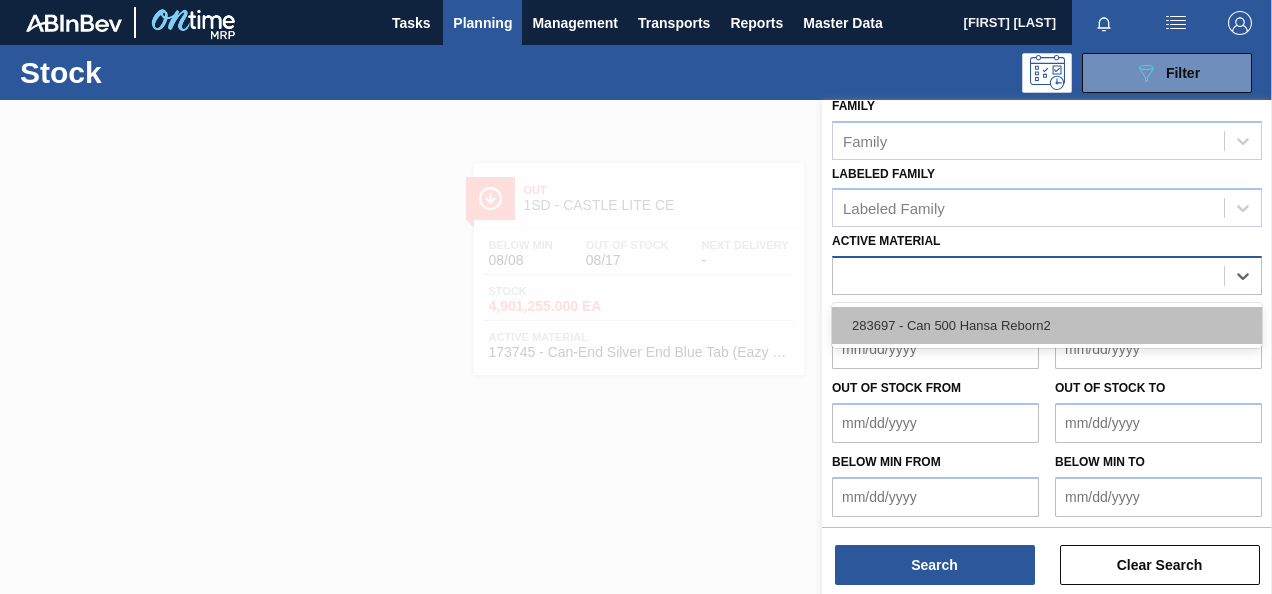 scroll, scrollTop: 366, scrollLeft: 0, axis: vertical 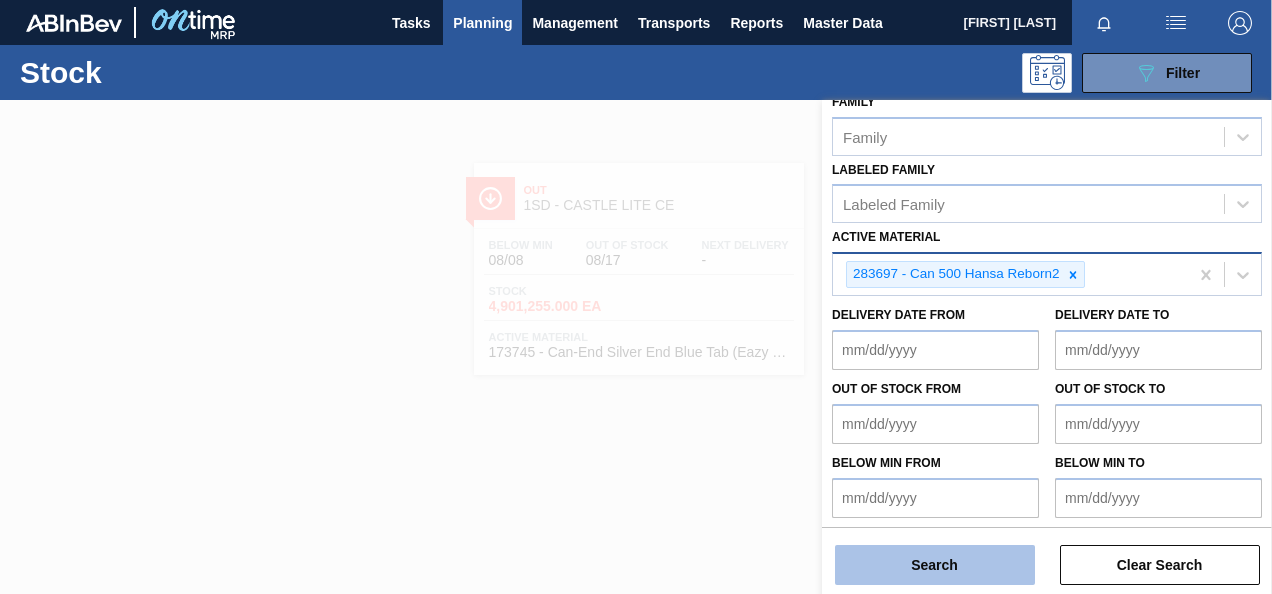 click on "Search" at bounding box center [935, 565] 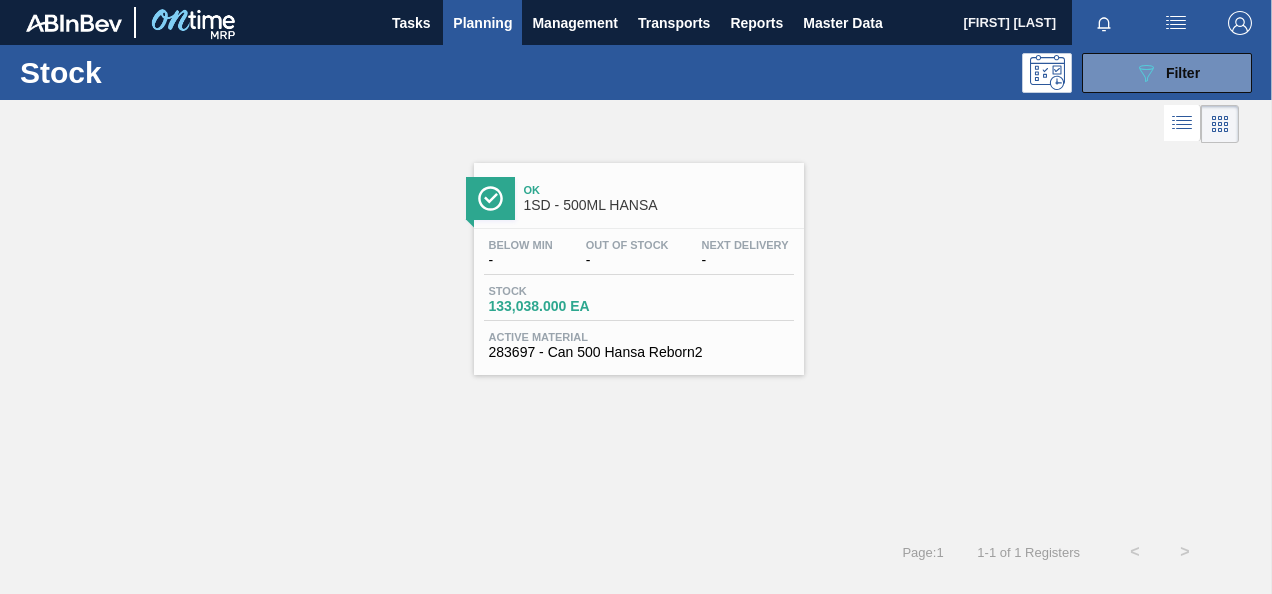 click on "Out Of Stock" at bounding box center (627, 245) 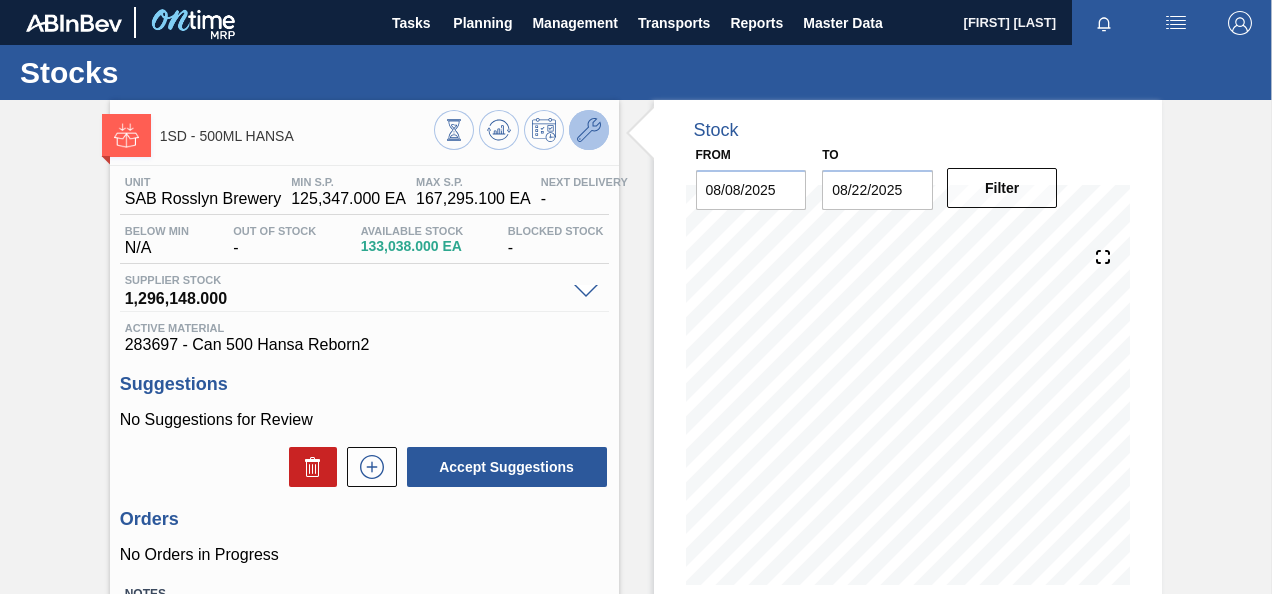 click 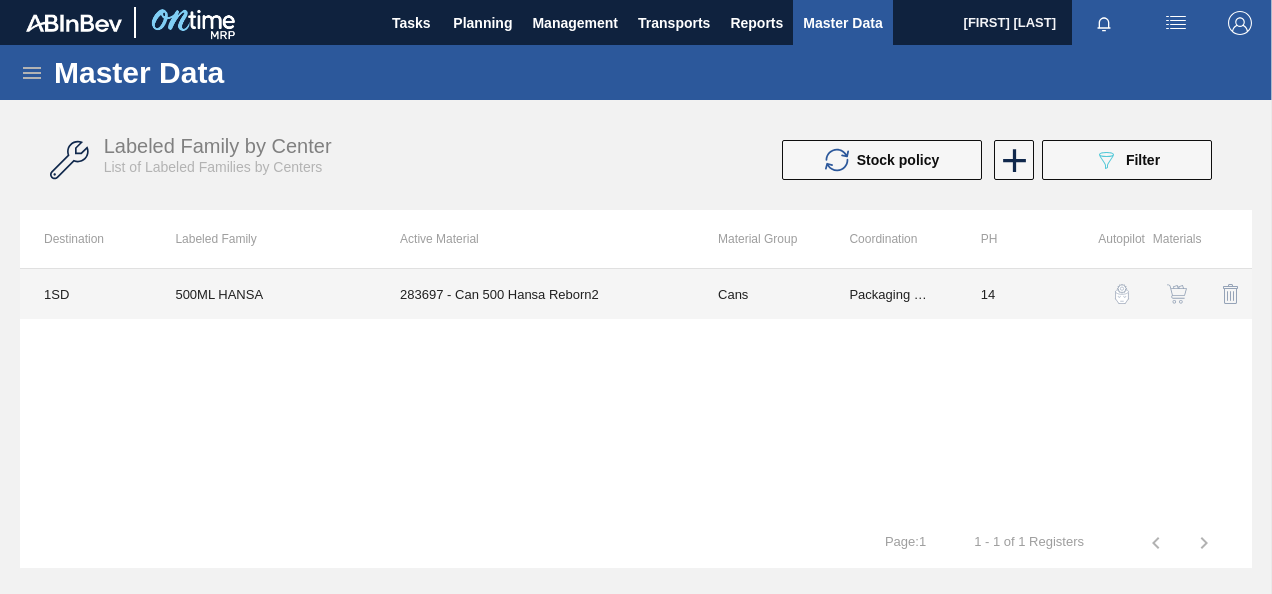 click on "283697 - Can 500 Hansa Reborn2" at bounding box center [535, 294] 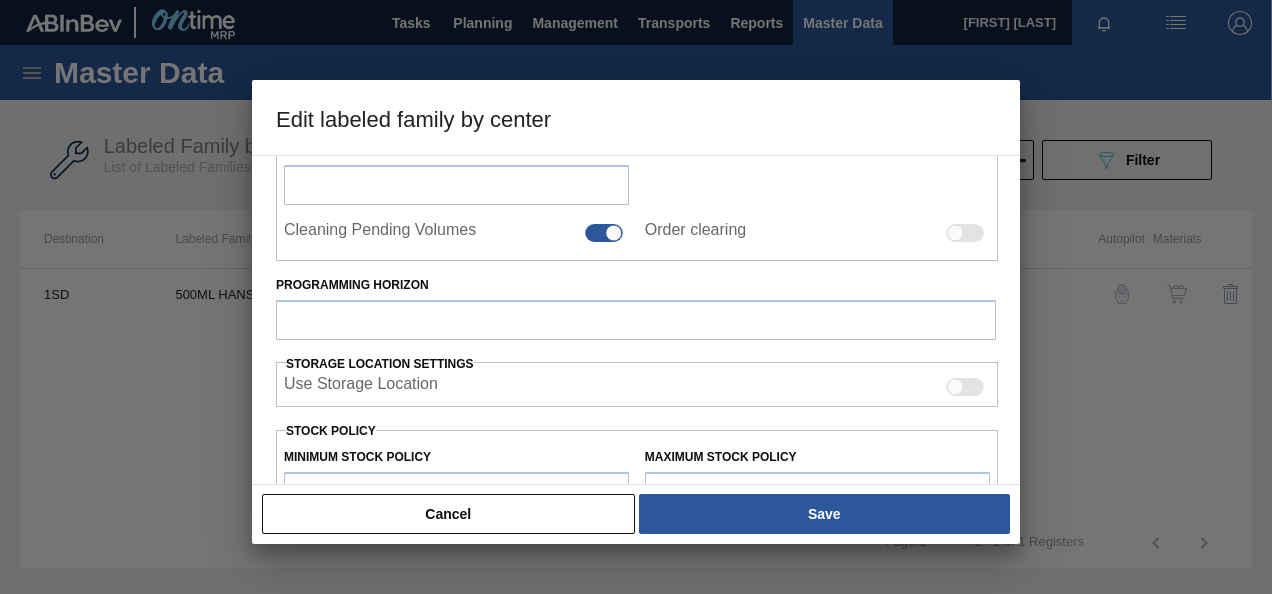 type on "Cans" 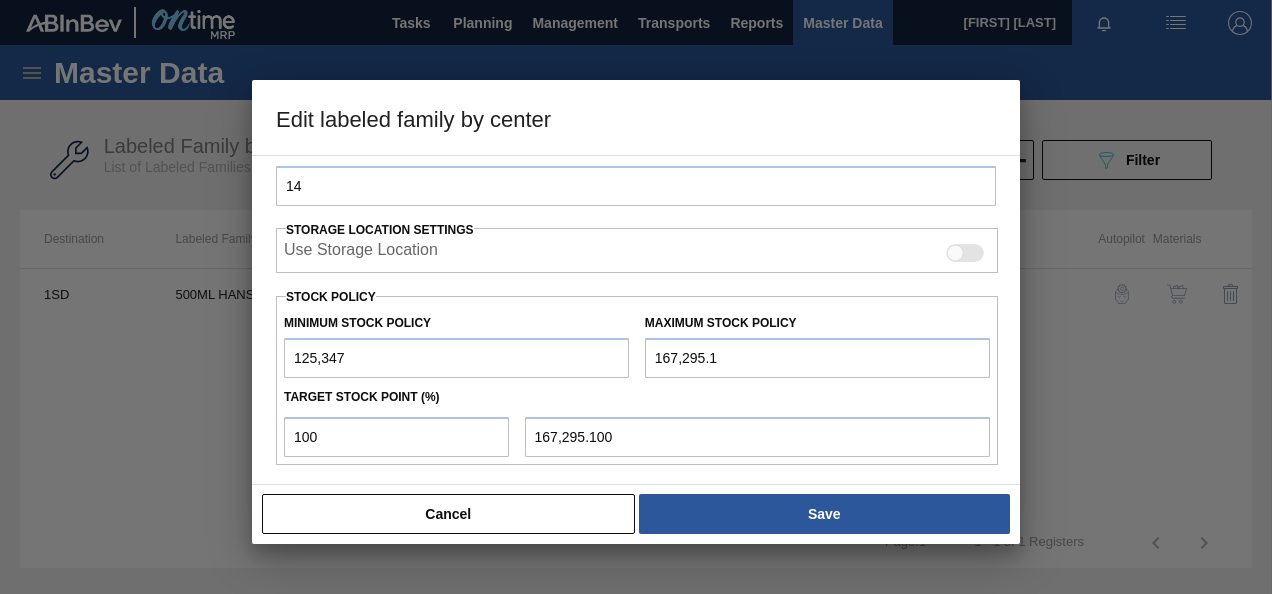 scroll, scrollTop: 516, scrollLeft: 0, axis: vertical 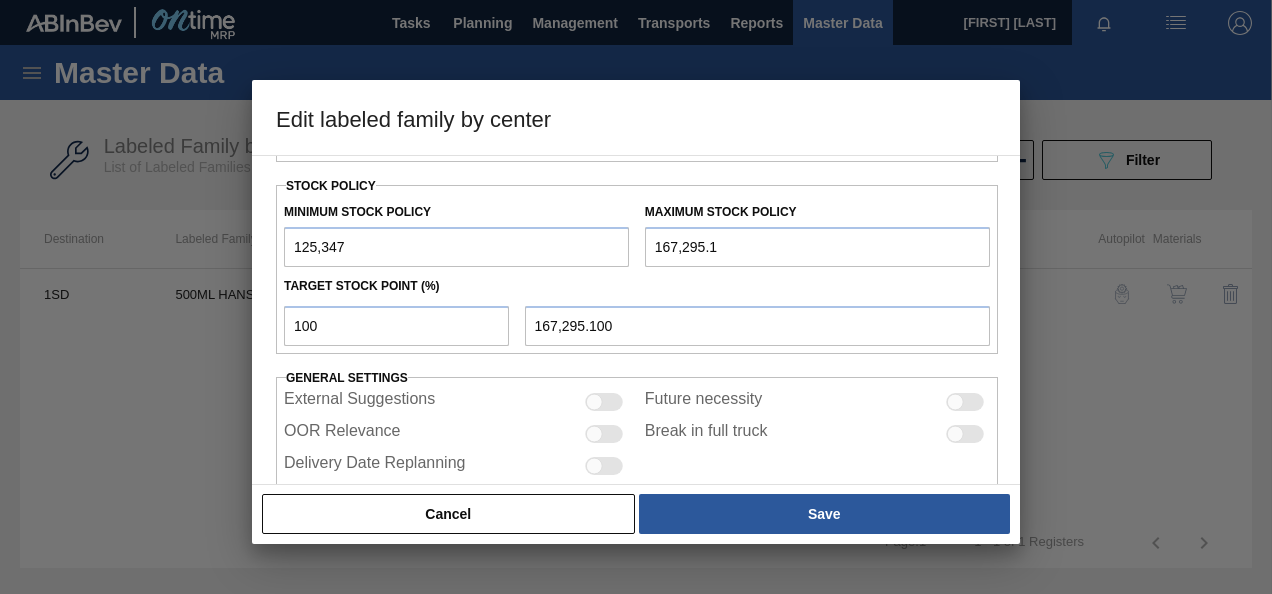 click on "125,347" at bounding box center (456, 247) 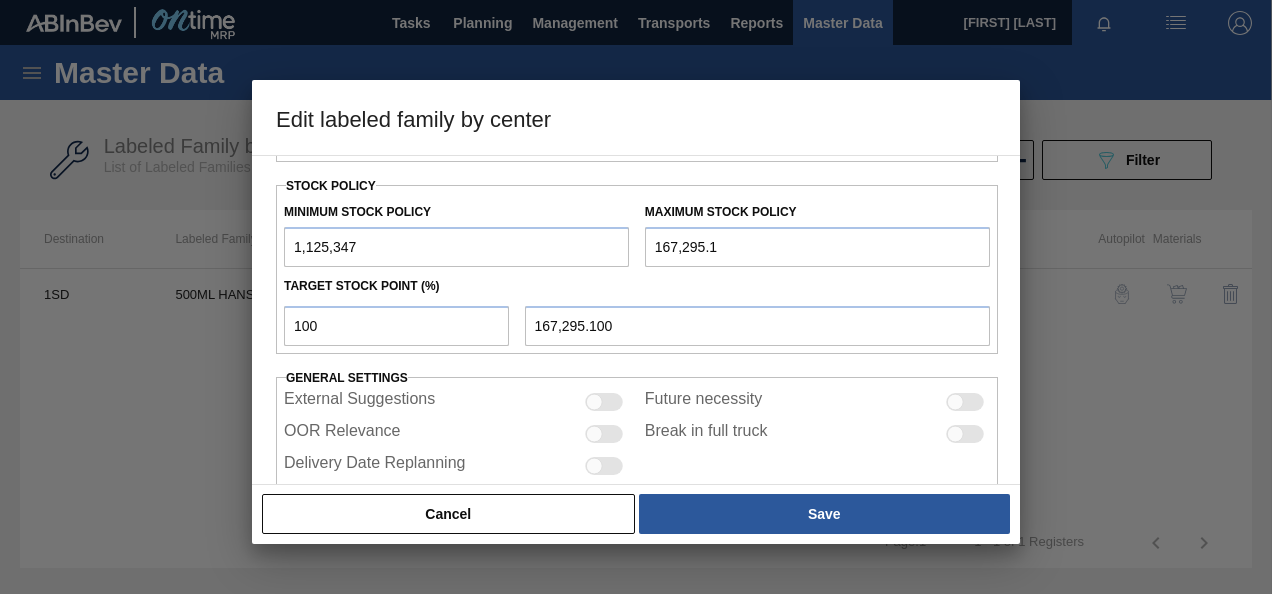 type on "1,125,347" 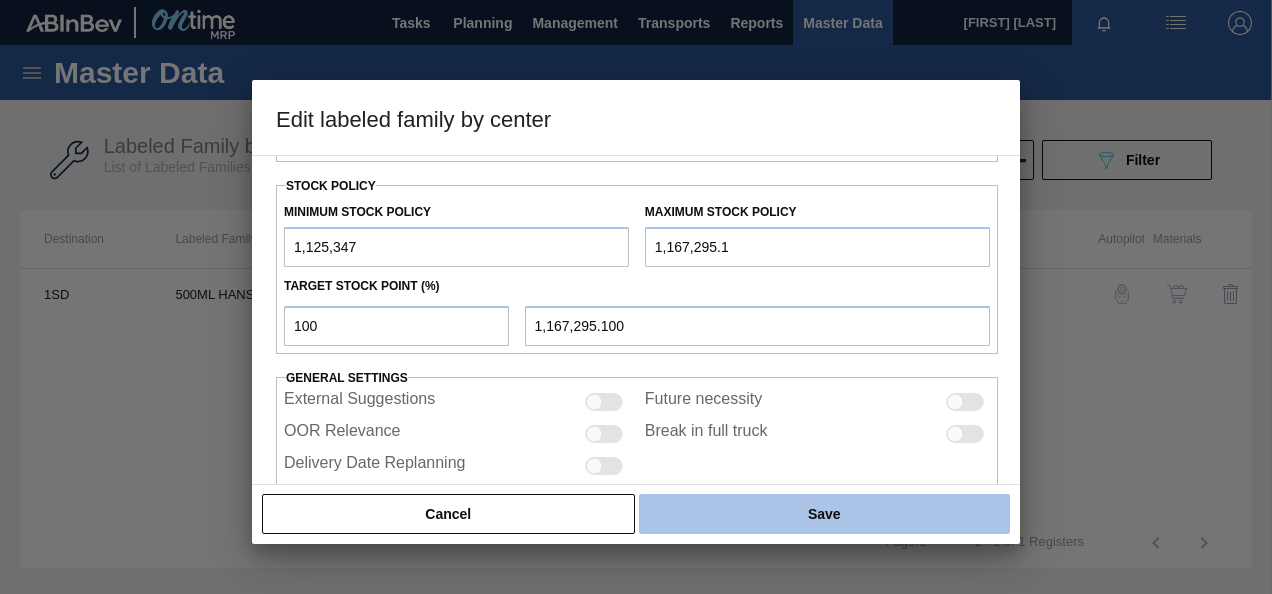 type on "1,167,295.1" 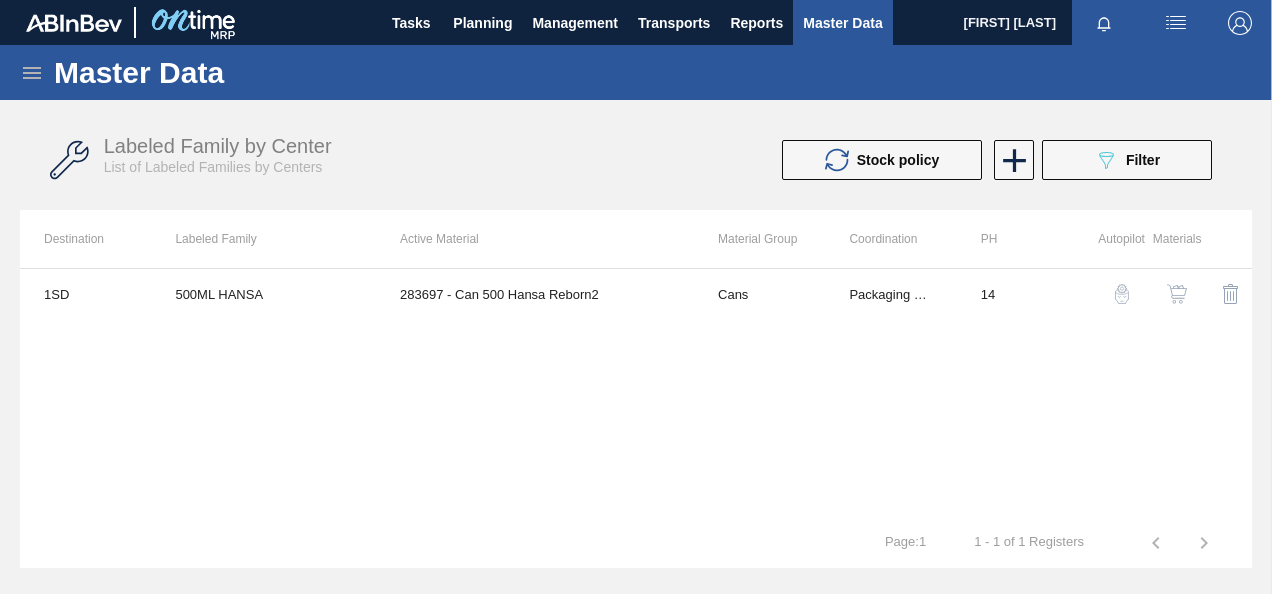 click at bounding box center (1177, 294) 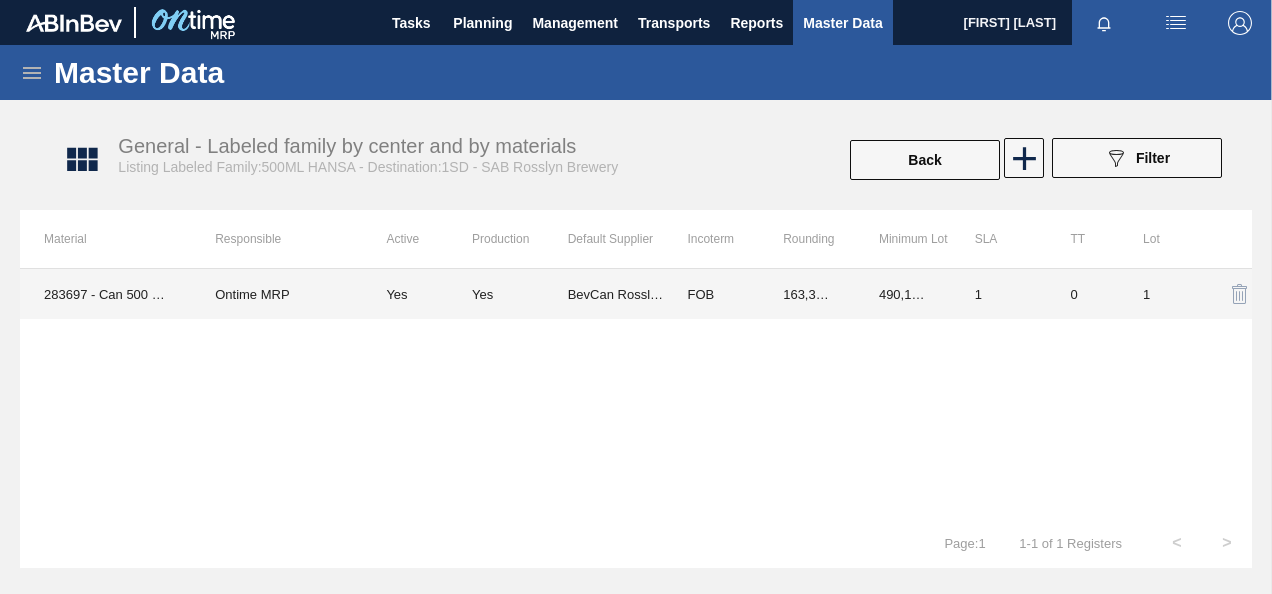 click on "490,140.000" at bounding box center [903, 294] 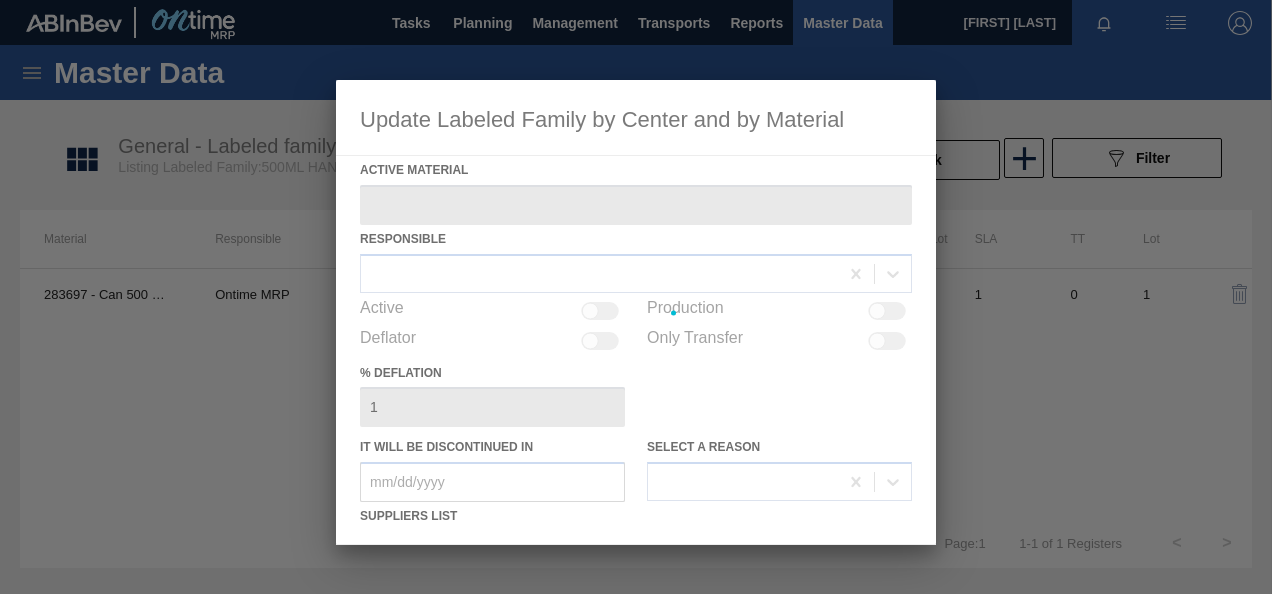 type on "283697 - Can 500 Hansa Reborn2" 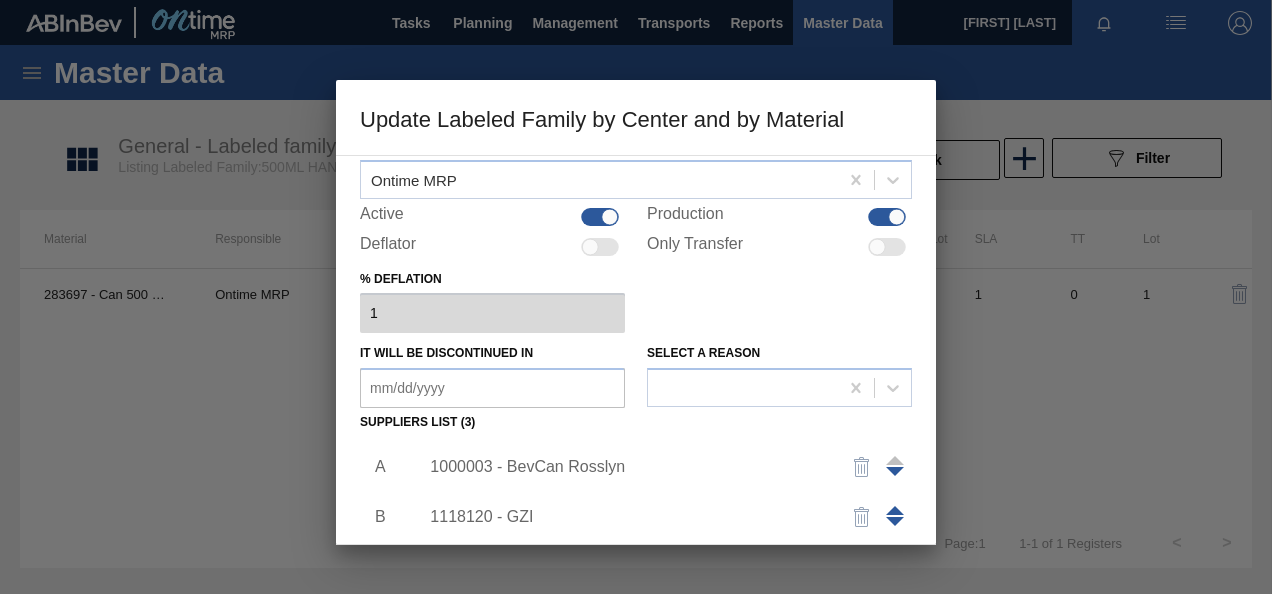 scroll, scrollTop: 200, scrollLeft: 0, axis: vertical 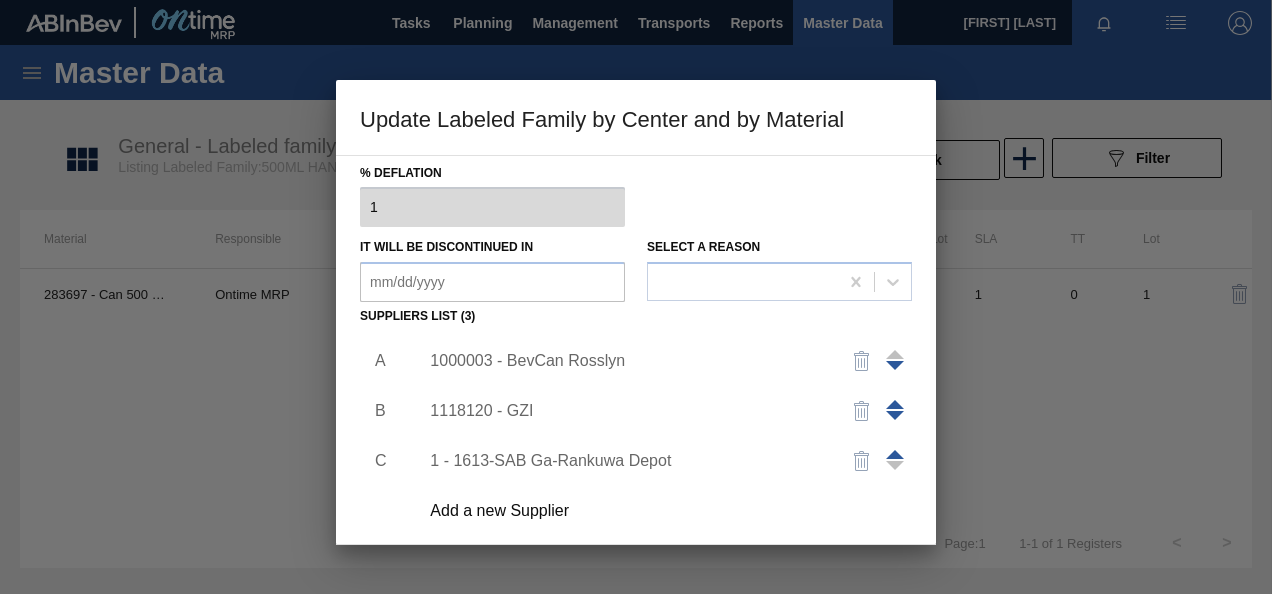click on "1000003 - BevCan Rosslyn" at bounding box center (626, 361) 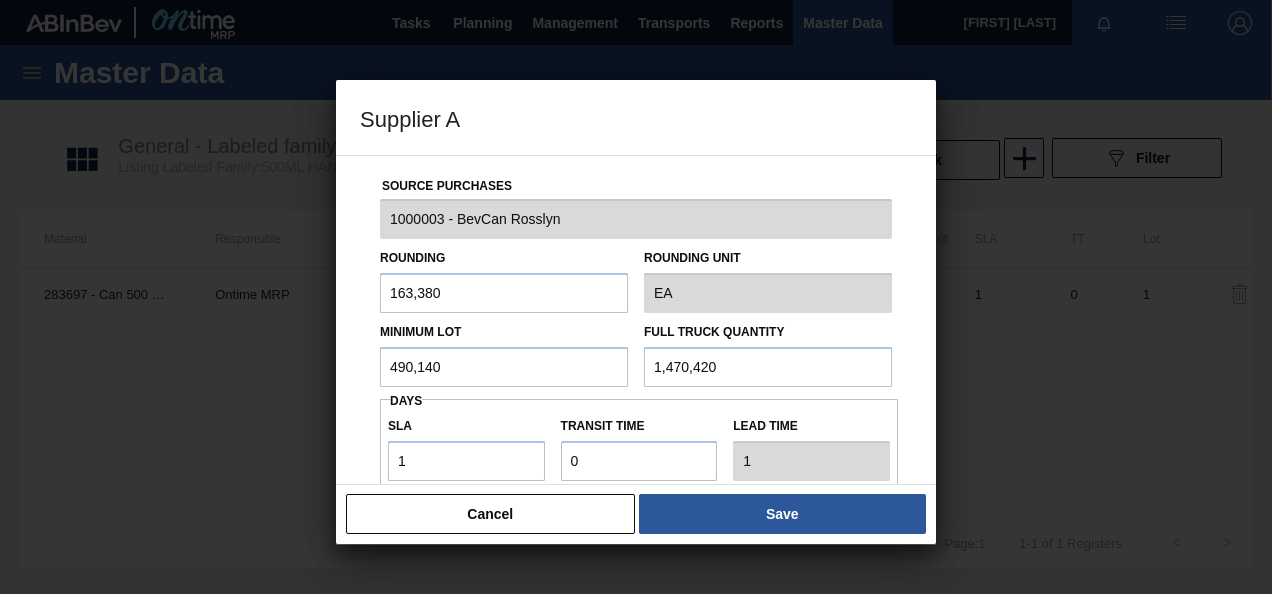 drag, startPoint x: 452, startPoint y: 362, endPoint x: 327, endPoint y: 360, distance: 125.016 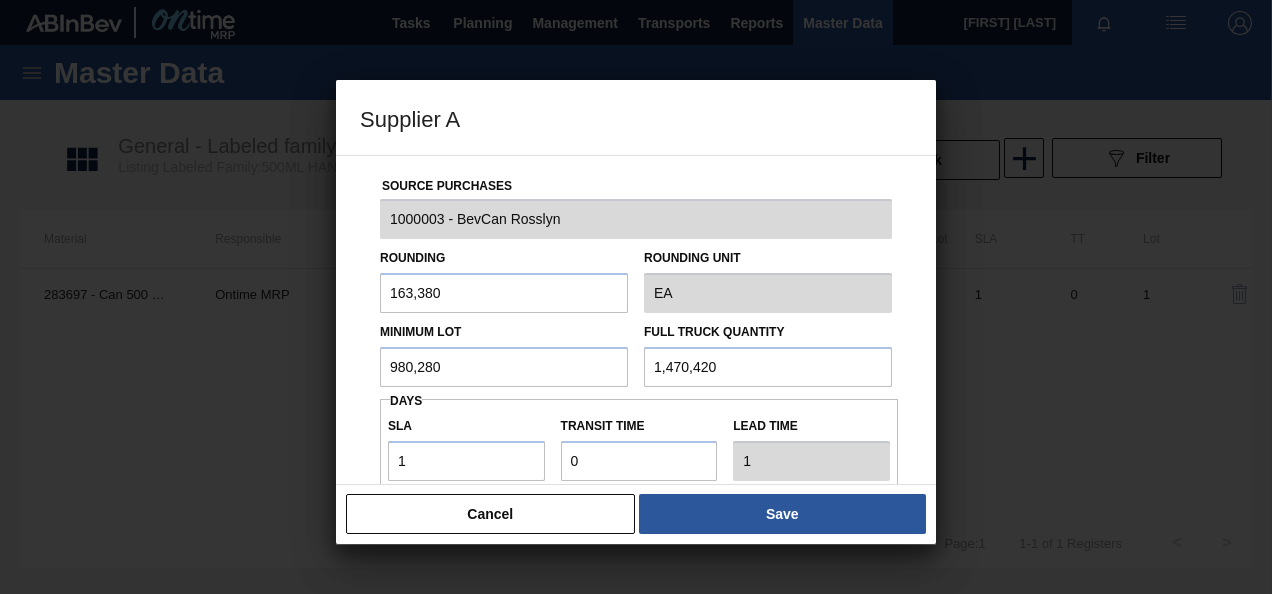 drag, startPoint x: 447, startPoint y: 358, endPoint x: 282, endPoint y: 352, distance: 165.10905 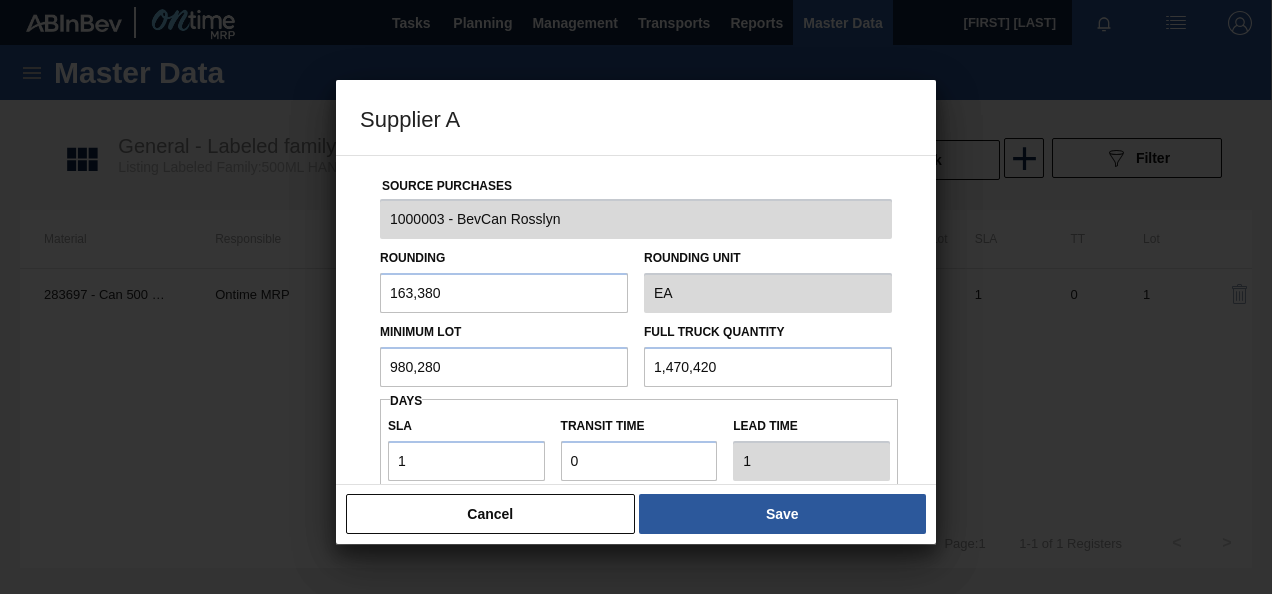 type on "980,280" 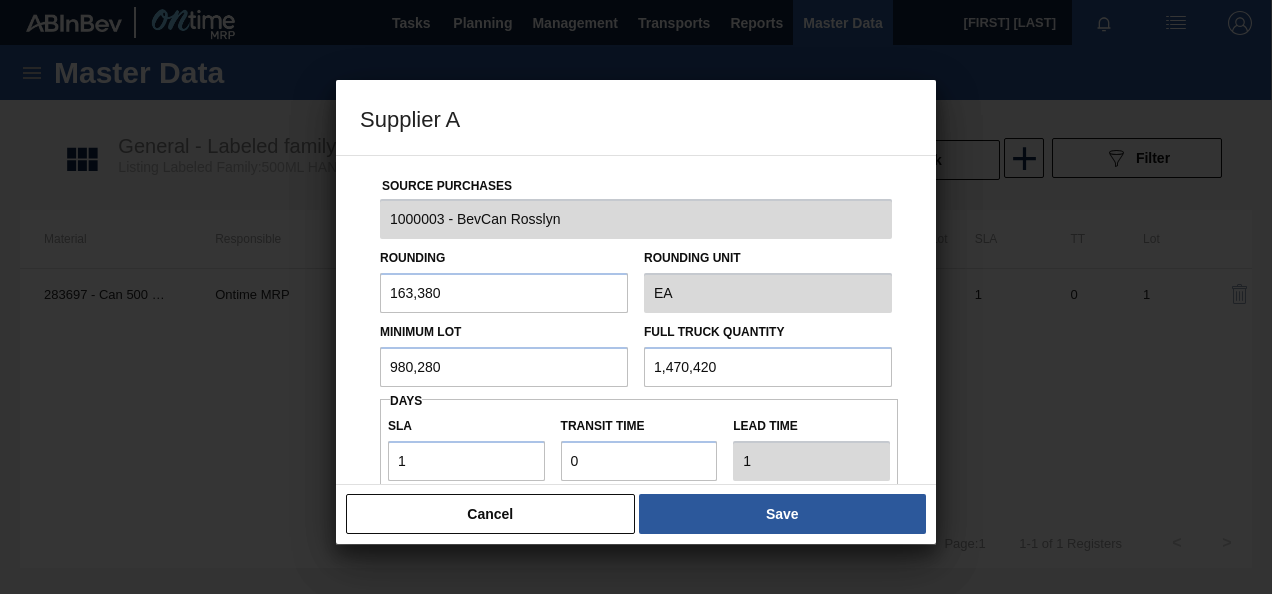 drag, startPoint x: 700, startPoint y: 367, endPoint x: 622, endPoint y: 371, distance: 78.10249 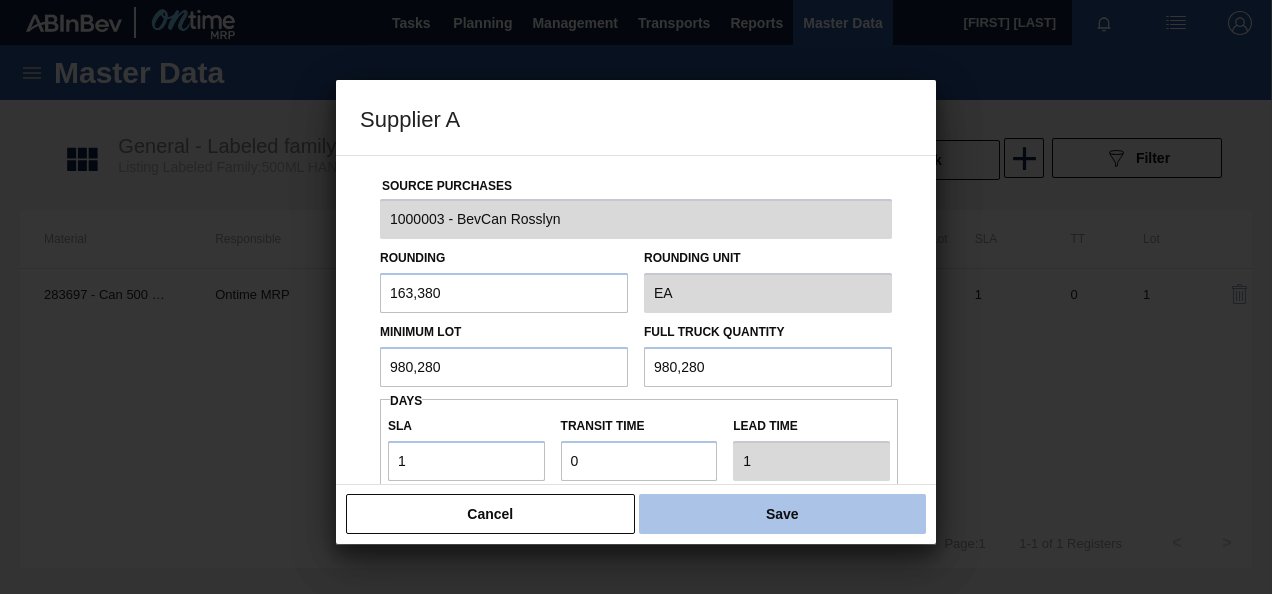 type on "980,280" 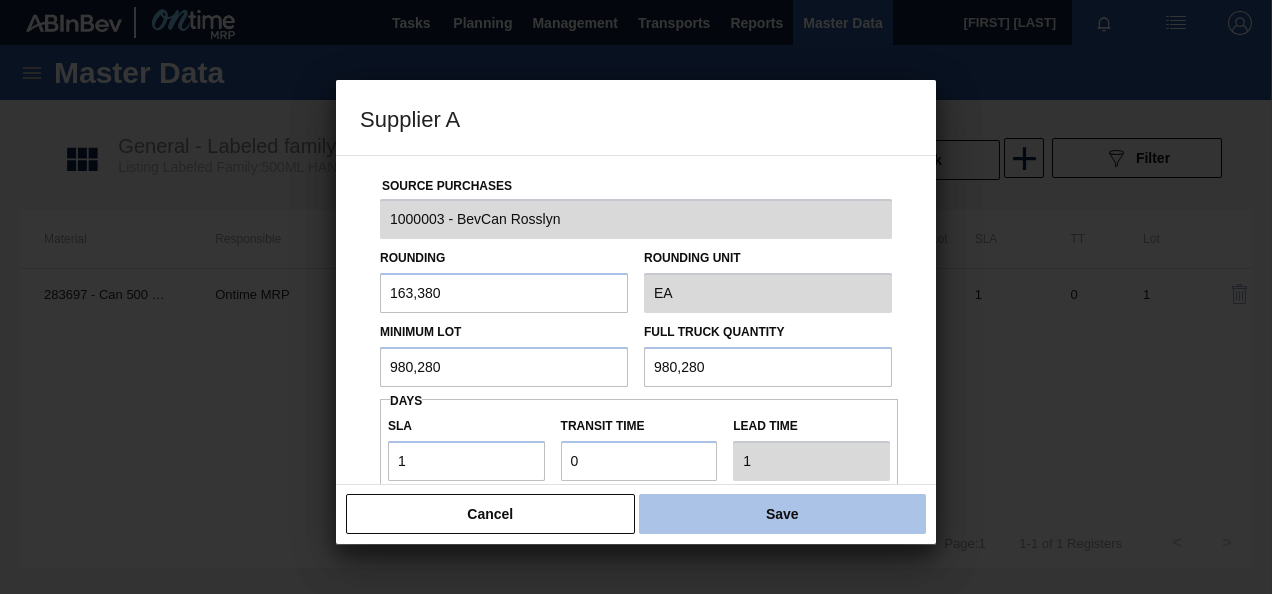 click on "Save" at bounding box center (782, 514) 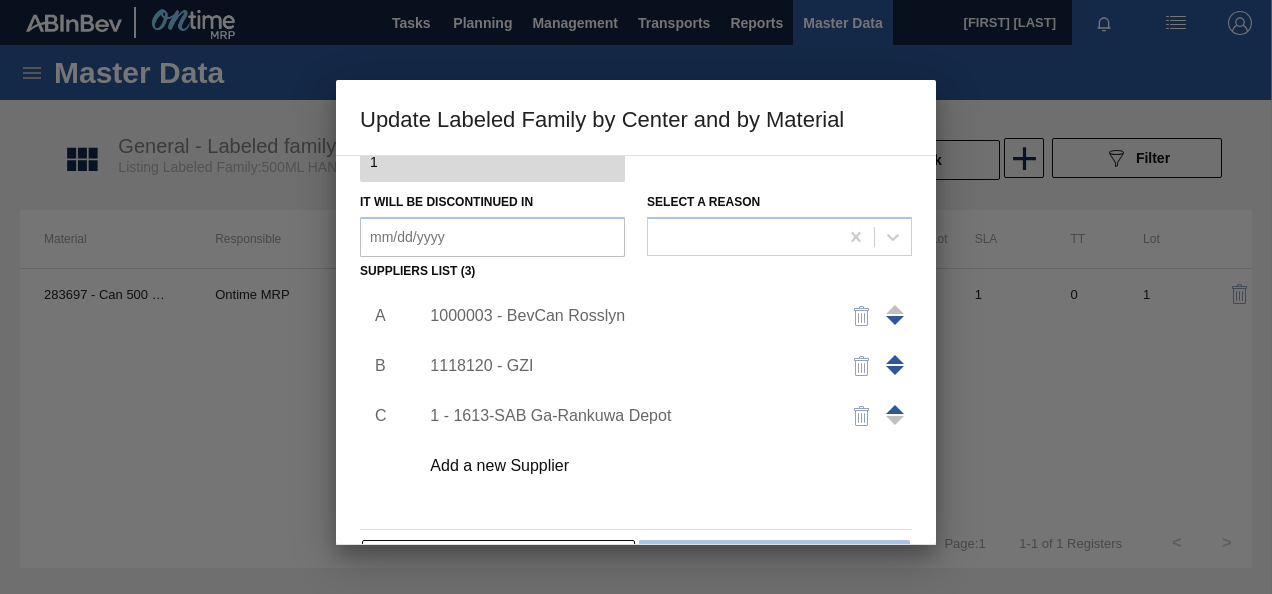 scroll, scrollTop: 306, scrollLeft: 0, axis: vertical 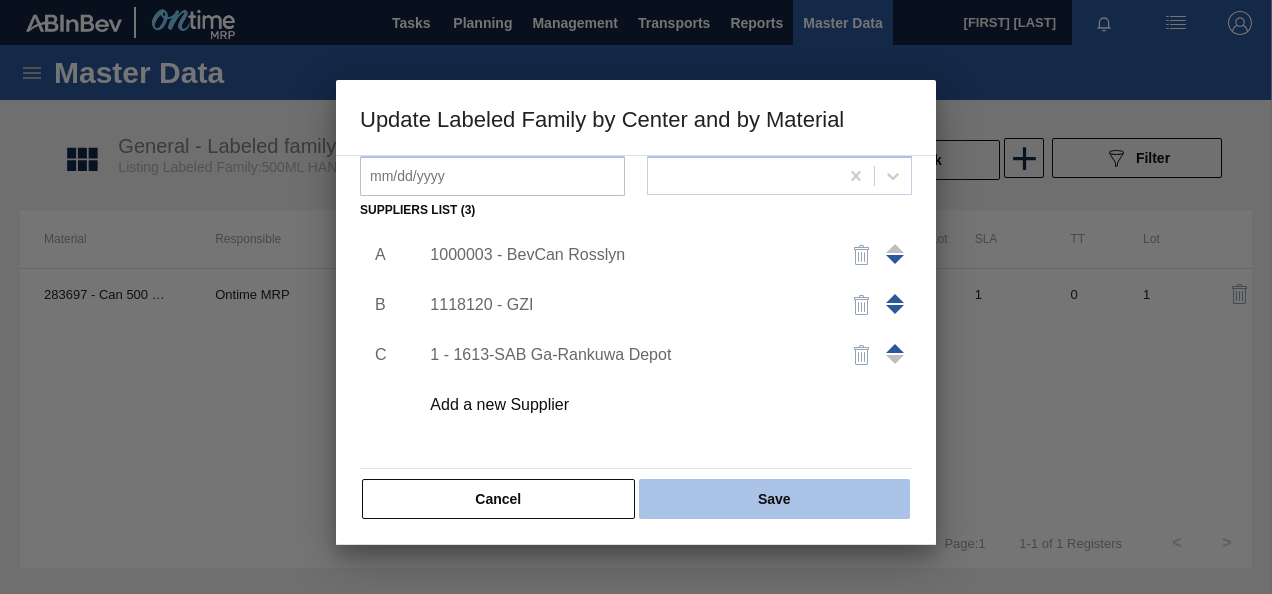 click on "Save" at bounding box center (774, 499) 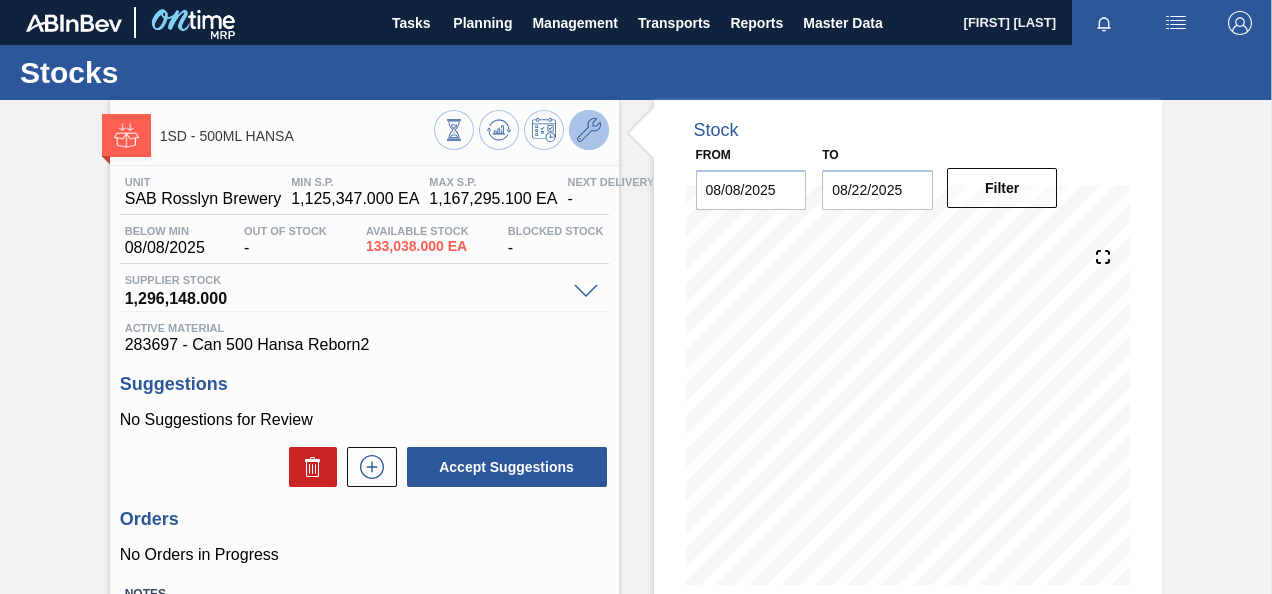 click 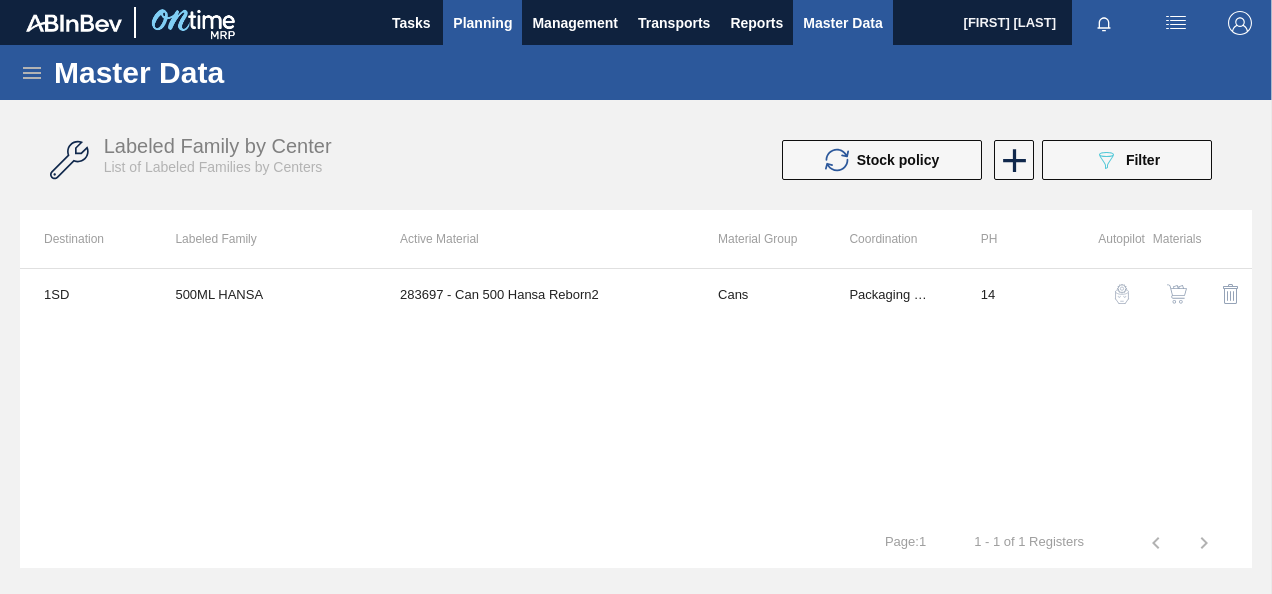 click on "Planning" at bounding box center [482, 23] 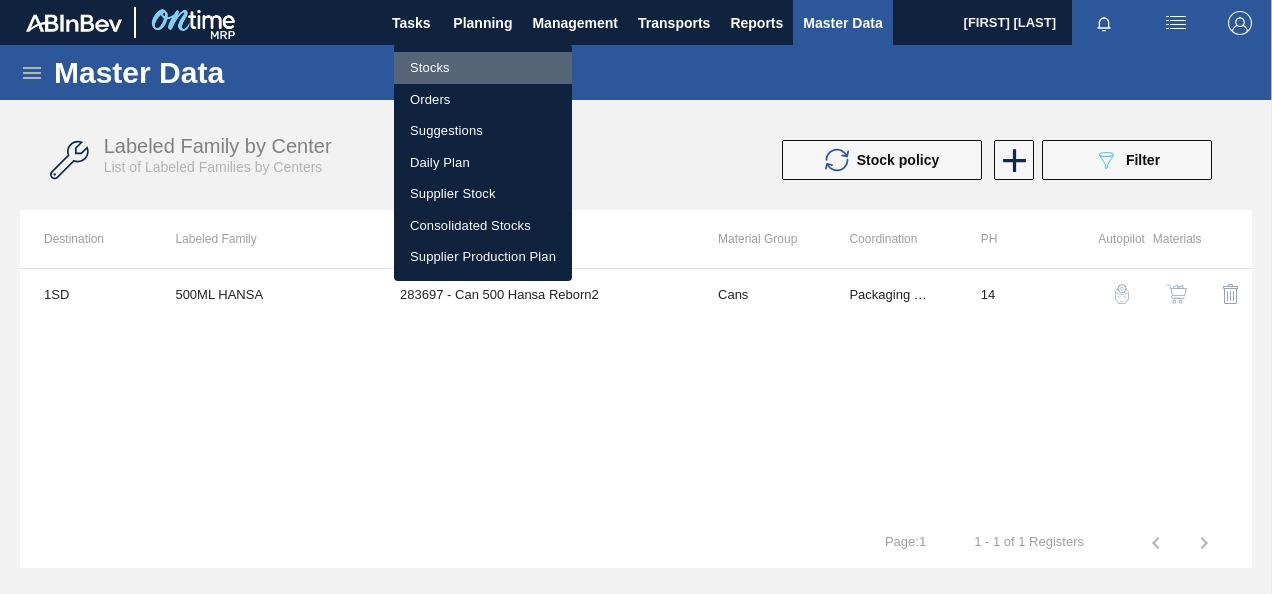 click on "Stocks" at bounding box center (483, 68) 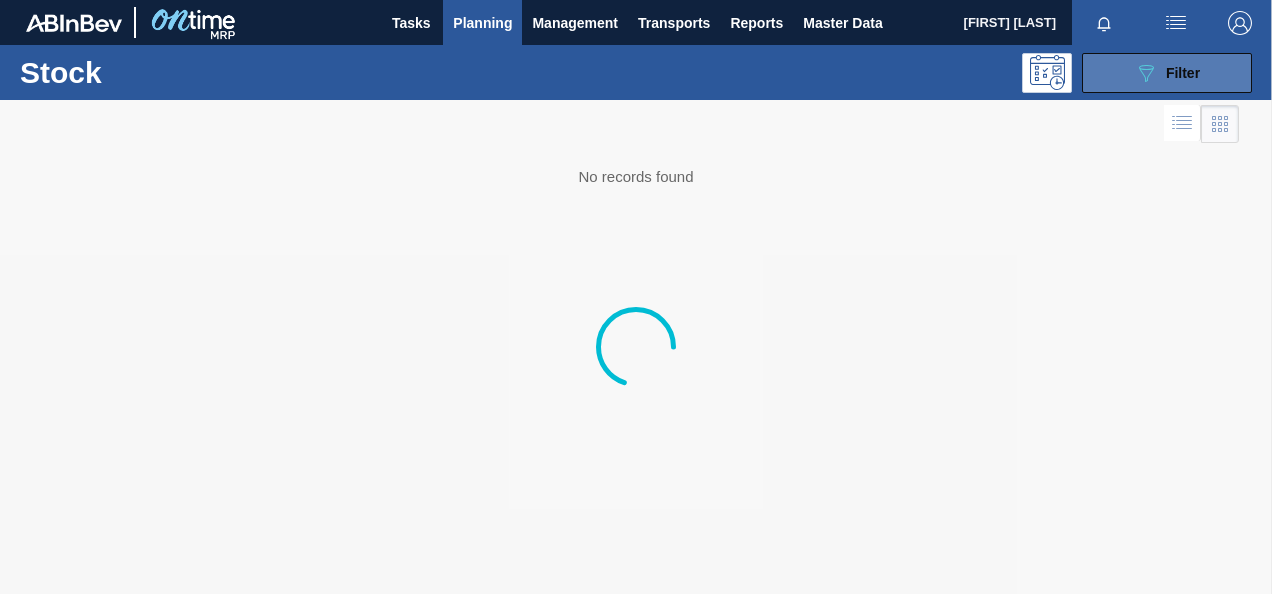 click on "089F7B8B-B2A5-4AFE-B5C0-19BA573D28AC" 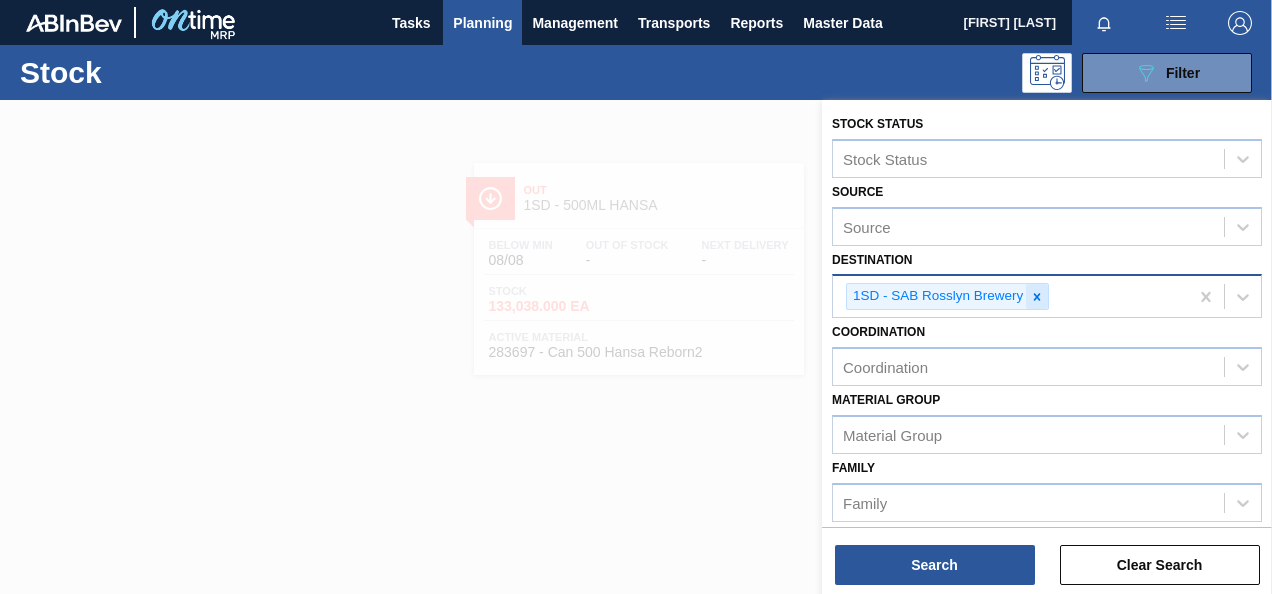 click 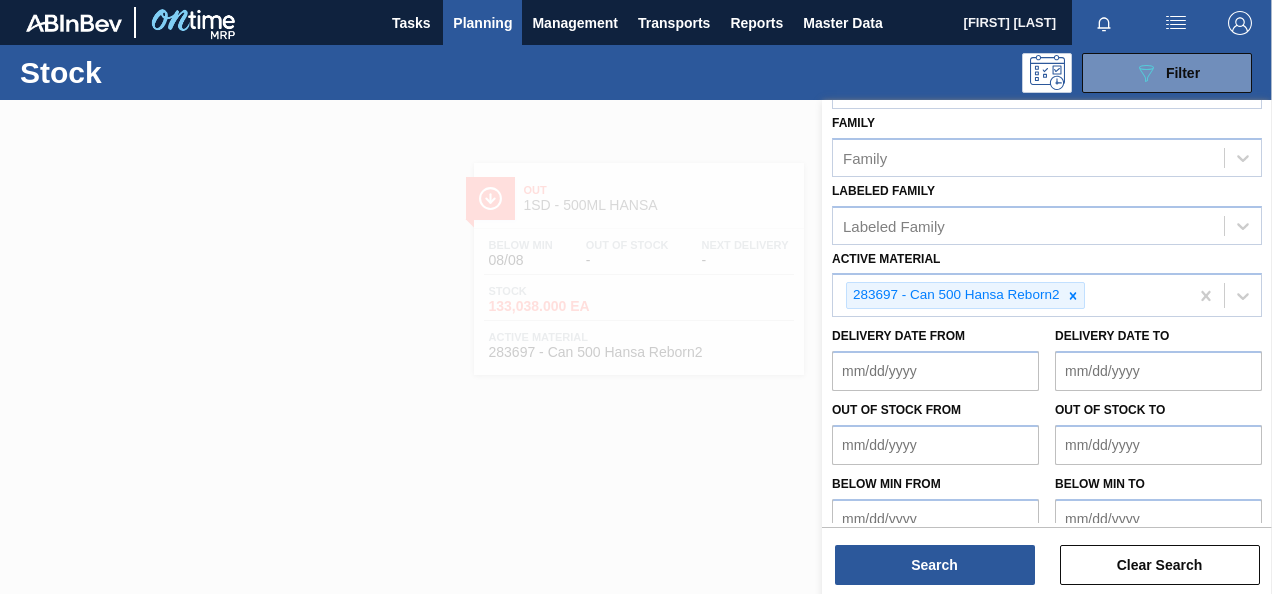 scroll, scrollTop: 362, scrollLeft: 0, axis: vertical 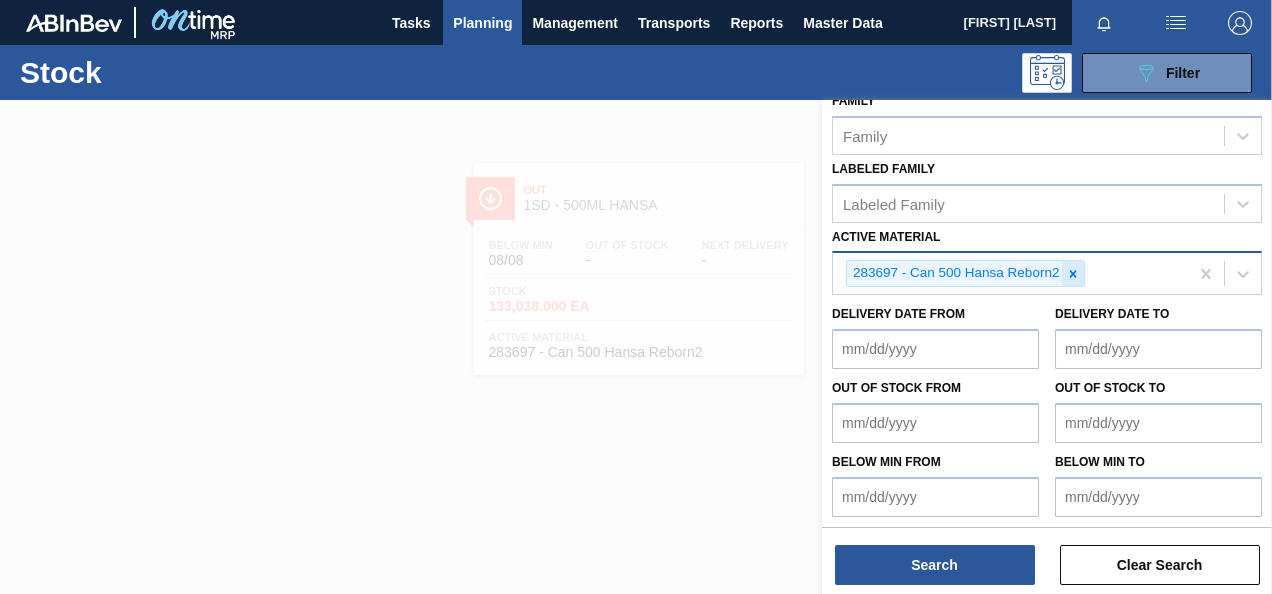 click 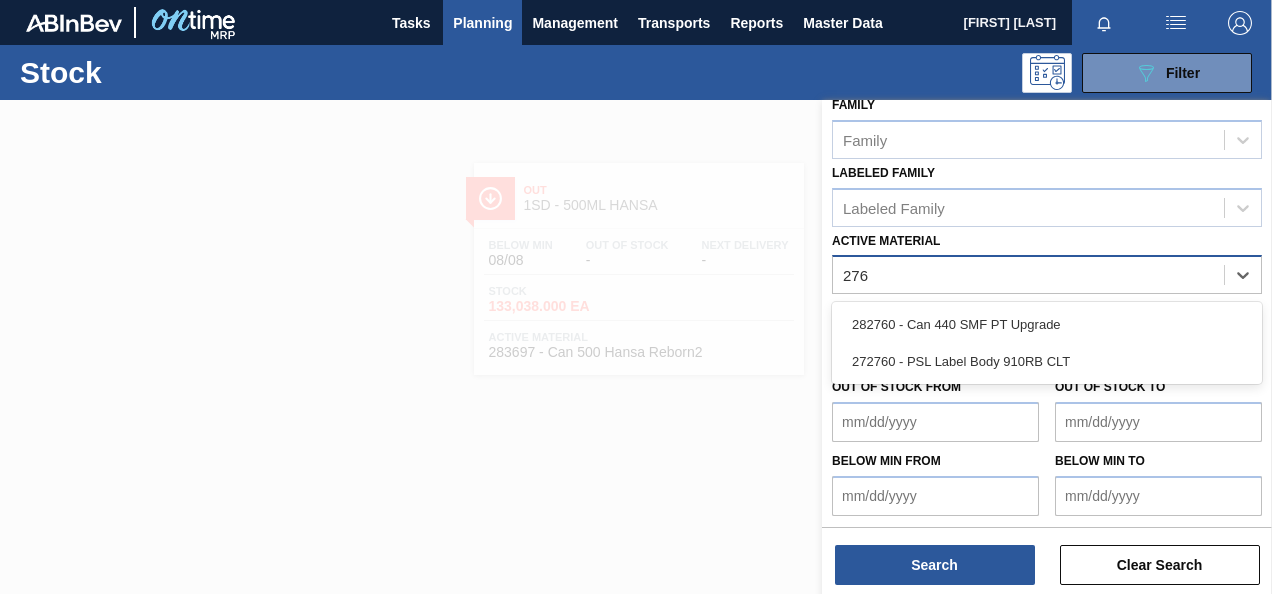 scroll, scrollTop: 362, scrollLeft: 0, axis: vertical 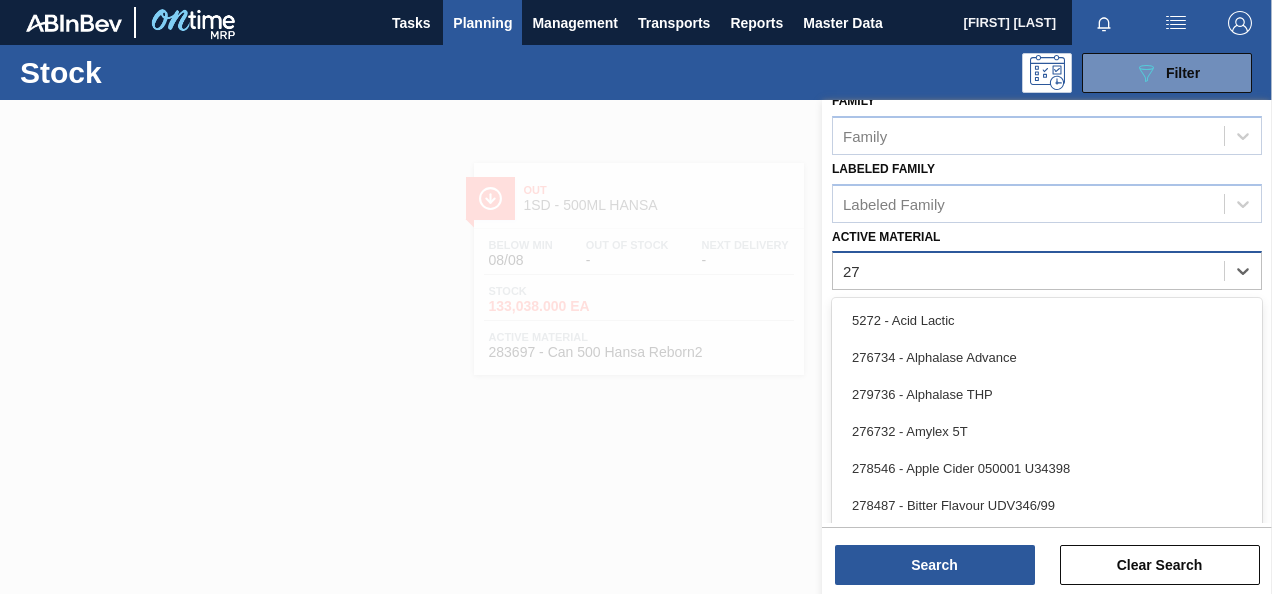 type on "2" 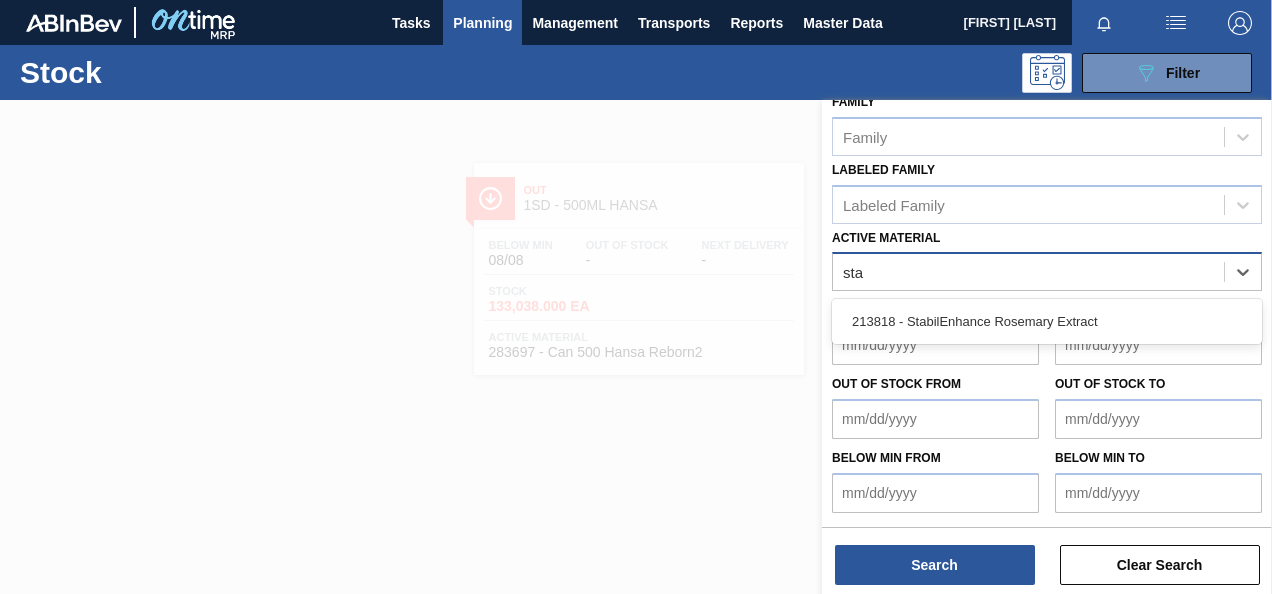 scroll, scrollTop: 358, scrollLeft: 0, axis: vertical 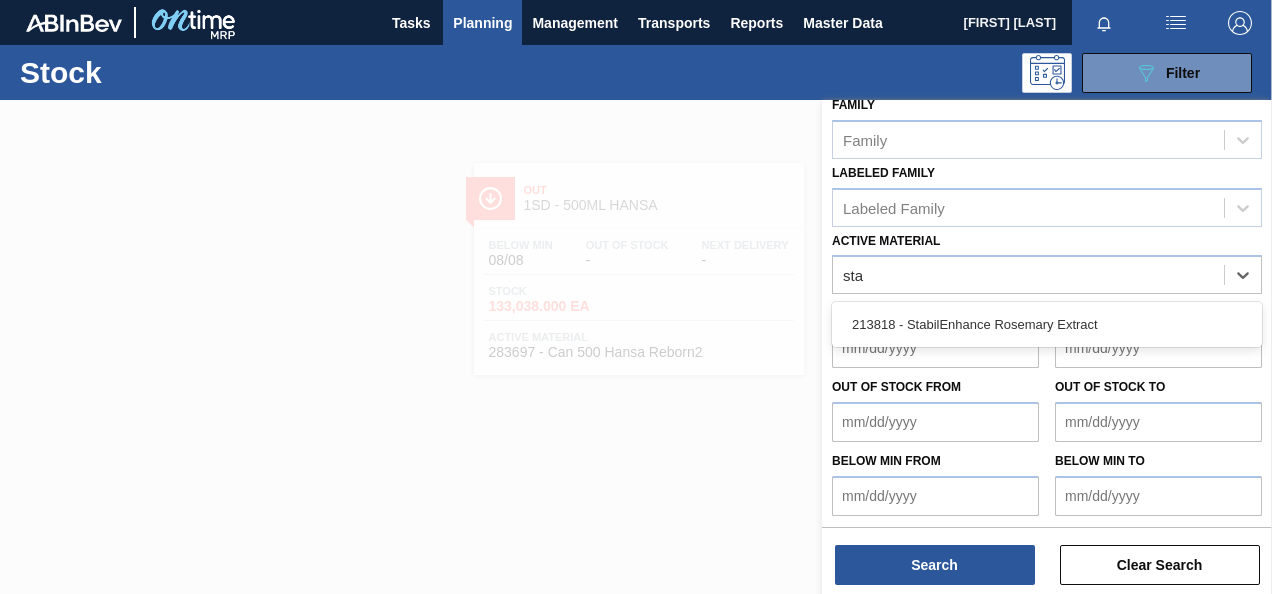 type on "sta" 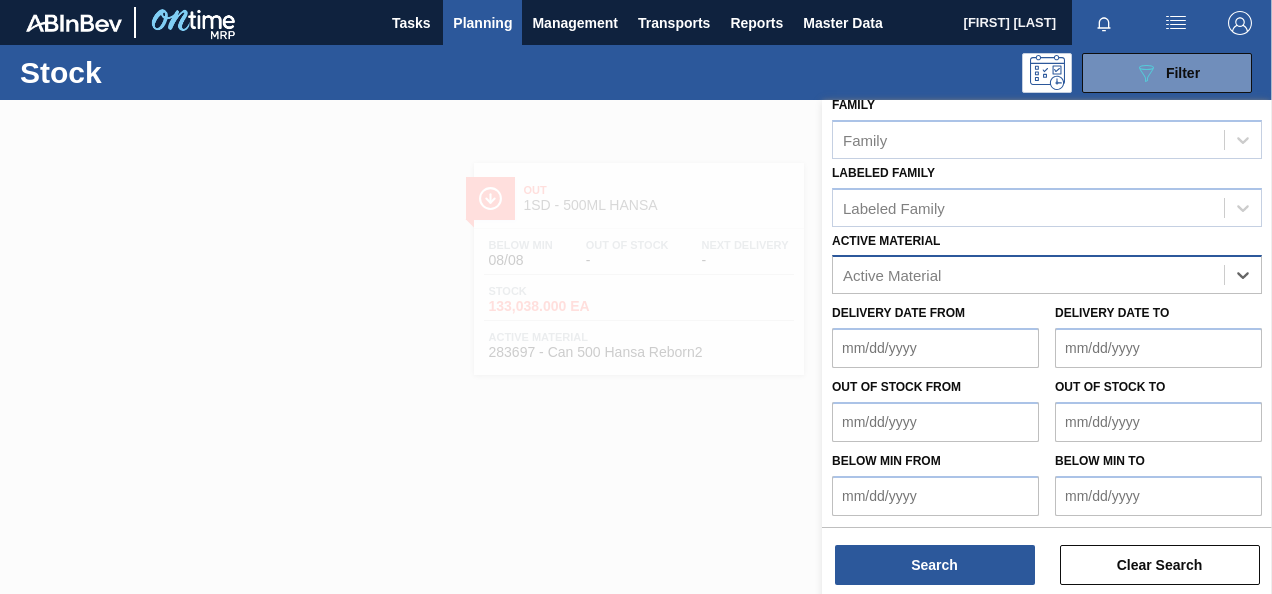 scroll, scrollTop: 362, scrollLeft: 0, axis: vertical 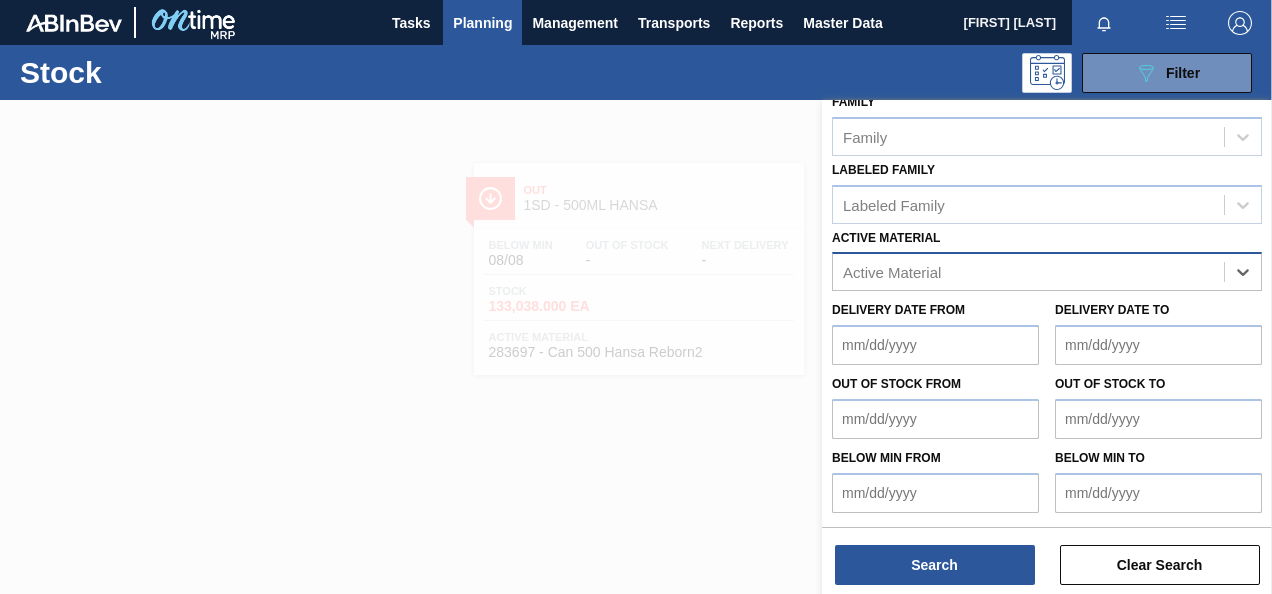 click on "Active Material" at bounding box center [1028, 272] 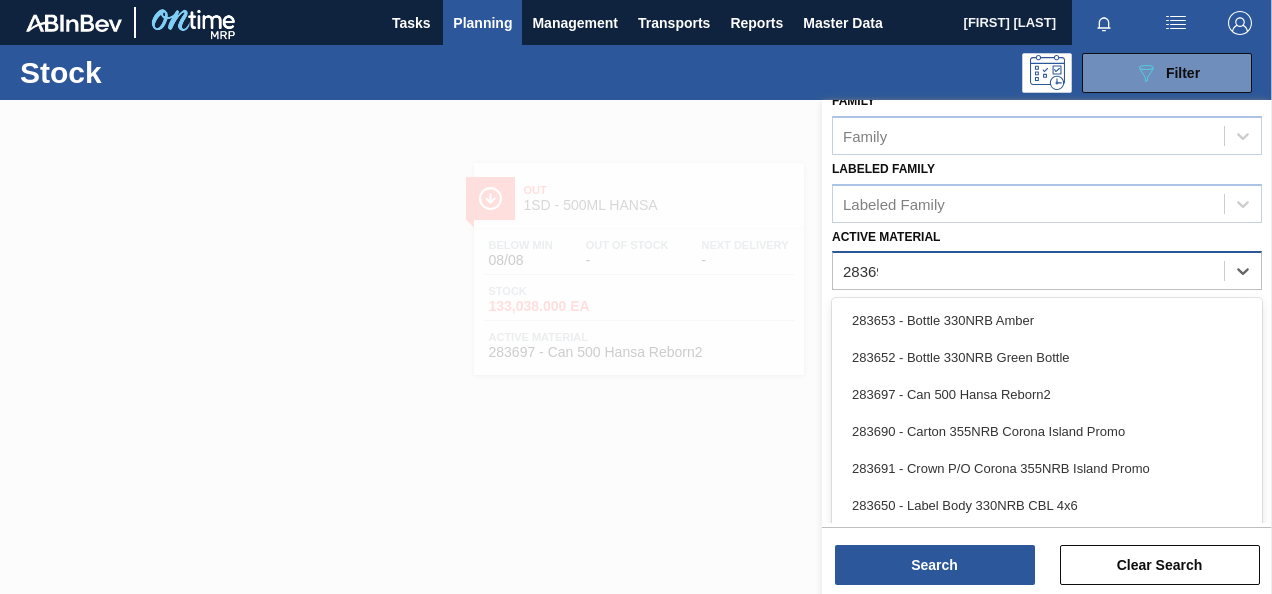 scroll, scrollTop: 358, scrollLeft: 0, axis: vertical 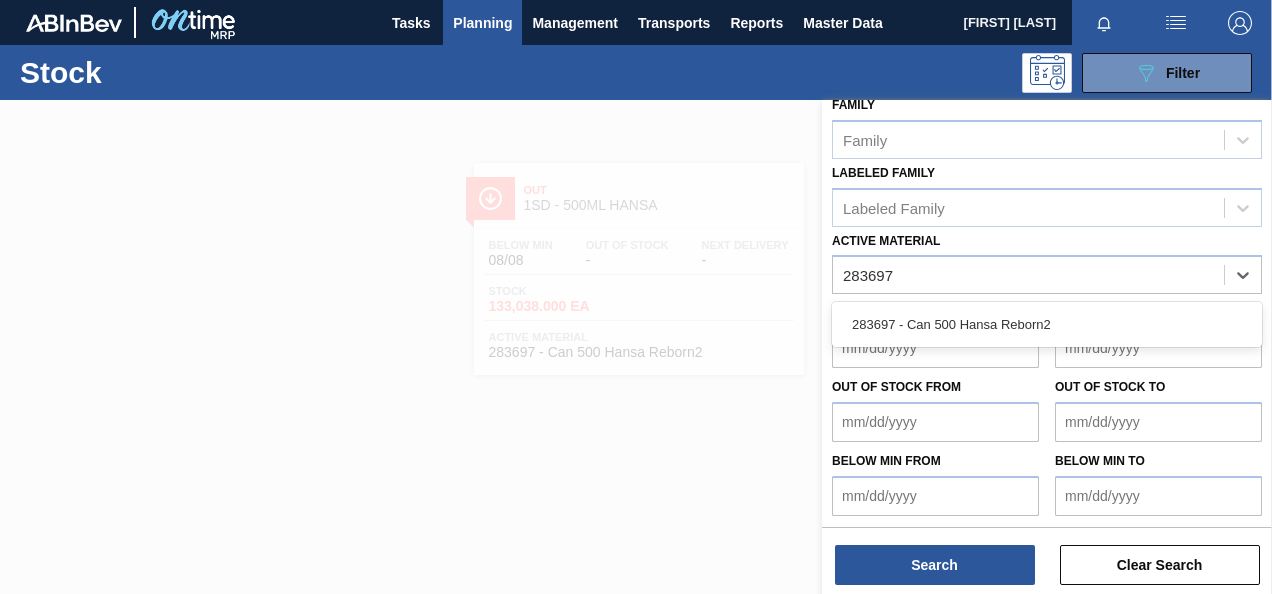 type on "283697" 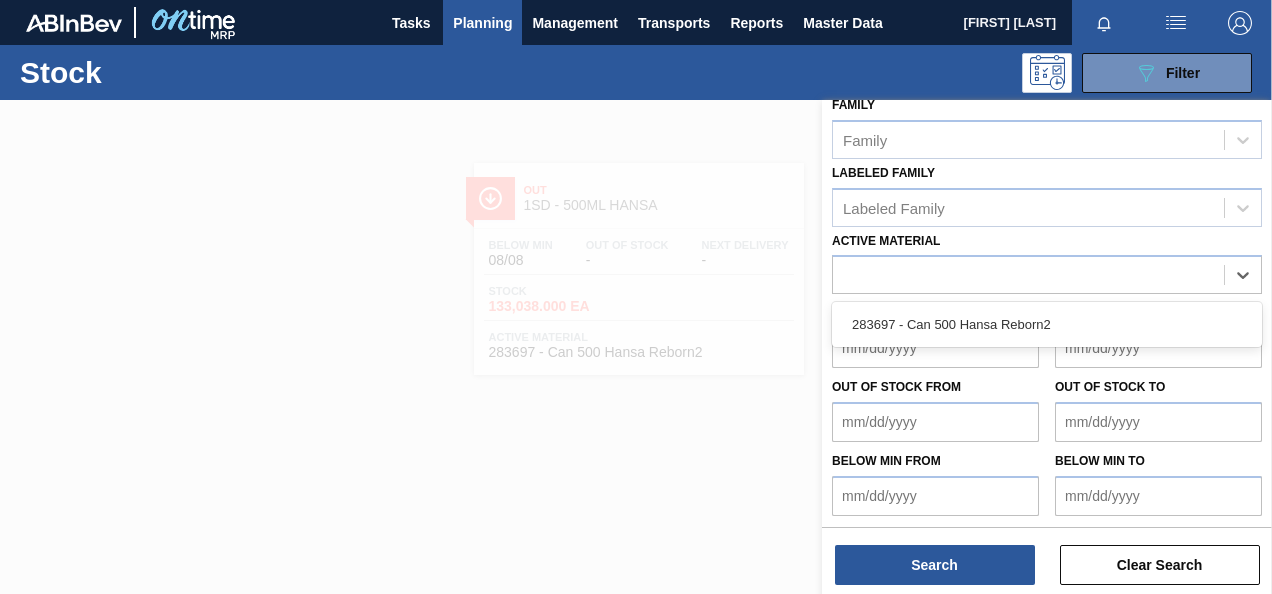 click on "Delivery Date from Delivery Date to" at bounding box center (1047, 331) 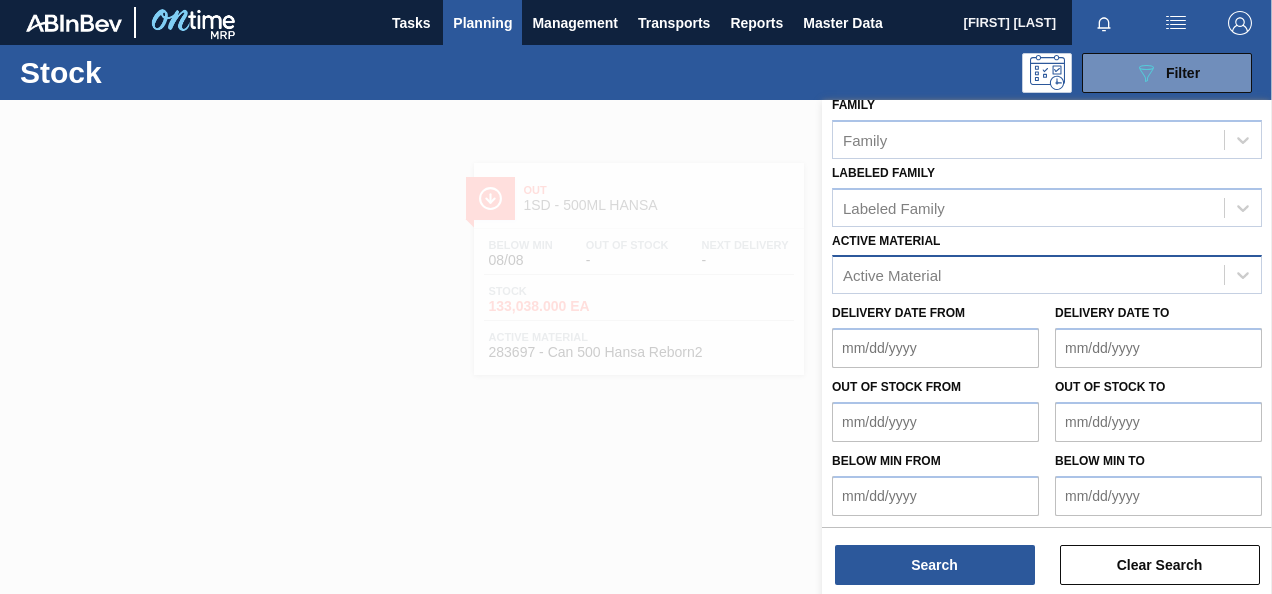 click on "Active Material" at bounding box center [1028, 275] 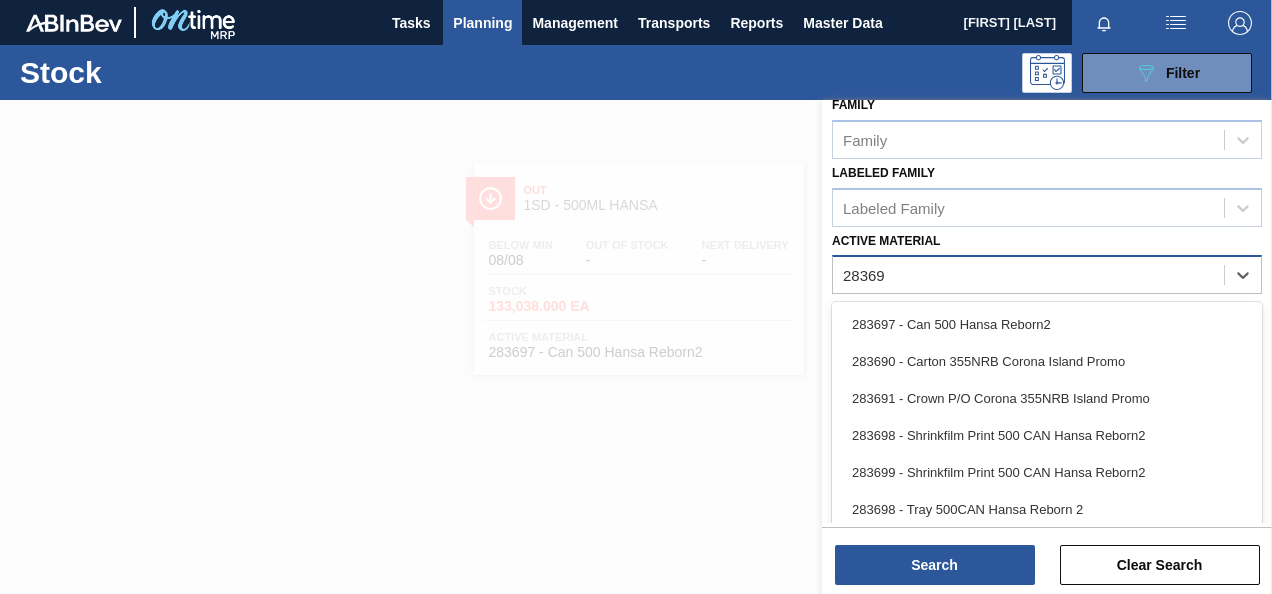 type on "283697" 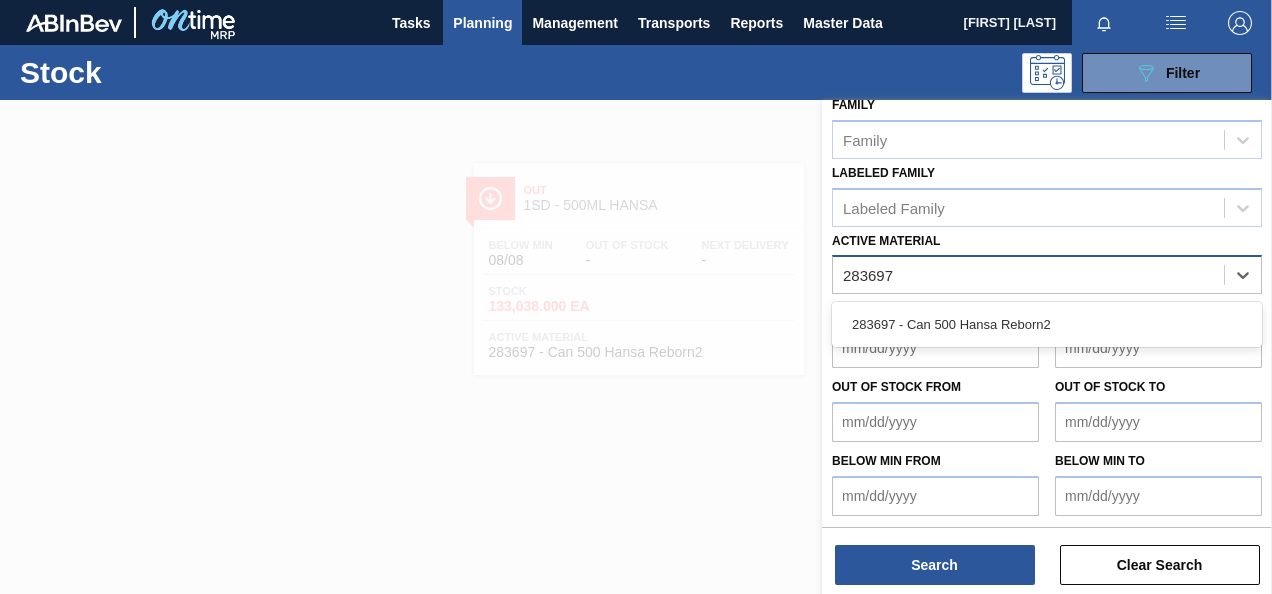 type 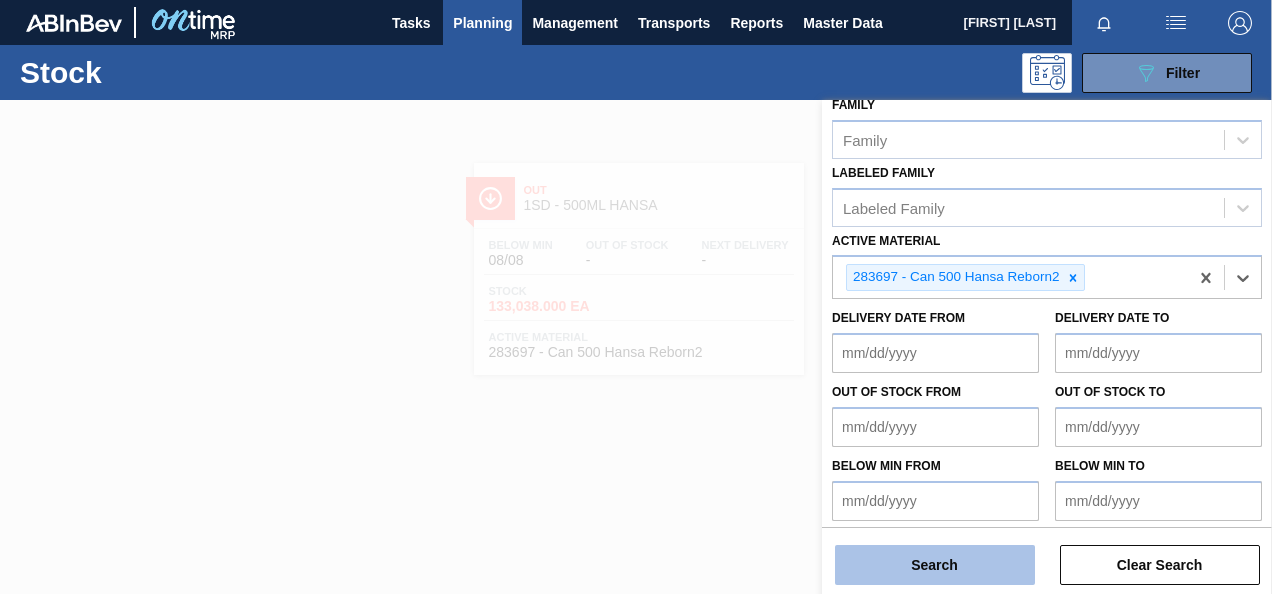 click on "Search" at bounding box center (935, 565) 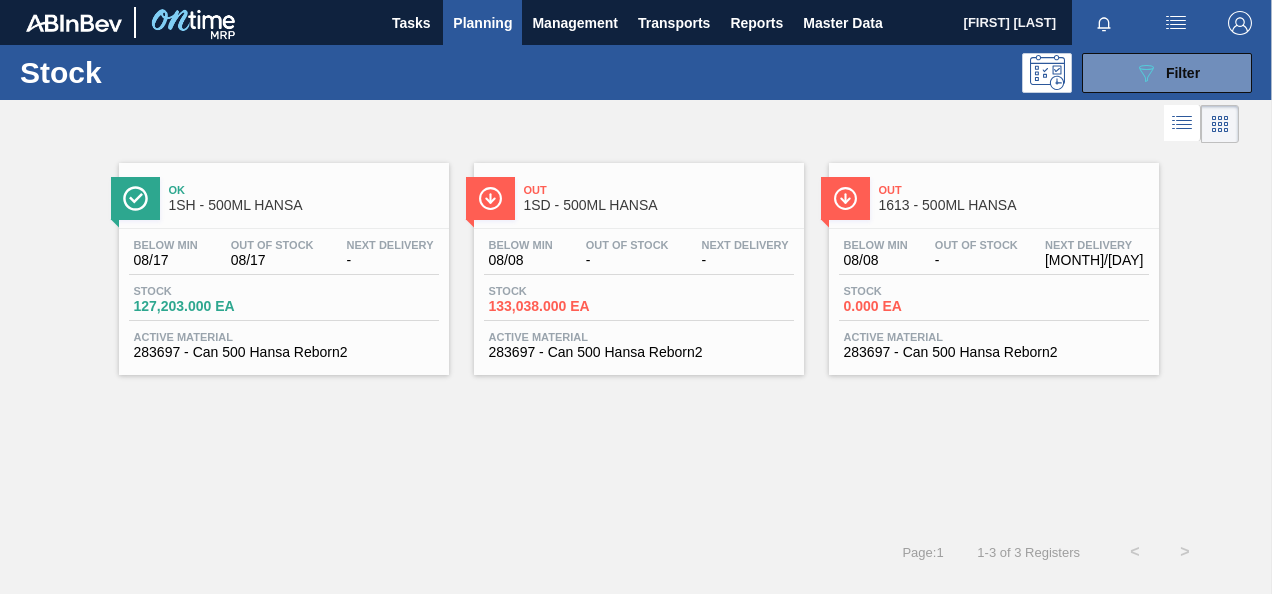 click on "1SD - 500ML HANSA" at bounding box center [659, 205] 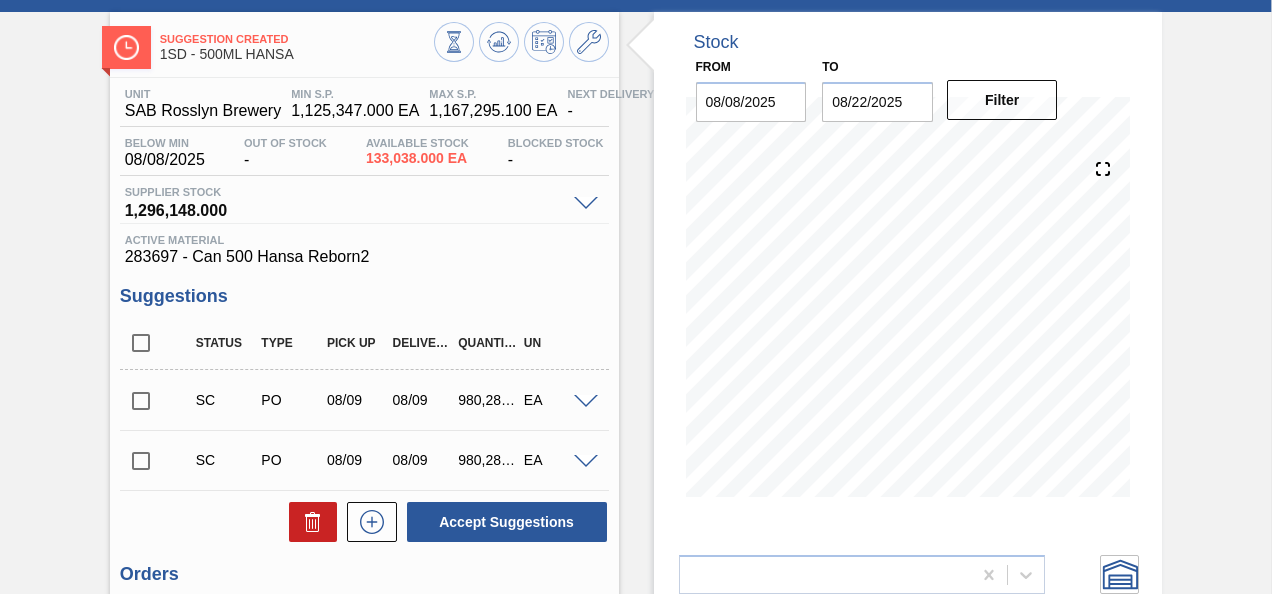 scroll, scrollTop: 200, scrollLeft: 0, axis: vertical 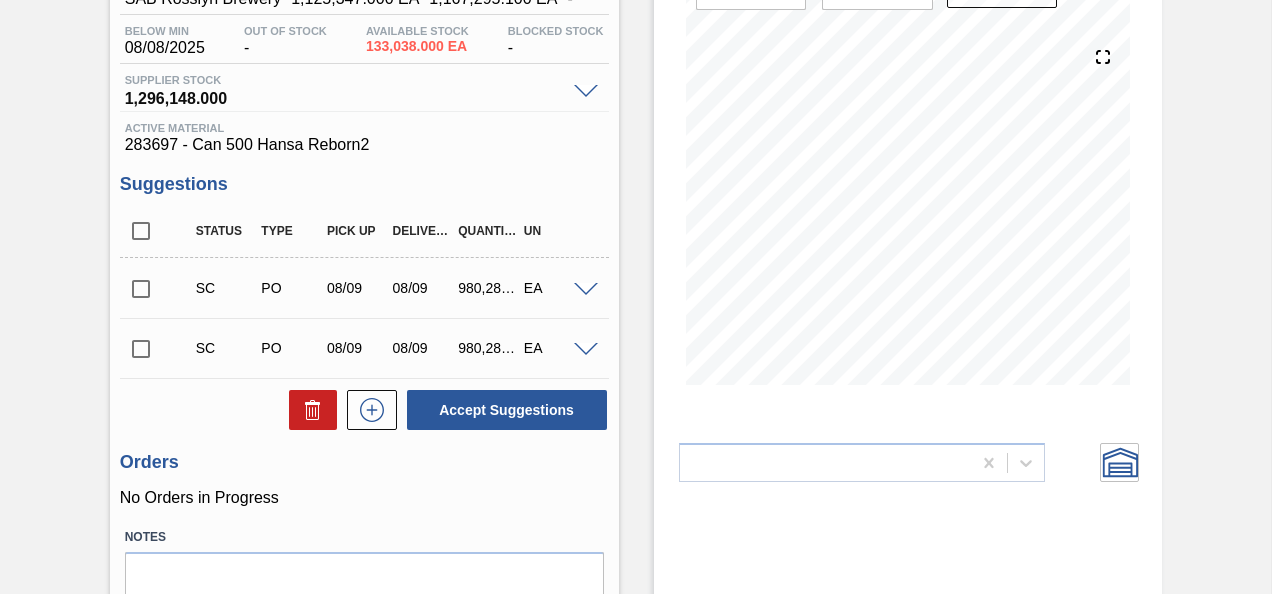 click at bounding box center [586, 290] 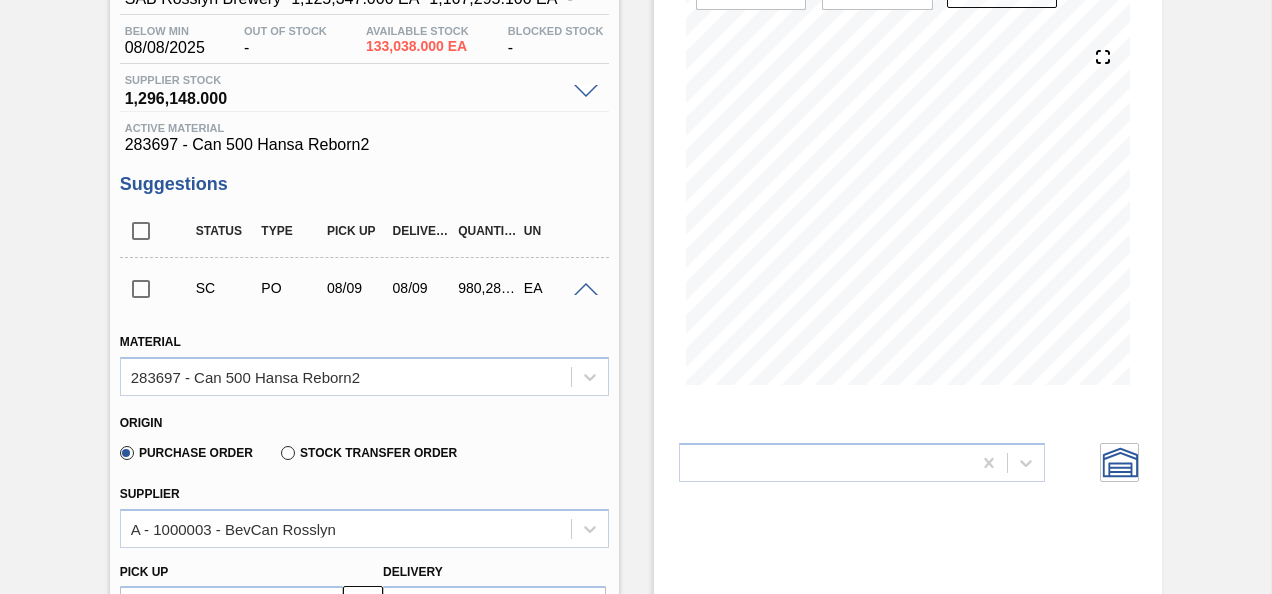 click at bounding box center (586, 290) 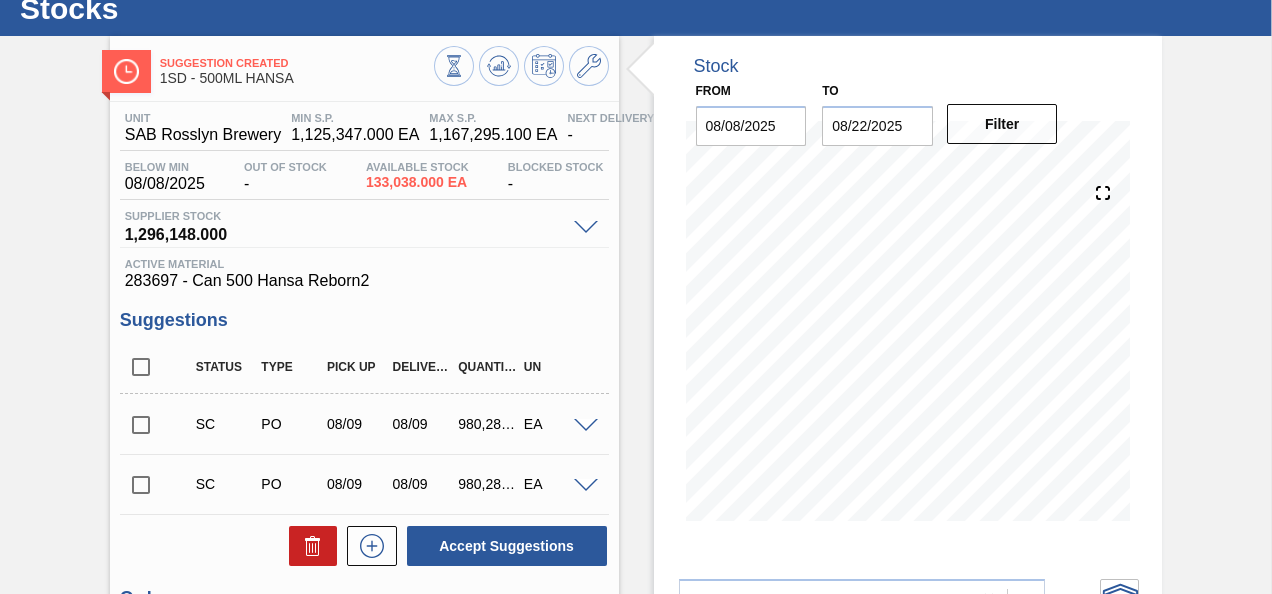 scroll, scrollTop: 0, scrollLeft: 0, axis: both 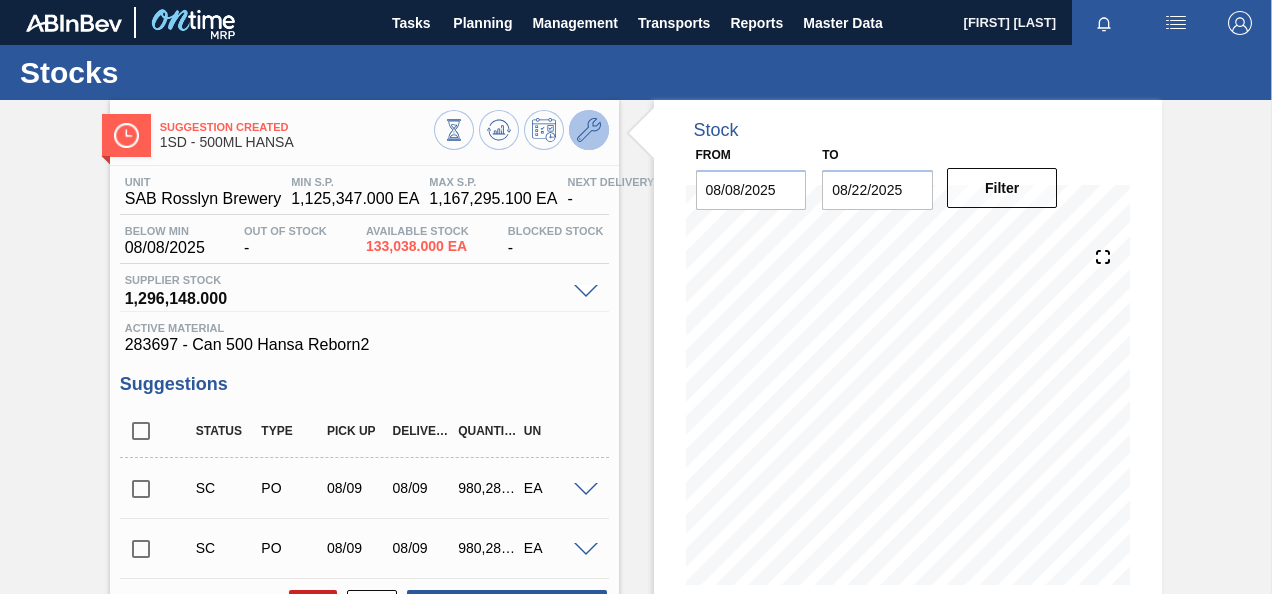 click at bounding box center [589, 130] 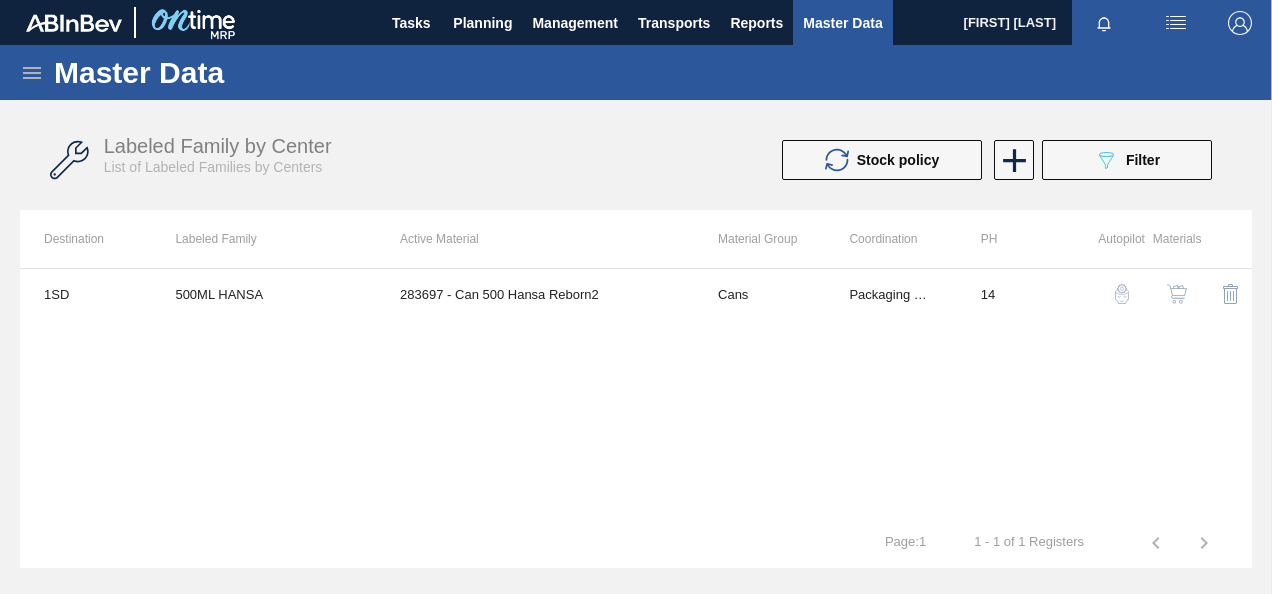 click at bounding box center (1177, 294) 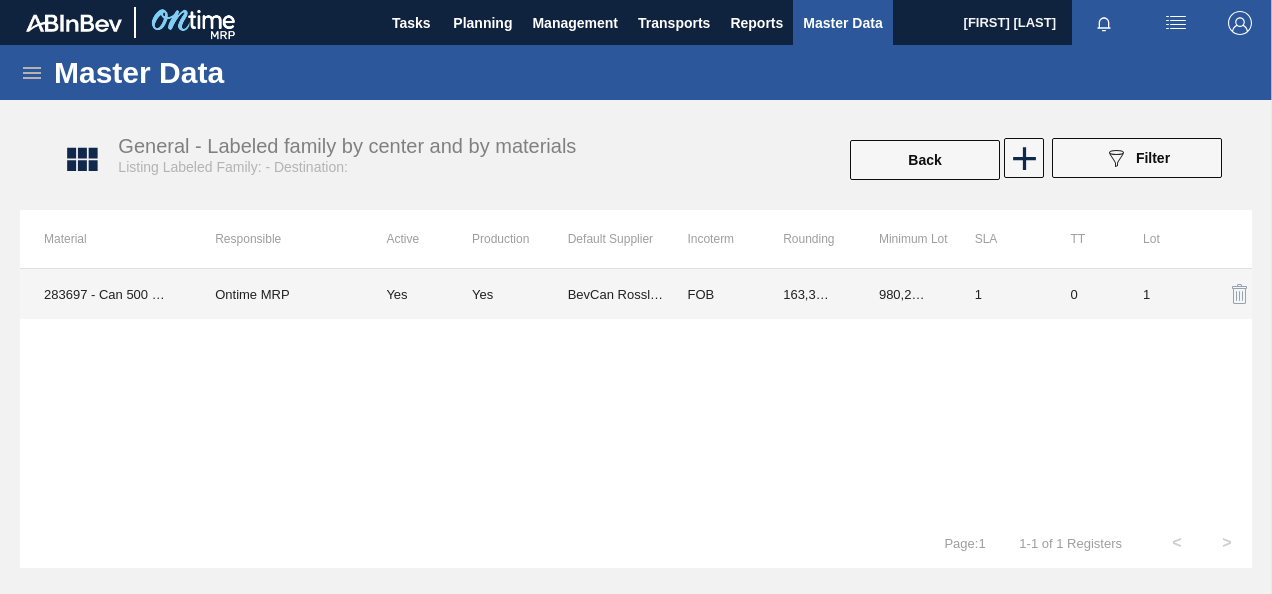 click on "FOB" at bounding box center (711, 294) 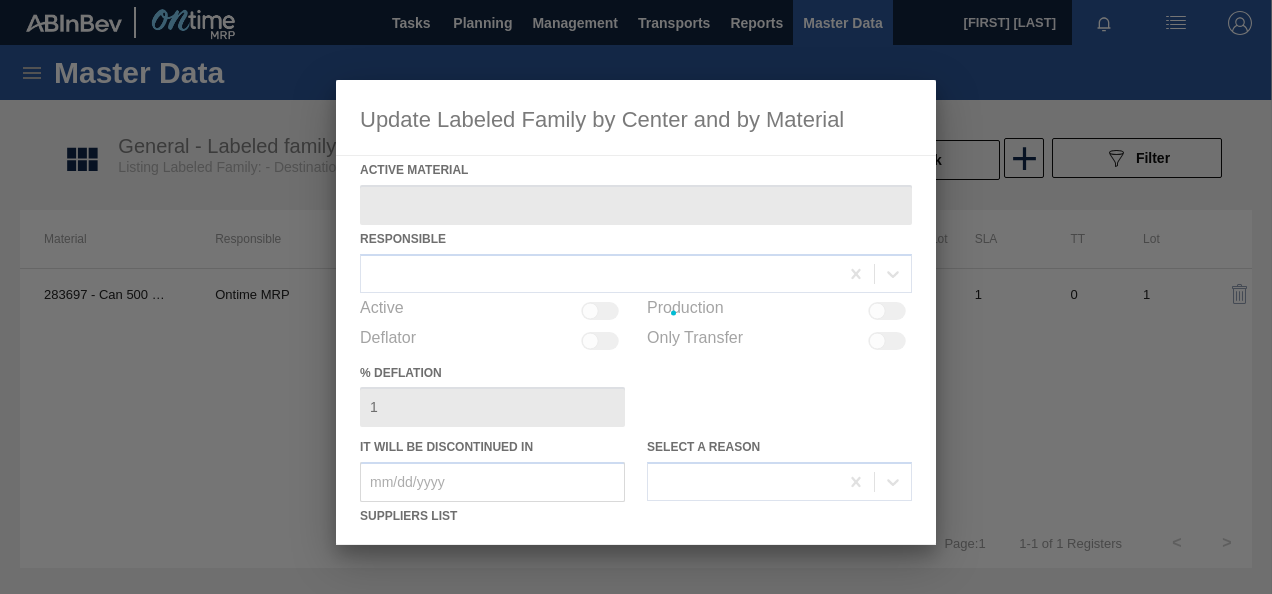 type on "283697 - Can 500 Hansa Reborn2" 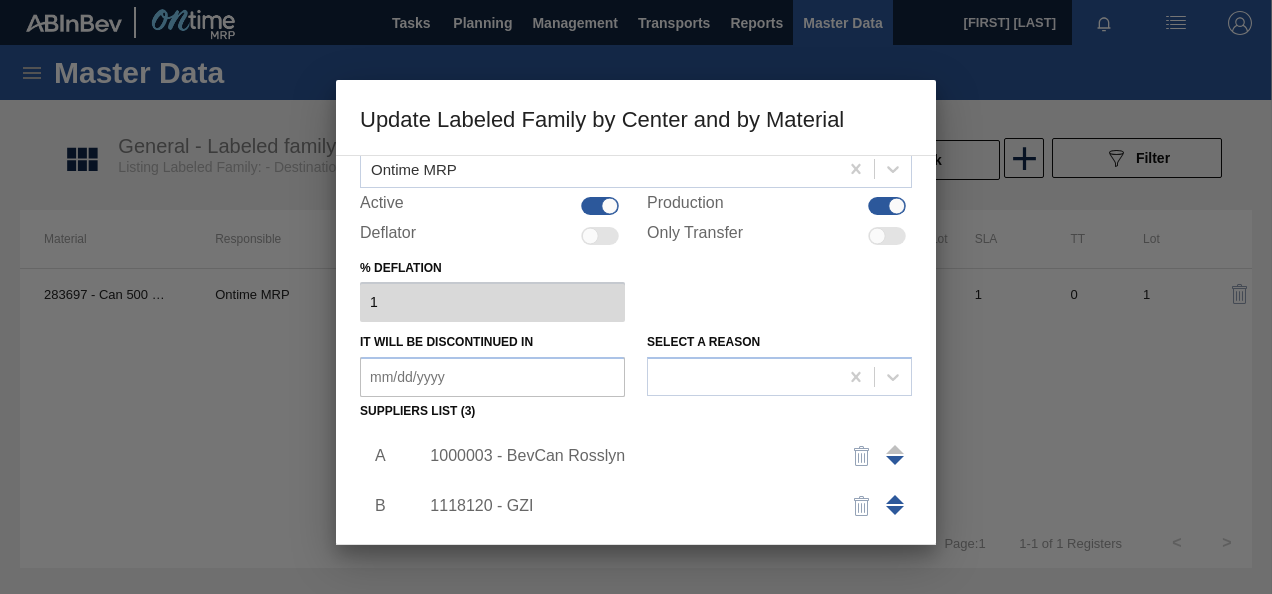 scroll, scrollTop: 200, scrollLeft: 0, axis: vertical 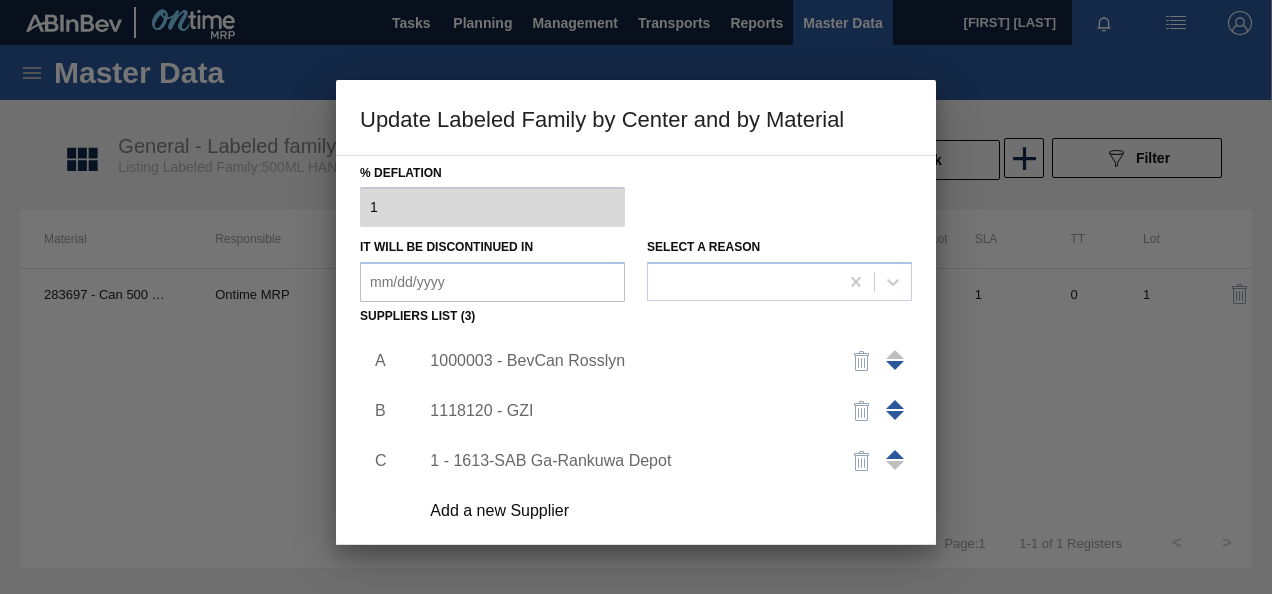 click on "1000003 - BevCan Rosslyn" at bounding box center (626, 361) 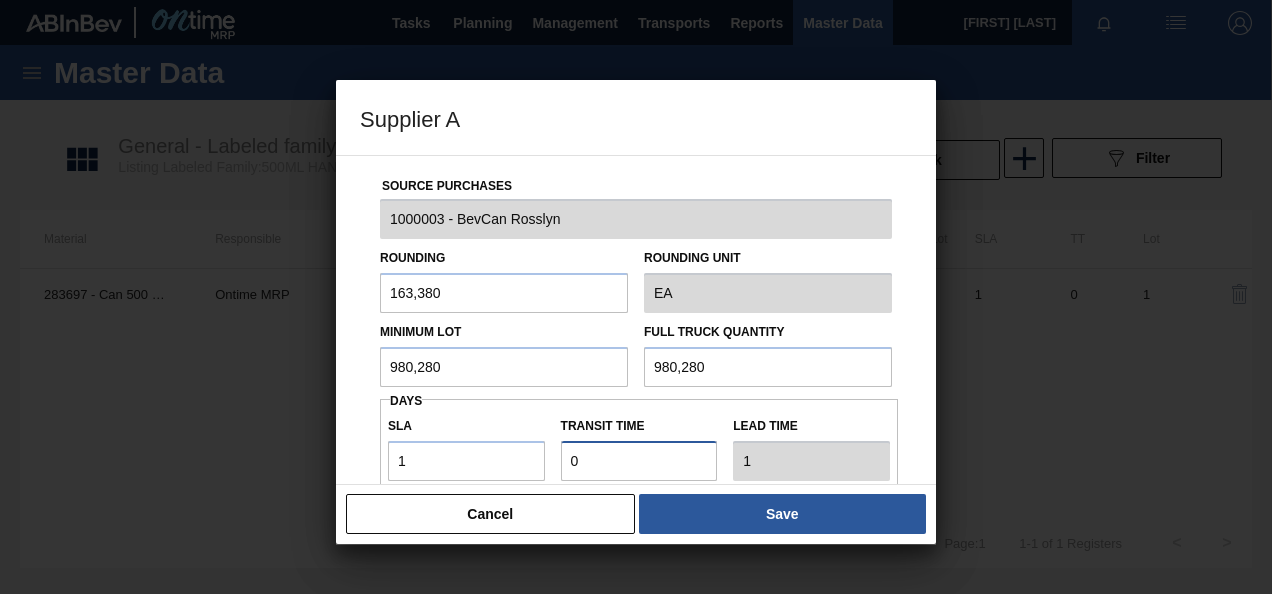 drag, startPoint x: 582, startPoint y: 458, endPoint x: 542, endPoint y: 450, distance: 40.792156 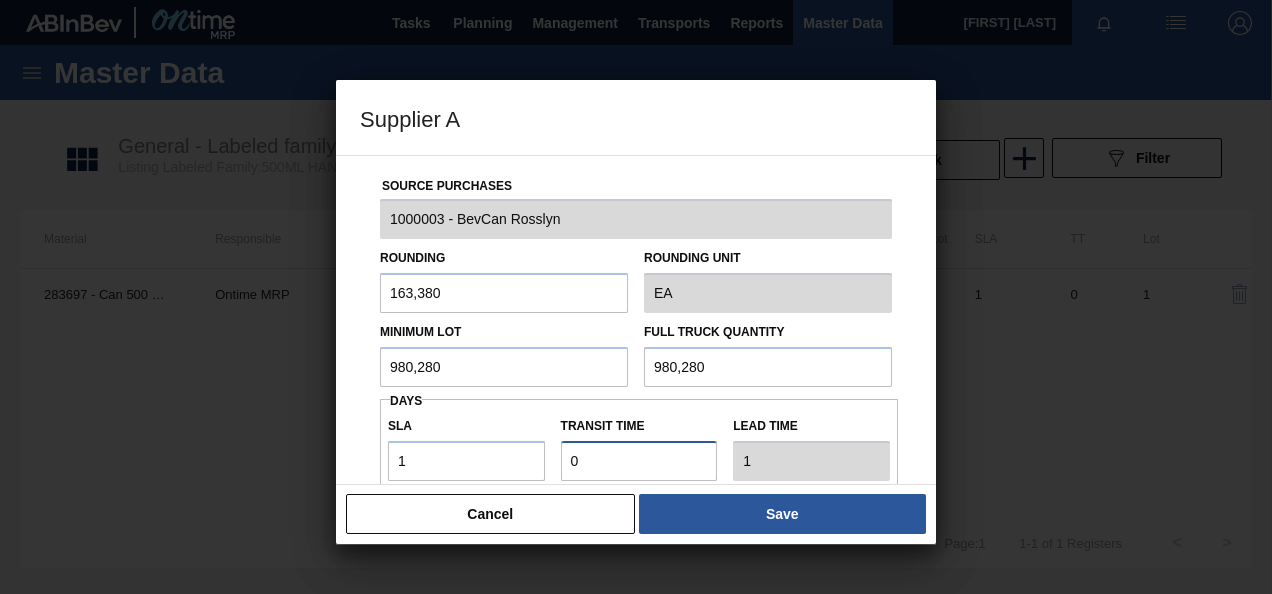 click on "SLA 1 Transit time Lead time 1" at bounding box center [639, 444] 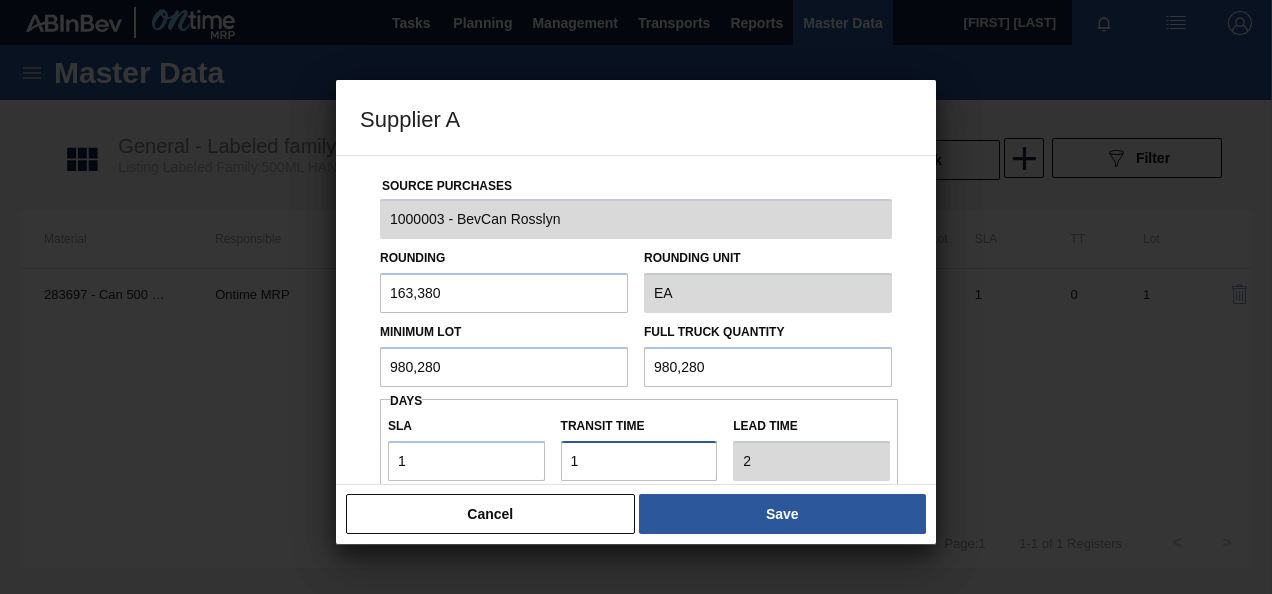 type on "1" 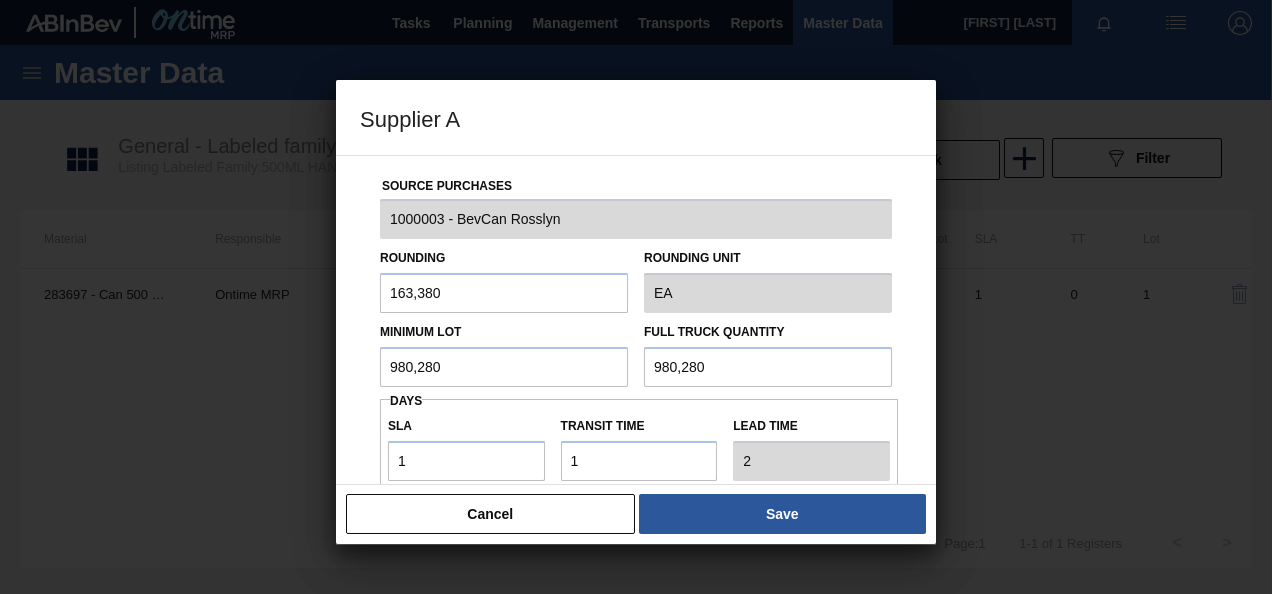 click on "Save" at bounding box center [782, 514] 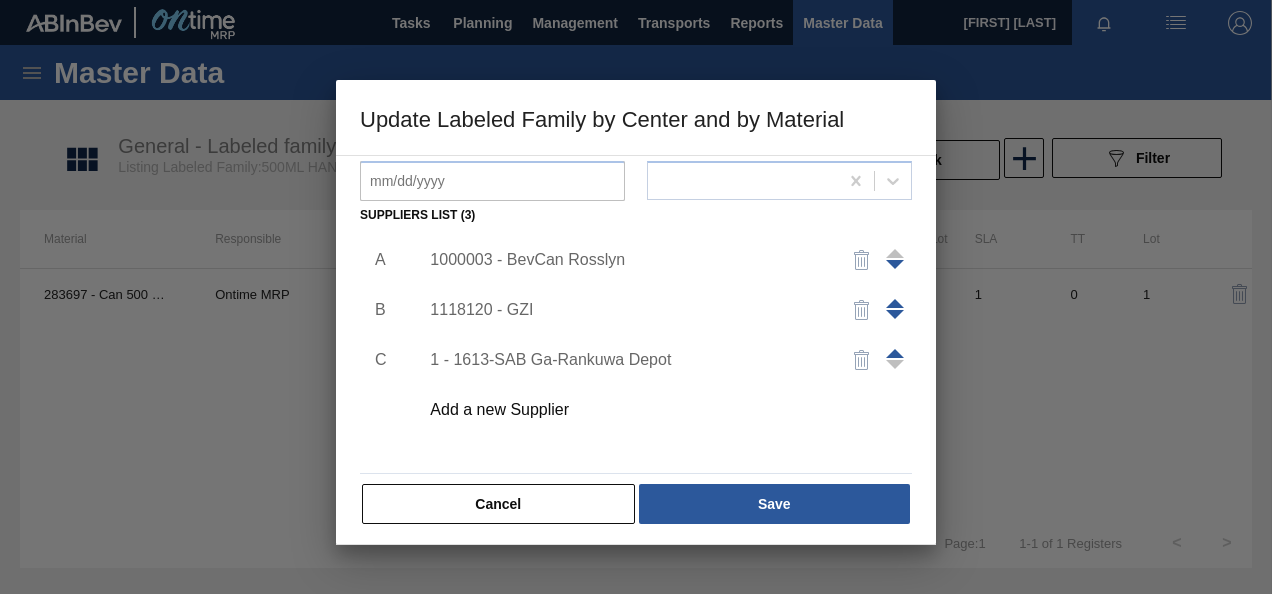 scroll, scrollTop: 306, scrollLeft: 0, axis: vertical 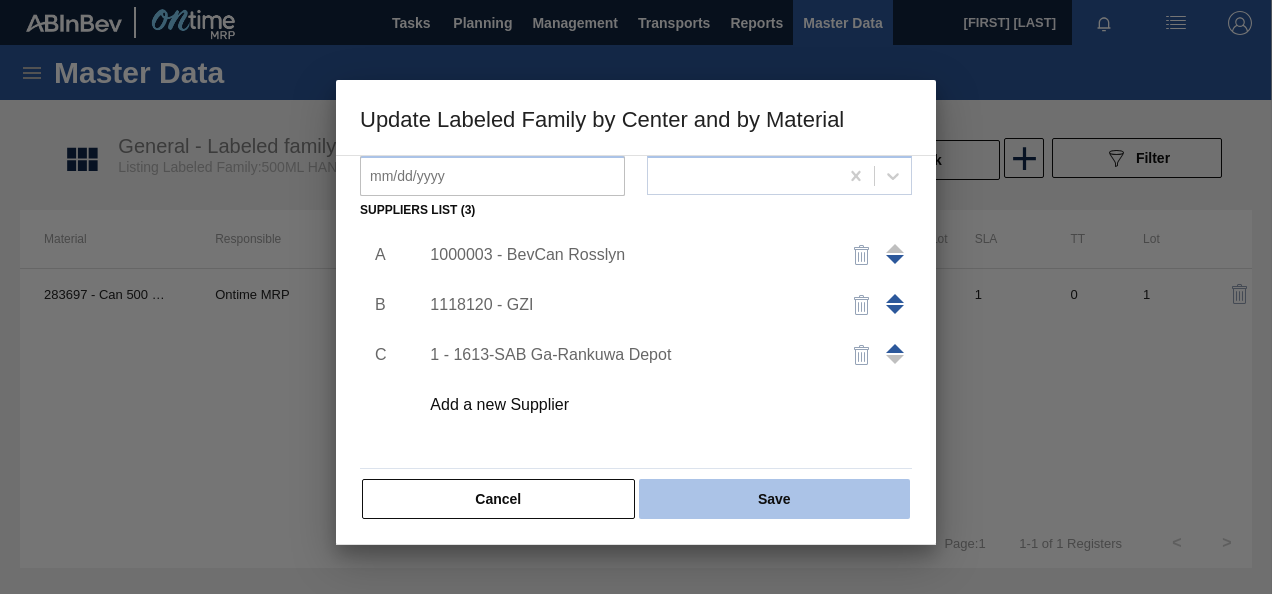 click on "Save" at bounding box center [774, 499] 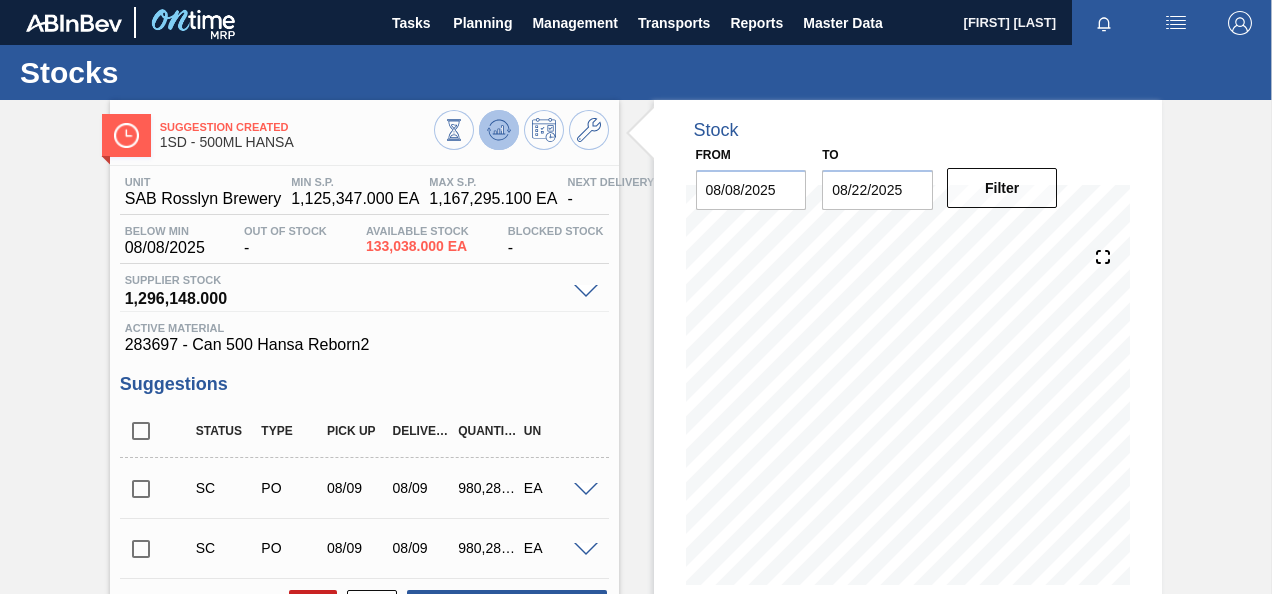 click 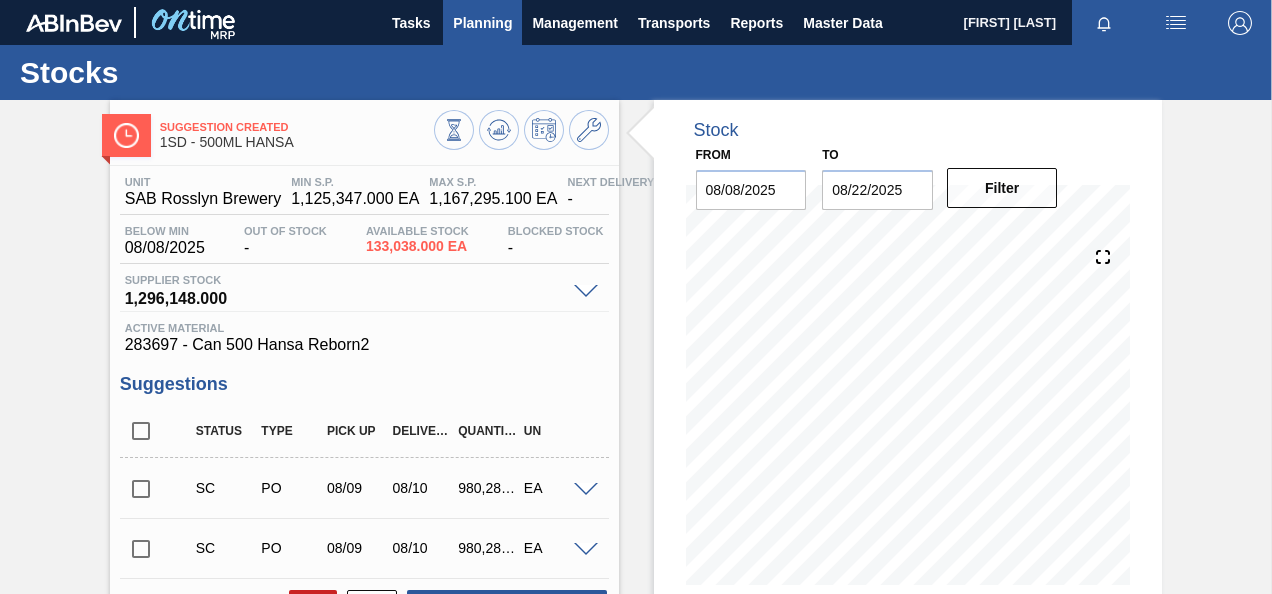 click on "Planning" at bounding box center [482, 23] 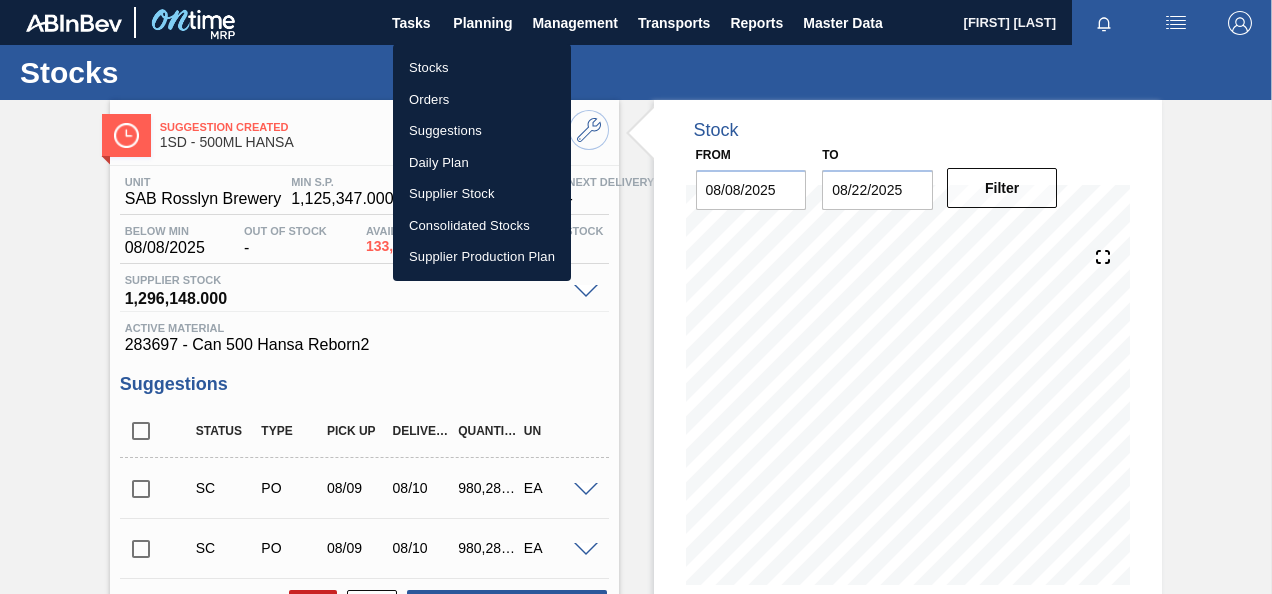 click on "Stocks" at bounding box center [482, 68] 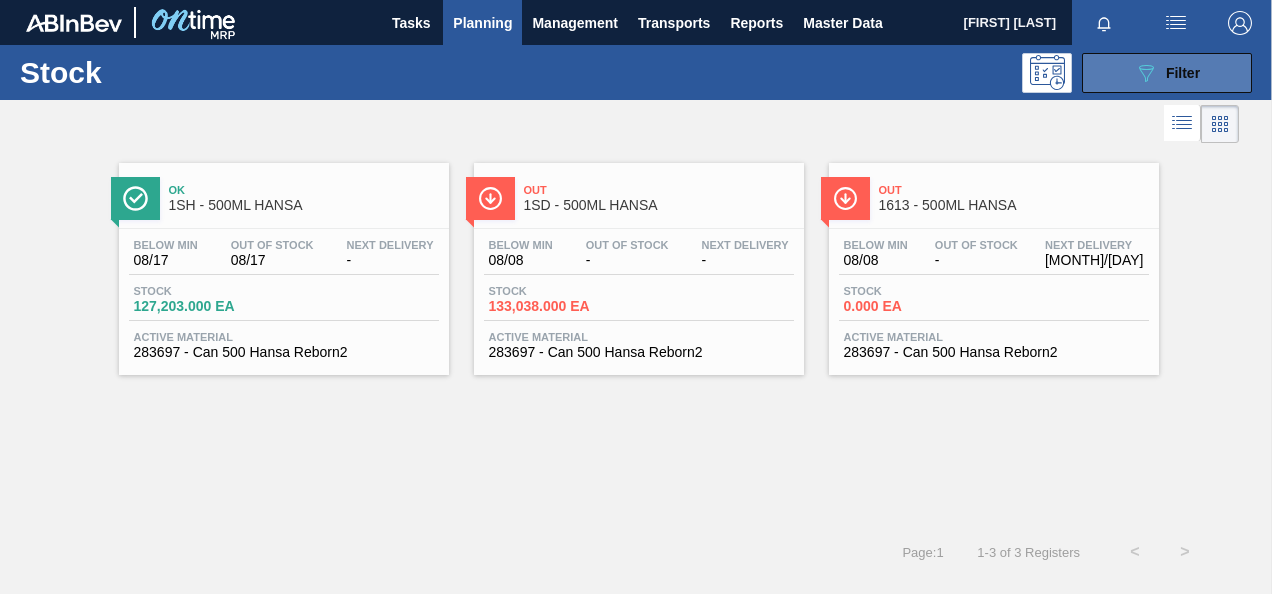 click on "089F7B8B-B2A5-4AFE-B5C0-19BA573D28AC Filter" at bounding box center [1167, 73] 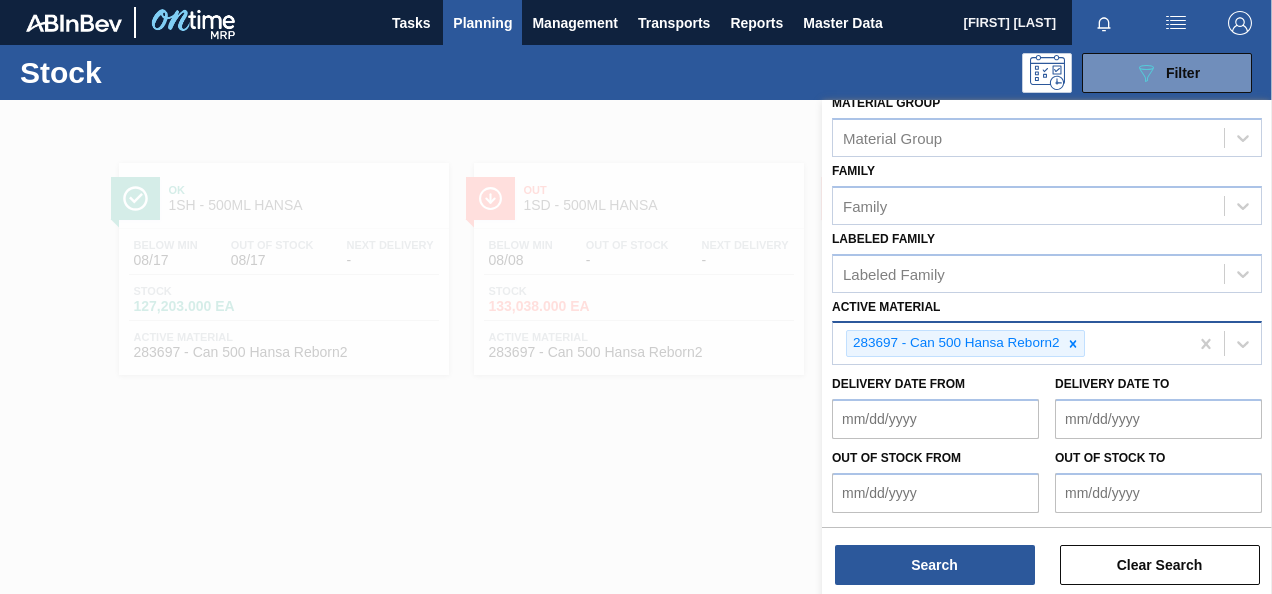 scroll, scrollTop: 300, scrollLeft: 0, axis: vertical 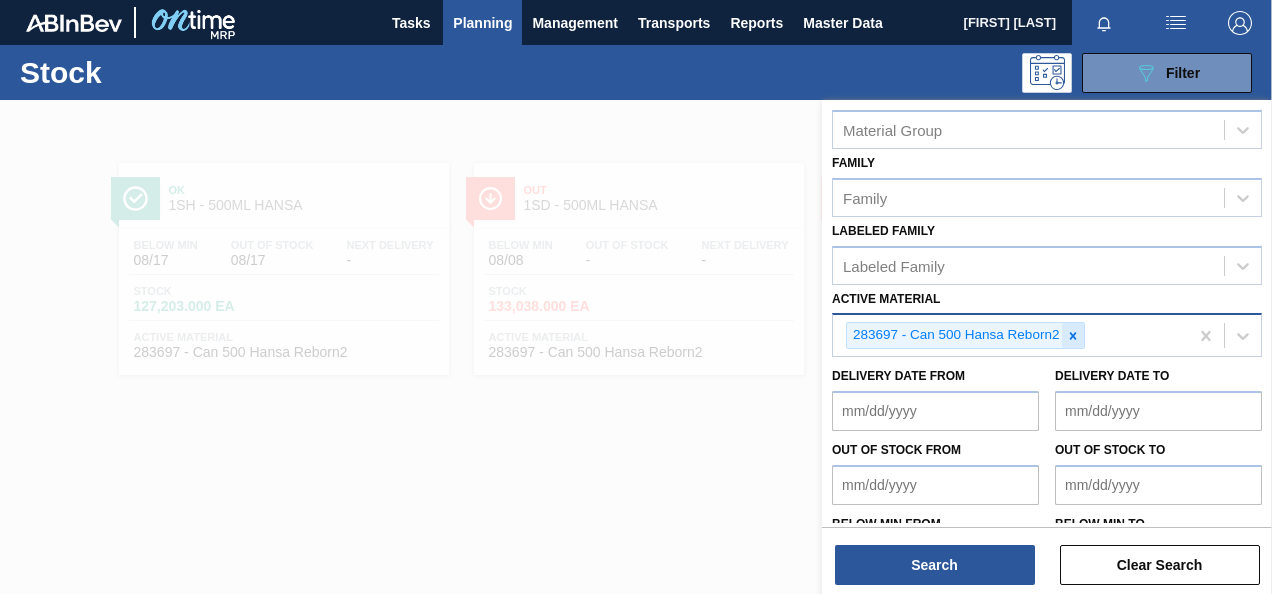 click at bounding box center [1073, 335] 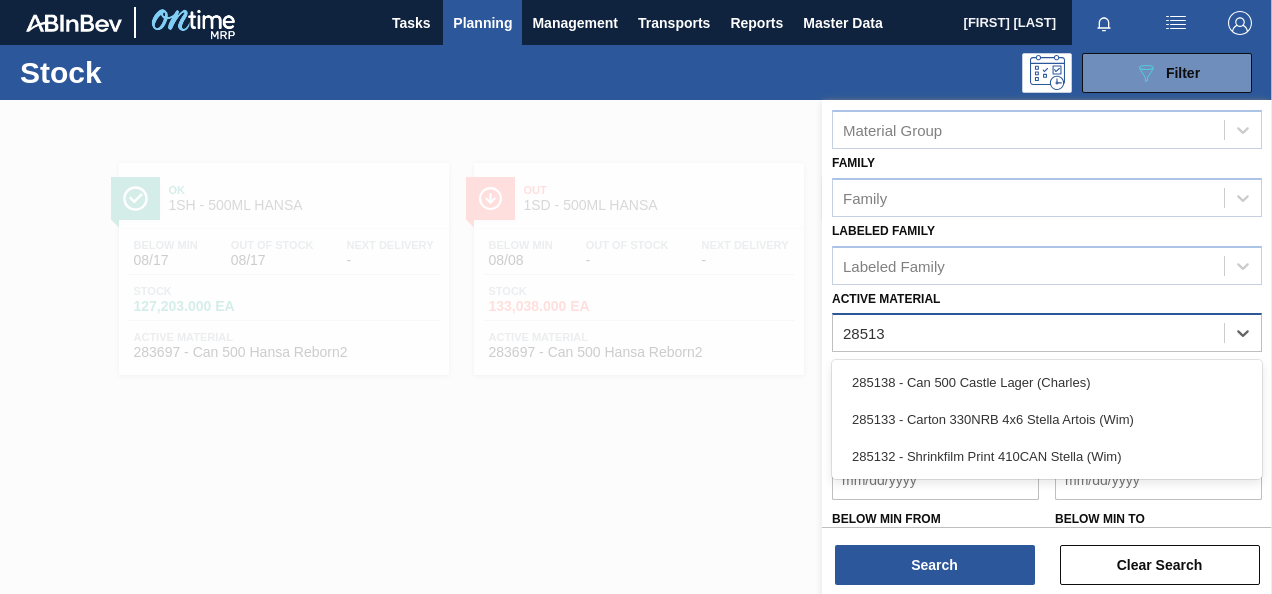 type on "285138" 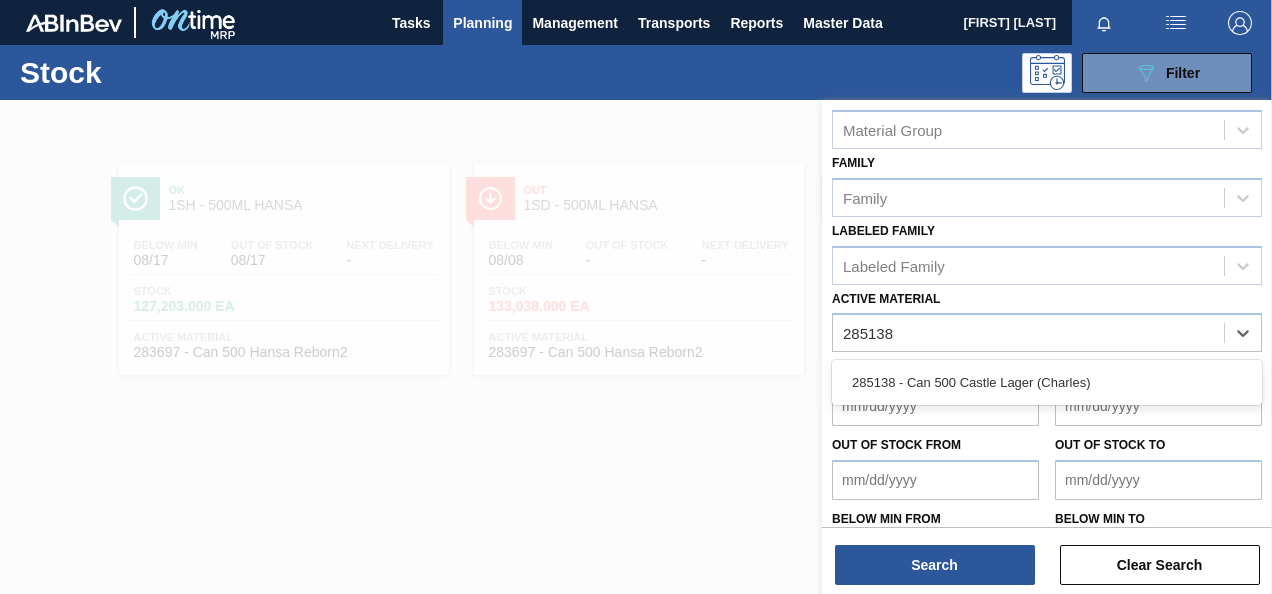 click on "285138 - Can 500 Castle Lager (Charles)" at bounding box center (1047, 382) 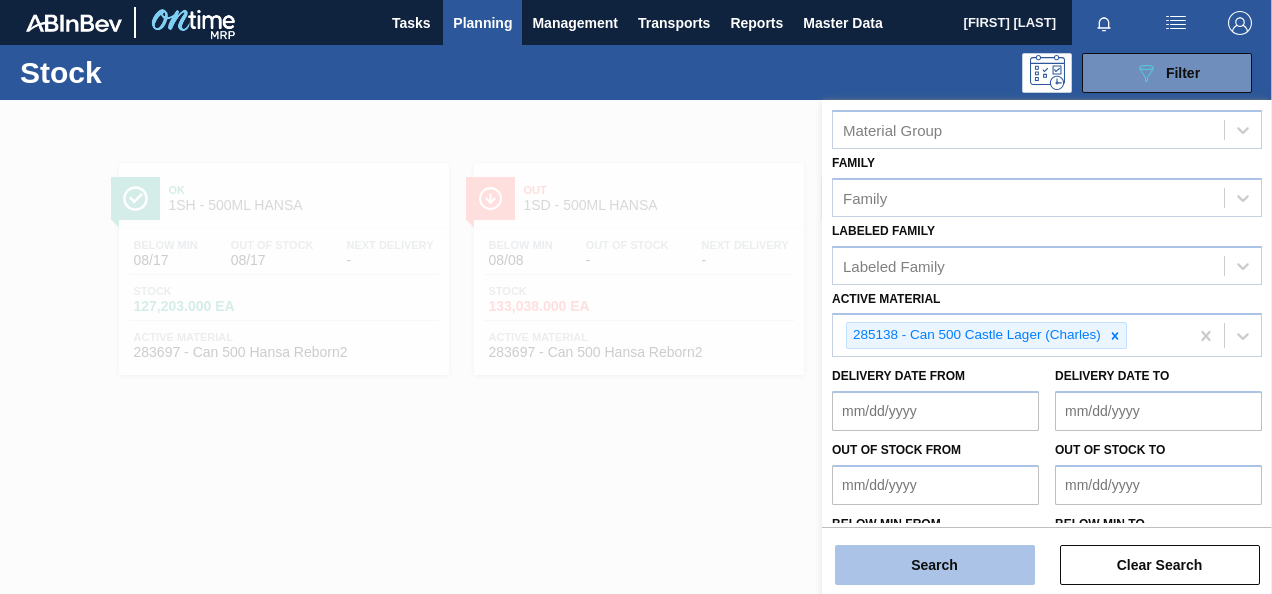 click on "Search" at bounding box center (935, 565) 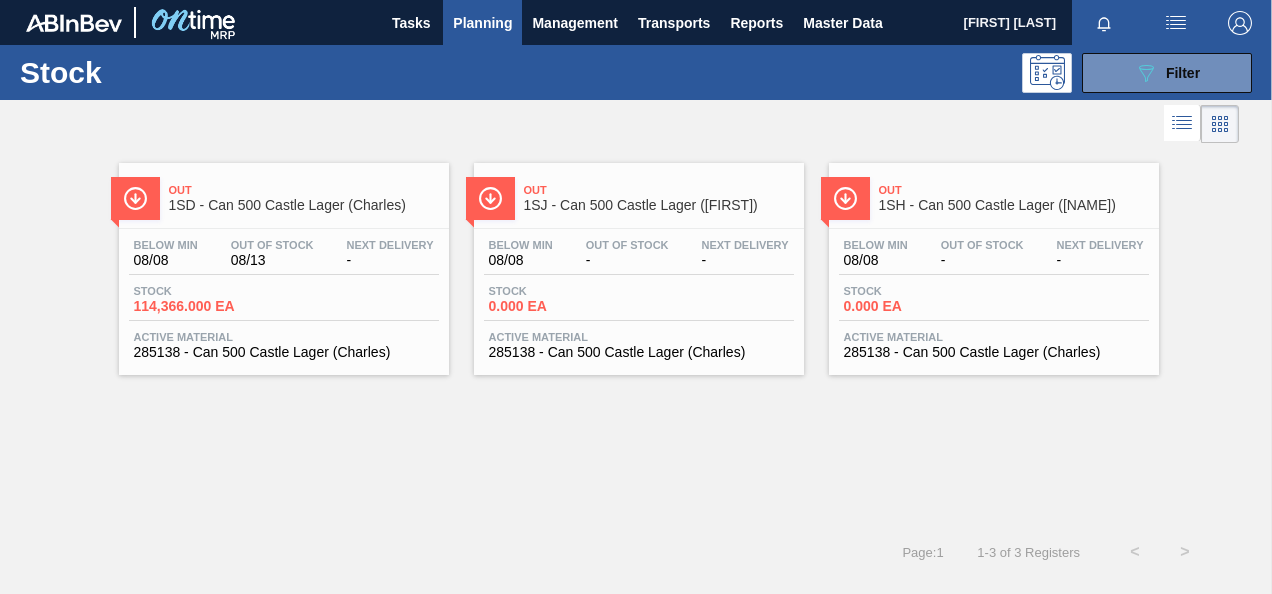 click on "Out" at bounding box center (304, 190) 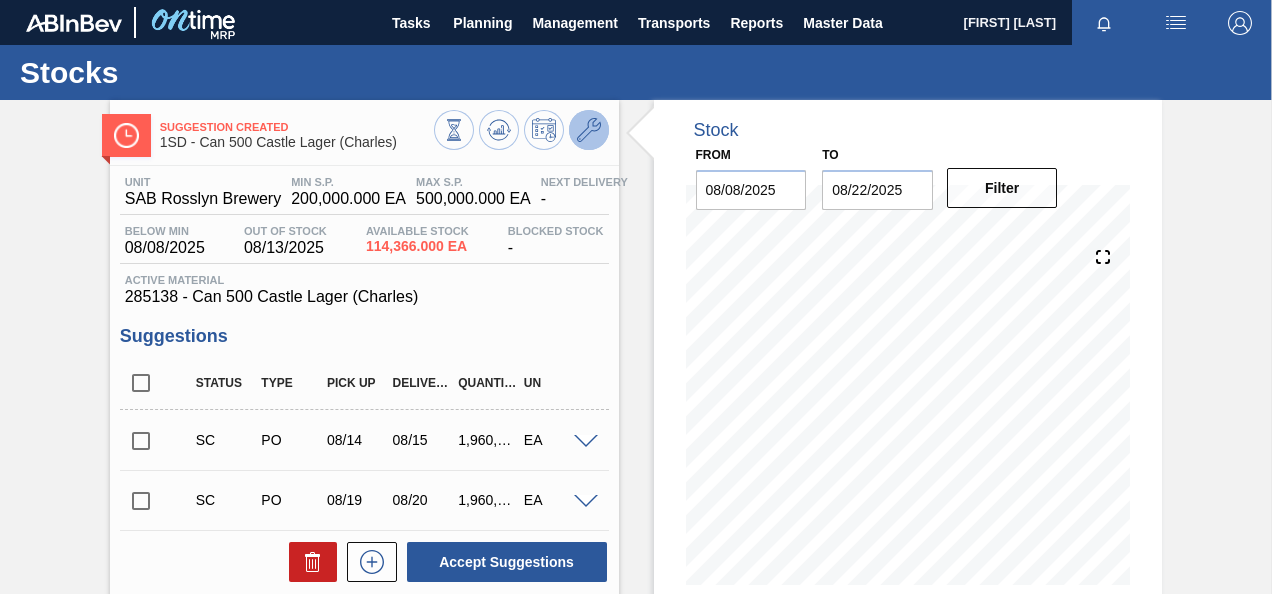 click 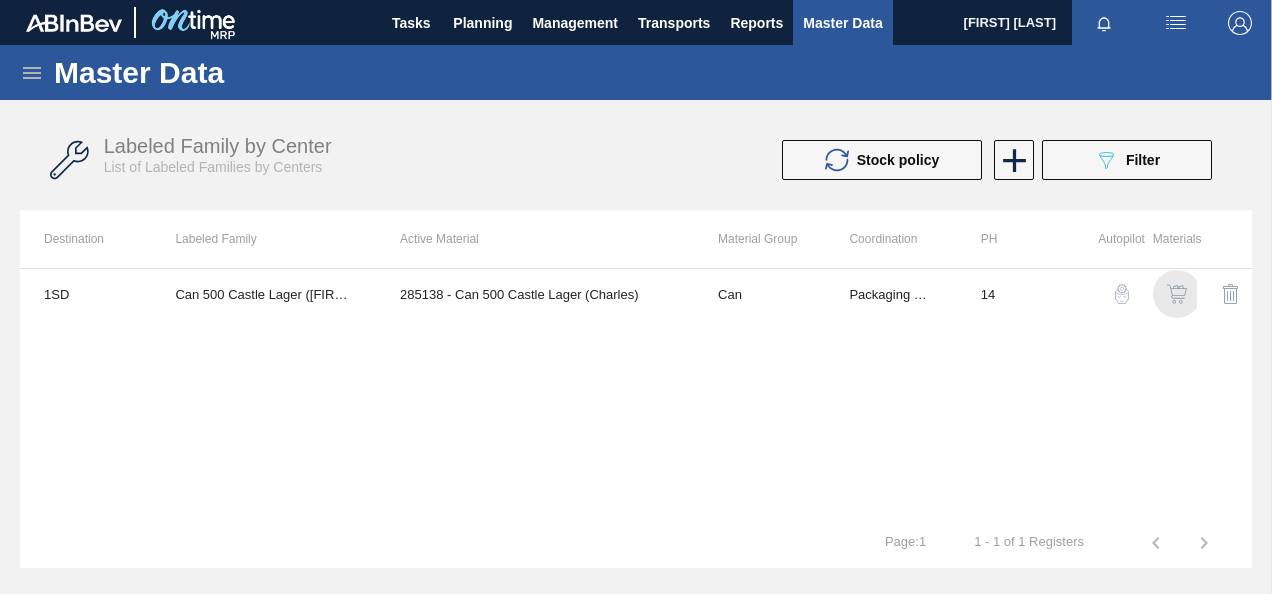 click at bounding box center [1177, 294] 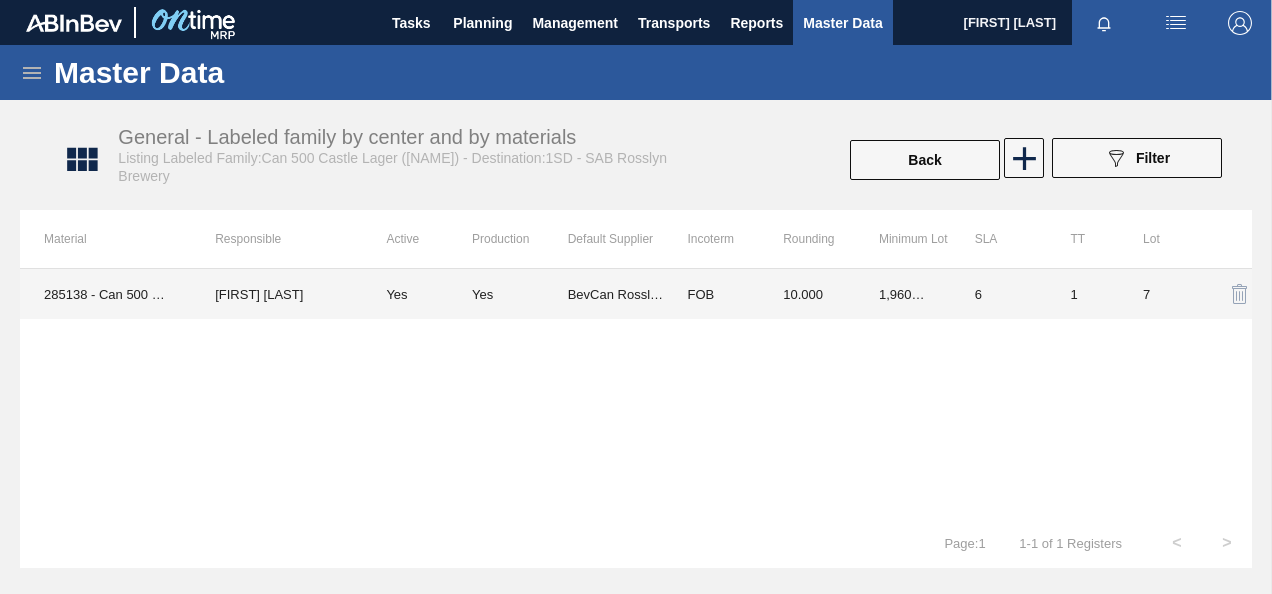 click on "10.000" at bounding box center (807, 294) 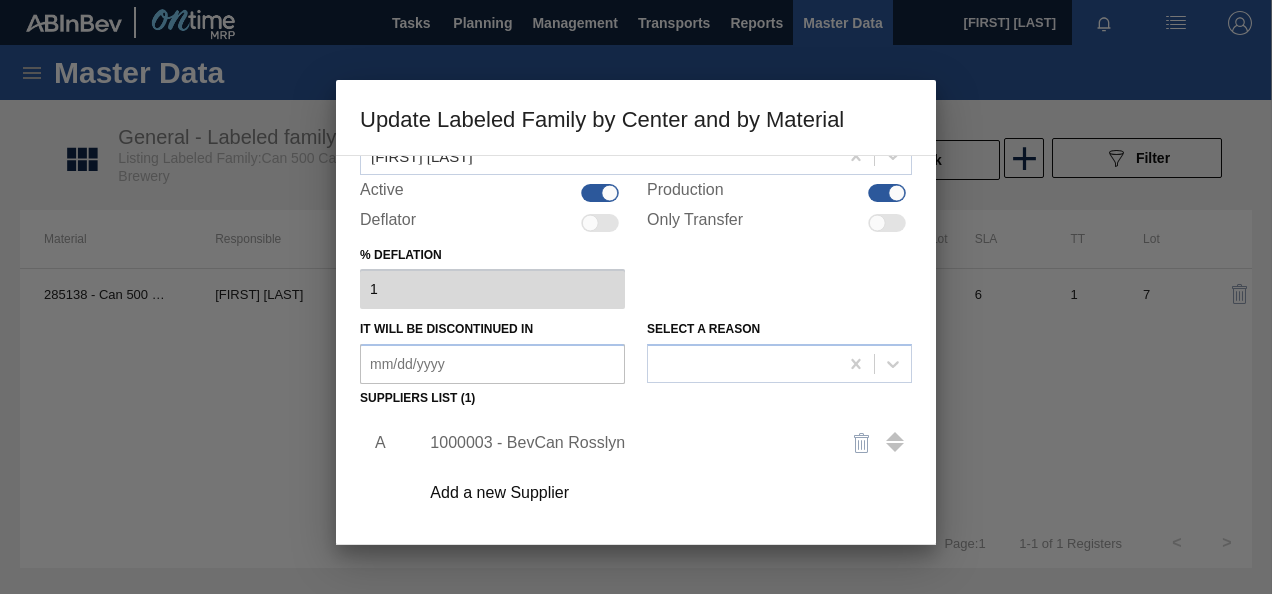 scroll, scrollTop: 306, scrollLeft: 0, axis: vertical 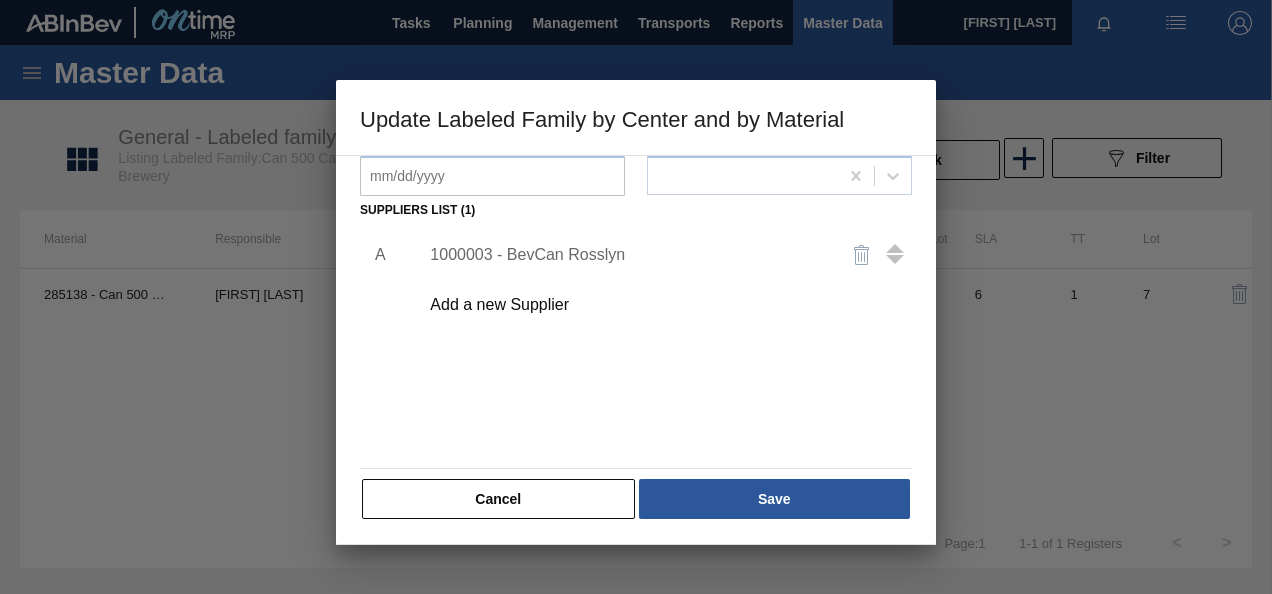 click on "1000003 - BevCan Rosslyn" at bounding box center [626, 255] 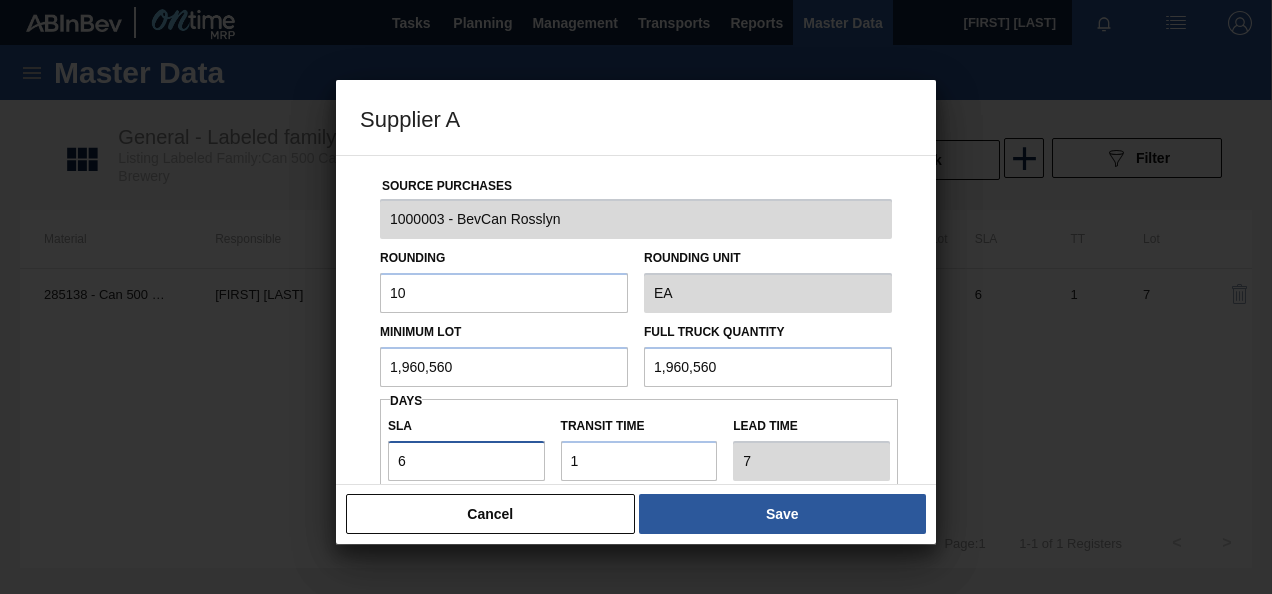 drag, startPoint x: 444, startPoint y: 448, endPoint x: 328, endPoint y: 442, distance: 116.15507 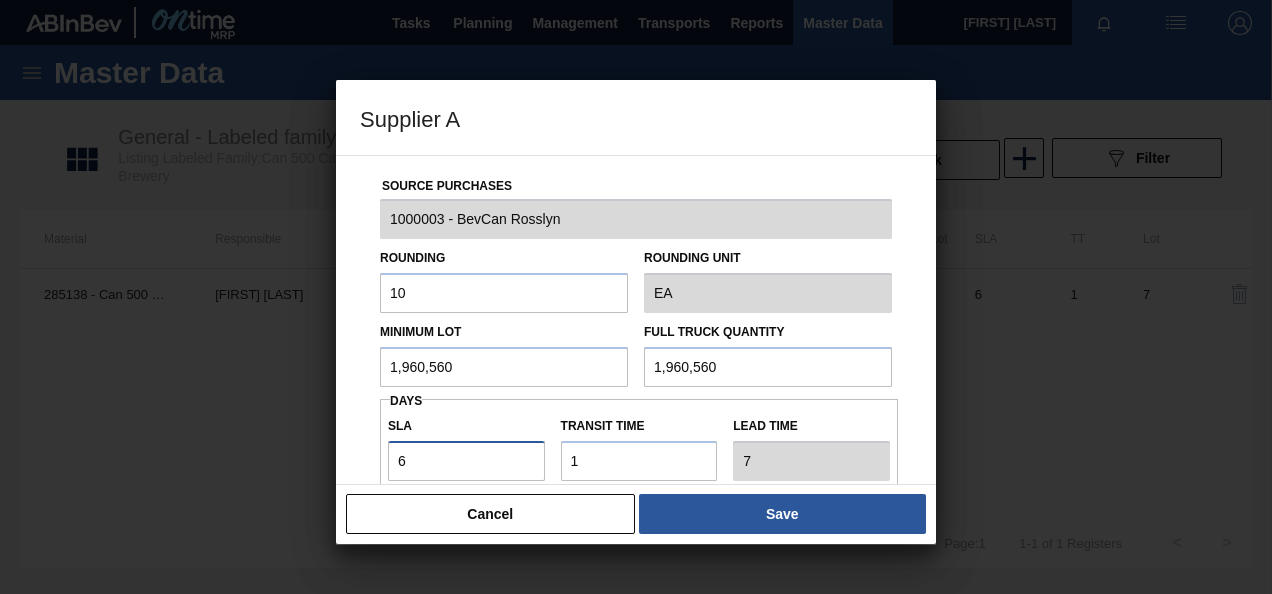 click on "SLA 6" at bounding box center (466, 446) 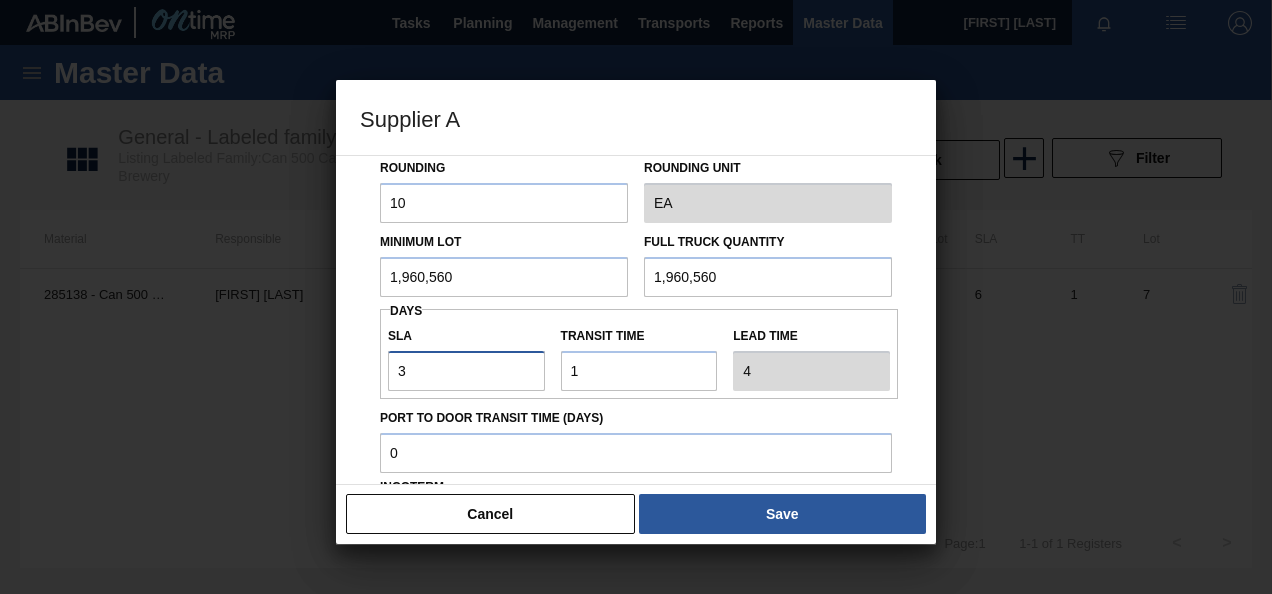 scroll, scrollTop: 200, scrollLeft: 0, axis: vertical 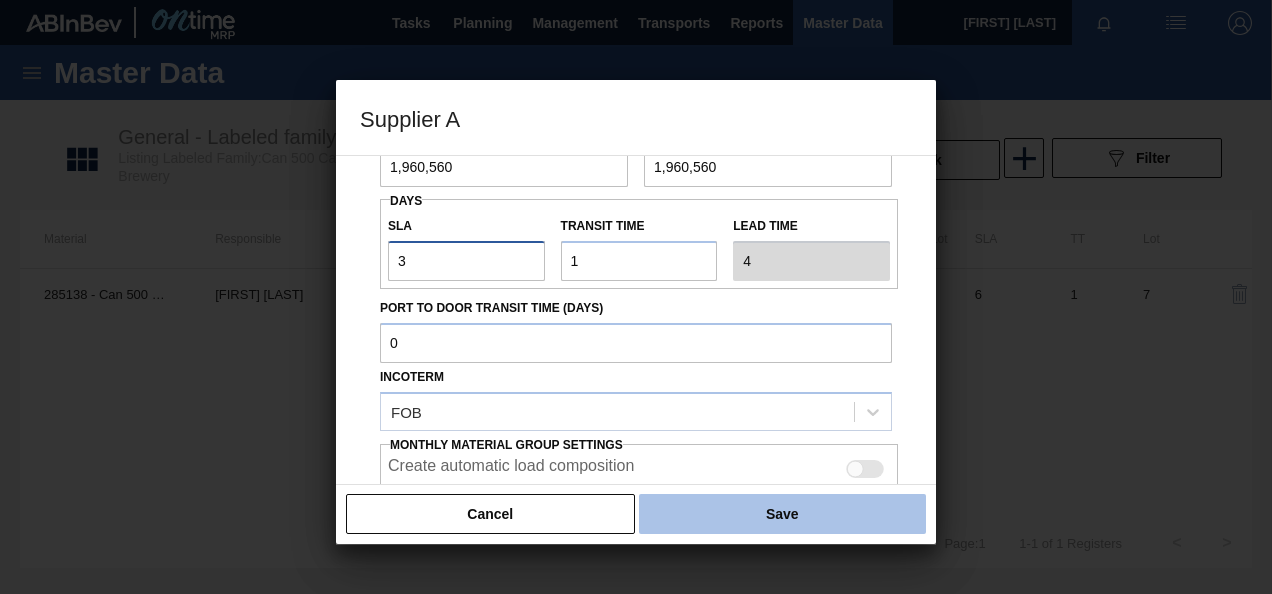 type on "3" 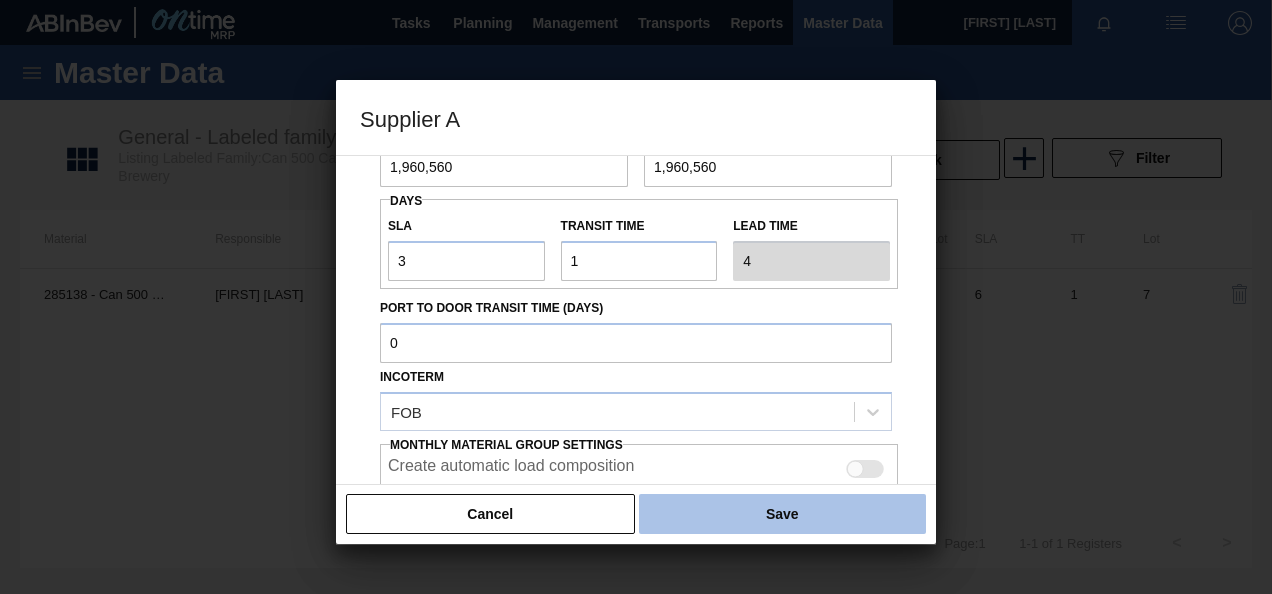 click on "Save" at bounding box center (782, 514) 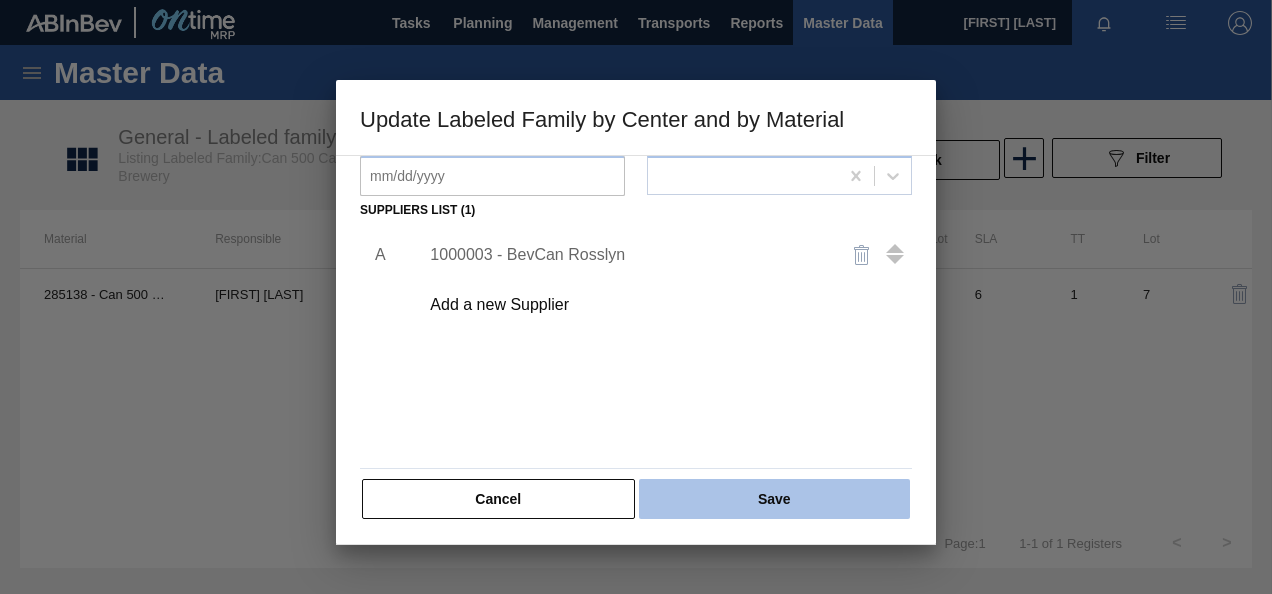 click on "Save" at bounding box center (774, 499) 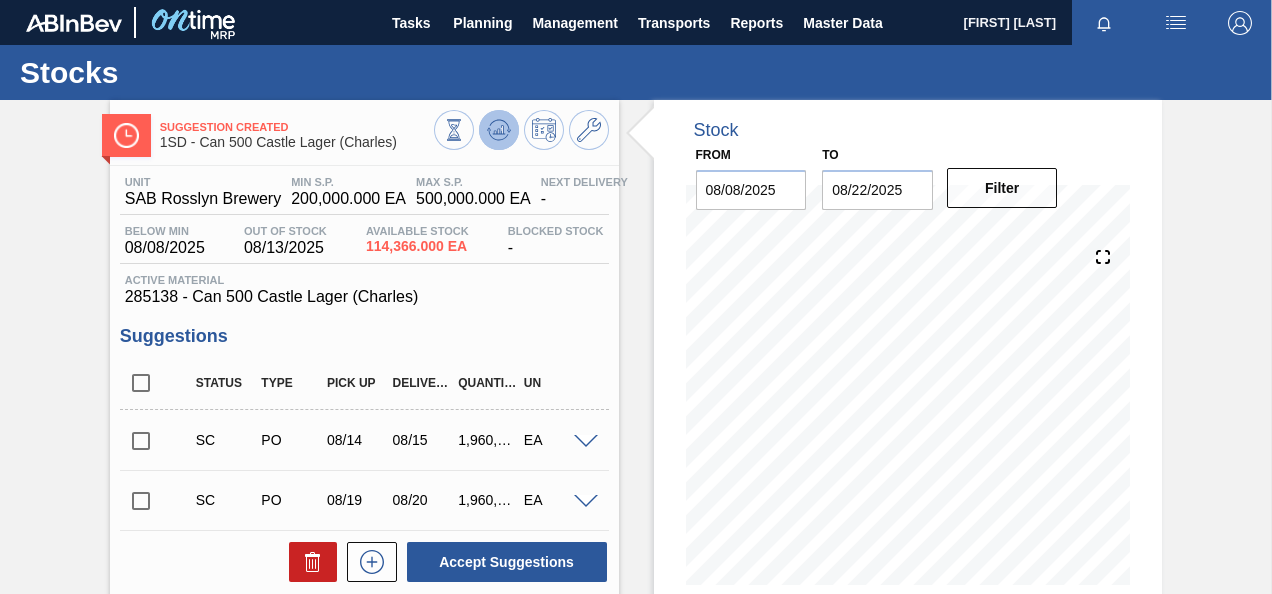 click 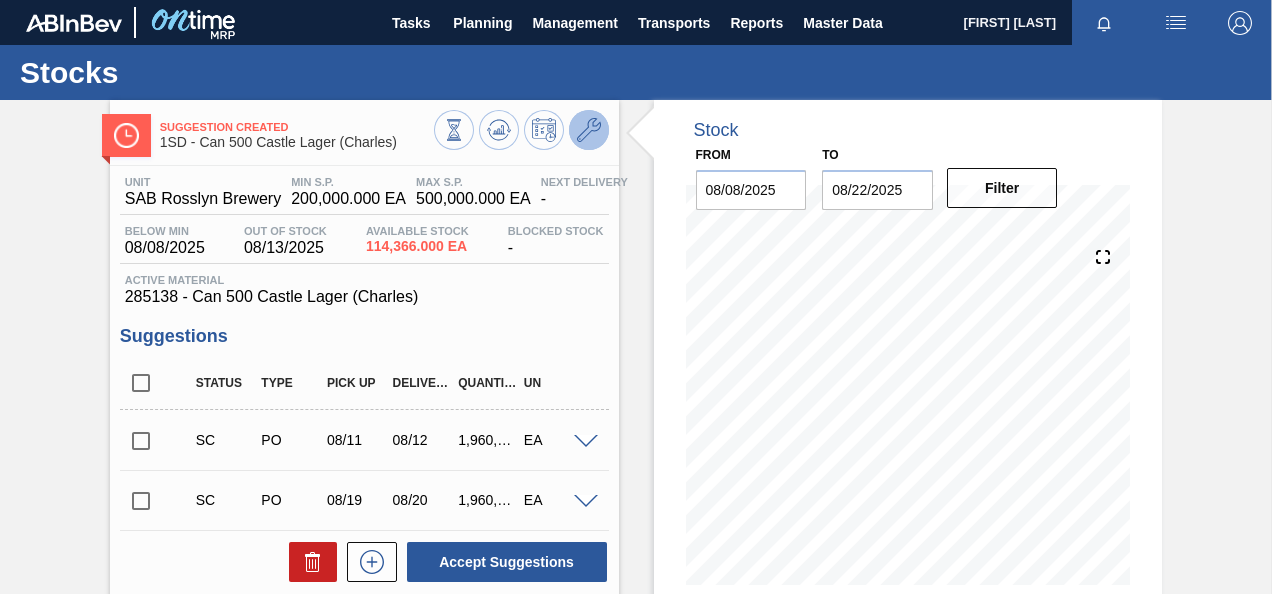 click at bounding box center [589, 130] 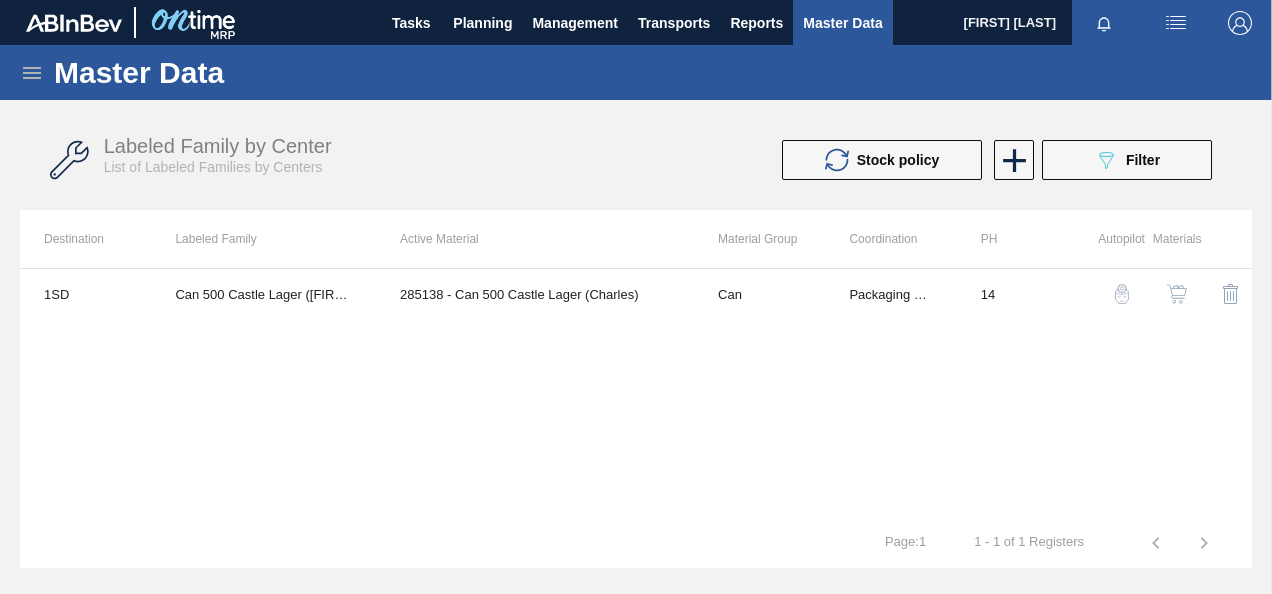 click at bounding box center (1177, 294) 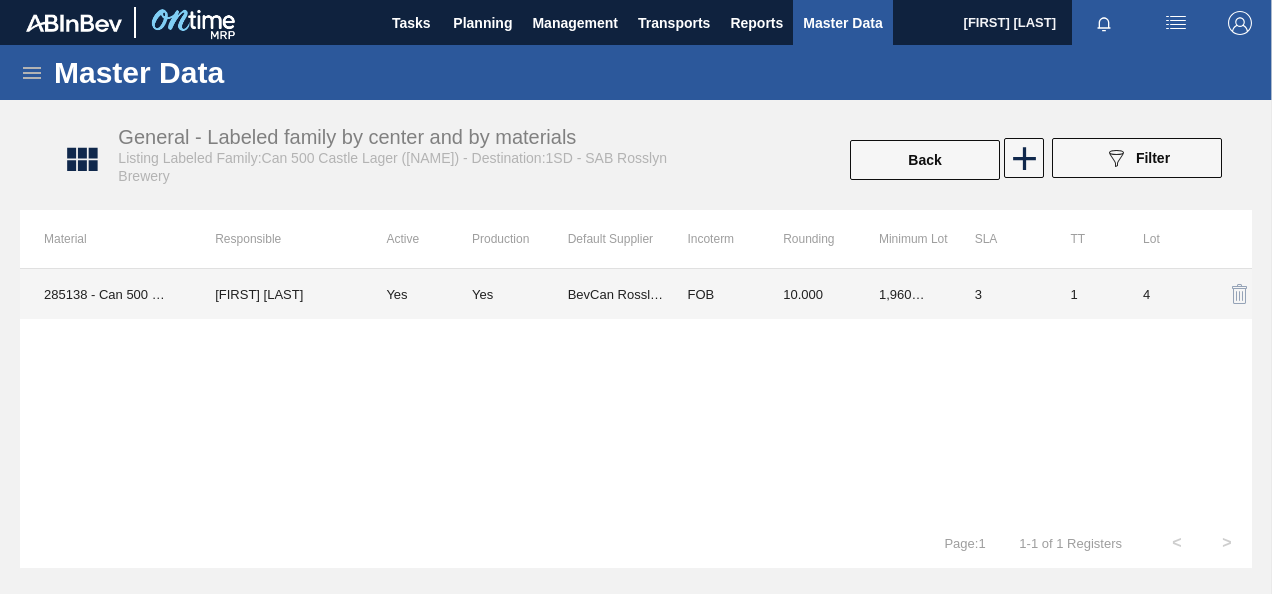 click on "1,960,560.000" at bounding box center (903, 294) 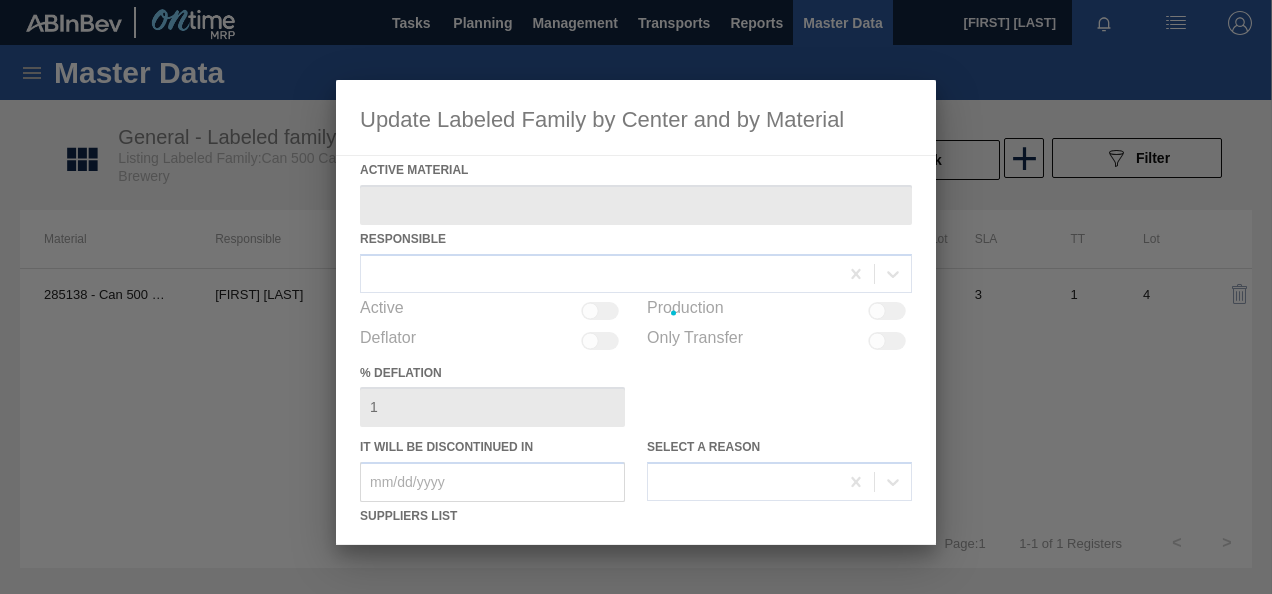 type on "285138 - Can 500 Castle Lager (Charles)" 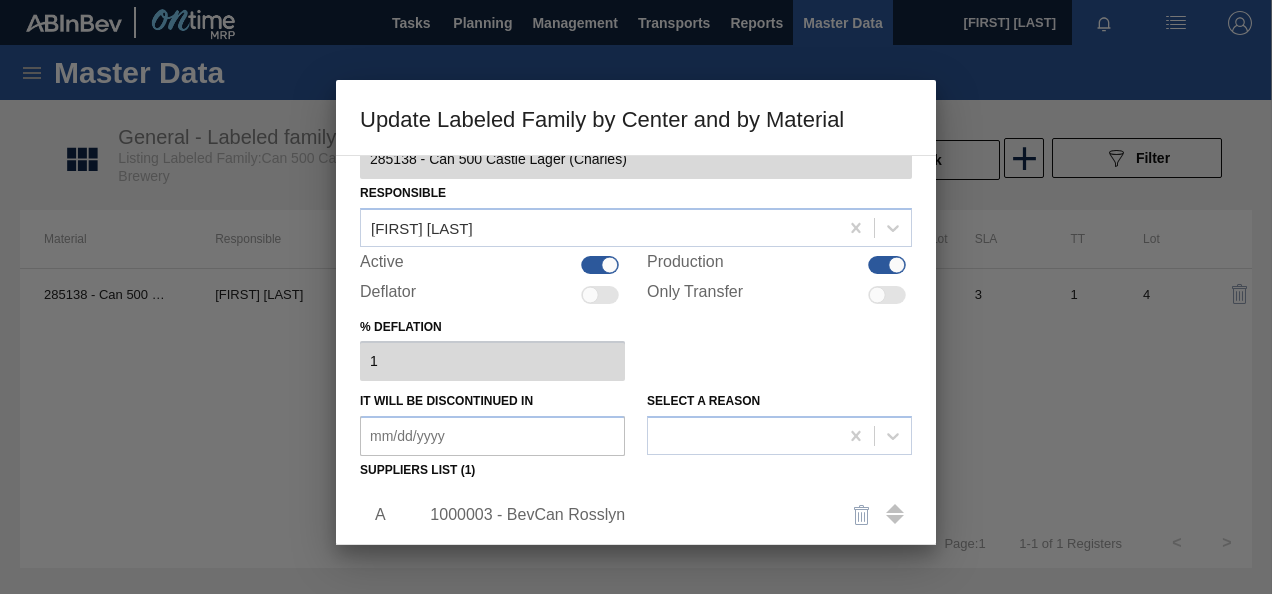 scroll, scrollTop: 200, scrollLeft: 0, axis: vertical 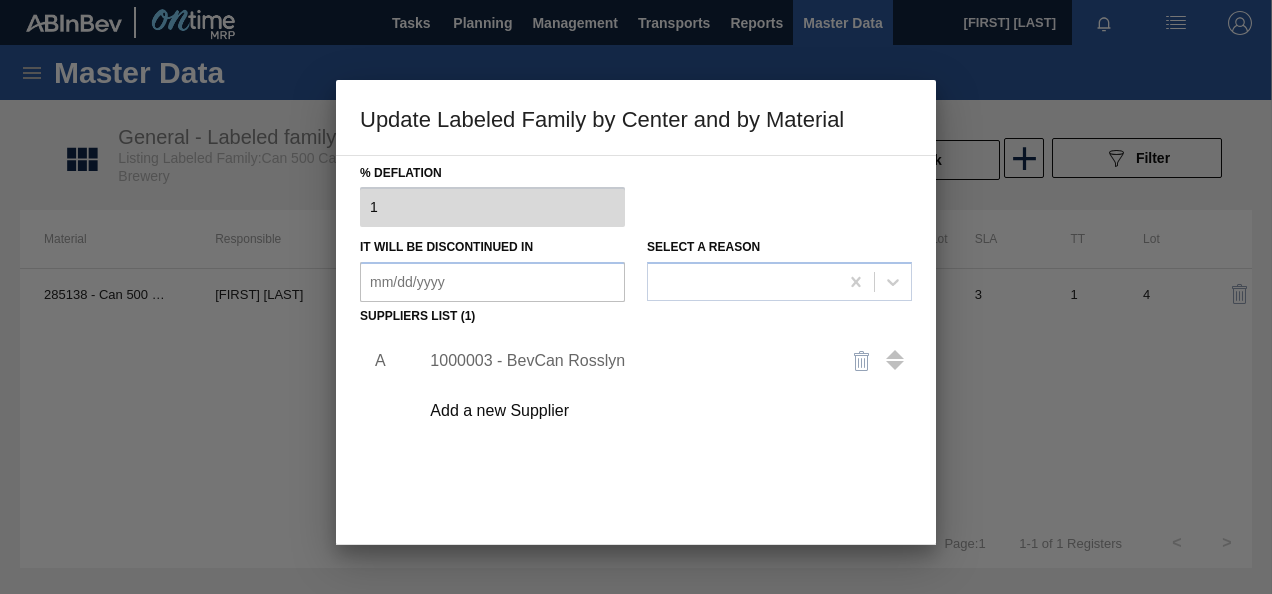click on "1000003 - BevCan Rosslyn" at bounding box center (626, 361) 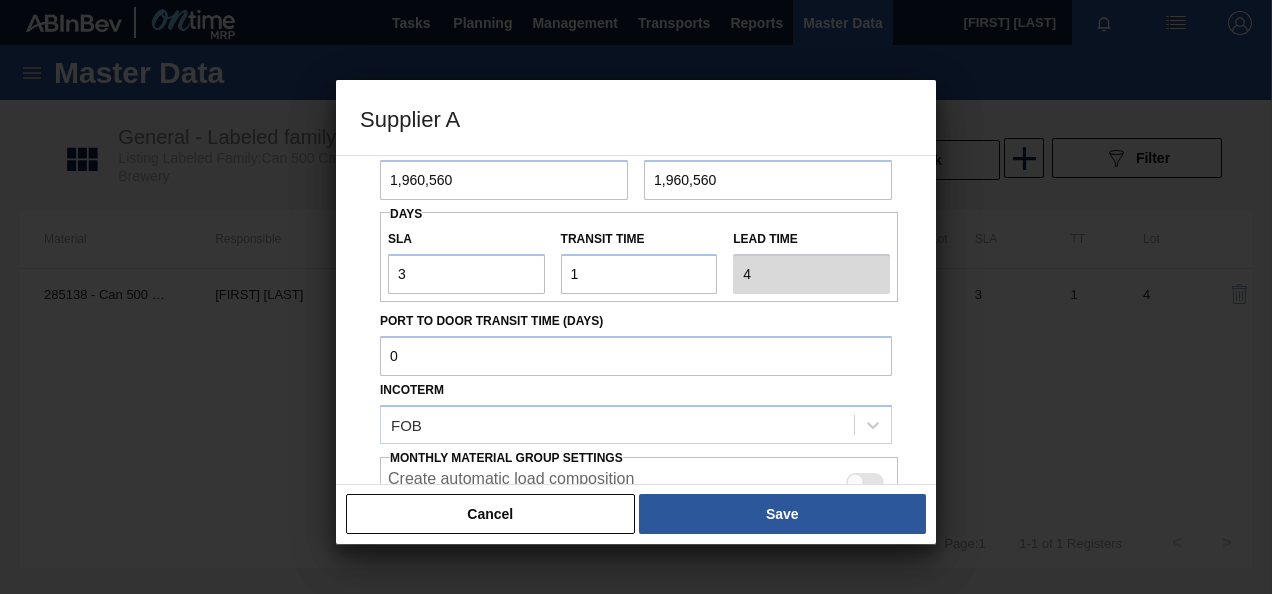 scroll, scrollTop: 200, scrollLeft: 0, axis: vertical 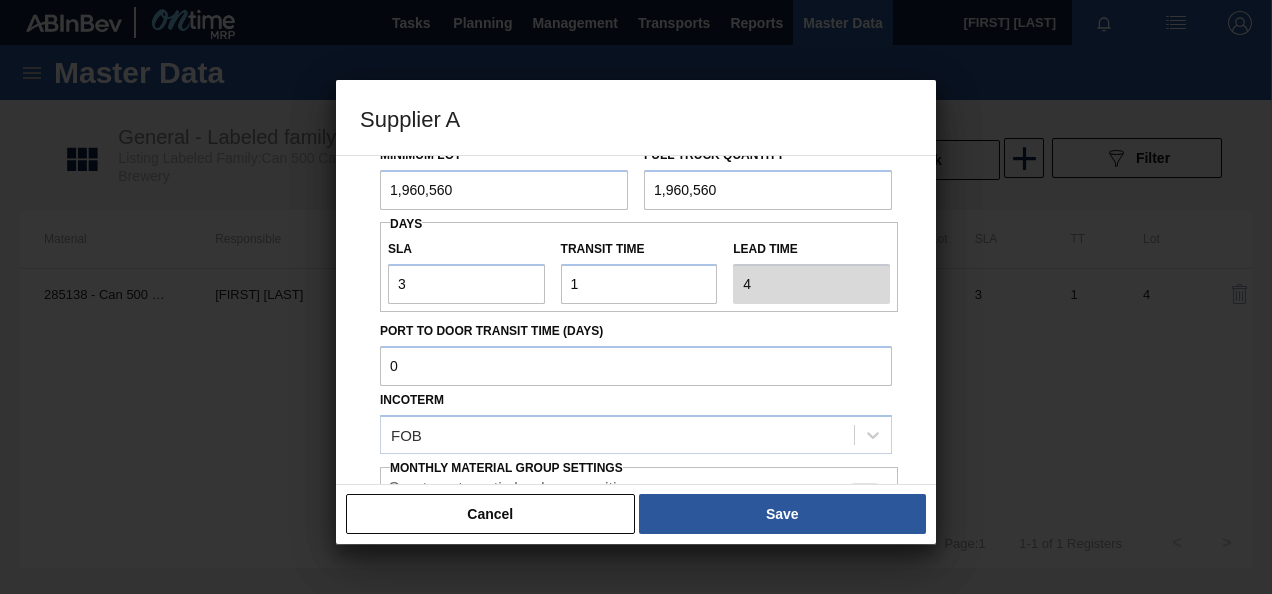 drag, startPoint x: 454, startPoint y: 166, endPoint x: 346, endPoint y: 166, distance: 108 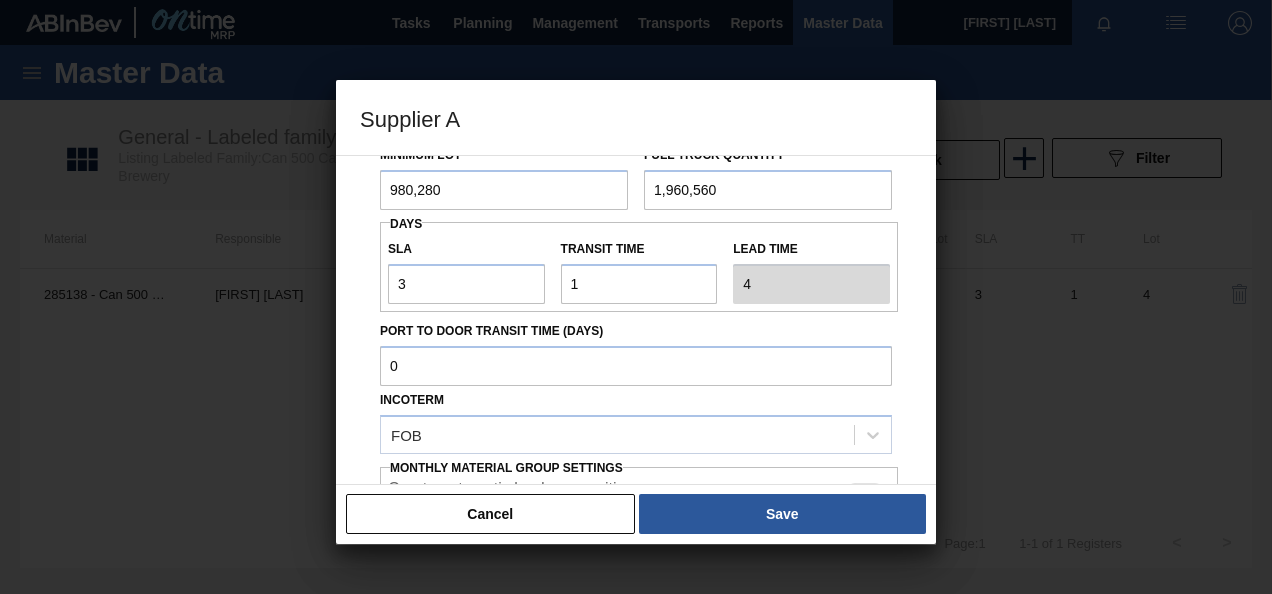 drag, startPoint x: 396, startPoint y: 192, endPoint x: 308, endPoint y: 189, distance: 88.051125 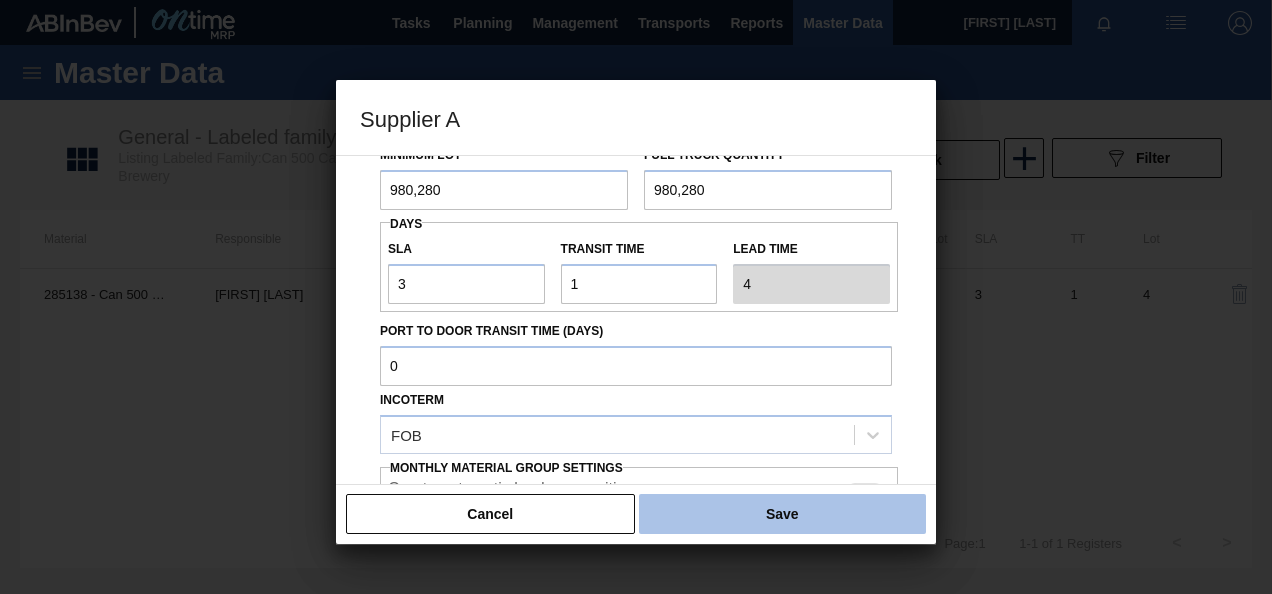 type on "980,280" 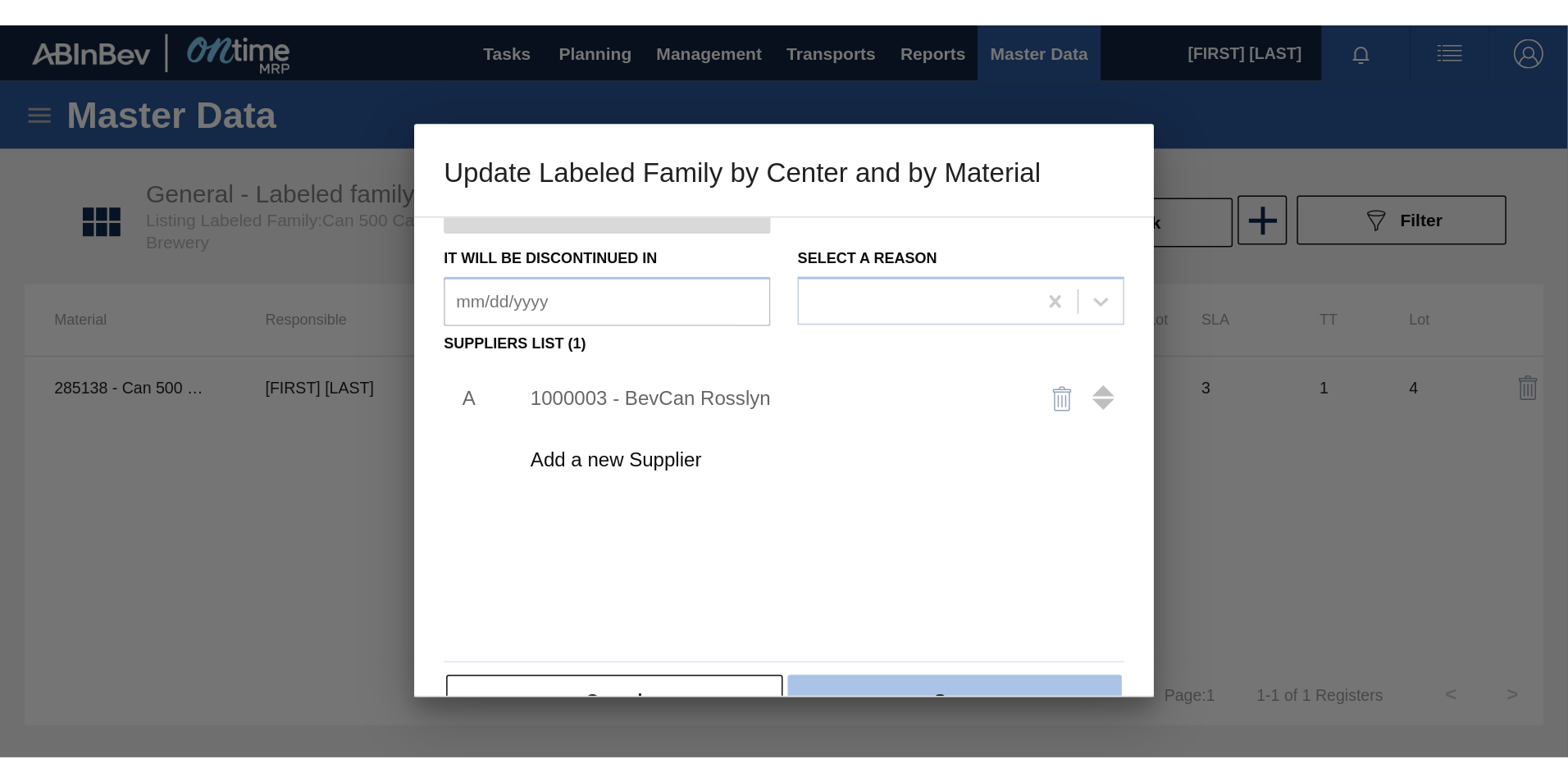 scroll, scrollTop: 251, scrollLeft: 0, axis: vertical 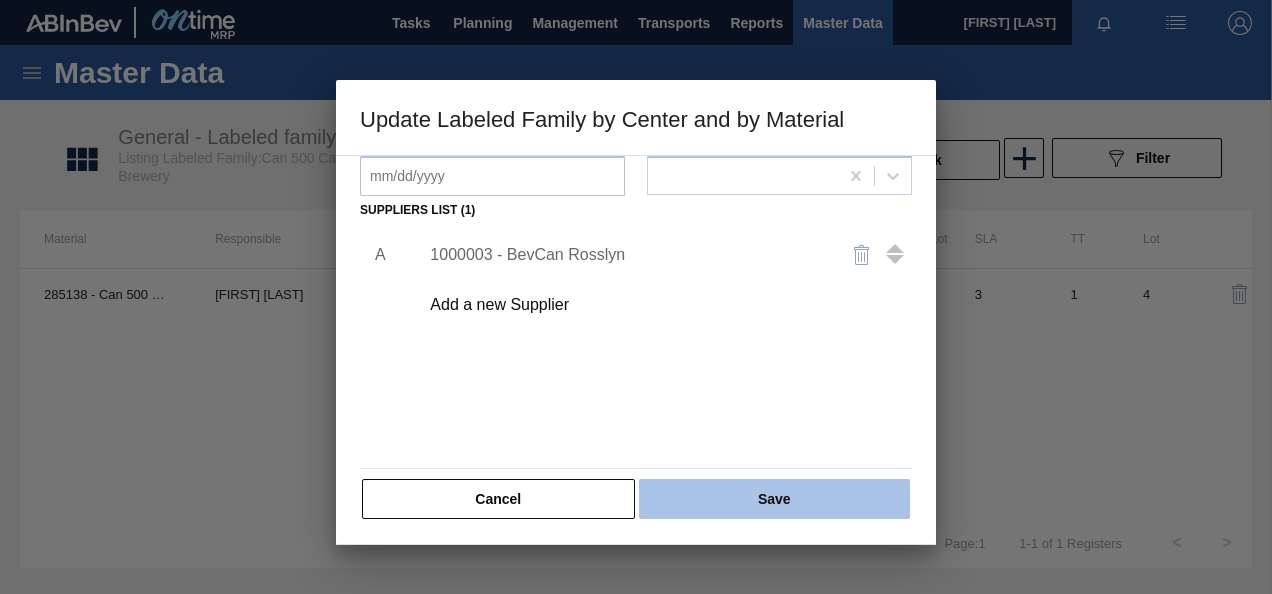 click on "Save" at bounding box center [774, 499] 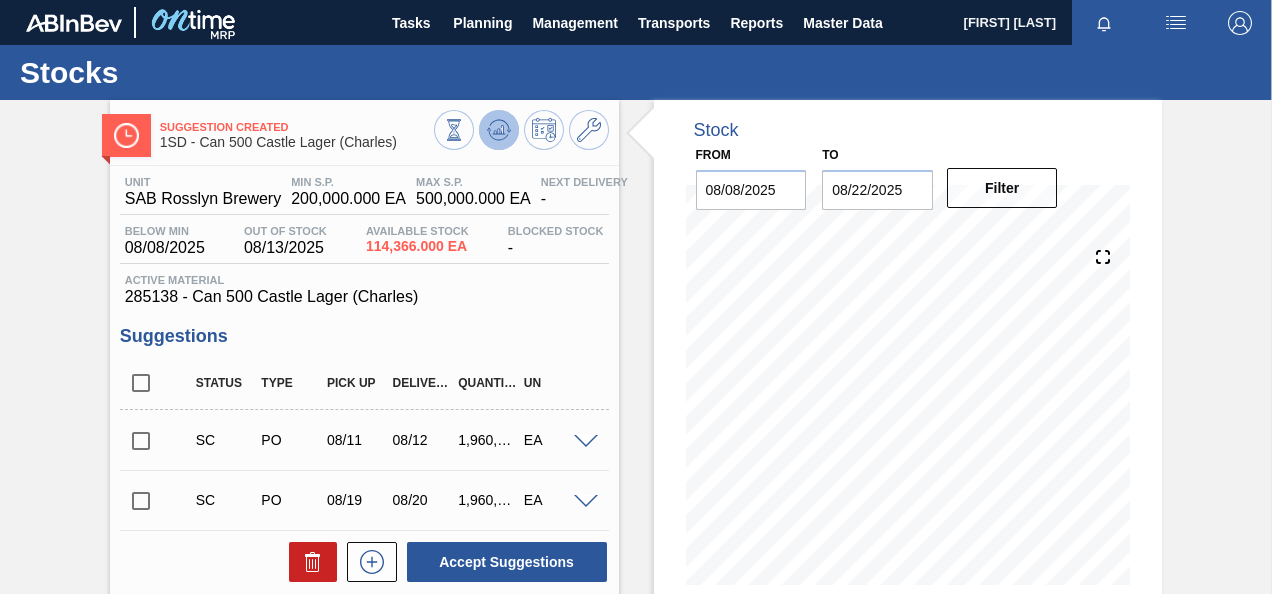 click 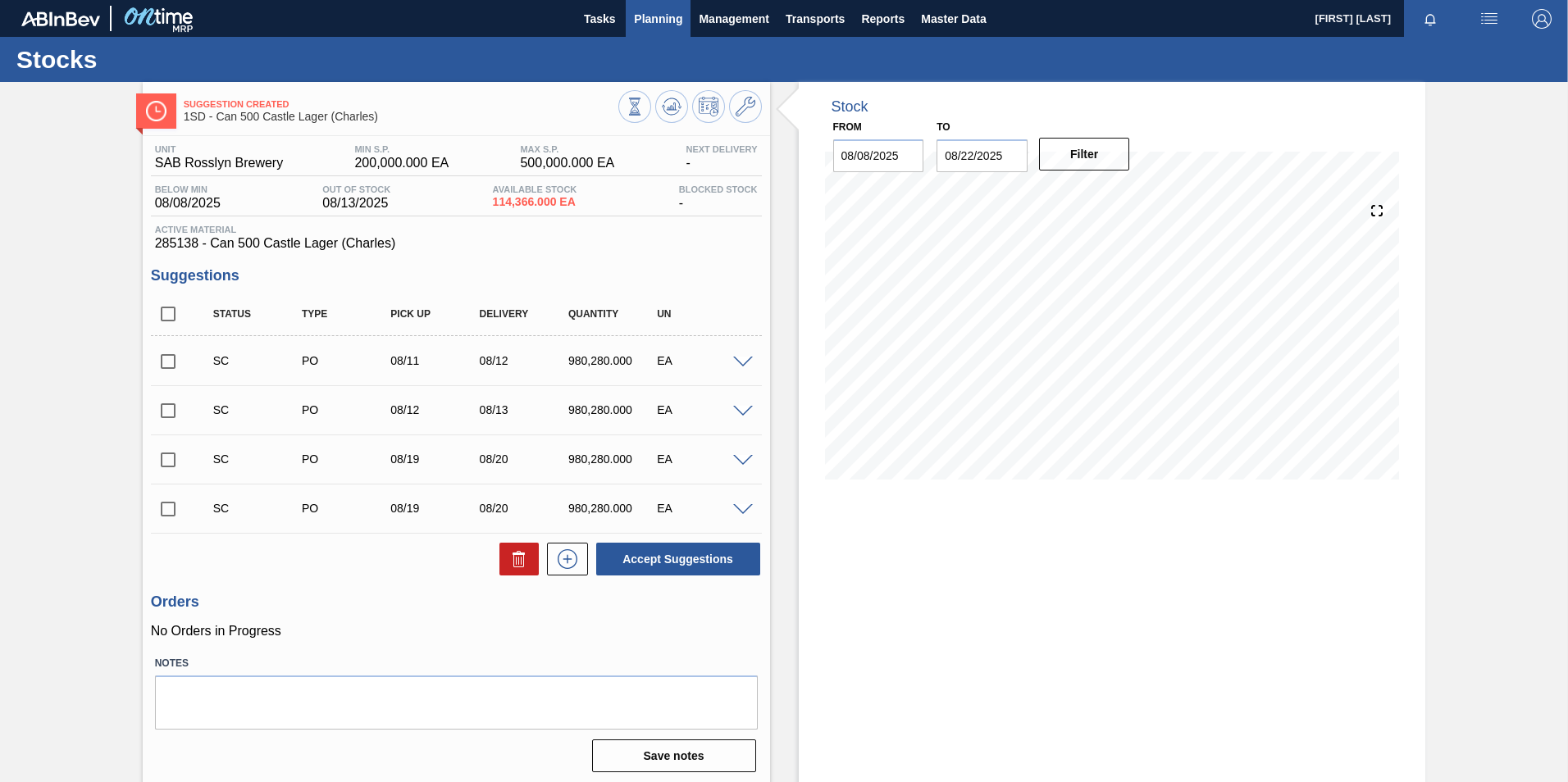 click on "Planning" at bounding box center [658, 19] 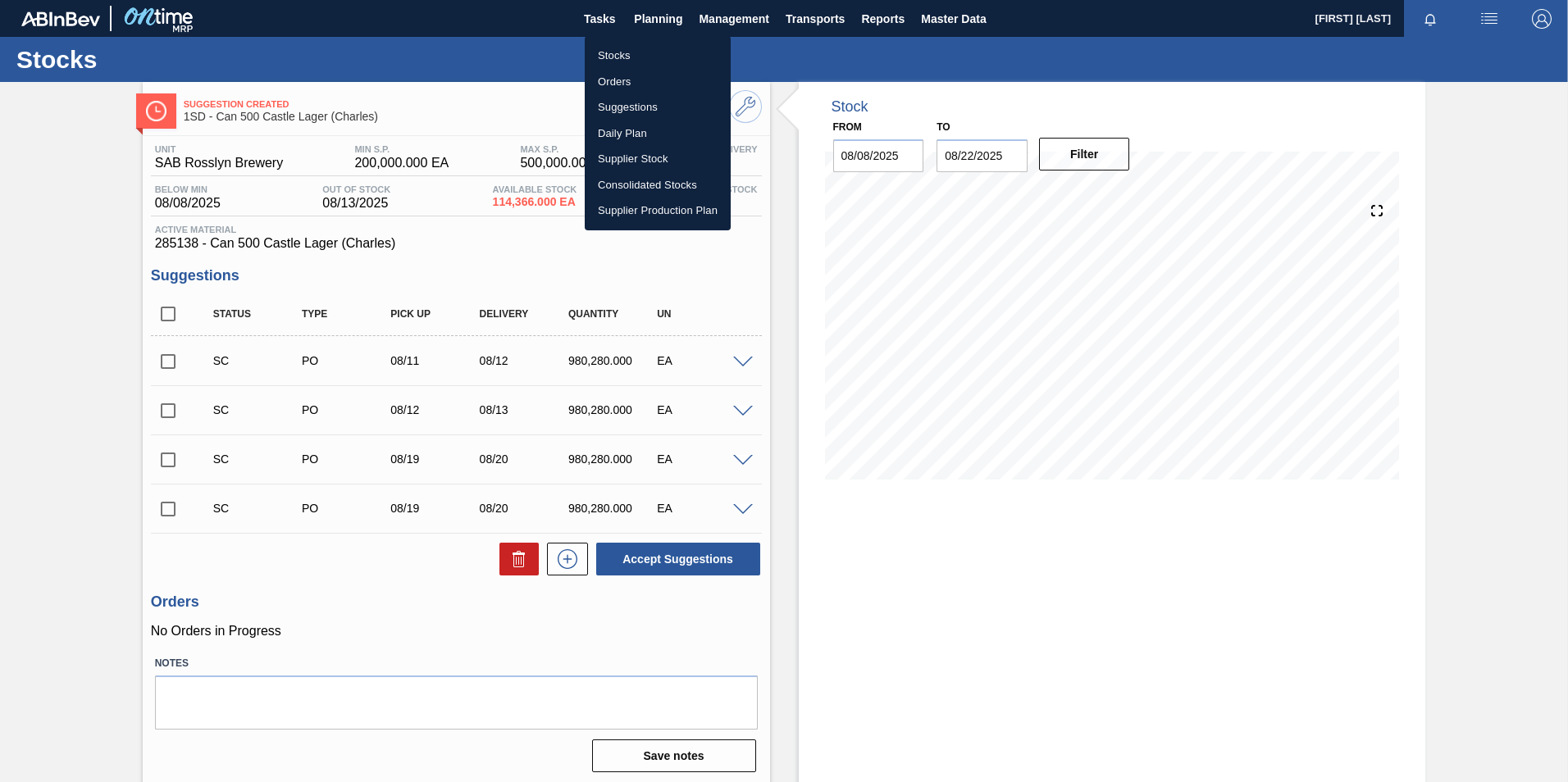drag, startPoint x: 653, startPoint y: 61, endPoint x: 673, endPoint y: 72, distance: 22.825424 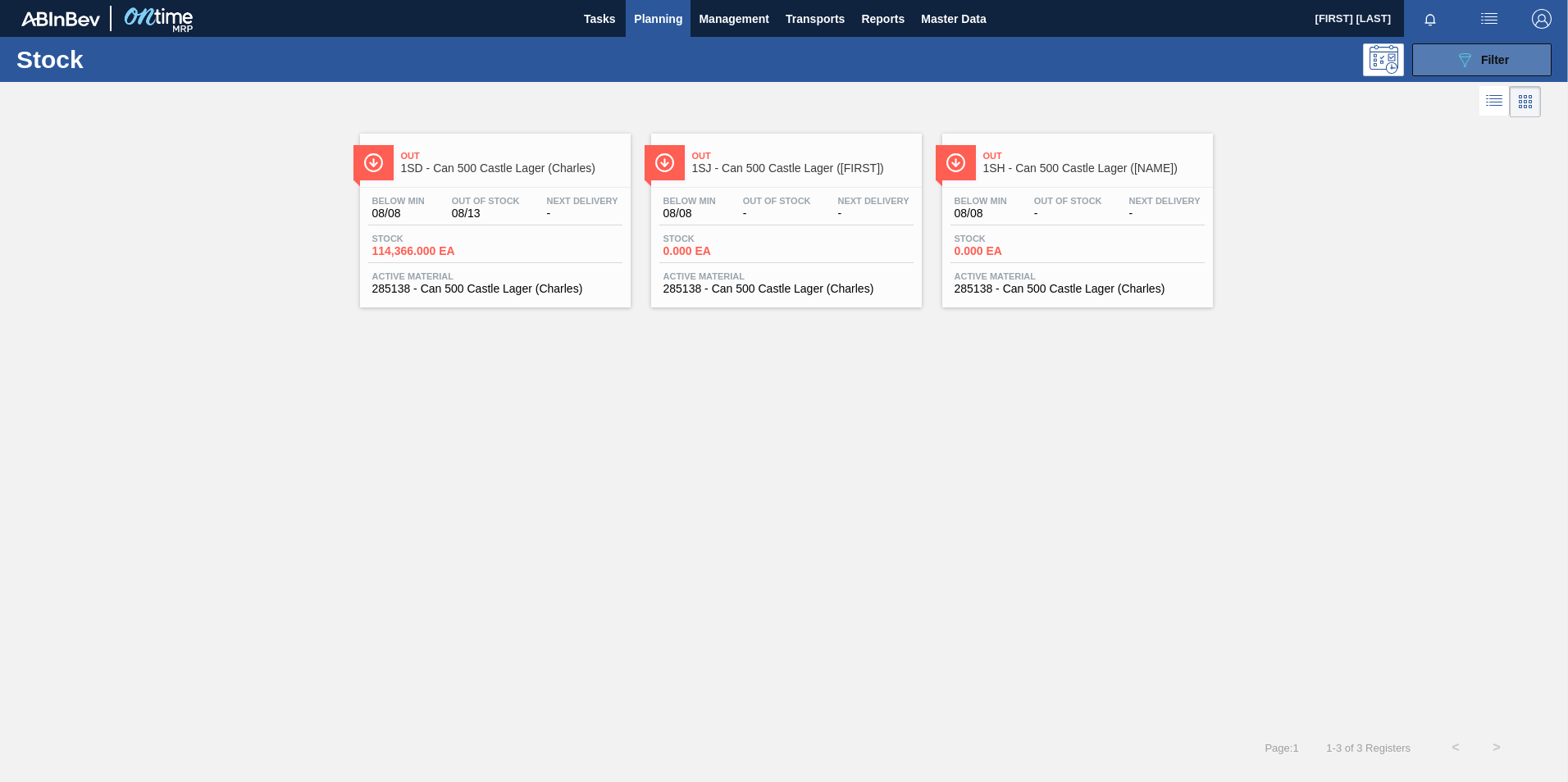 click on "089F7B8B-B2A5-4AFE-B5C0-19BA573D28AC" 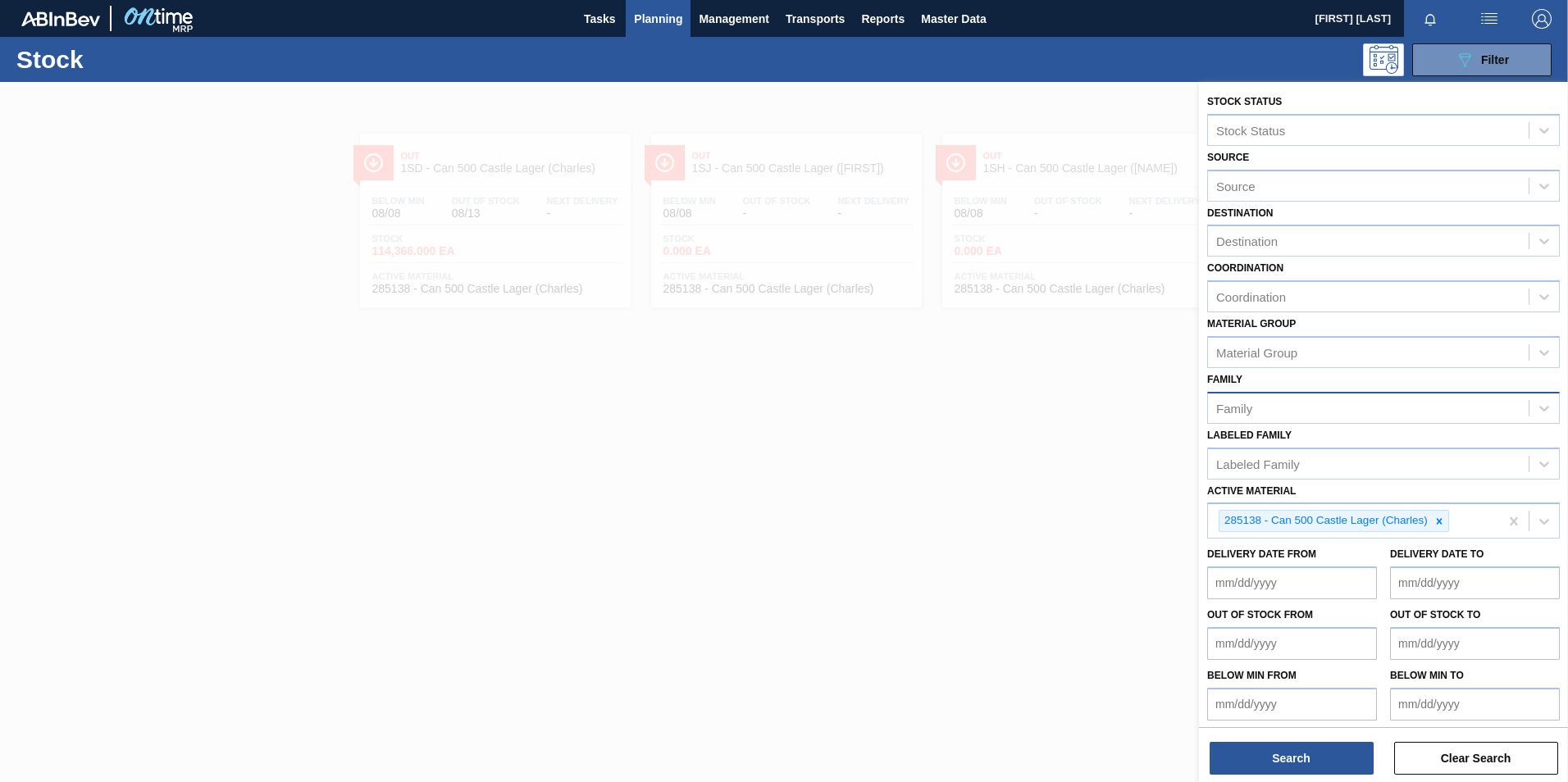 scroll, scrollTop: 5, scrollLeft: 0, axis: vertical 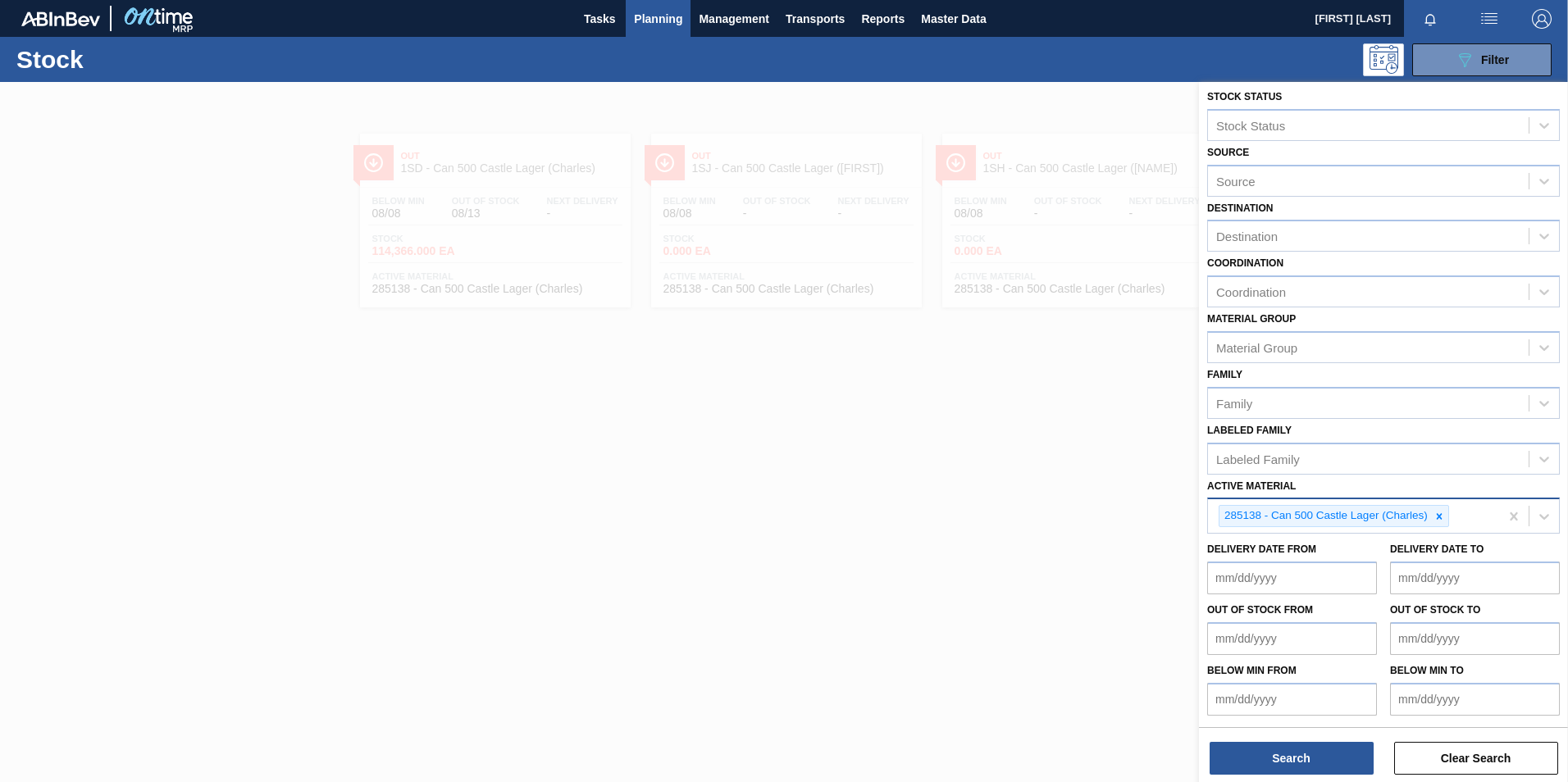 click on "285138 - Can 500 Castle Lager (Charles)" at bounding box center [1353, 516] 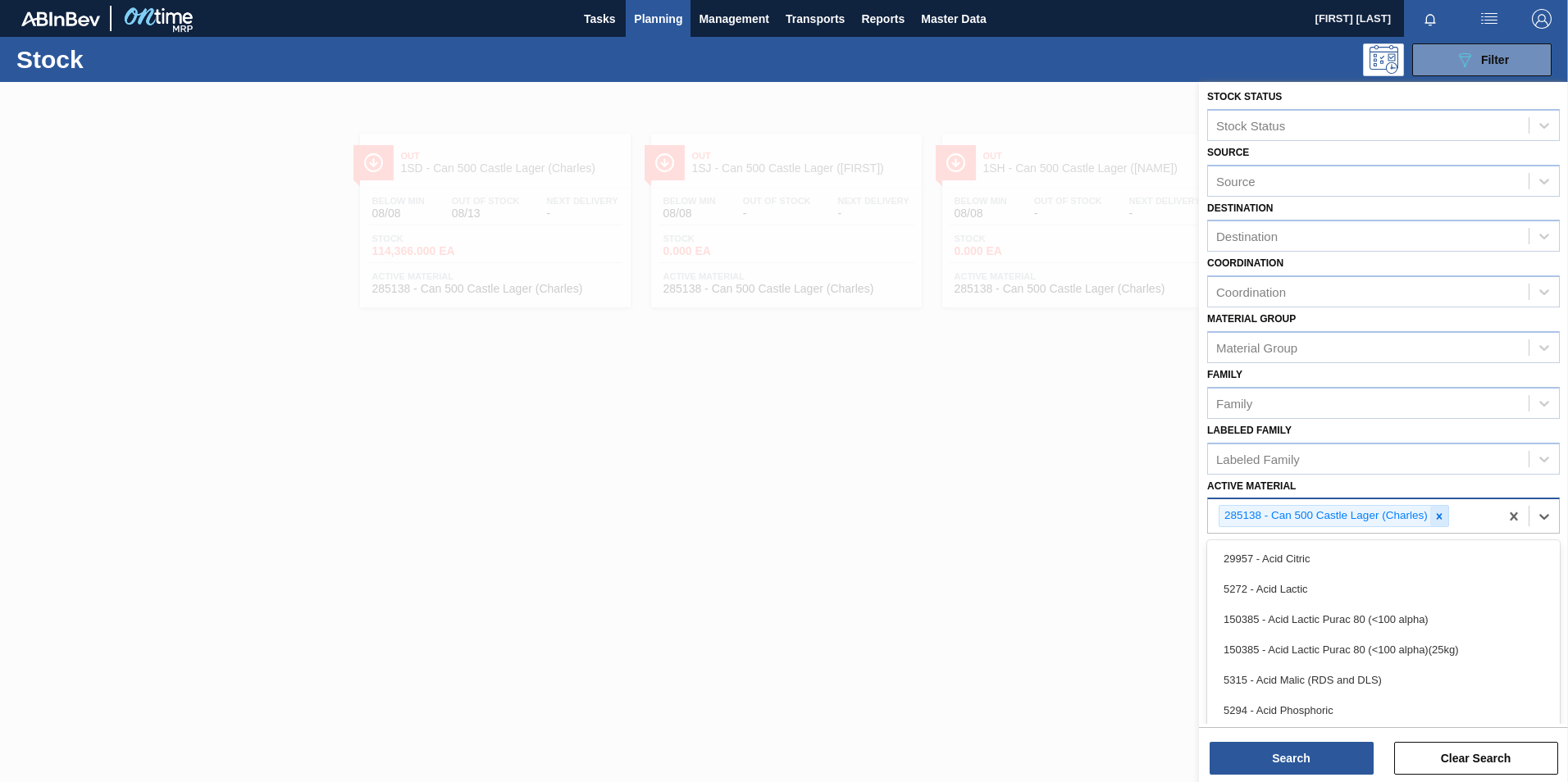 click 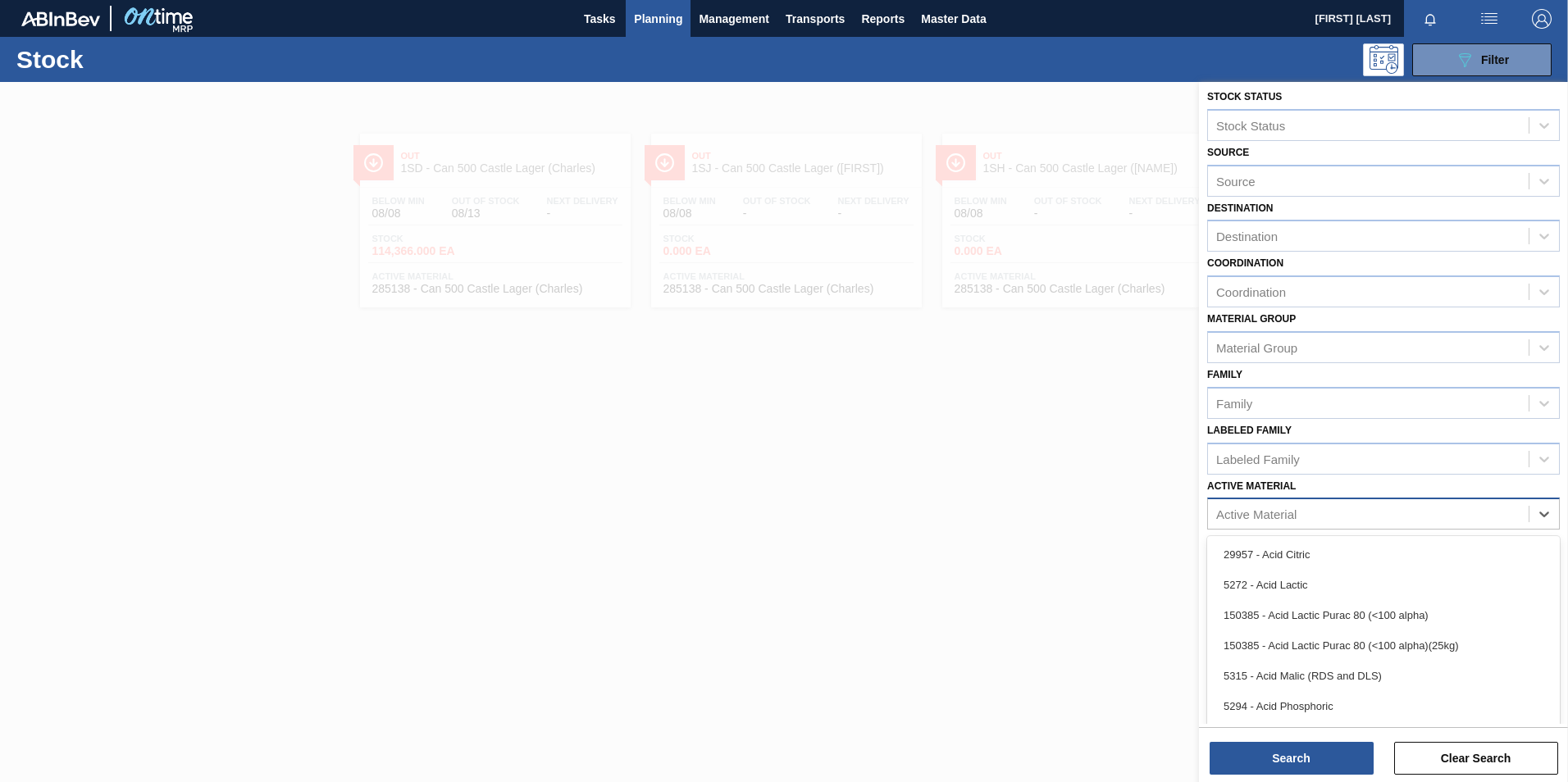 paste on "57991" 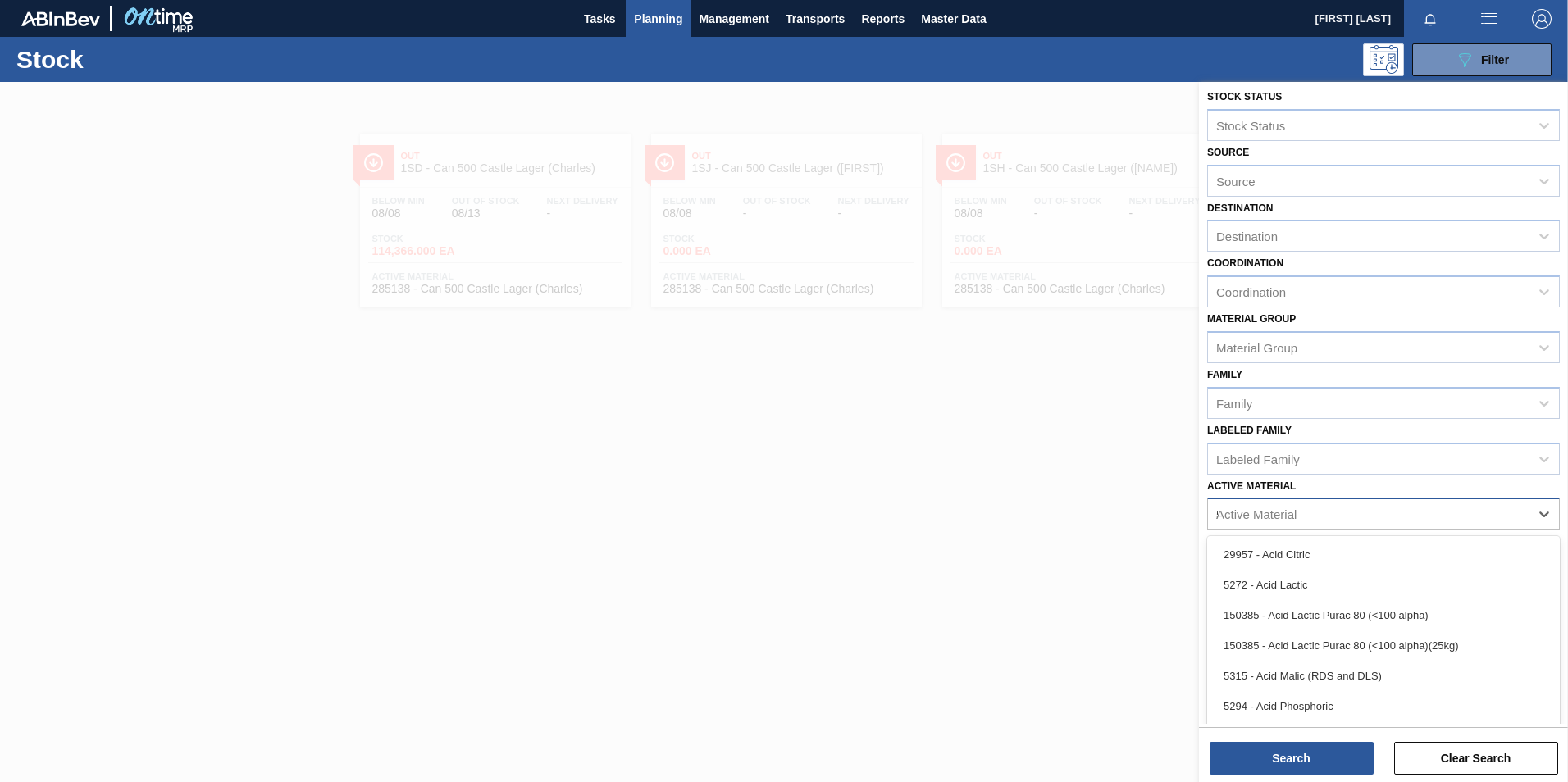 scroll, scrollTop: 1, scrollLeft: 0, axis: vertical 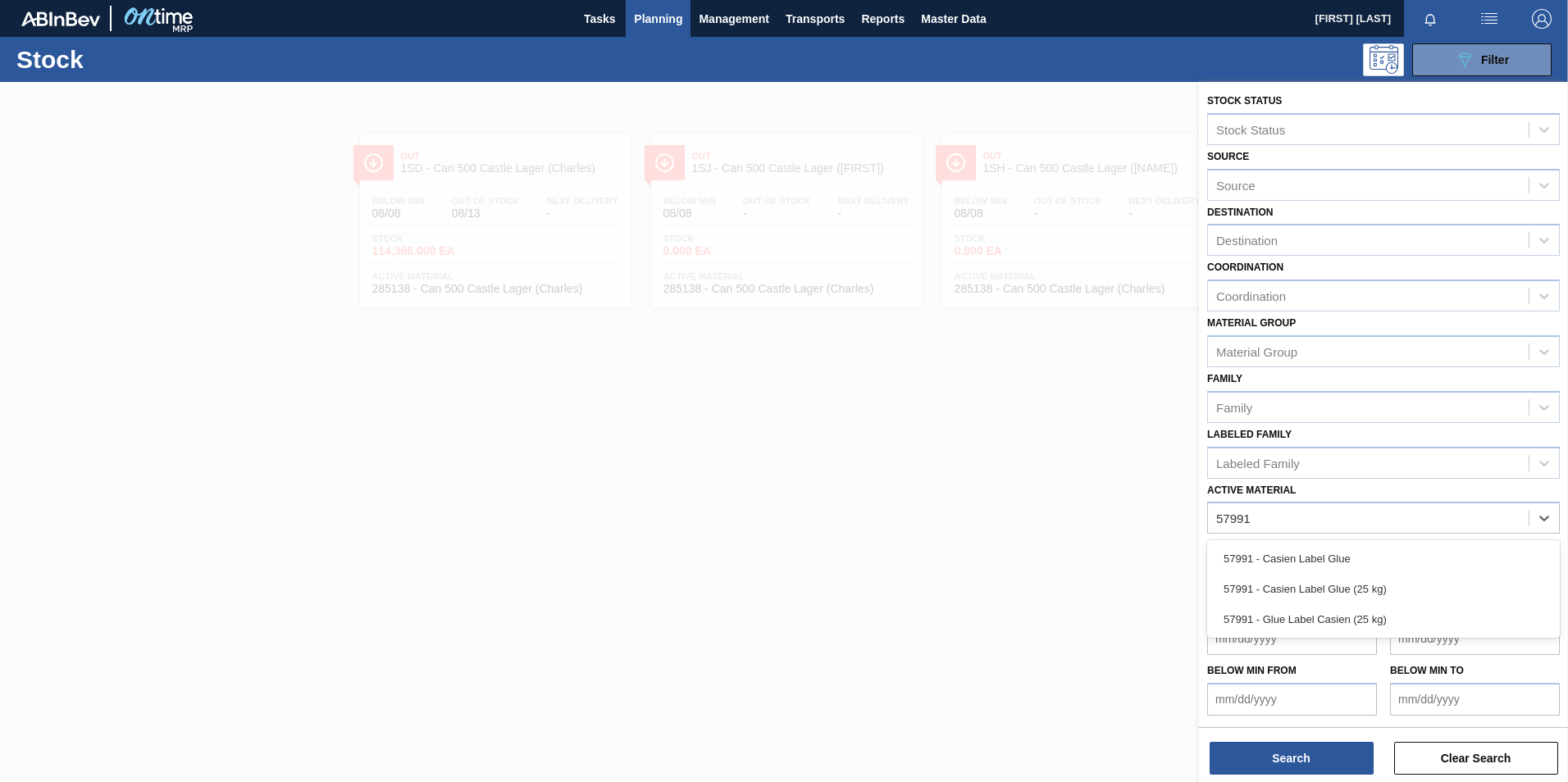 click on "57991 - Casien Label Glue 57991 - Casien Label Glue (25 kg) 57991 - Glue Label Casien (25 kg)" at bounding box center (1383, 589) 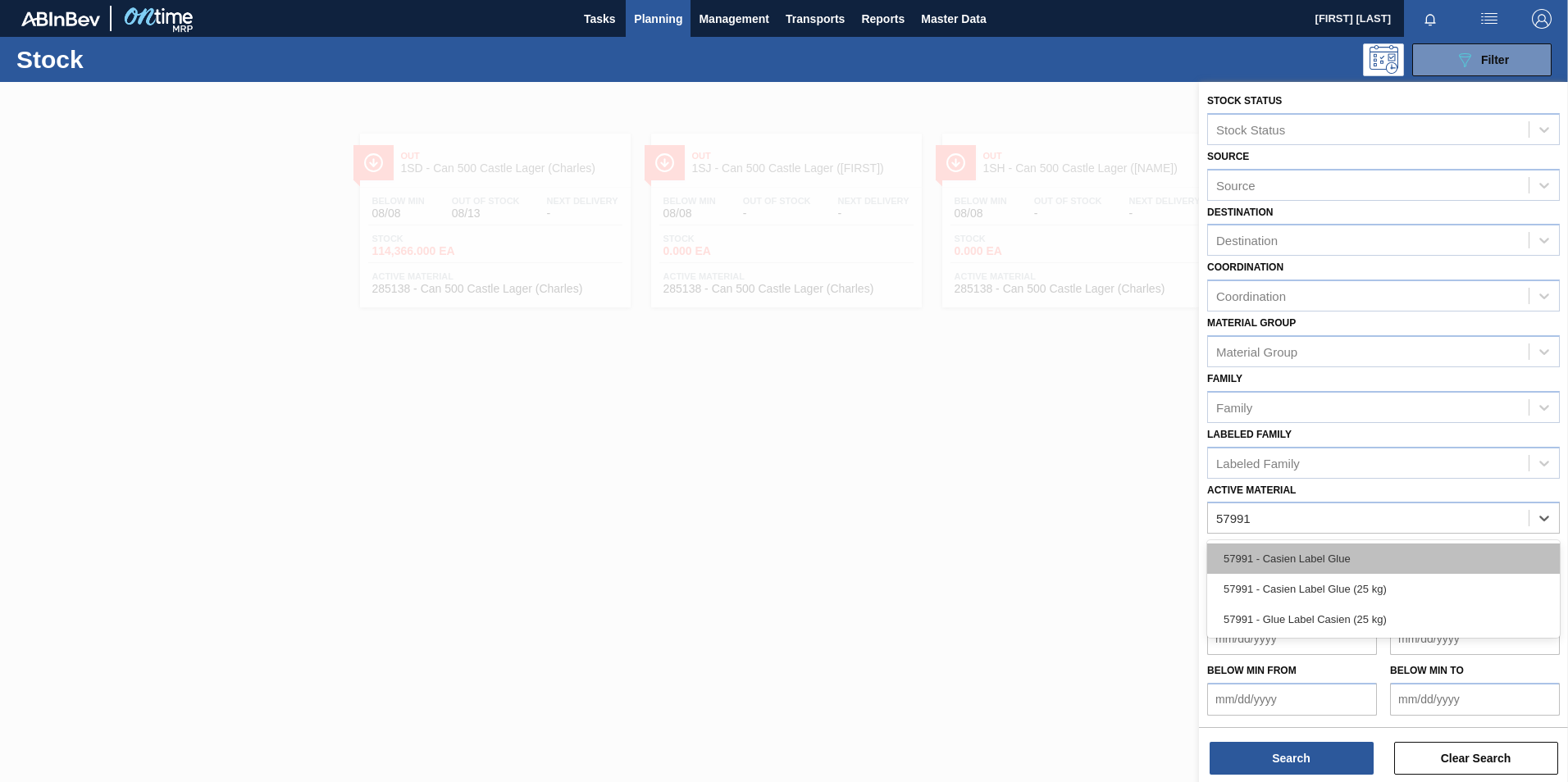 click on "57991 - Casien Label Glue" at bounding box center (1383, 558) 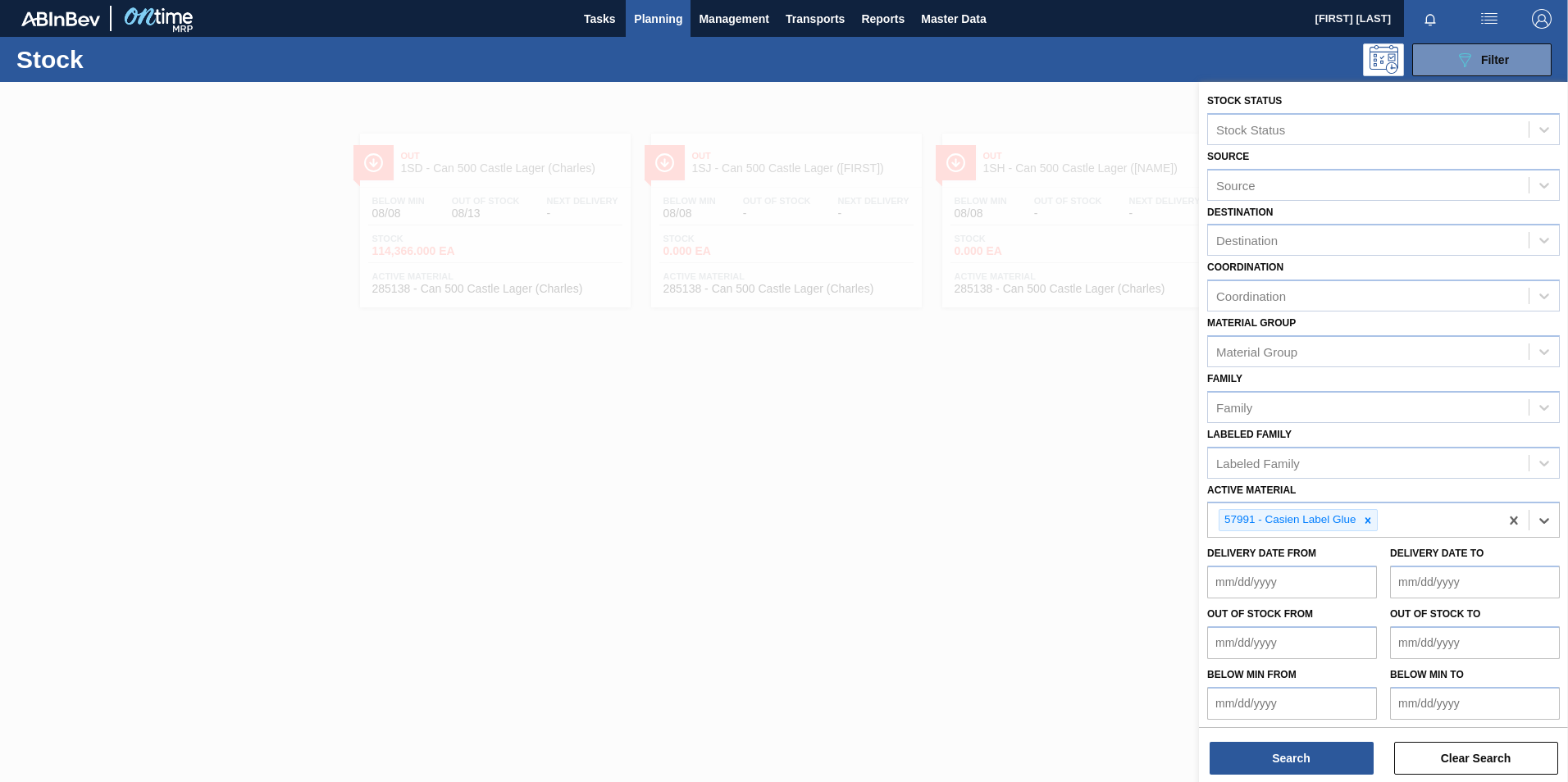 scroll, scrollTop: 5, scrollLeft: 0, axis: vertical 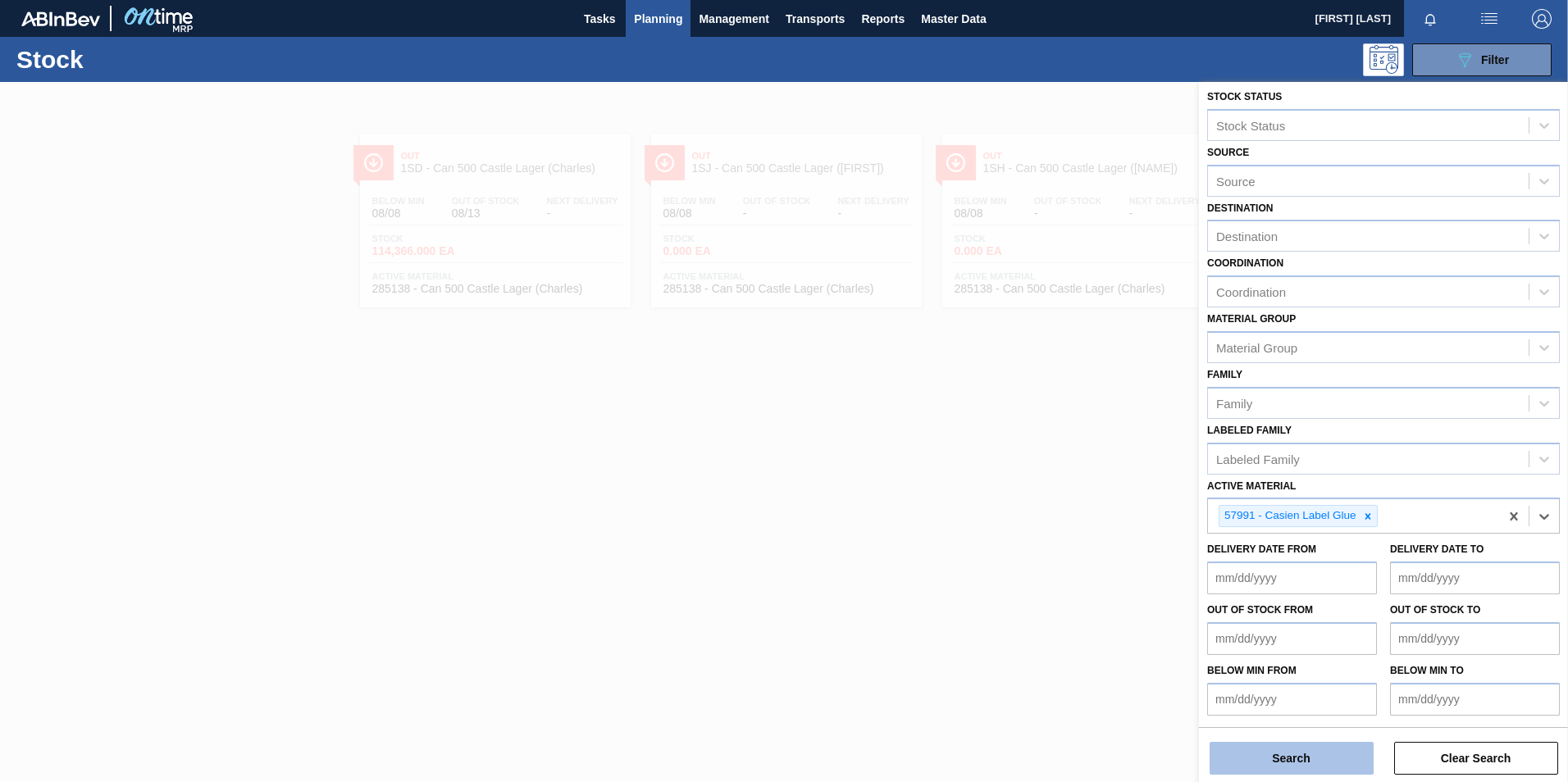 click on "Search" at bounding box center [1292, 758] 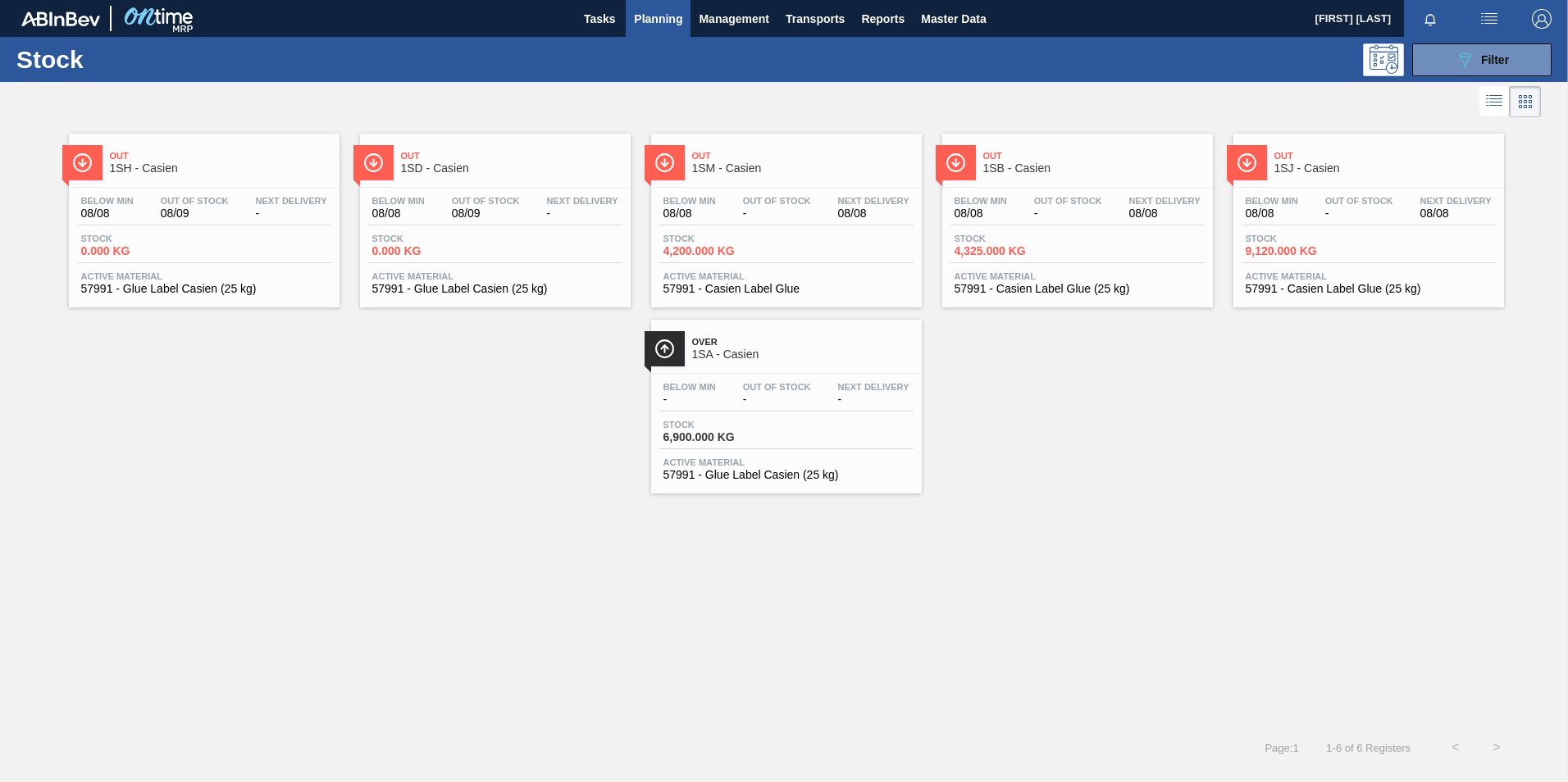 click at bounding box center [1430, 19] 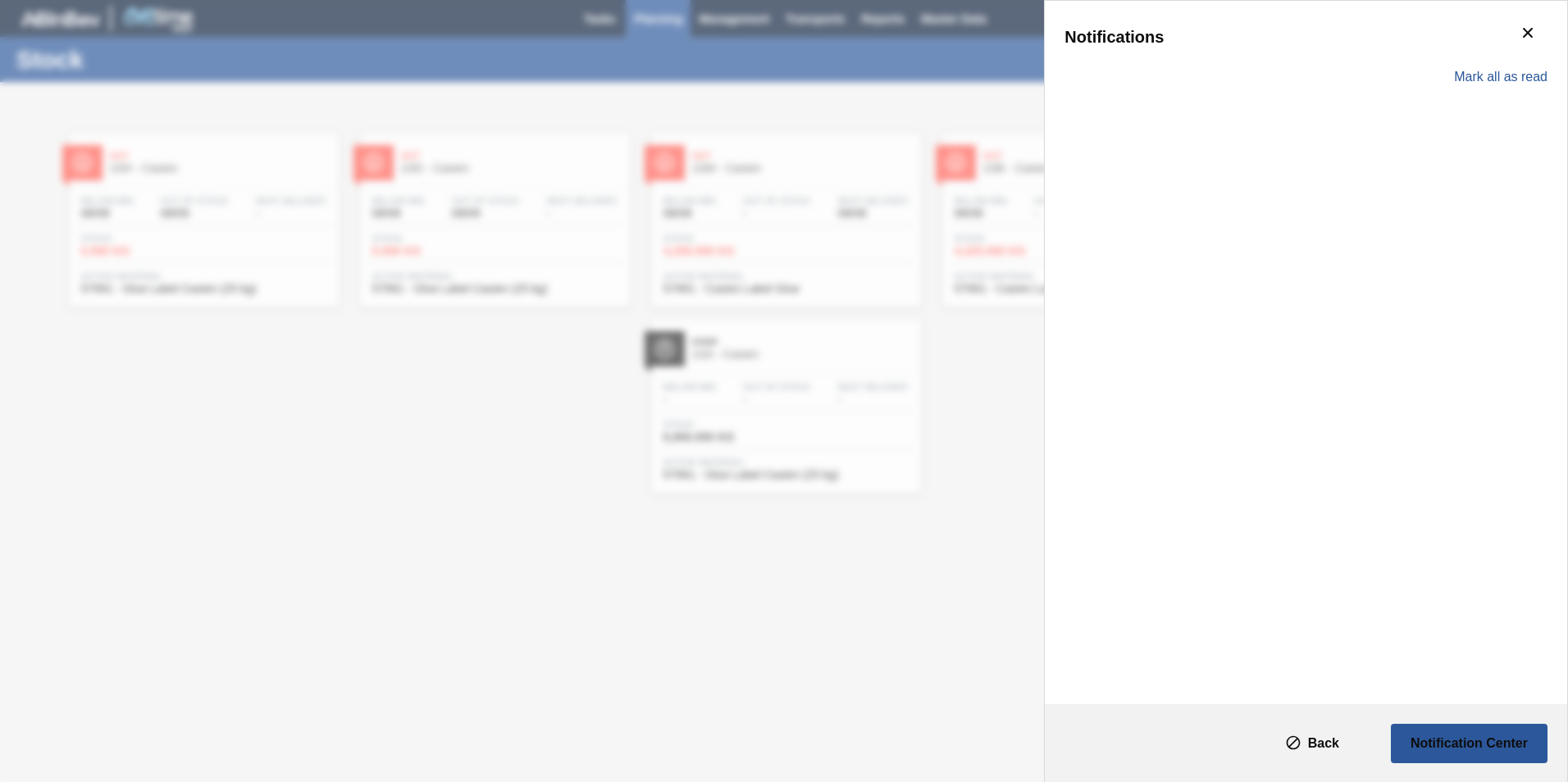 click on "Notifications
Mark all as read" at bounding box center (784, 391) 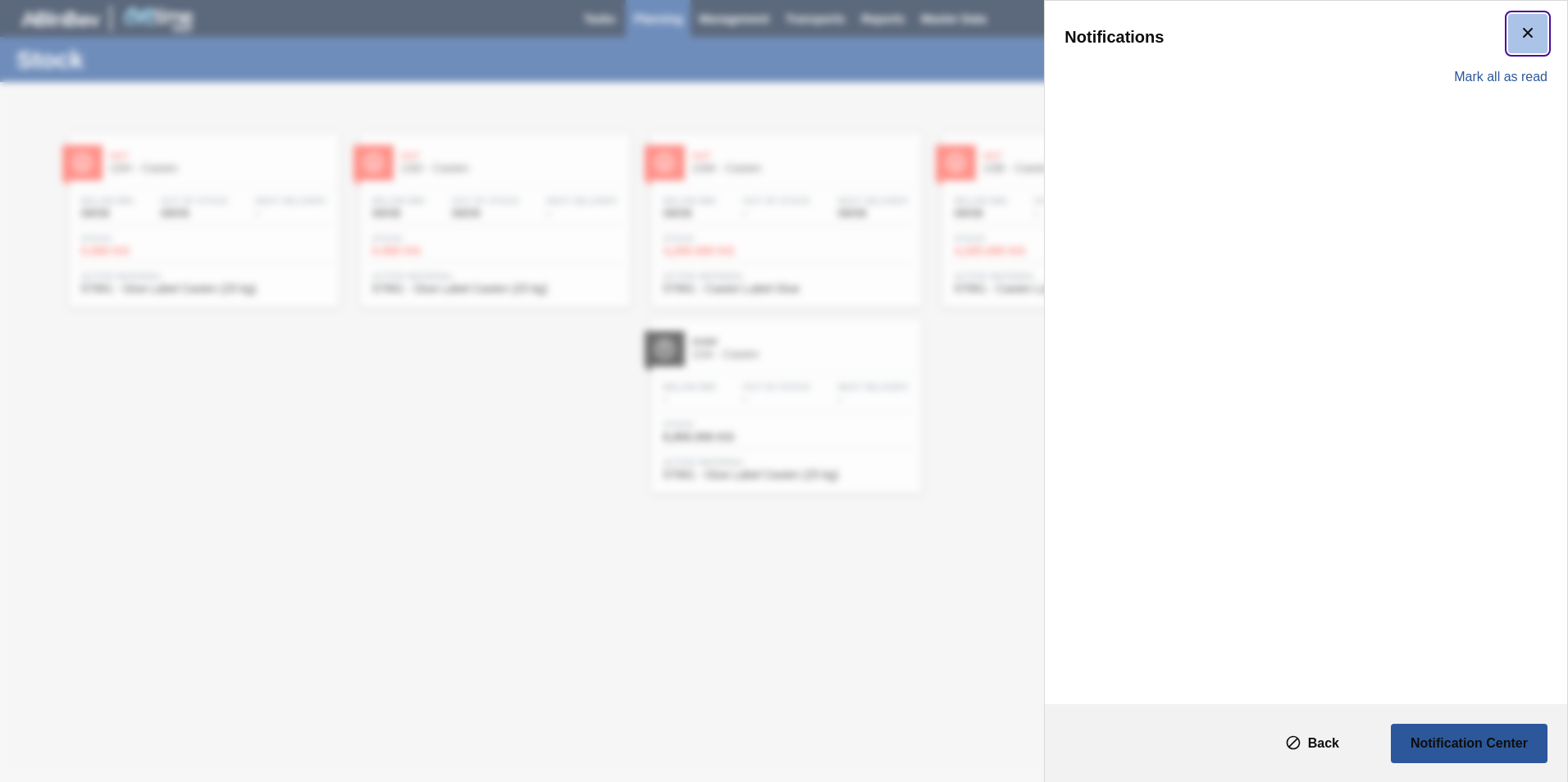 click 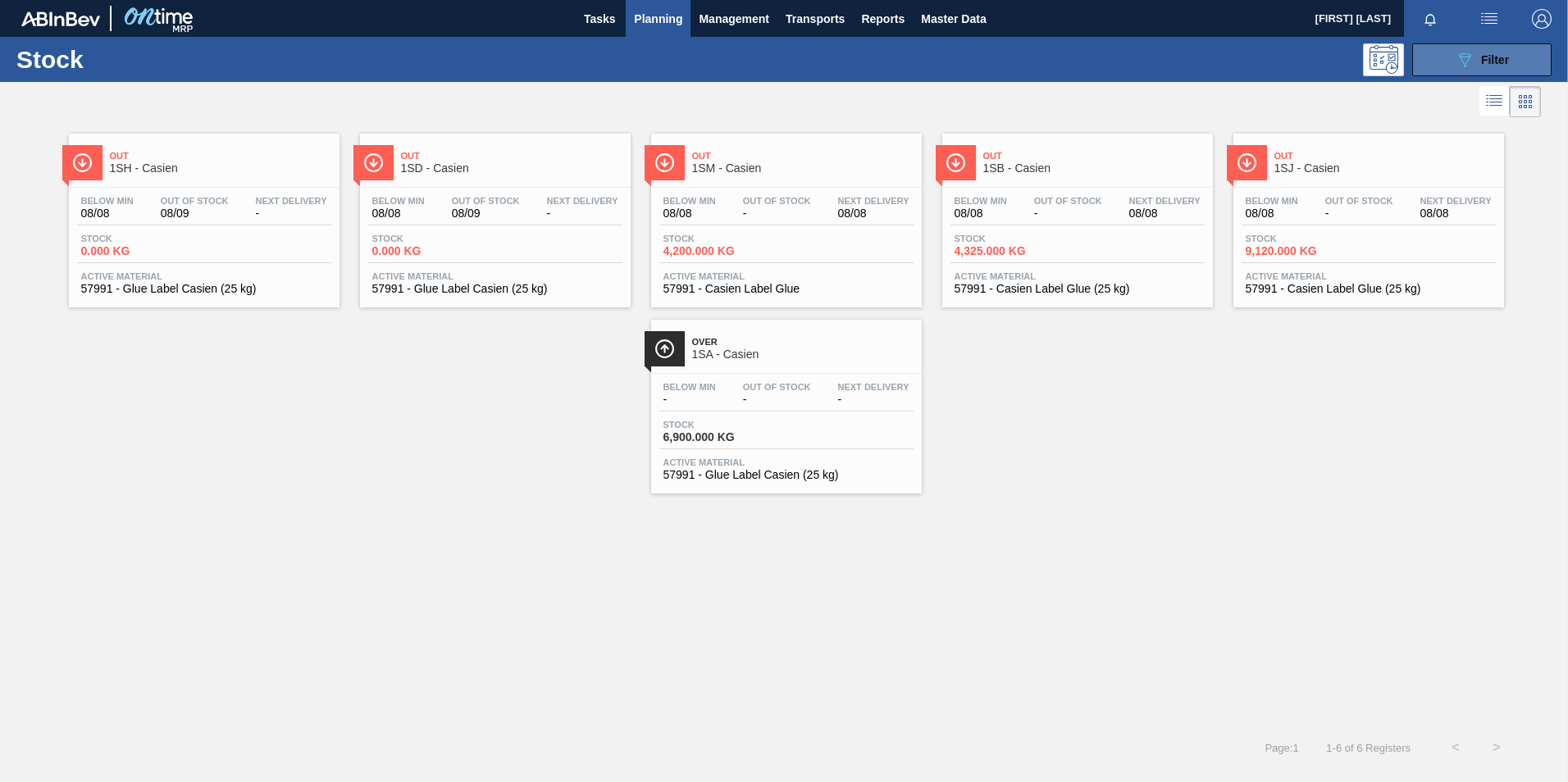 click on "089F7B8B-B2A5-4AFE-B5C0-19BA573D28AC Filter" at bounding box center (1482, 60) 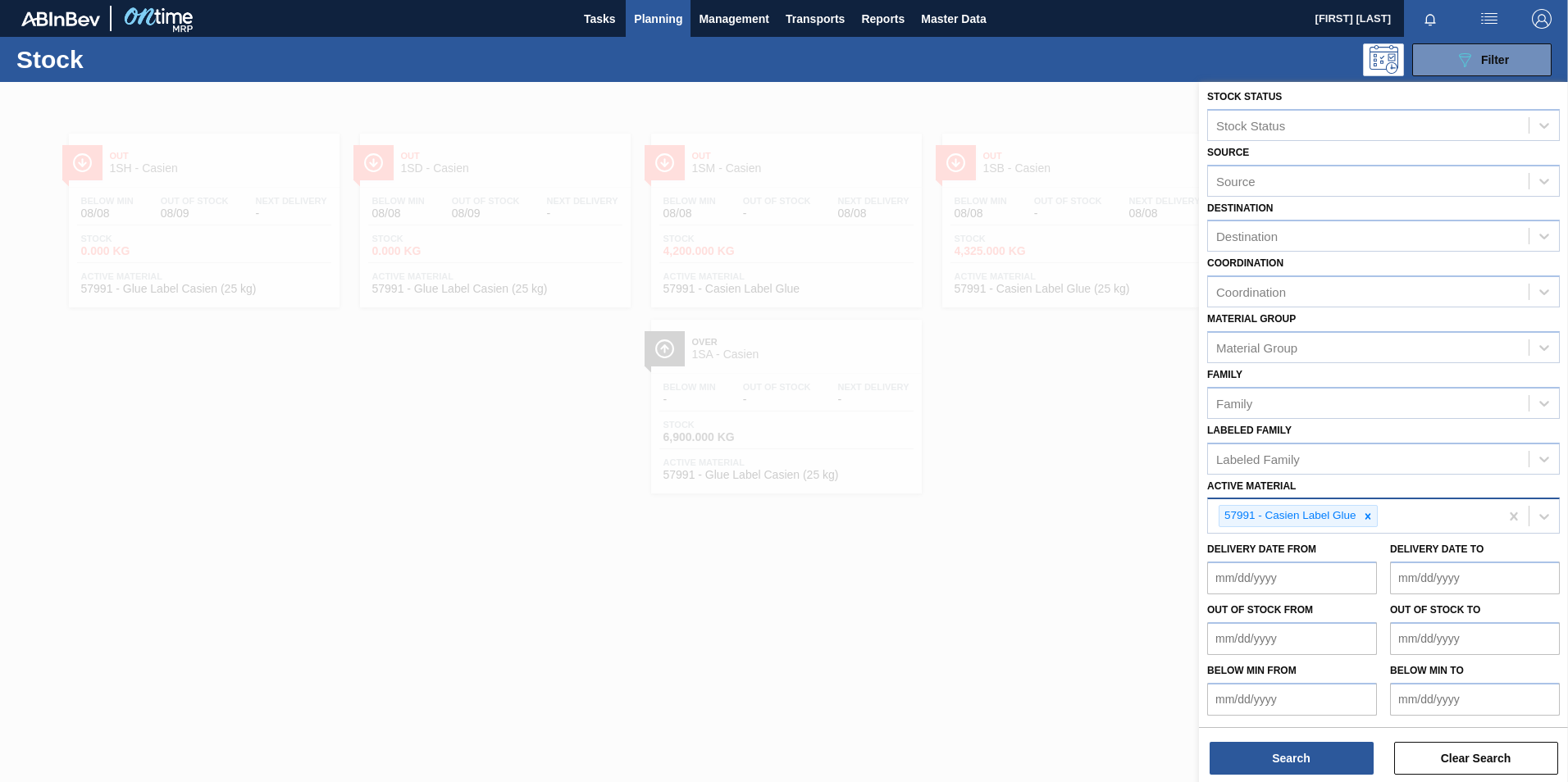 drag, startPoint x: 1365, startPoint y: 515, endPoint x: 1367, endPoint y: 505, distance: 10.198039 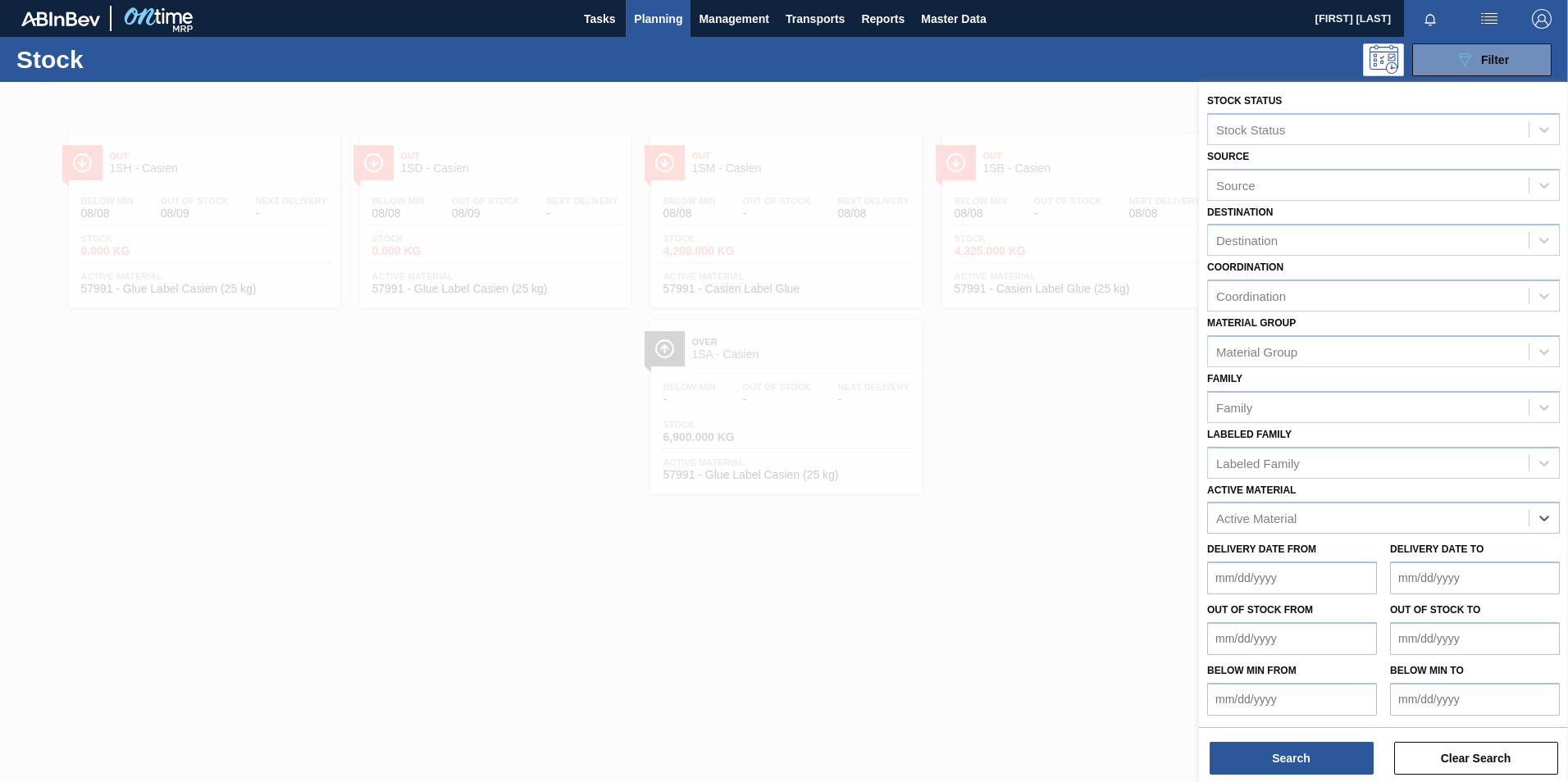 paste on "284625" 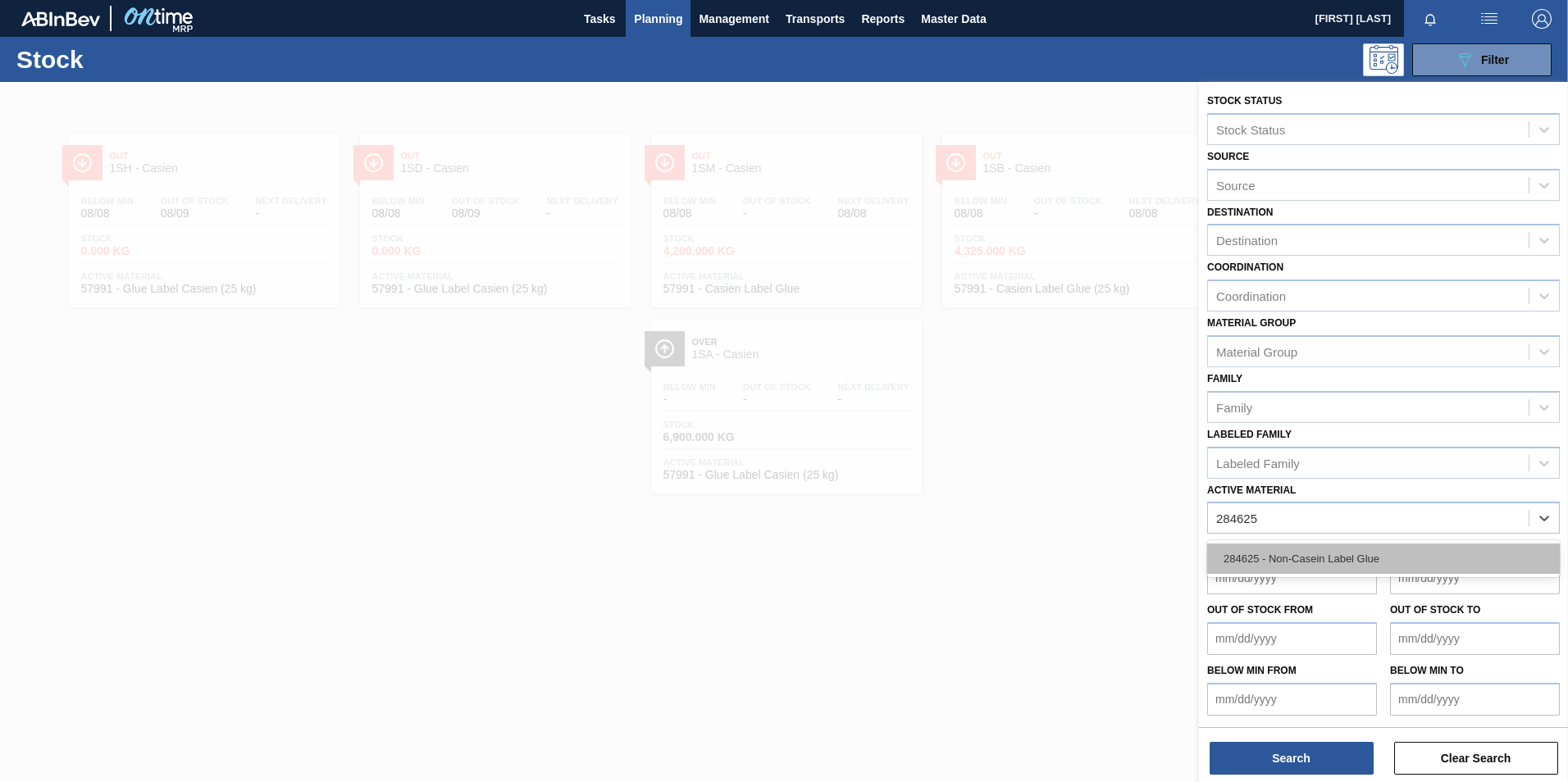click on "284625 - Non-Casein Label Glue" at bounding box center (1383, 558) 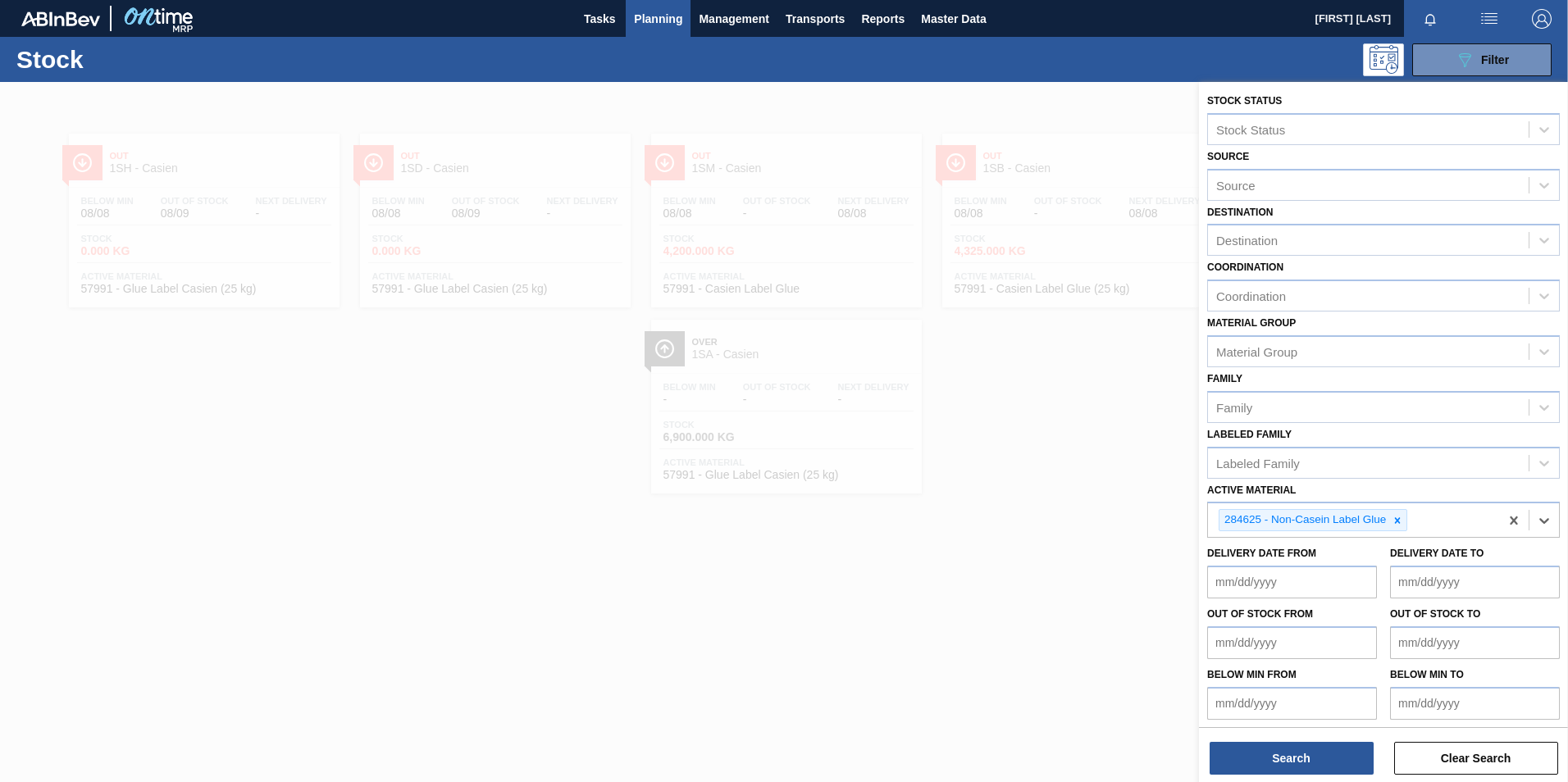 scroll, scrollTop: 5, scrollLeft: 0, axis: vertical 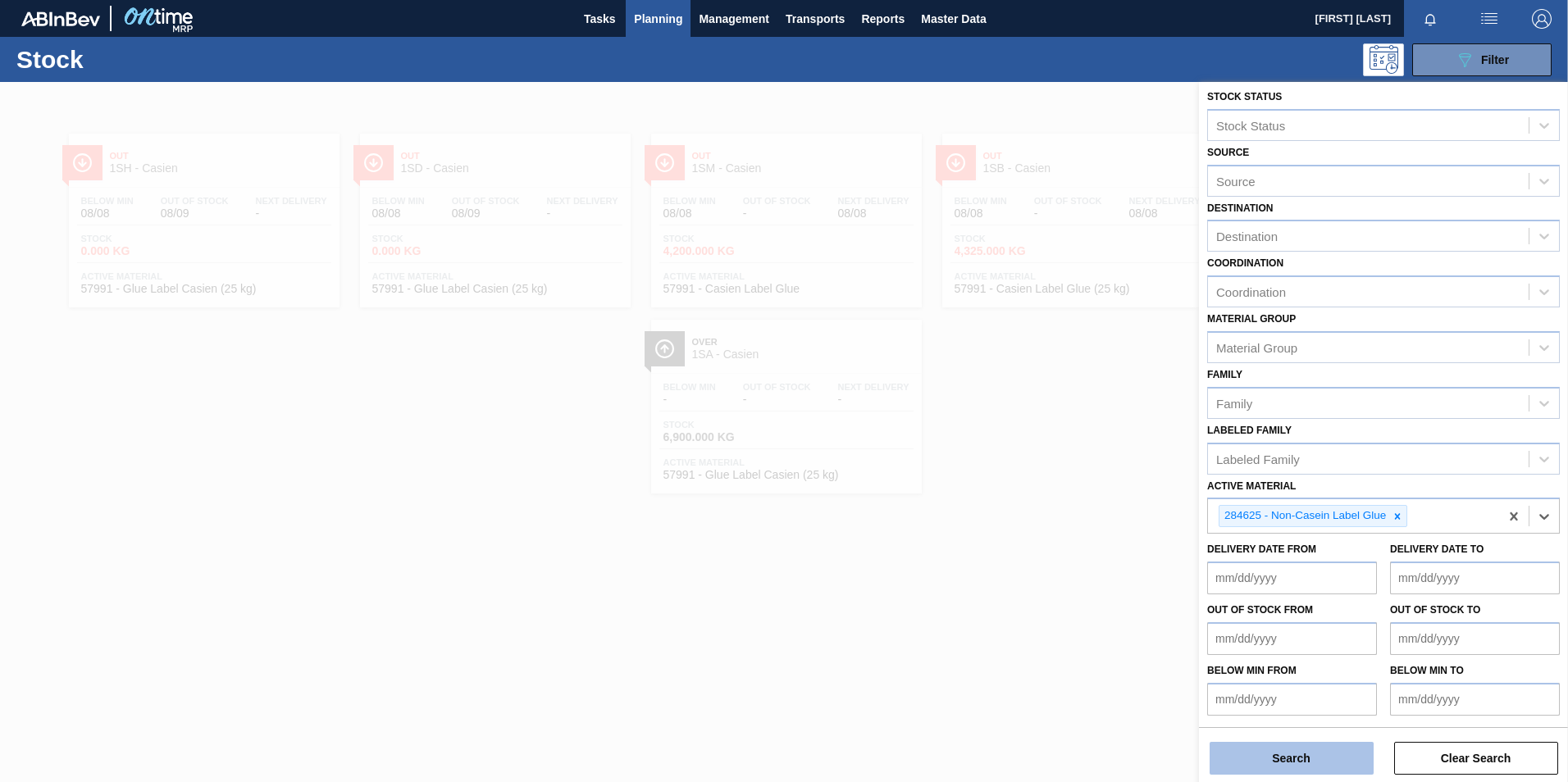 click on "Search" at bounding box center [1292, 758] 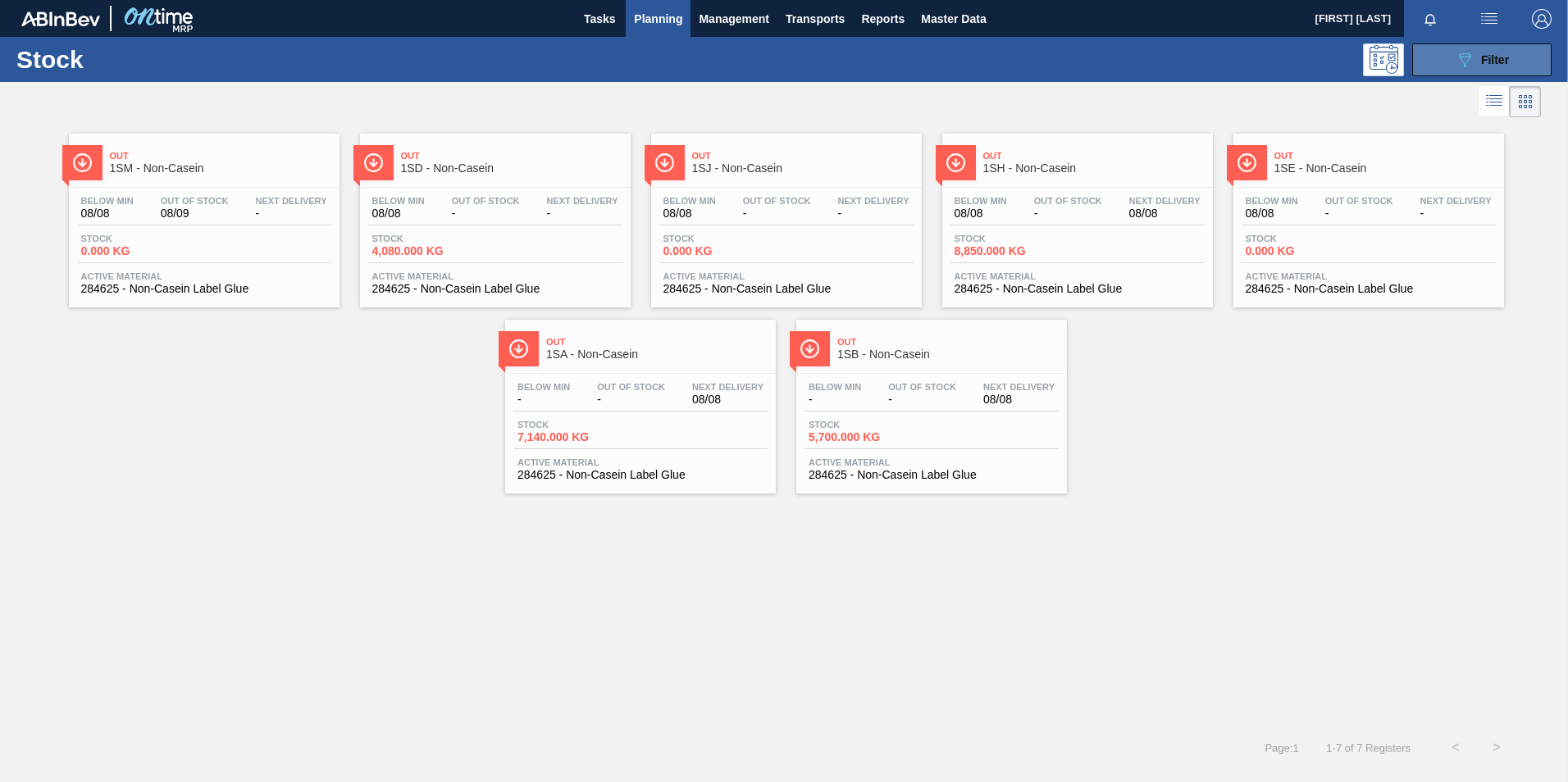 click on "089F7B8B-B2A5-4AFE-B5C0-19BA573D28AC Filter" at bounding box center (1482, 60) 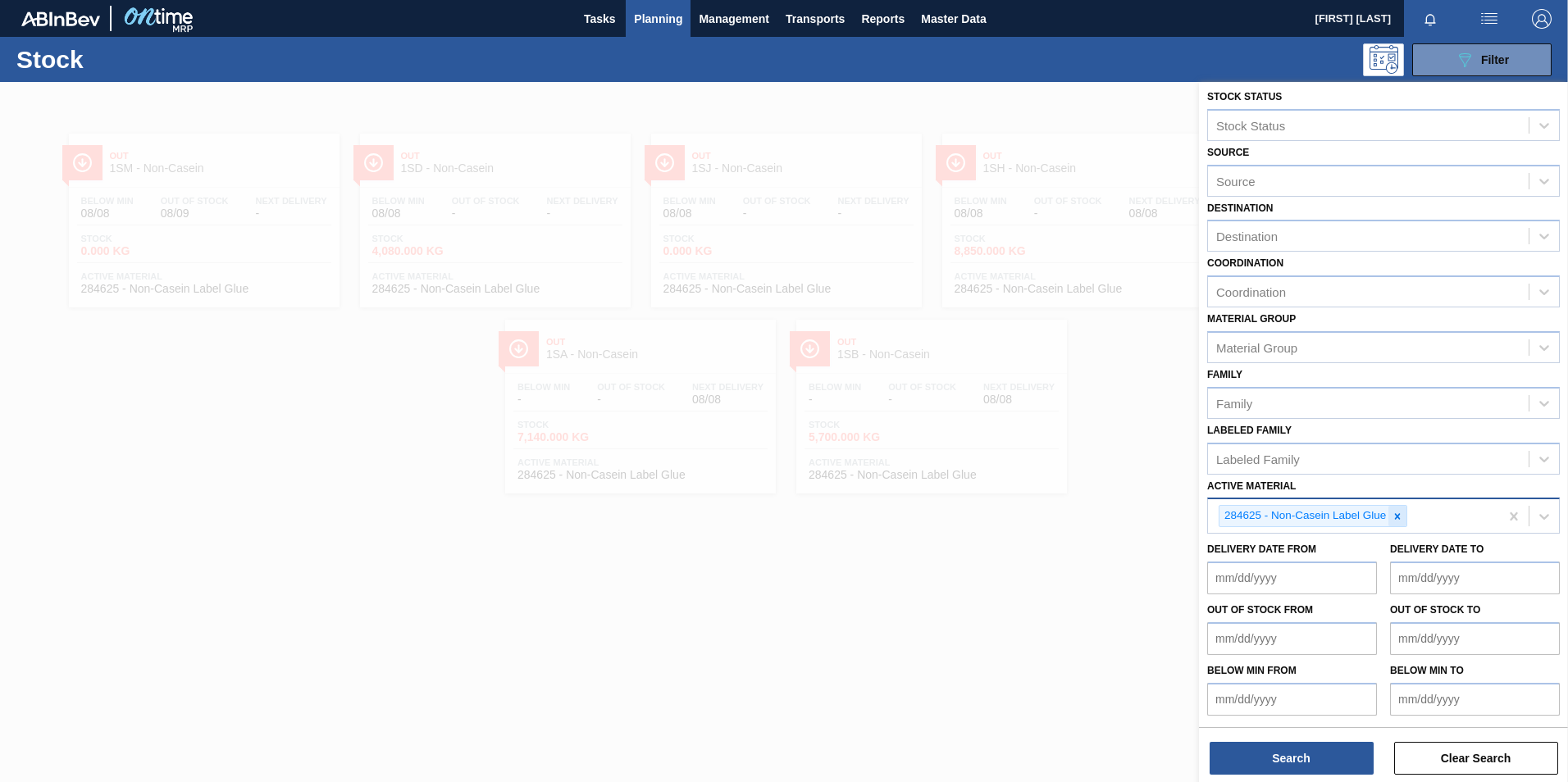click 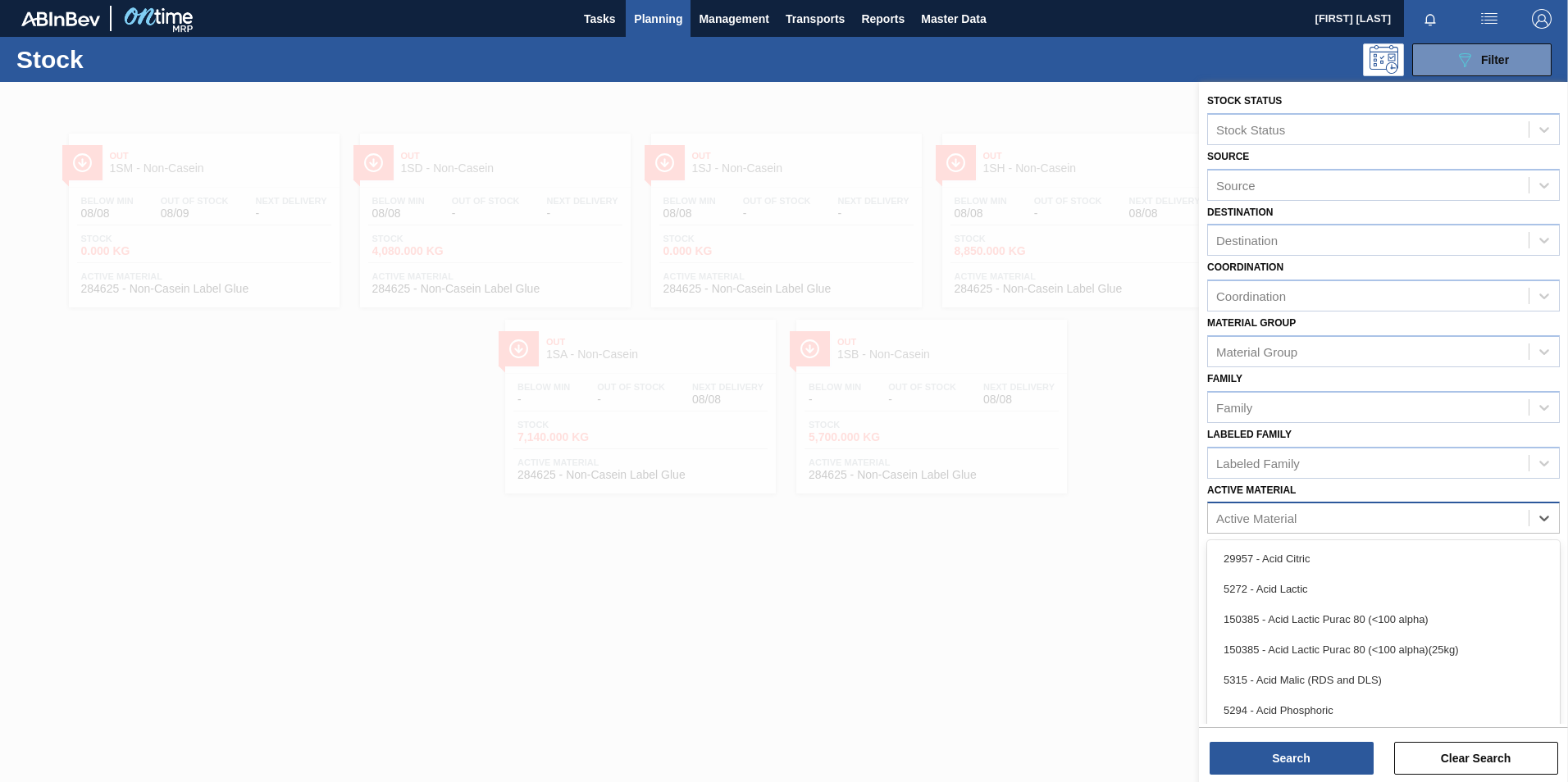 scroll, scrollTop: 5, scrollLeft: 0, axis: vertical 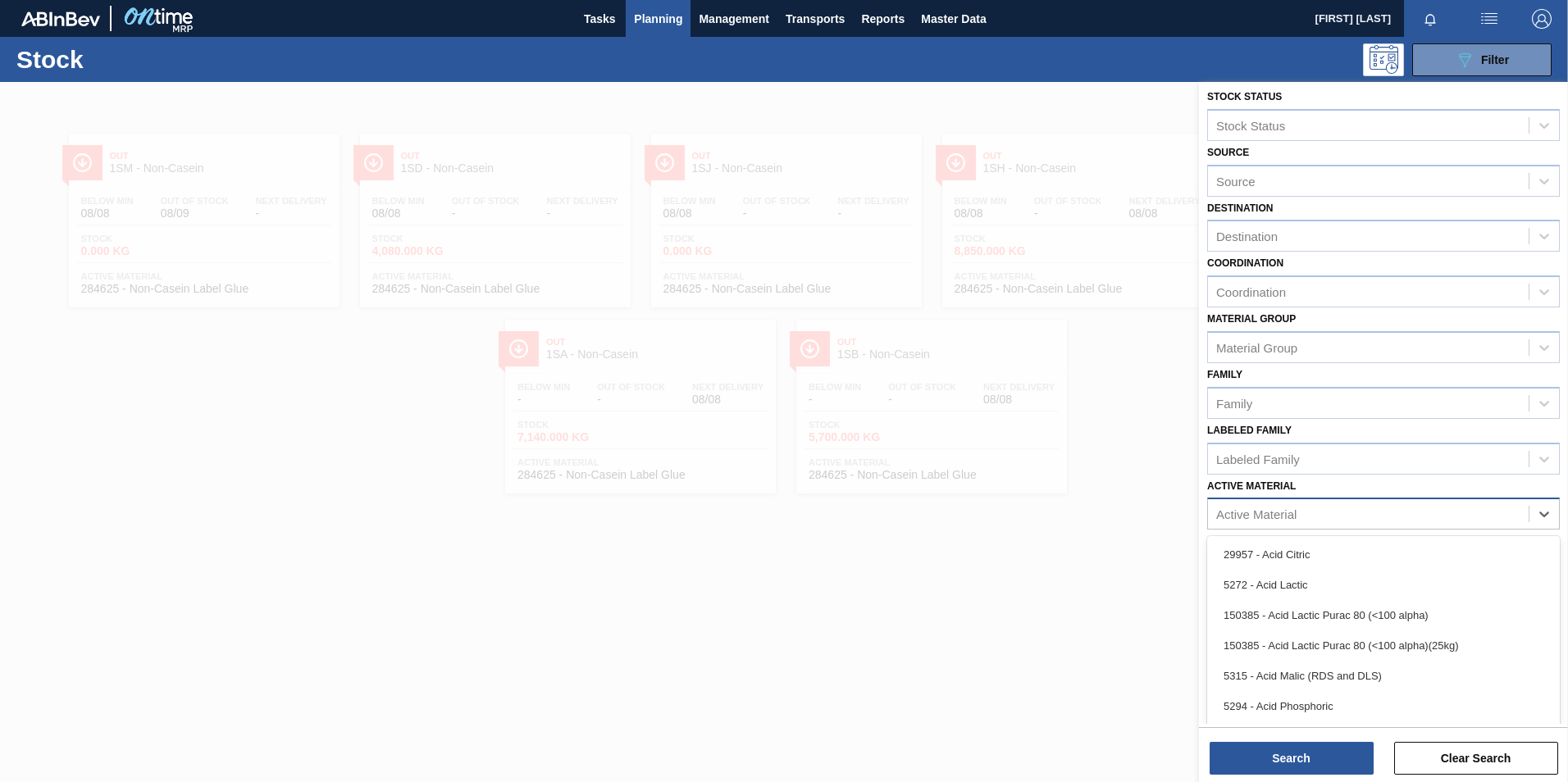 drag, startPoint x: 1397, startPoint y: 515, endPoint x: 1271, endPoint y: 516, distance: 126.00397 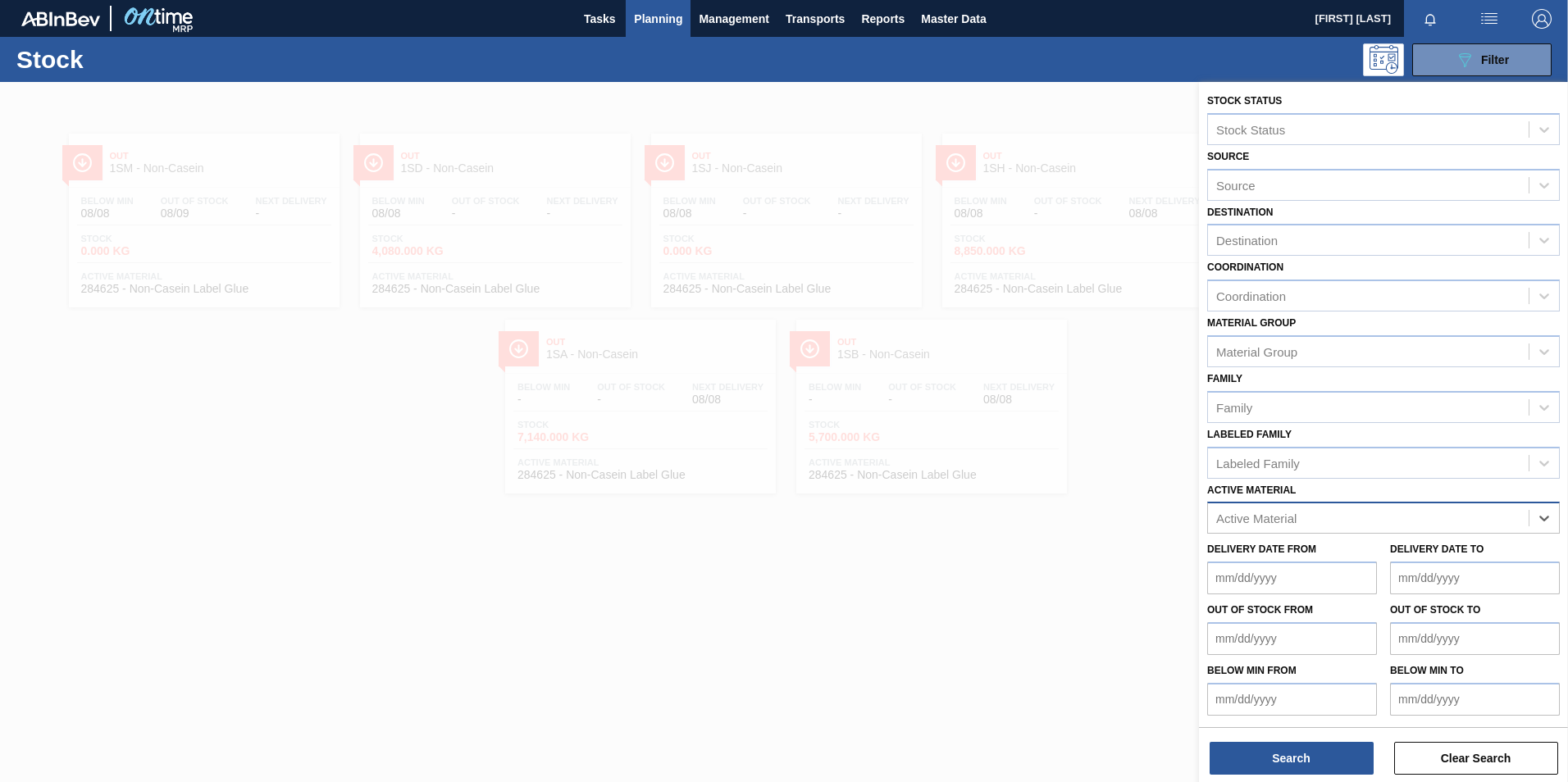 scroll, scrollTop: 5, scrollLeft: 0, axis: vertical 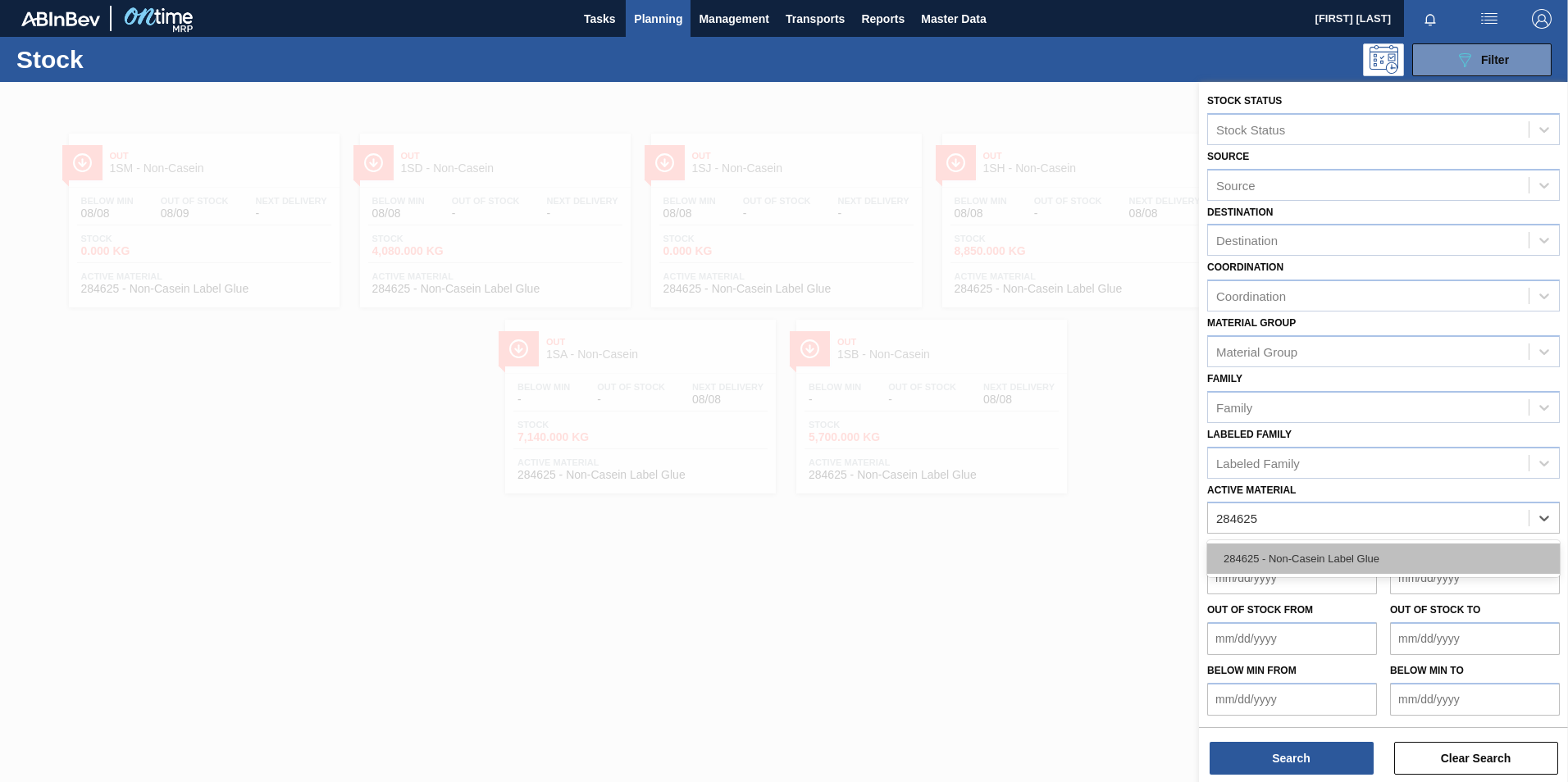 click on "284625 - Non-Casein Label Glue" at bounding box center (1383, 558) 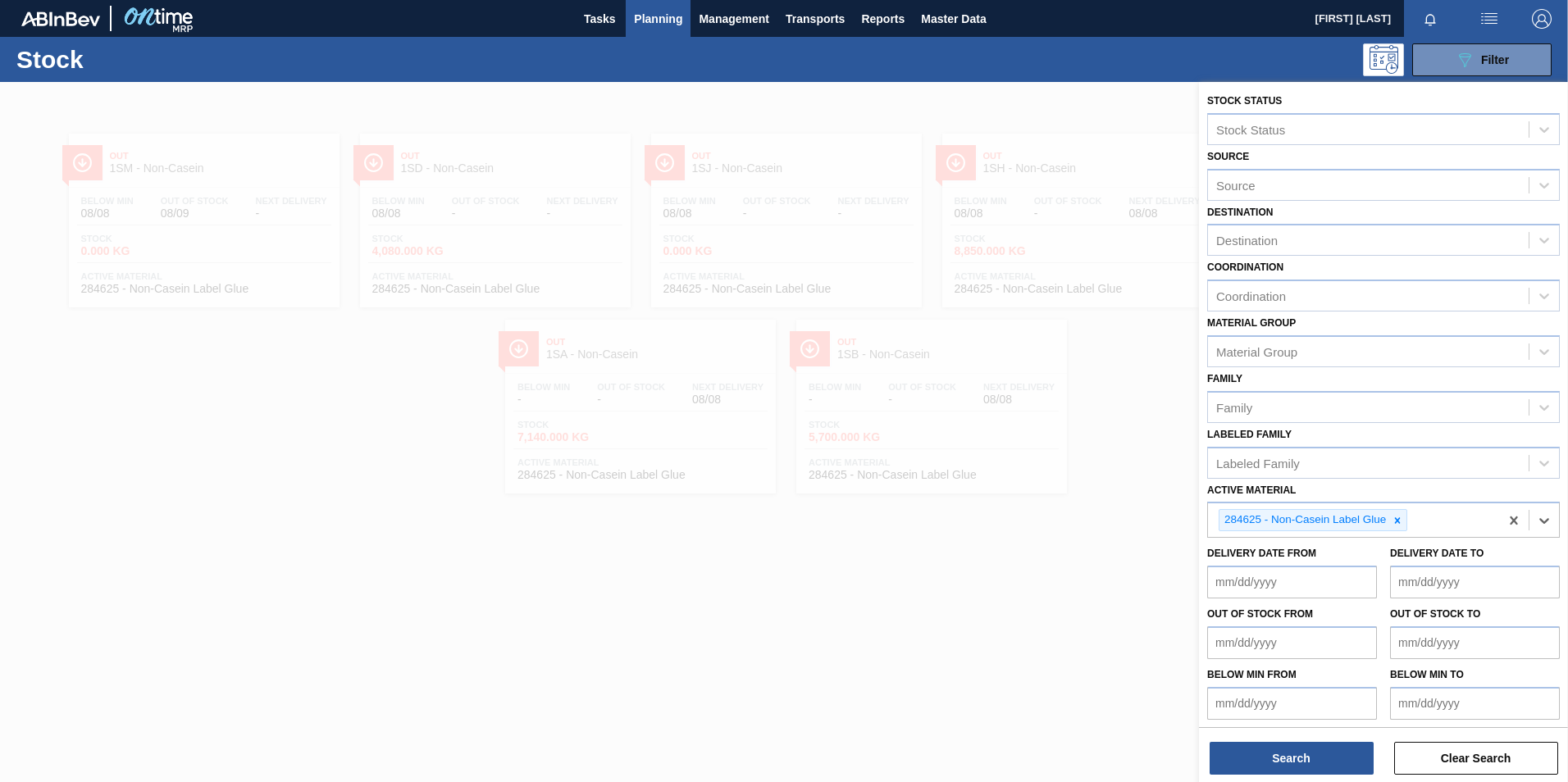 scroll, scrollTop: 5, scrollLeft: 0, axis: vertical 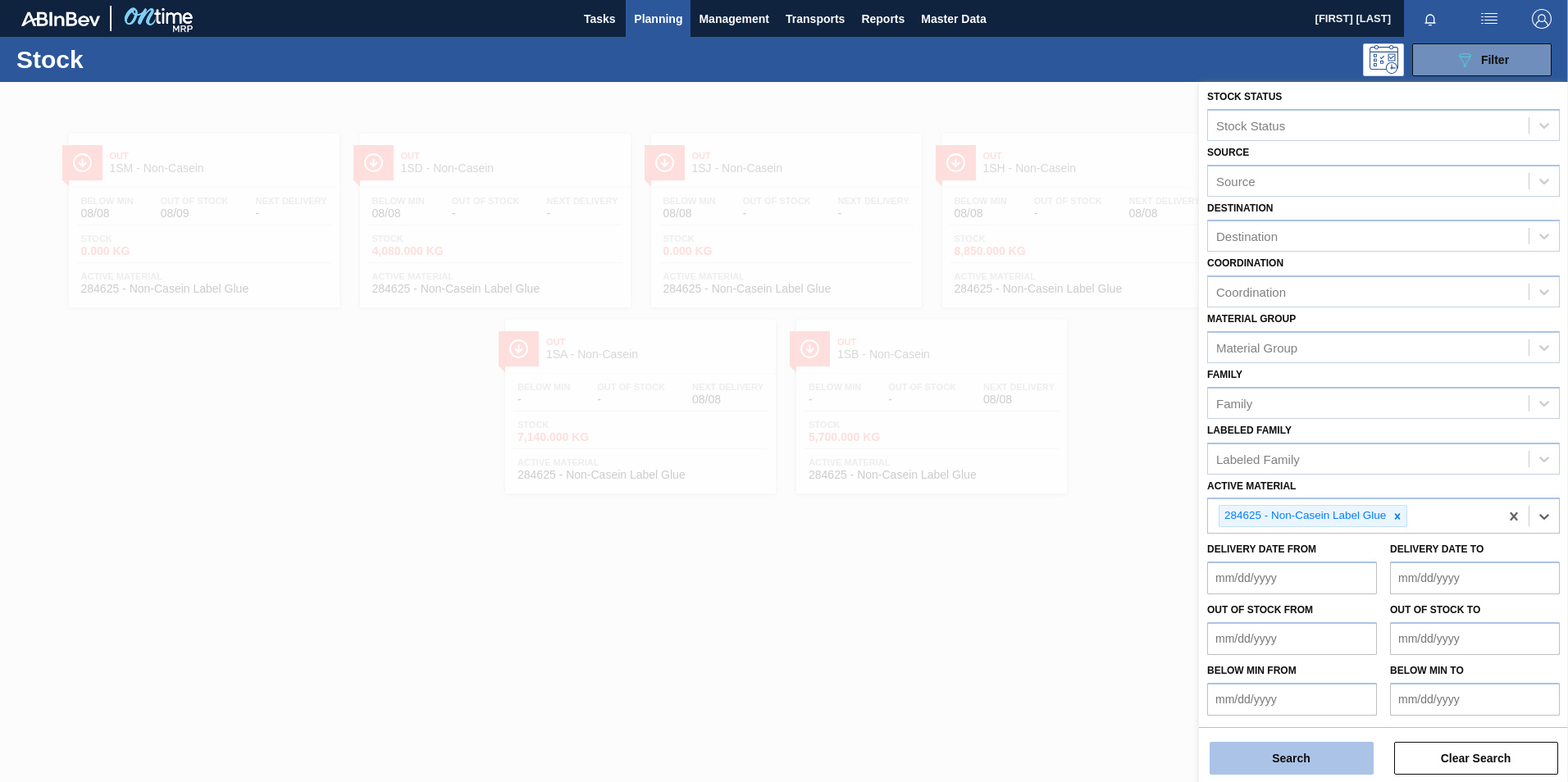 click on "Search" at bounding box center (1292, 758) 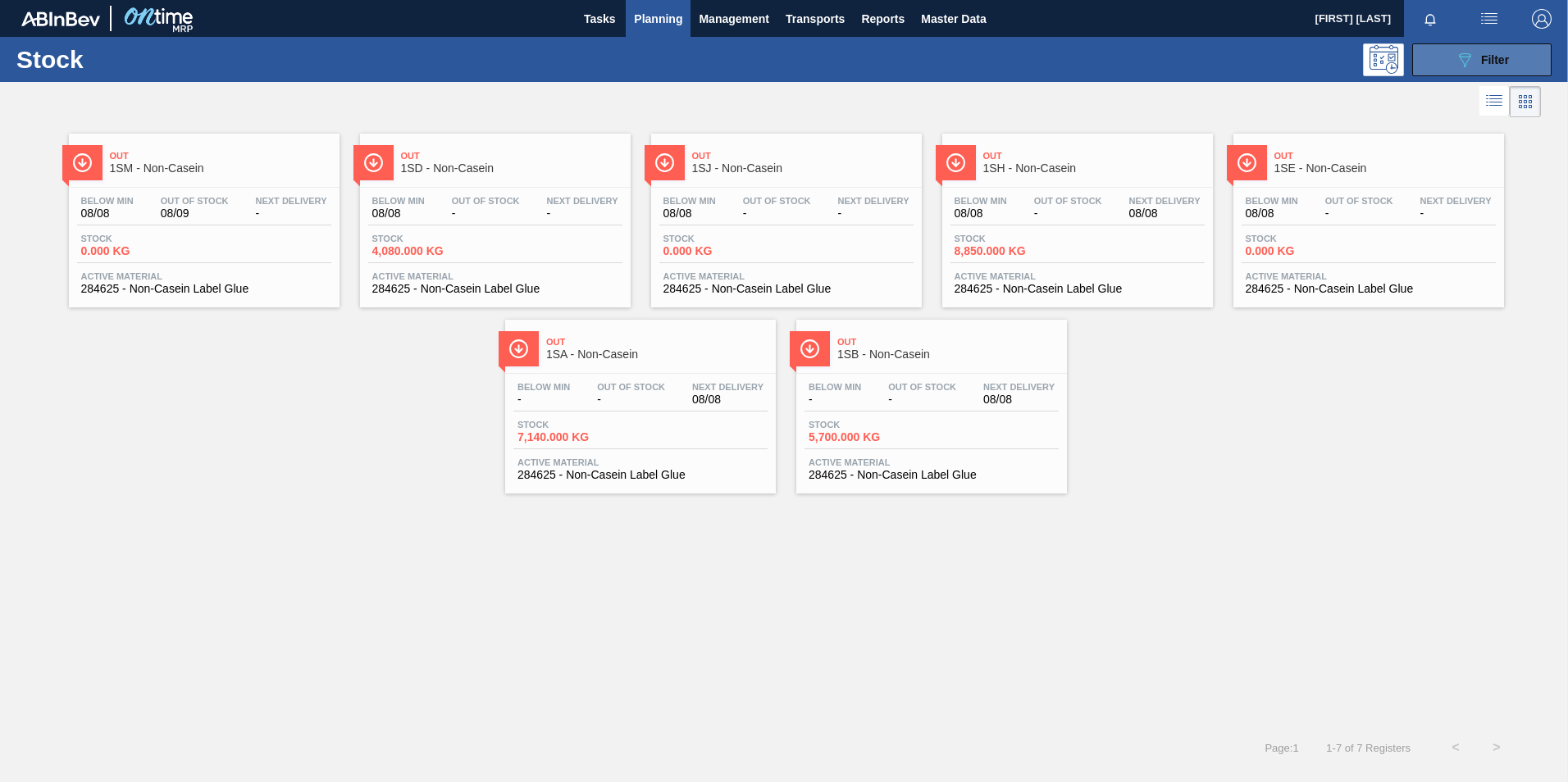 click on "089F7B8B-B2A5-4AFE-B5C0-19BA573D28AC" 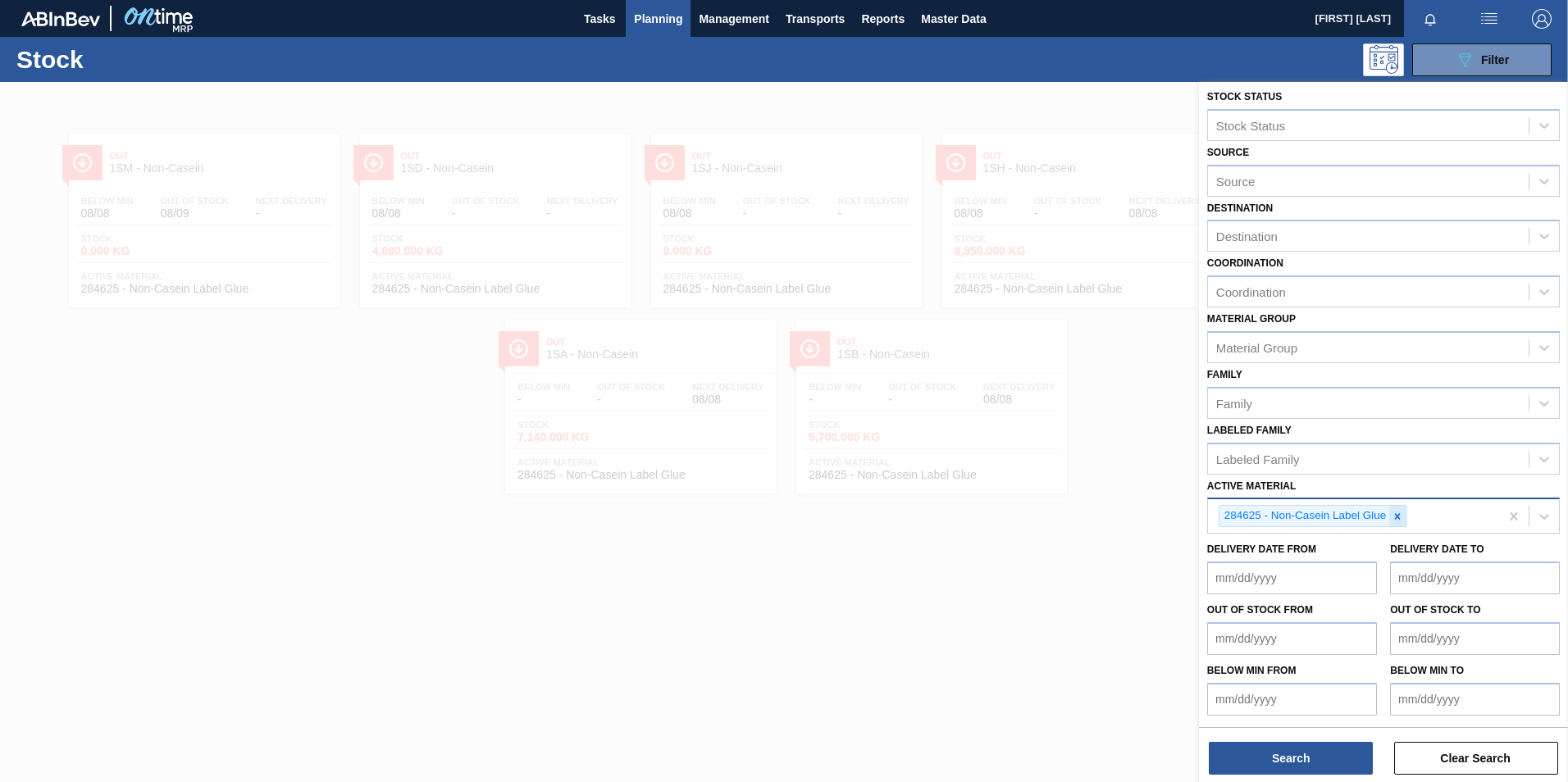 click 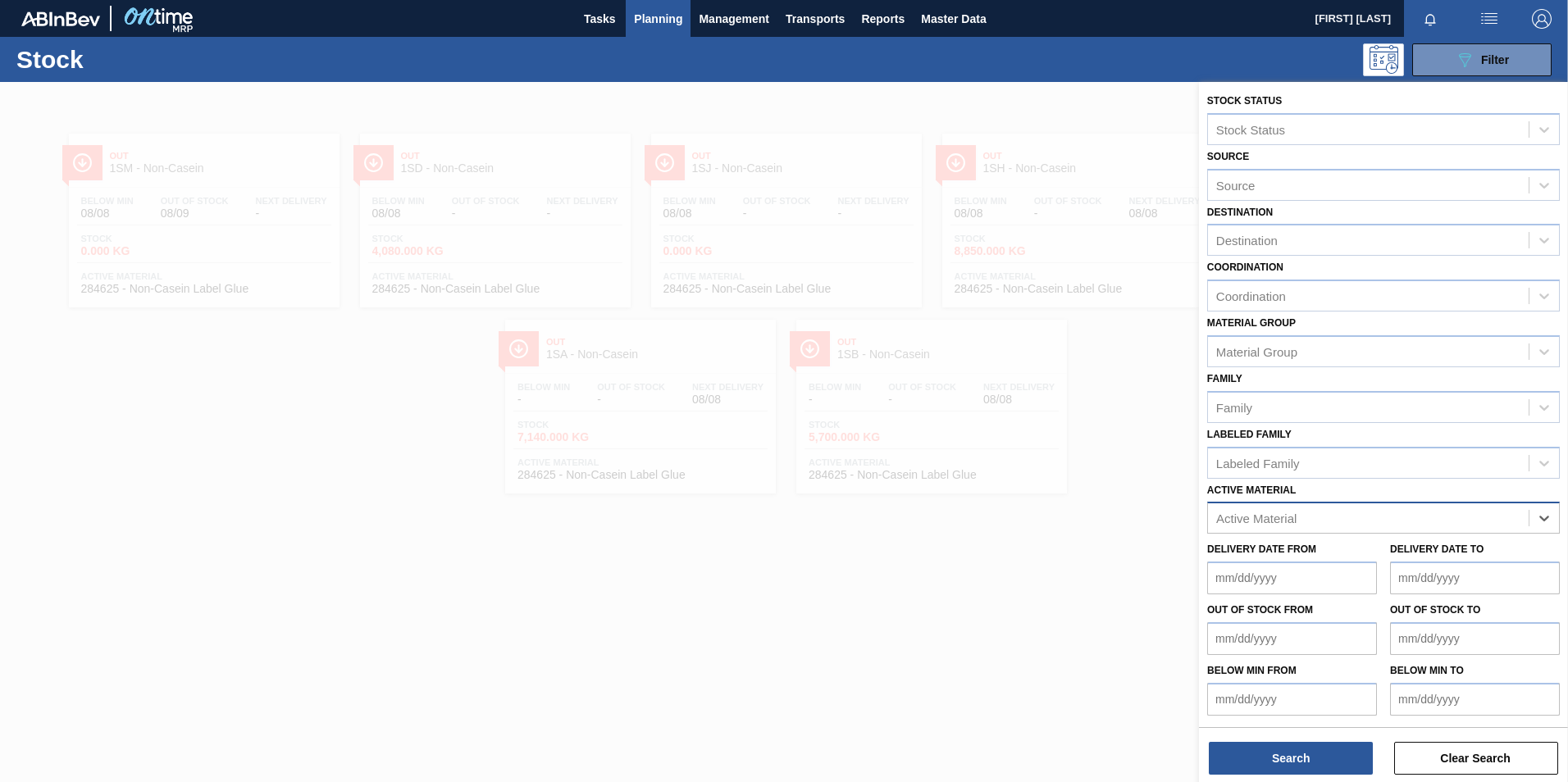scroll, scrollTop: 1, scrollLeft: 0, axis: vertical 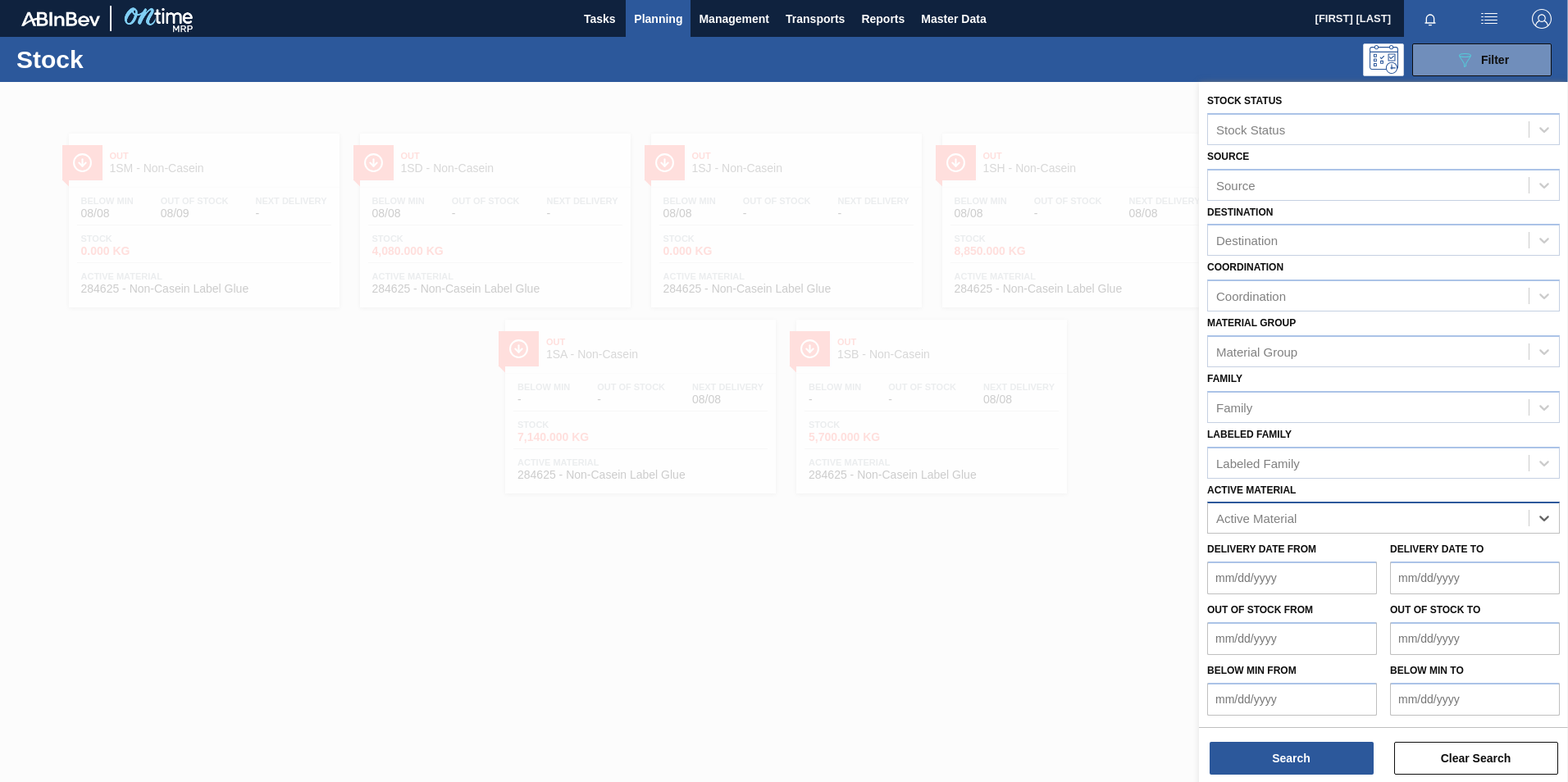 click on "Active Material option 284625 - Non-Casein Label Glue, deselected.   Select is focused ,type to refine list, press Down to open the menu,  press left to focus selected values Active Material" at bounding box center (1383, 507) 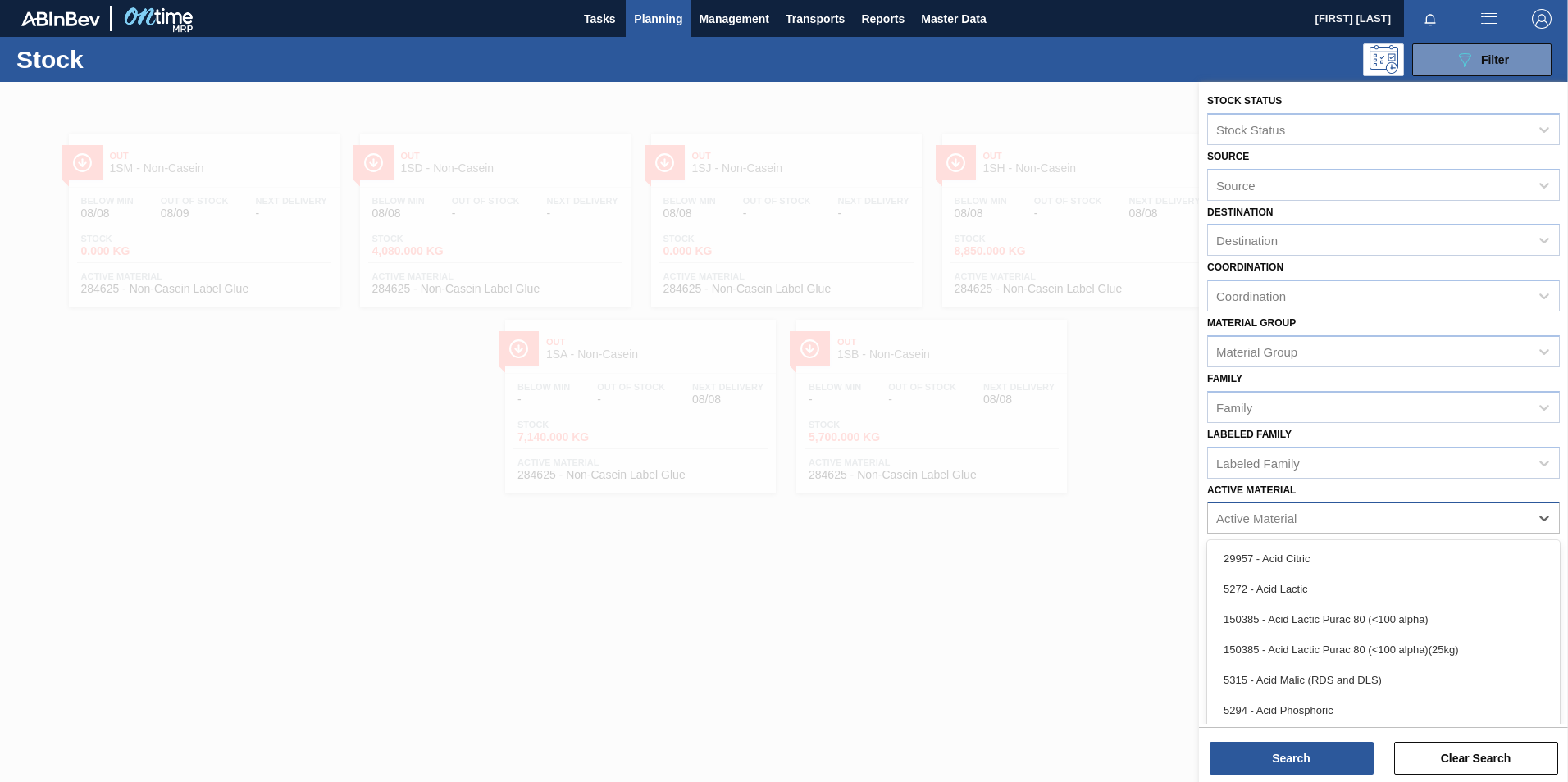 click on "Active Material" at bounding box center [1256, 518] 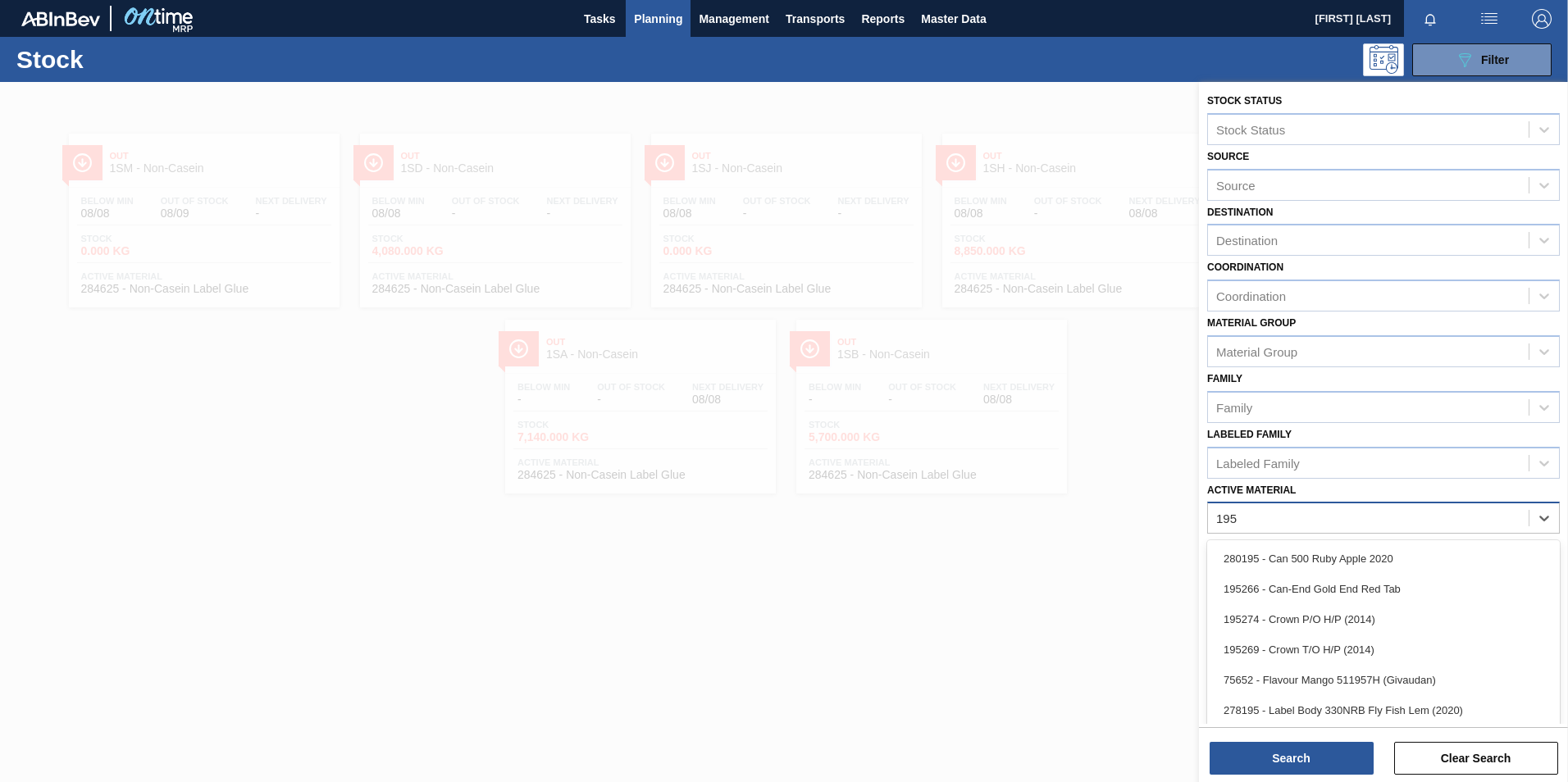 type on "1952" 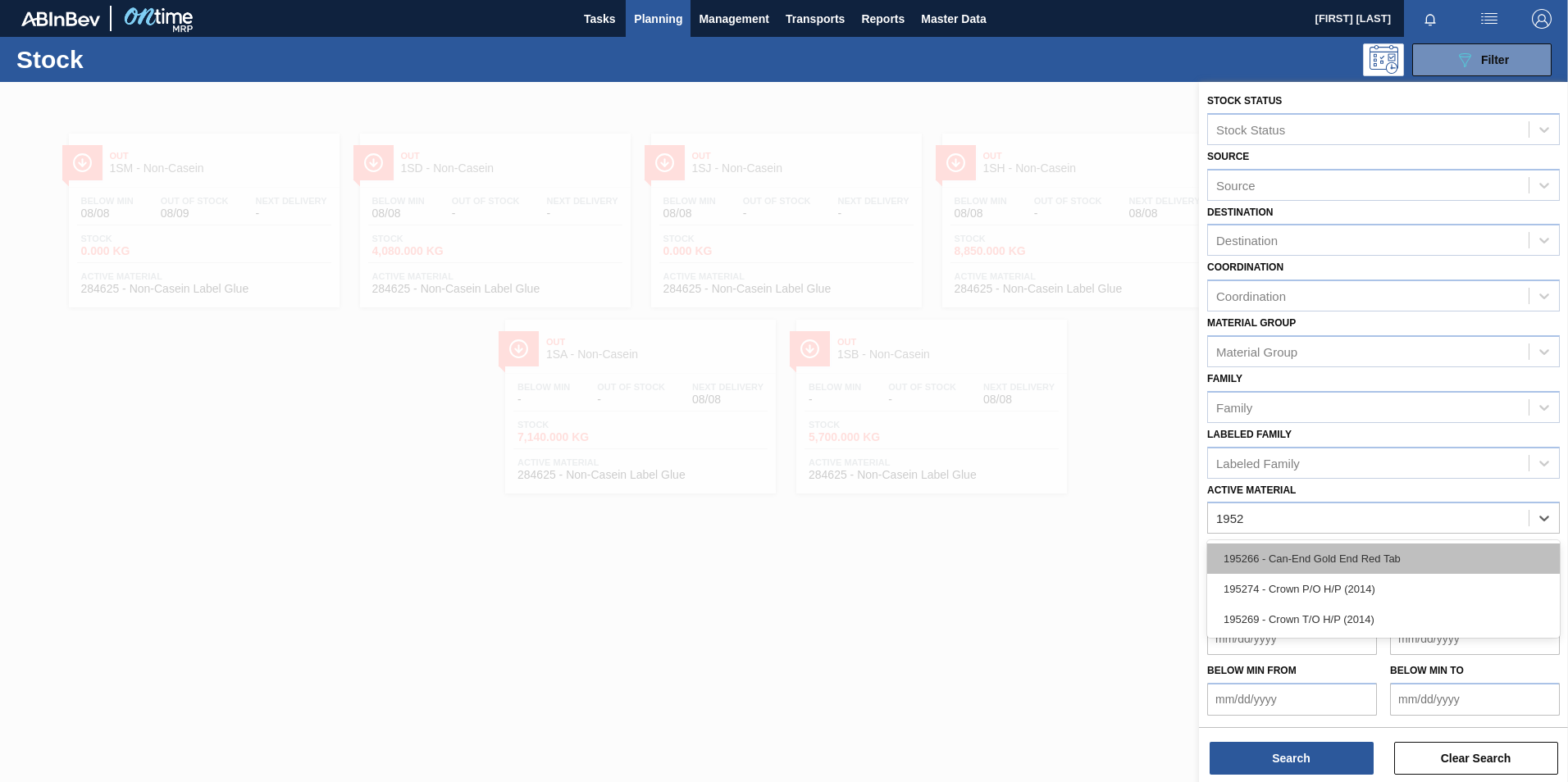 click on "195266 - Can-End Gold End Red Tab" at bounding box center [1383, 558] 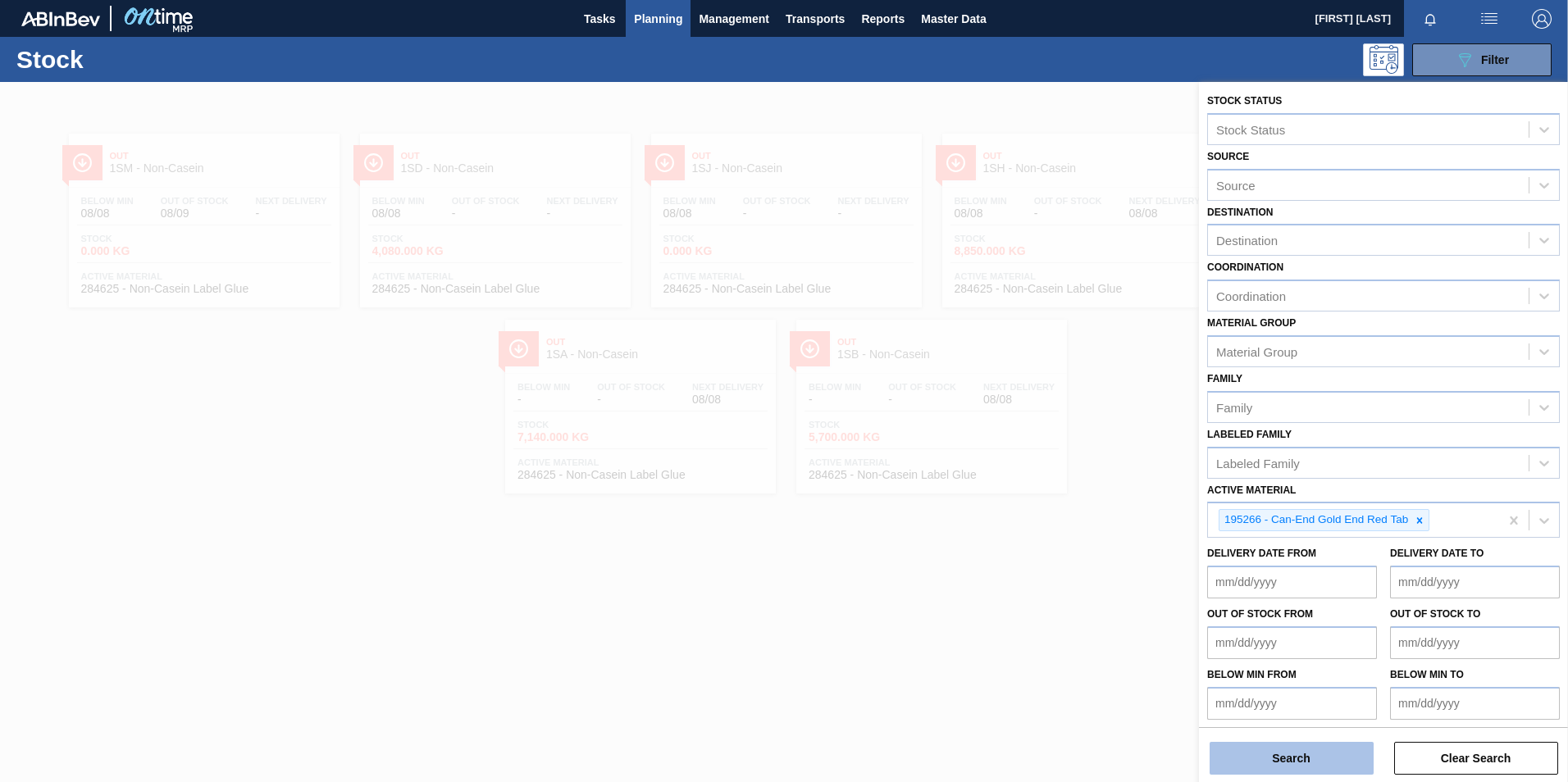 click on "Search" at bounding box center [1292, 758] 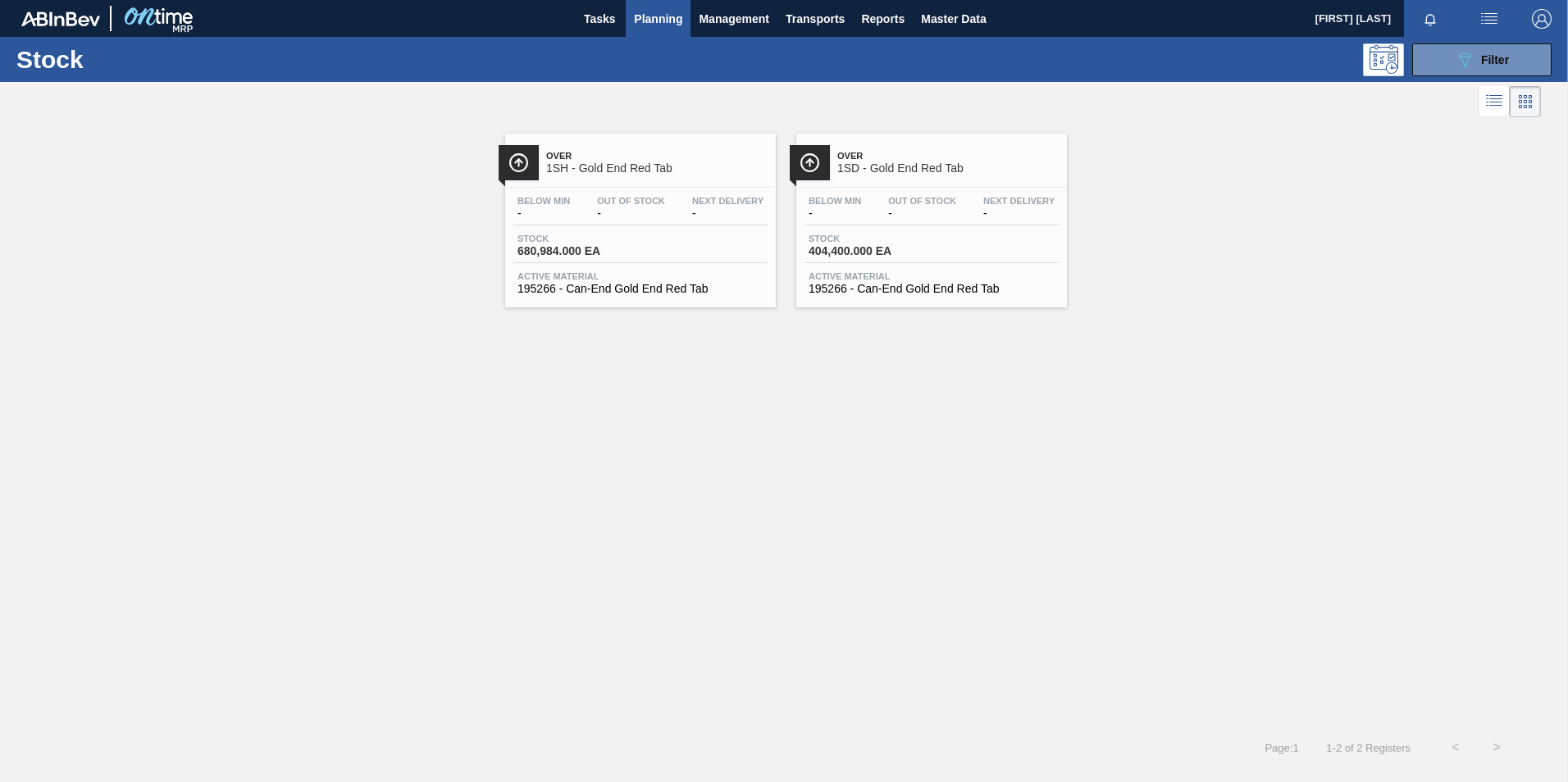 click on "Over" at bounding box center [948, 156] 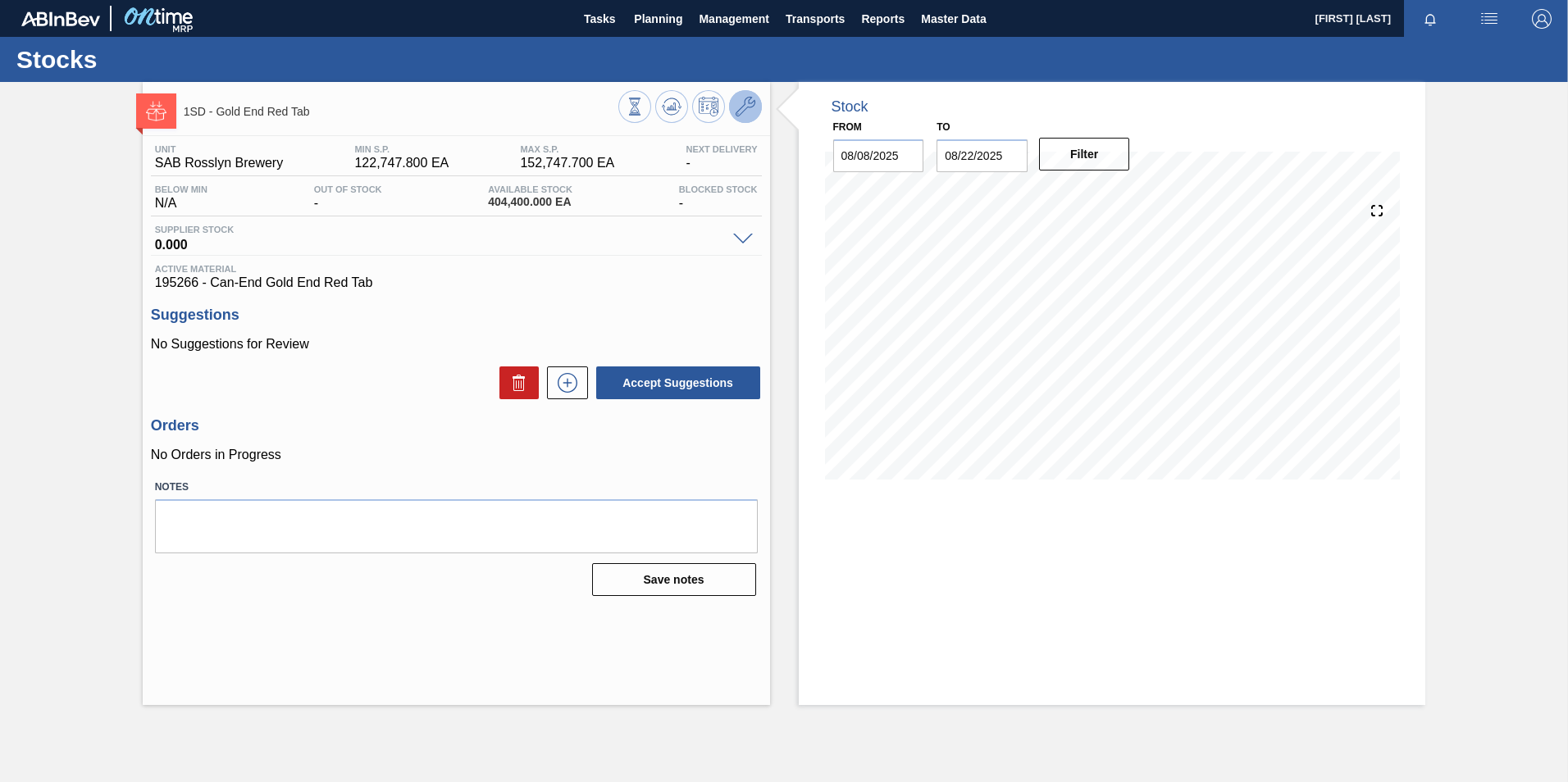 click 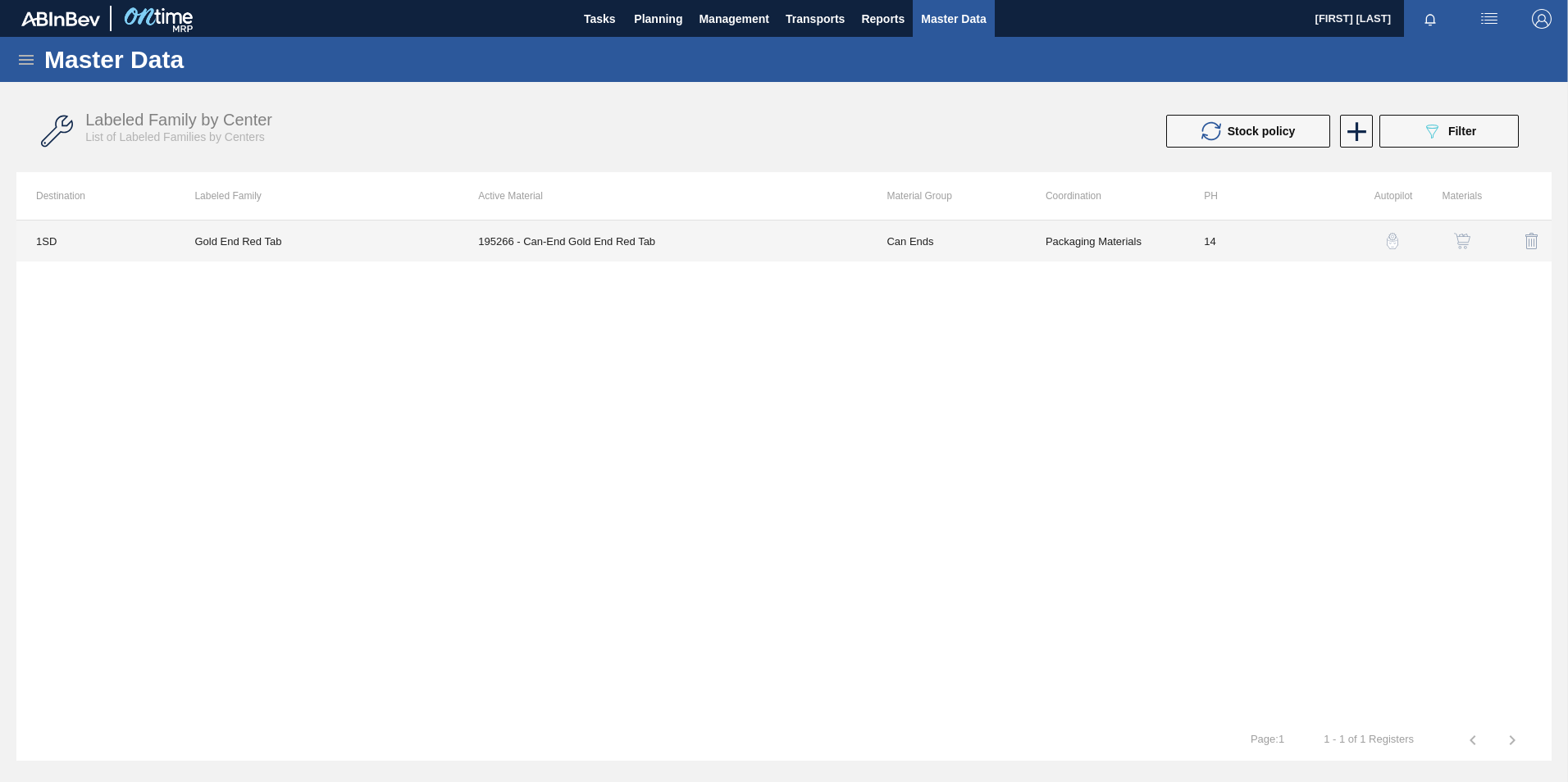 click on "195266 - Can-End Gold End Red Tab" at bounding box center (663, 241) 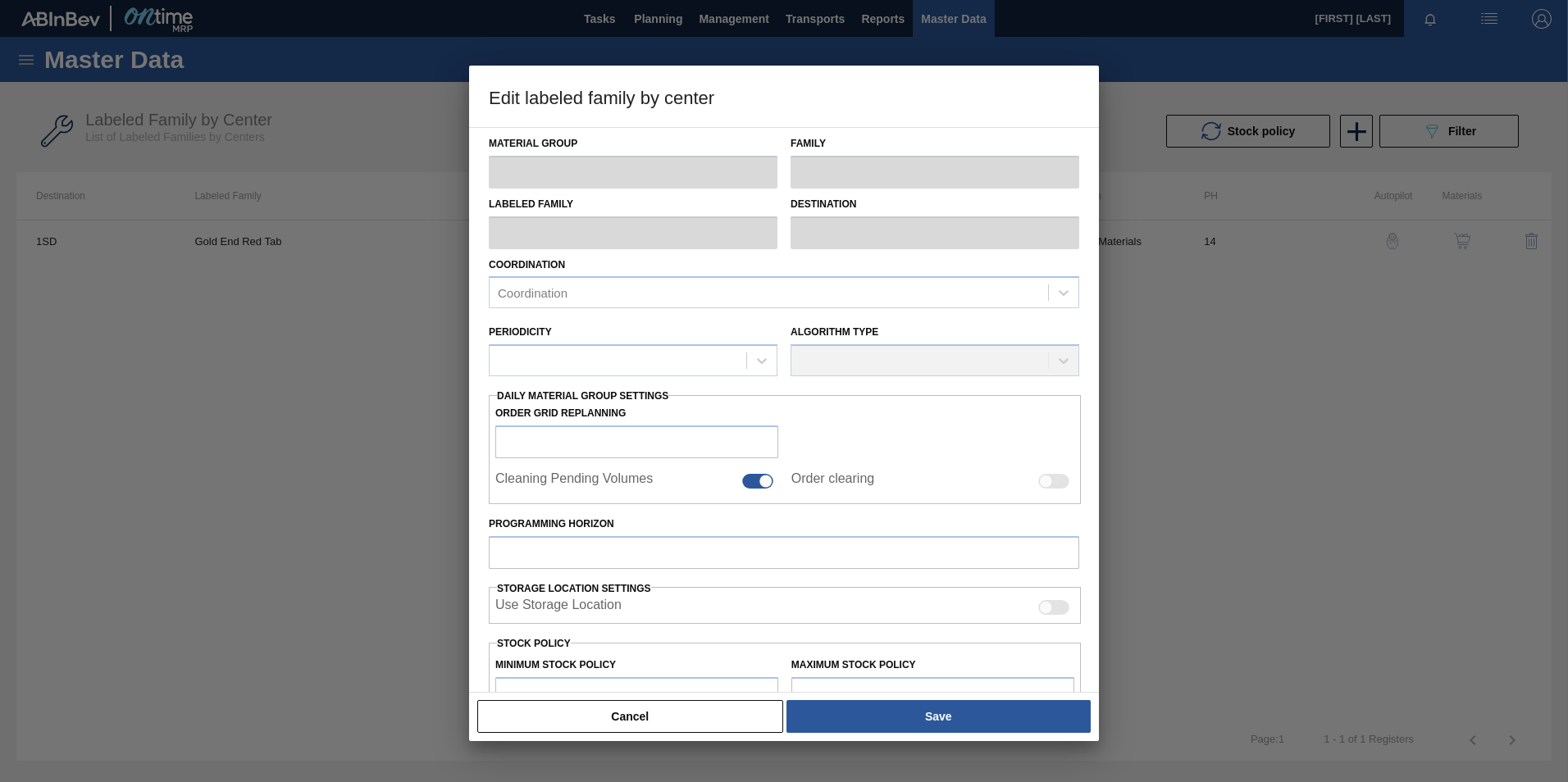 type on "Can Ends" 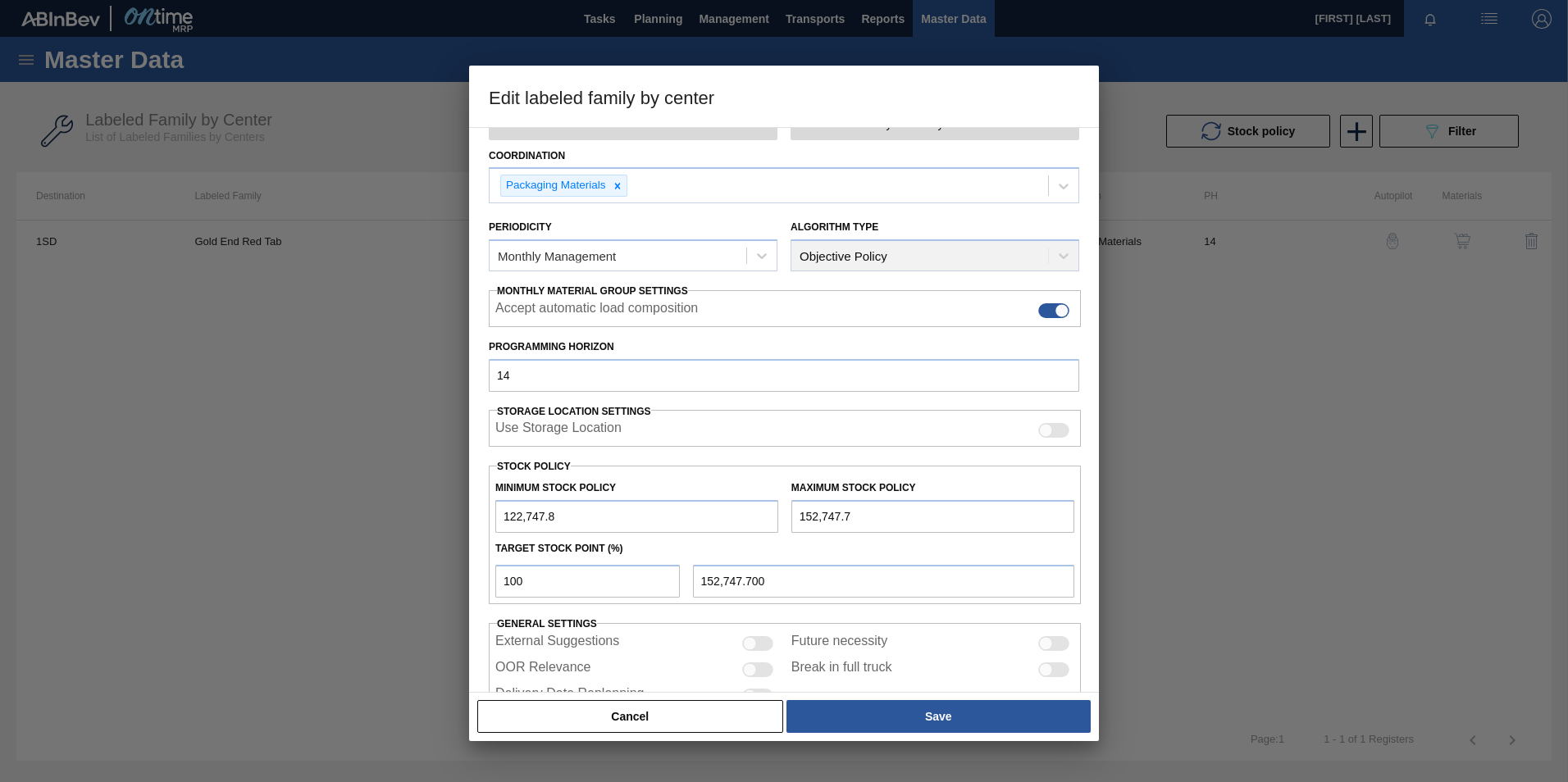 scroll, scrollTop: 164, scrollLeft: 0, axis: vertical 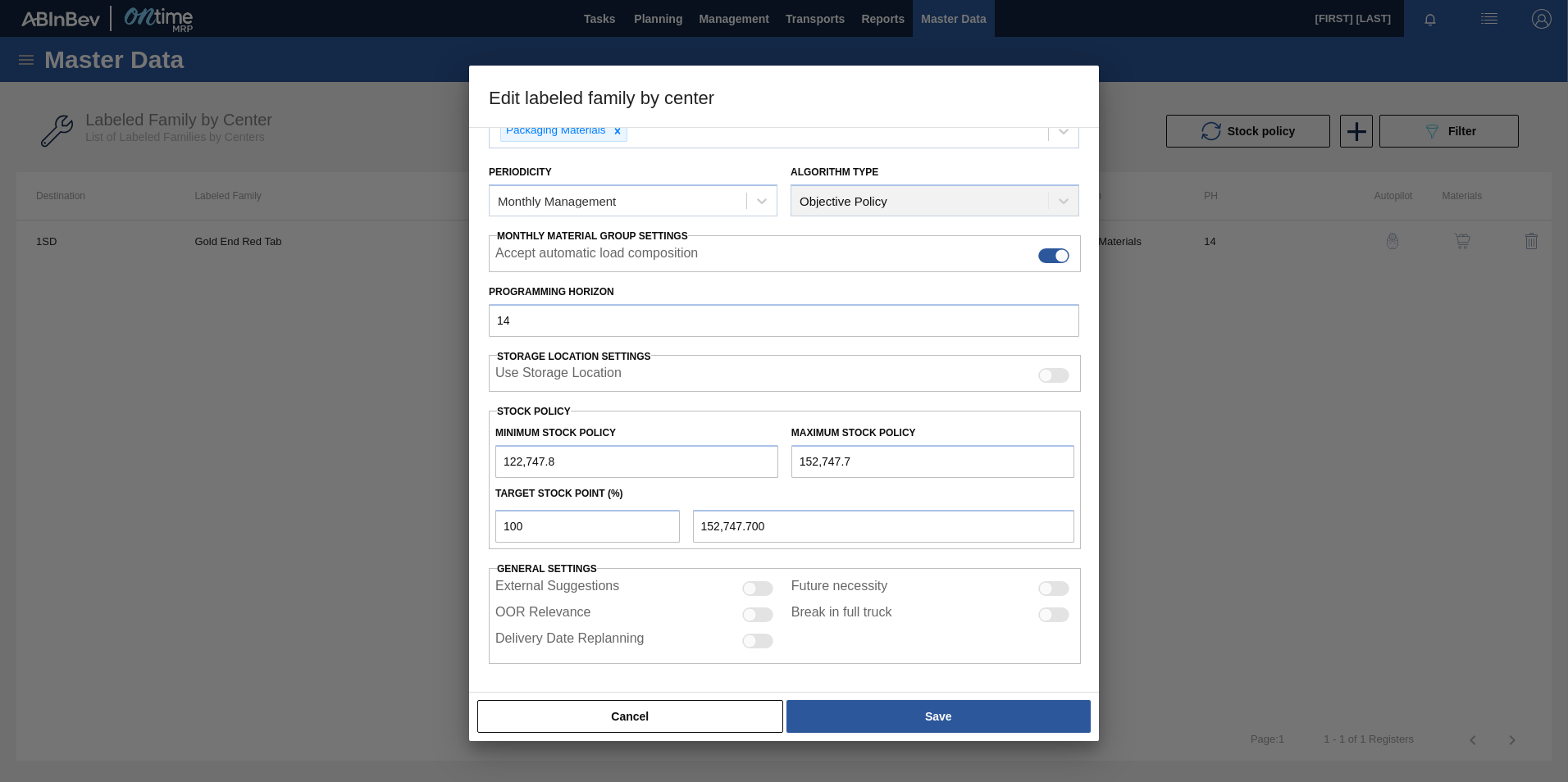 click on "122,747.8" at bounding box center [636, 461] 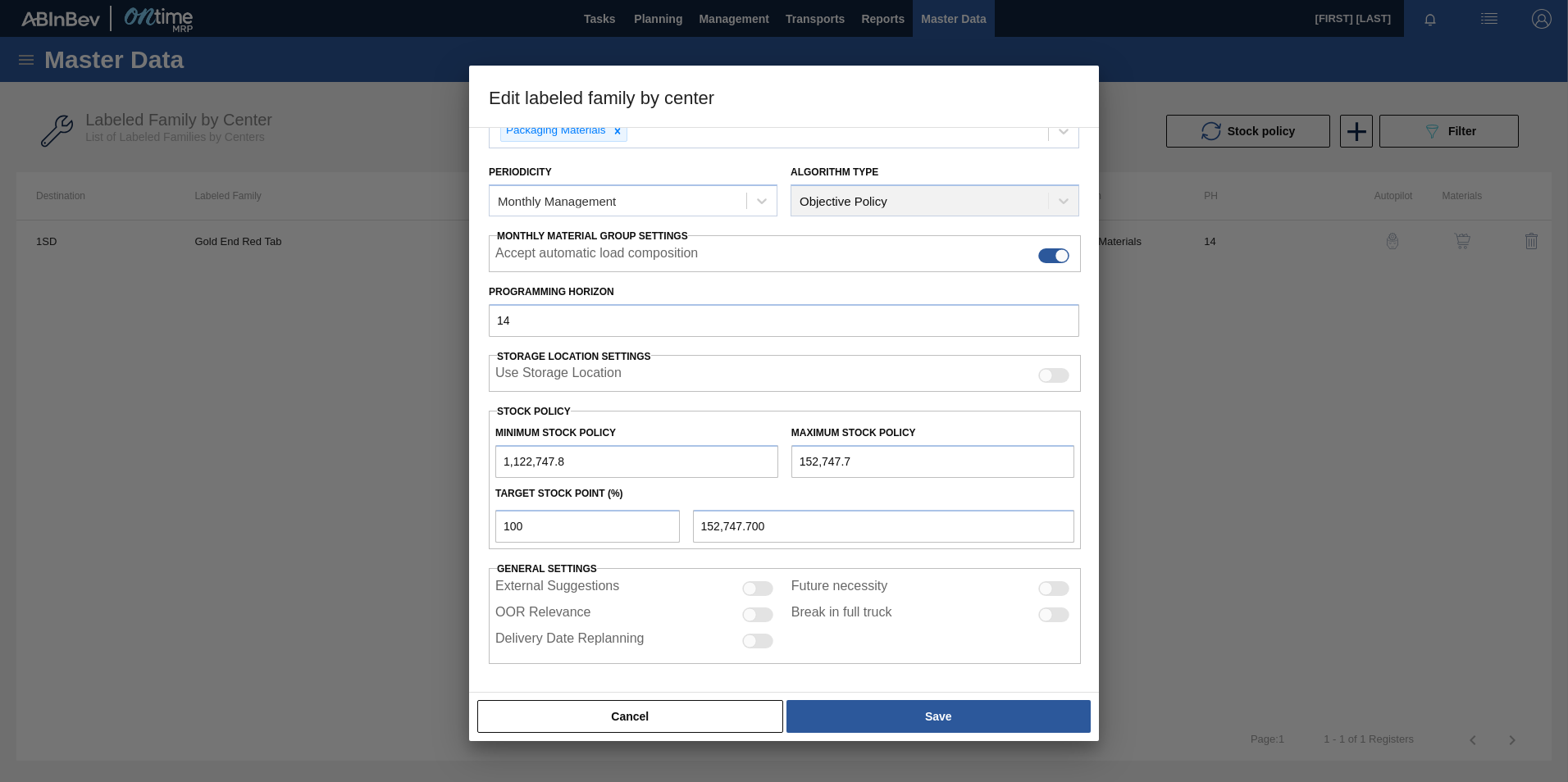 type on "1,122,747.8" 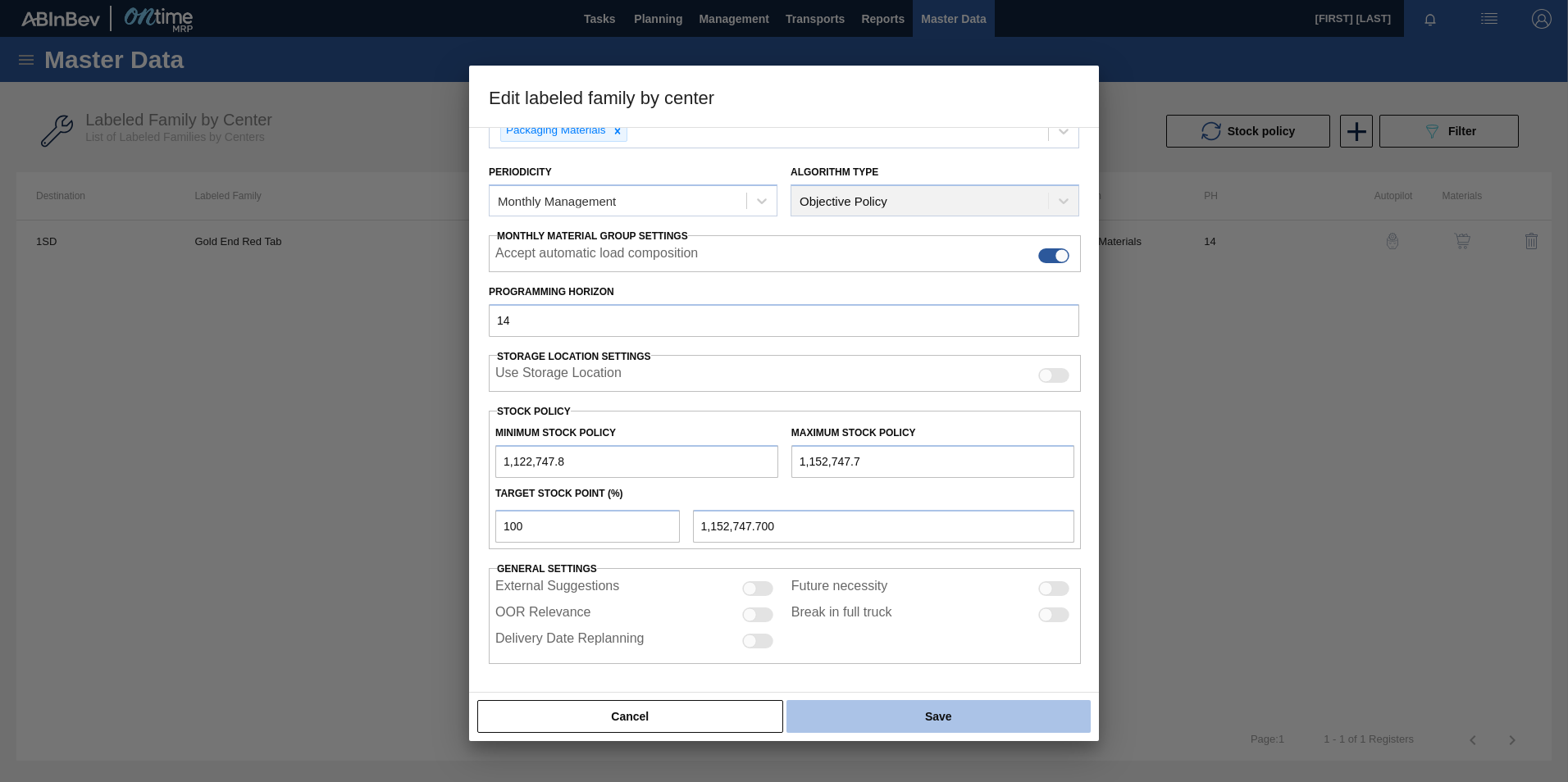 type on "1,152,747.7" 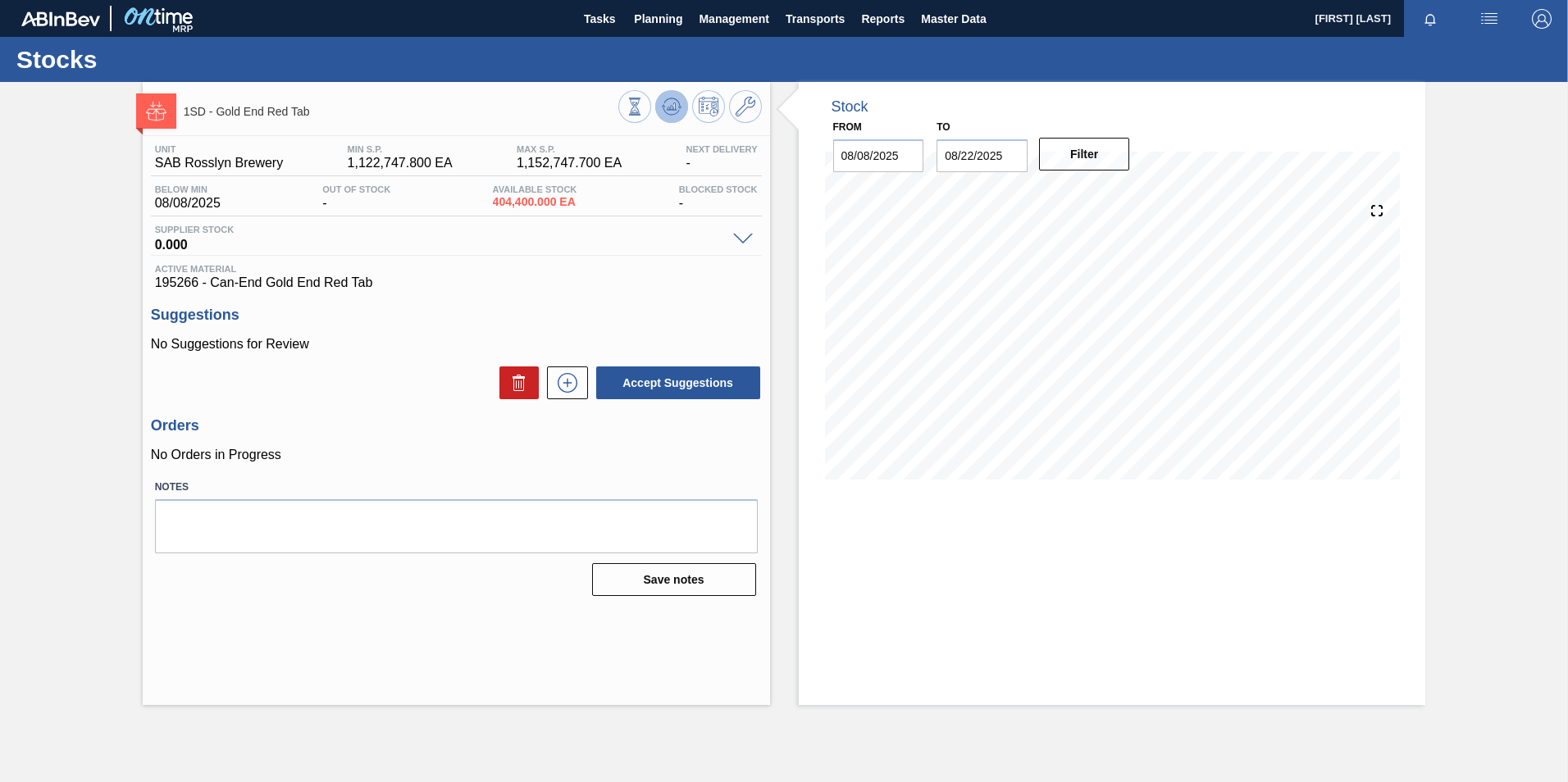 click 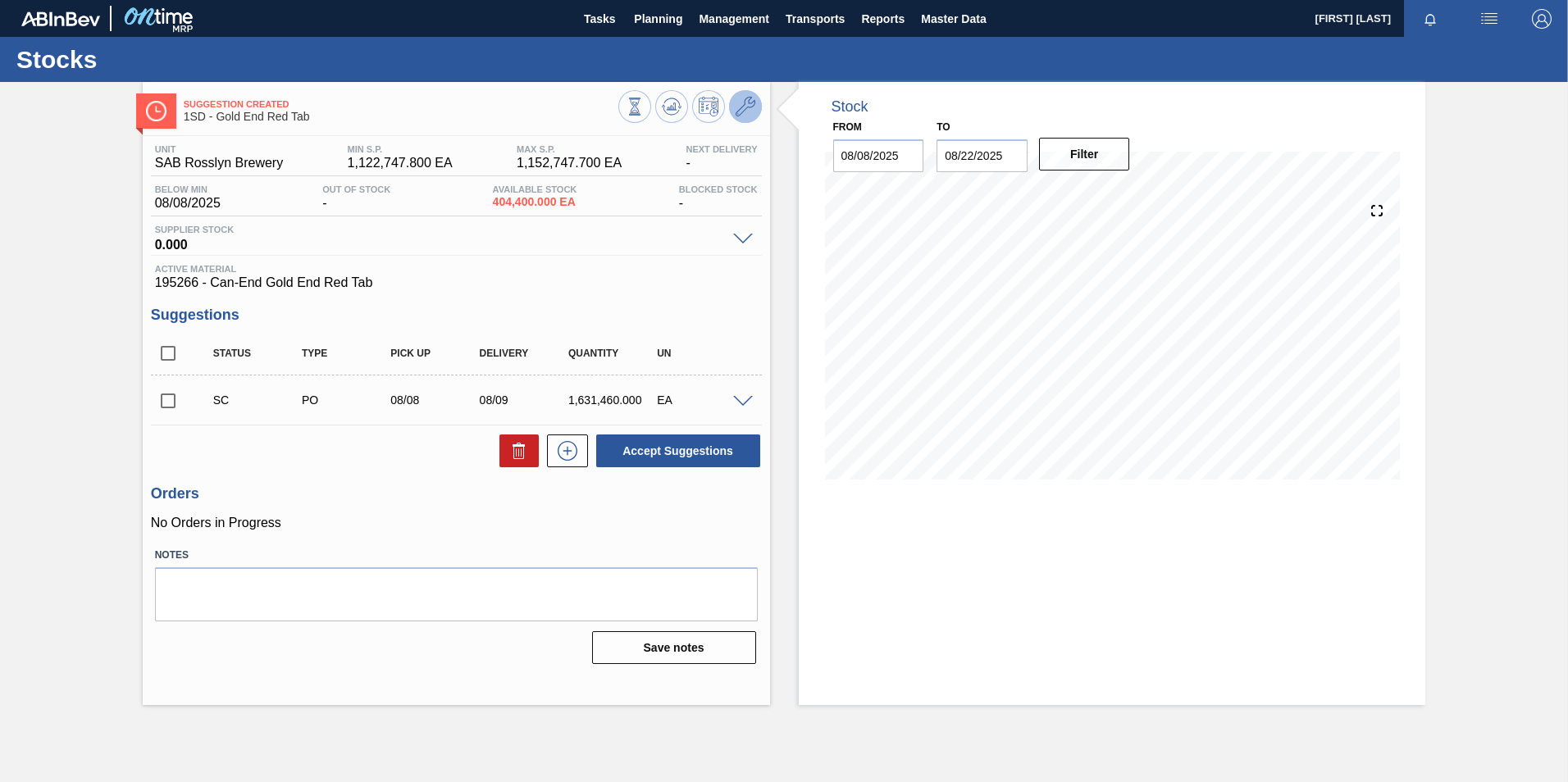click at bounding box center [745, 107] 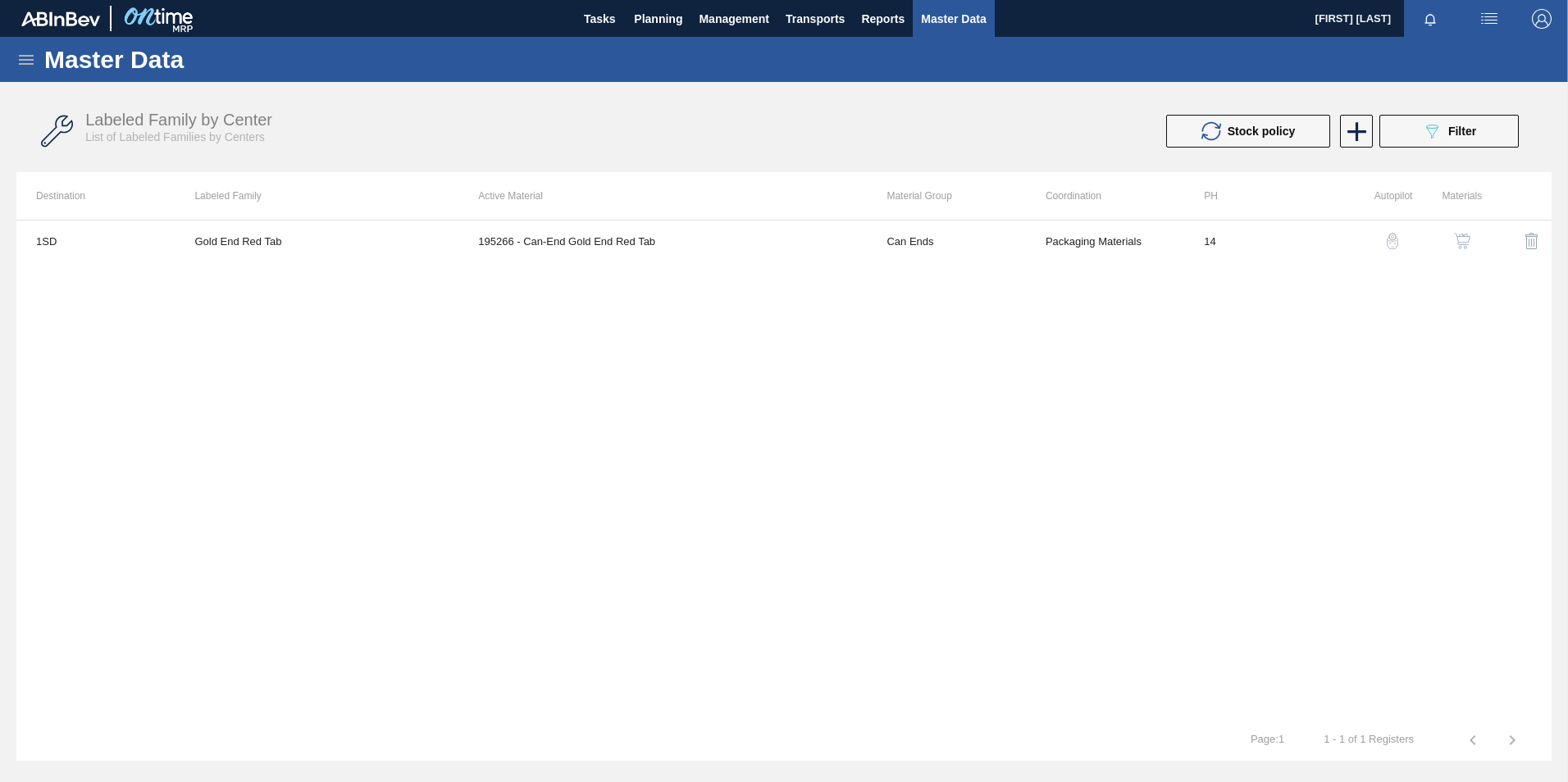 click at bounding box center [1462, 241] 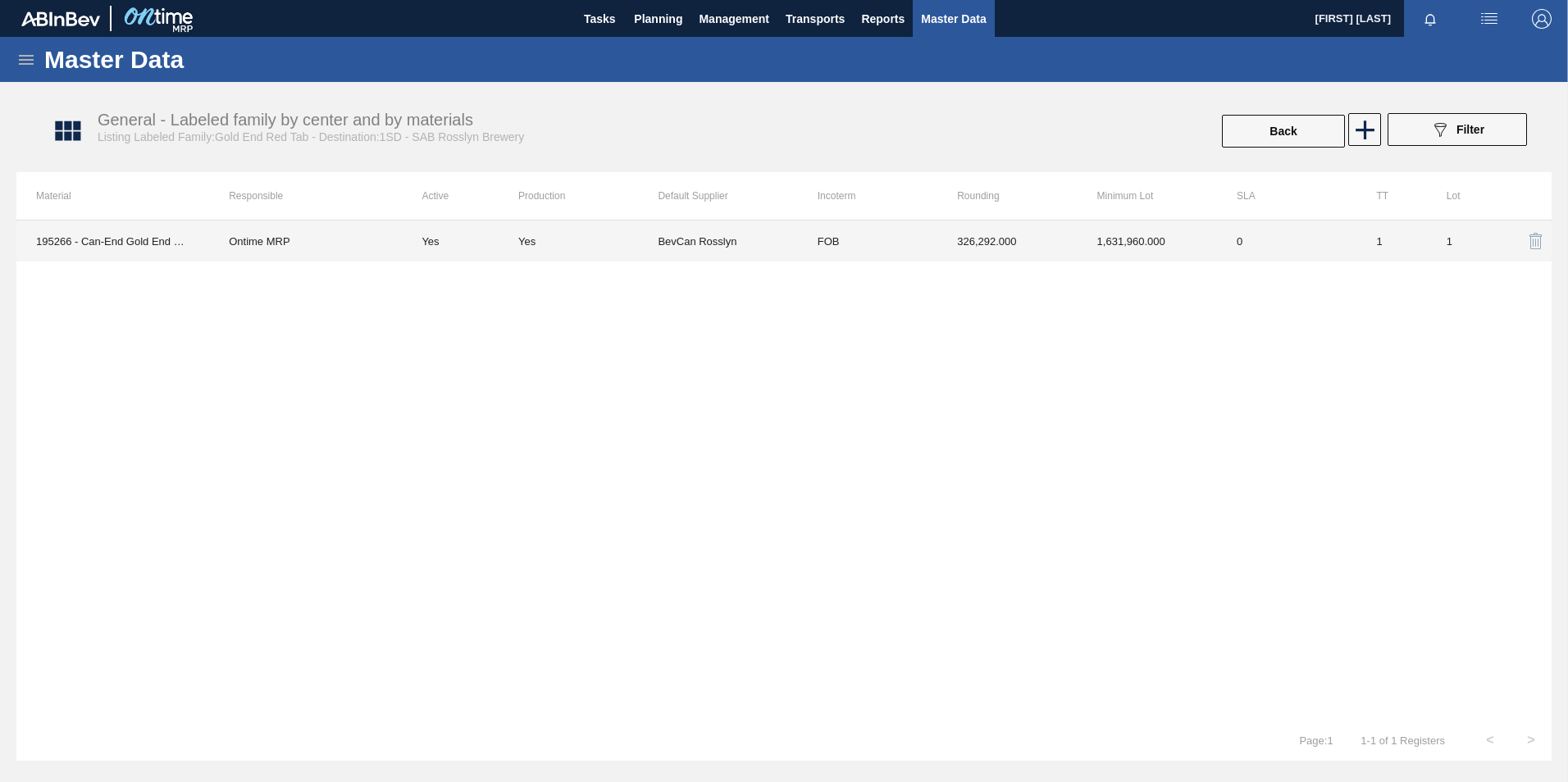 click on "BevCan Rosslyn" at bounding box center [727, 241] 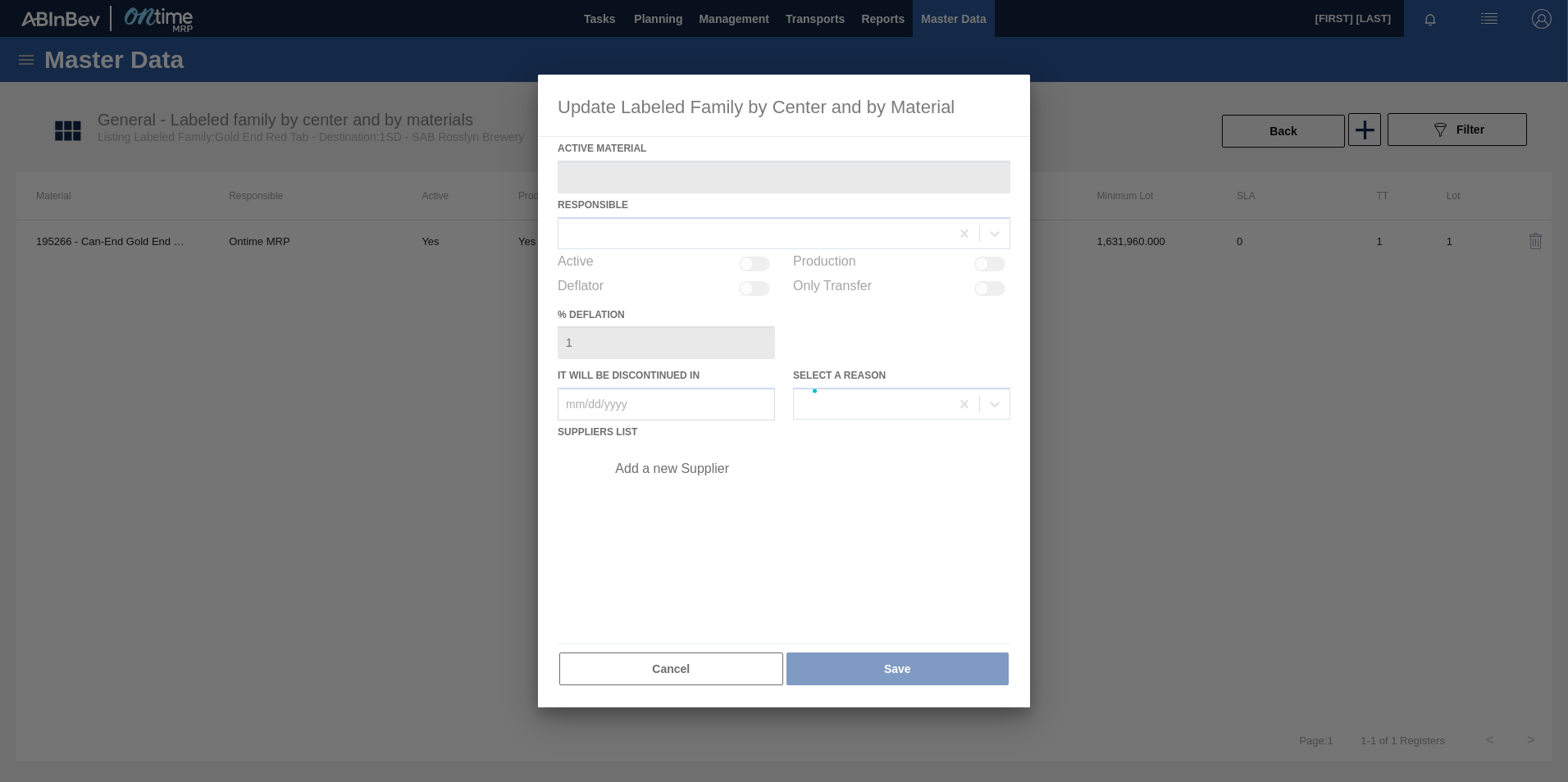 type on "195266 - Can-End Gold End Red Tab" 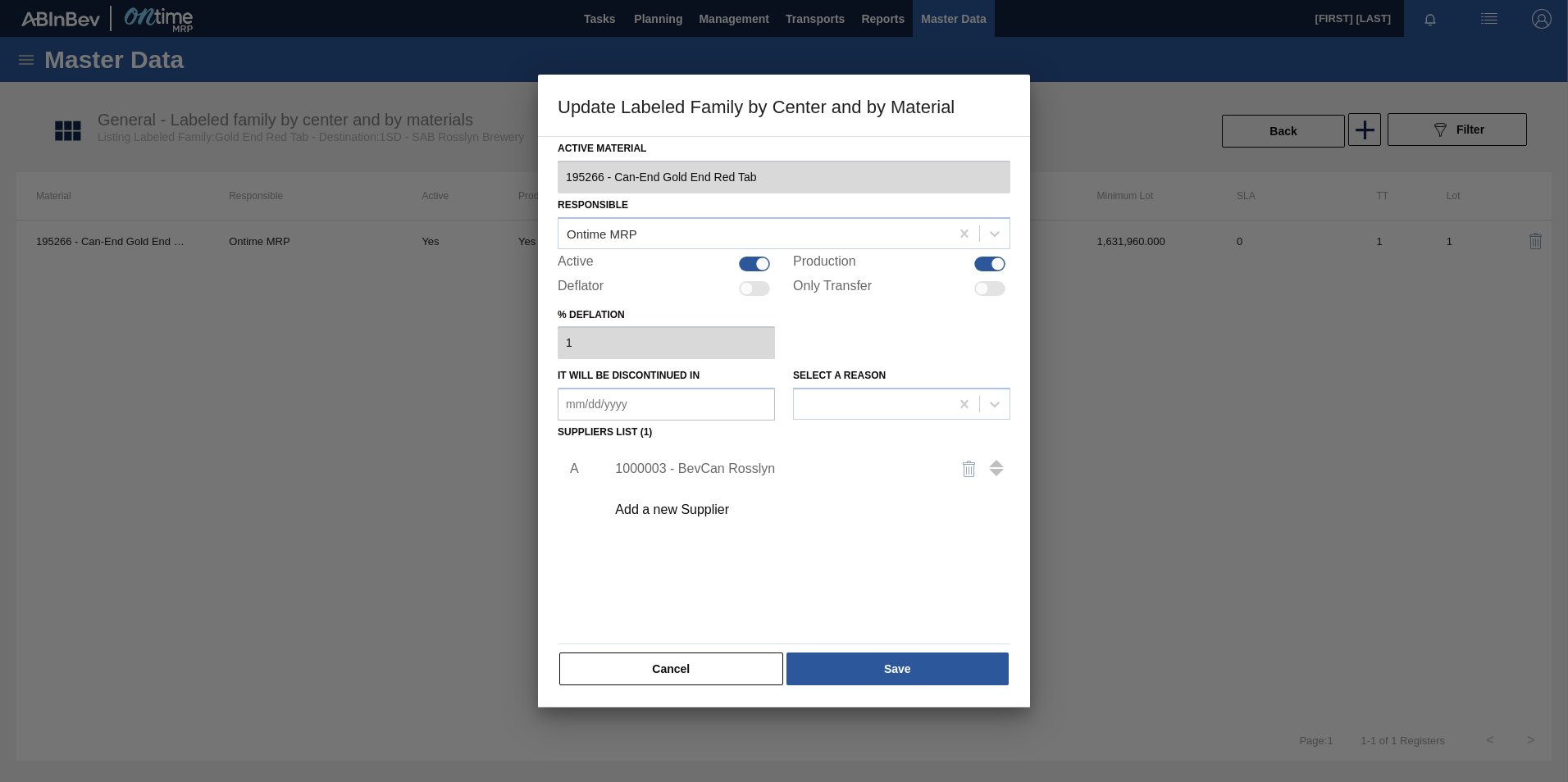 click on "1000003 - BevCan Rosslyn" at bounding box center [776, 469] 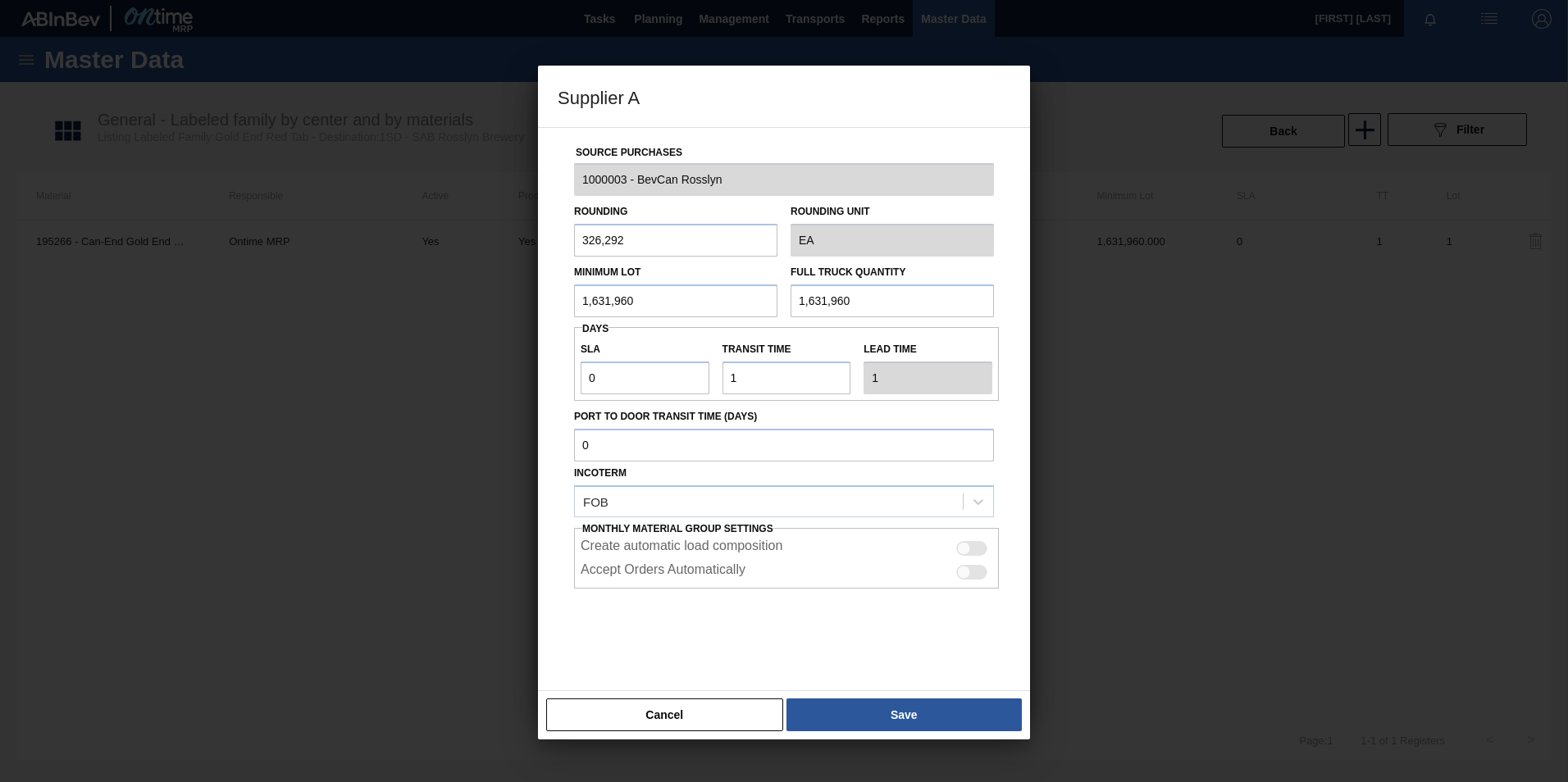 drag, startPoint x: 663, startPoint y: 230, endPoint x: 335, endPoint y: 279, distance: 331.63986 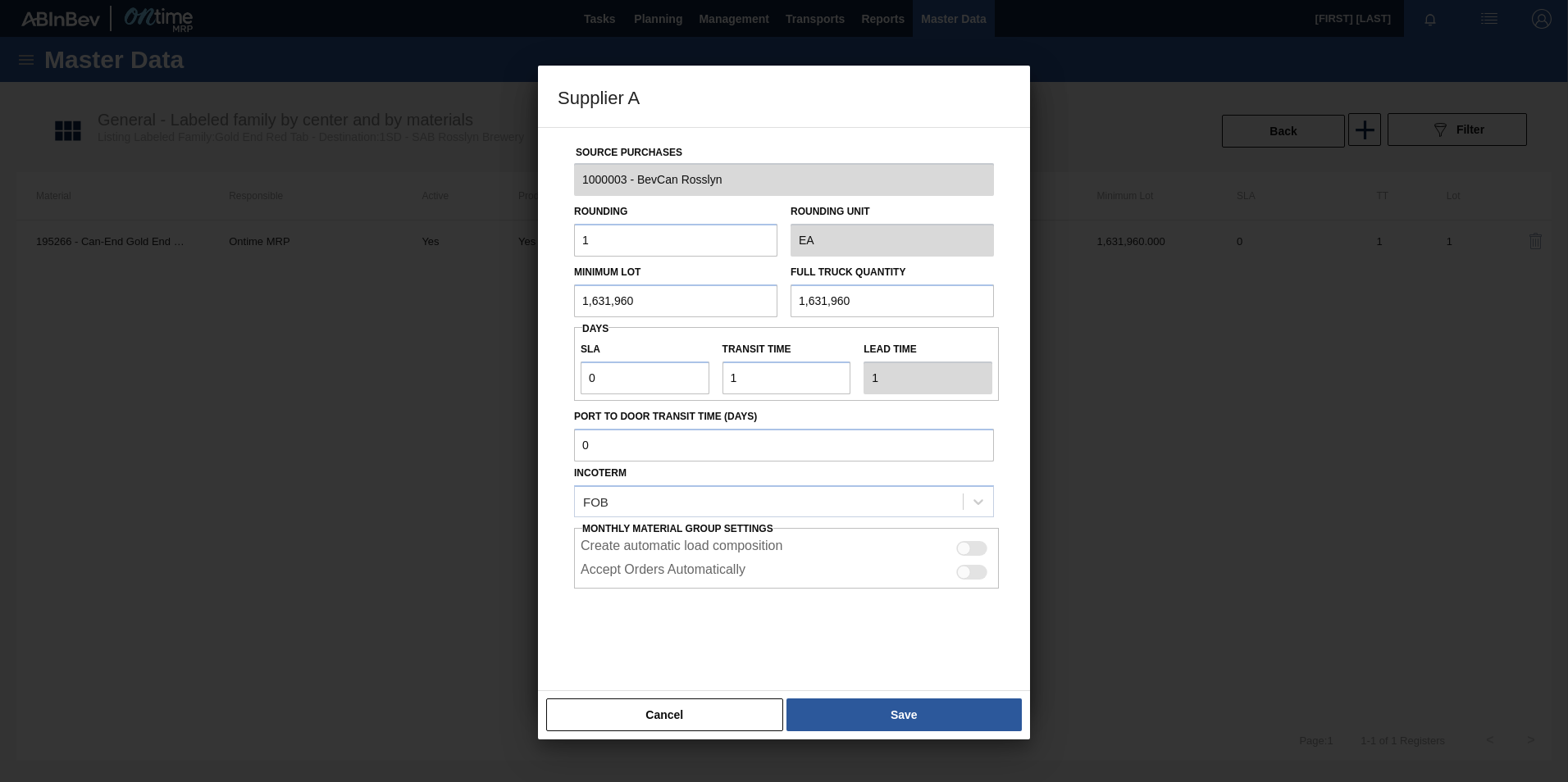type on "1" 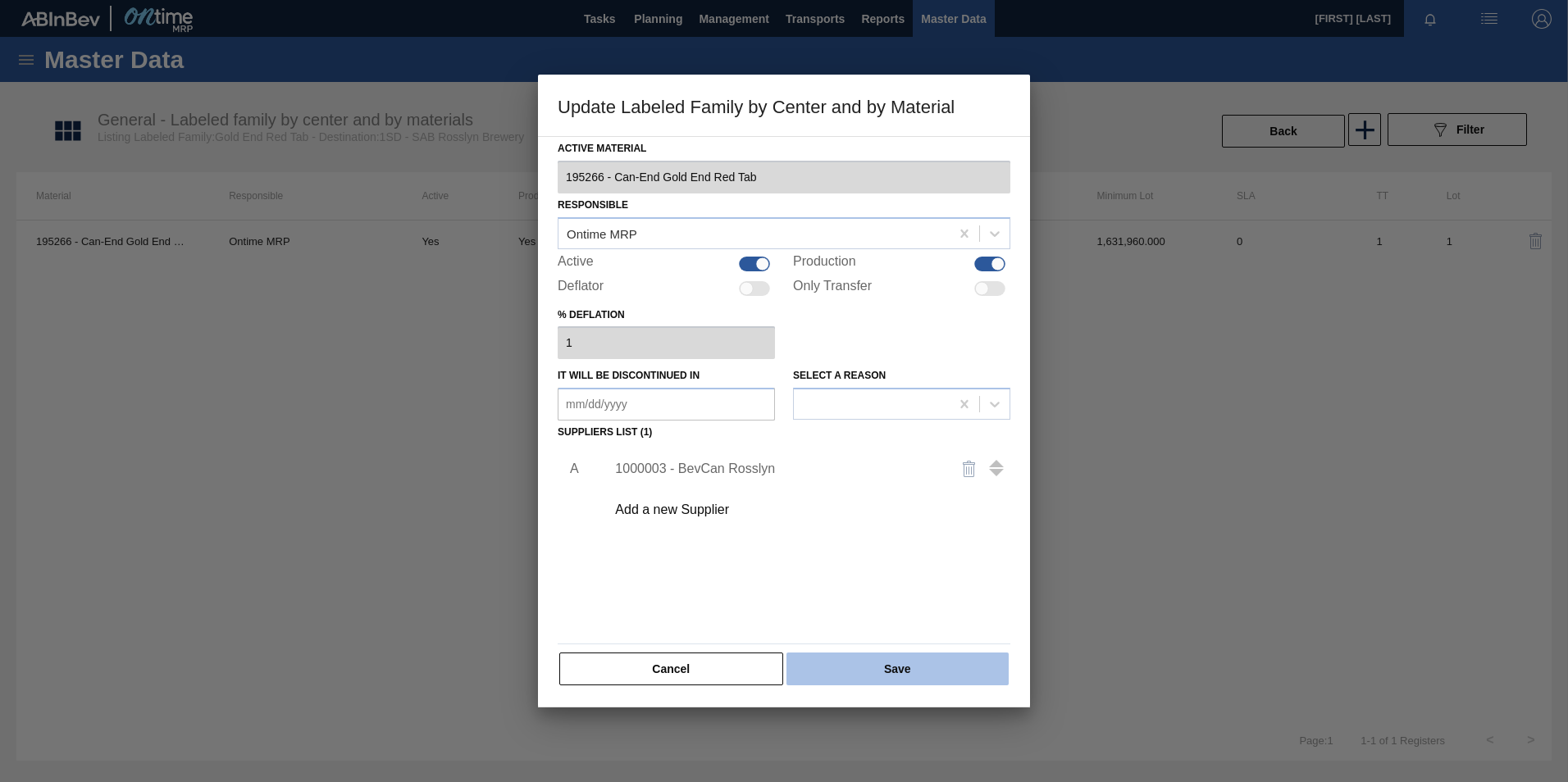 click on "Save" at bounding box center [897, 669] 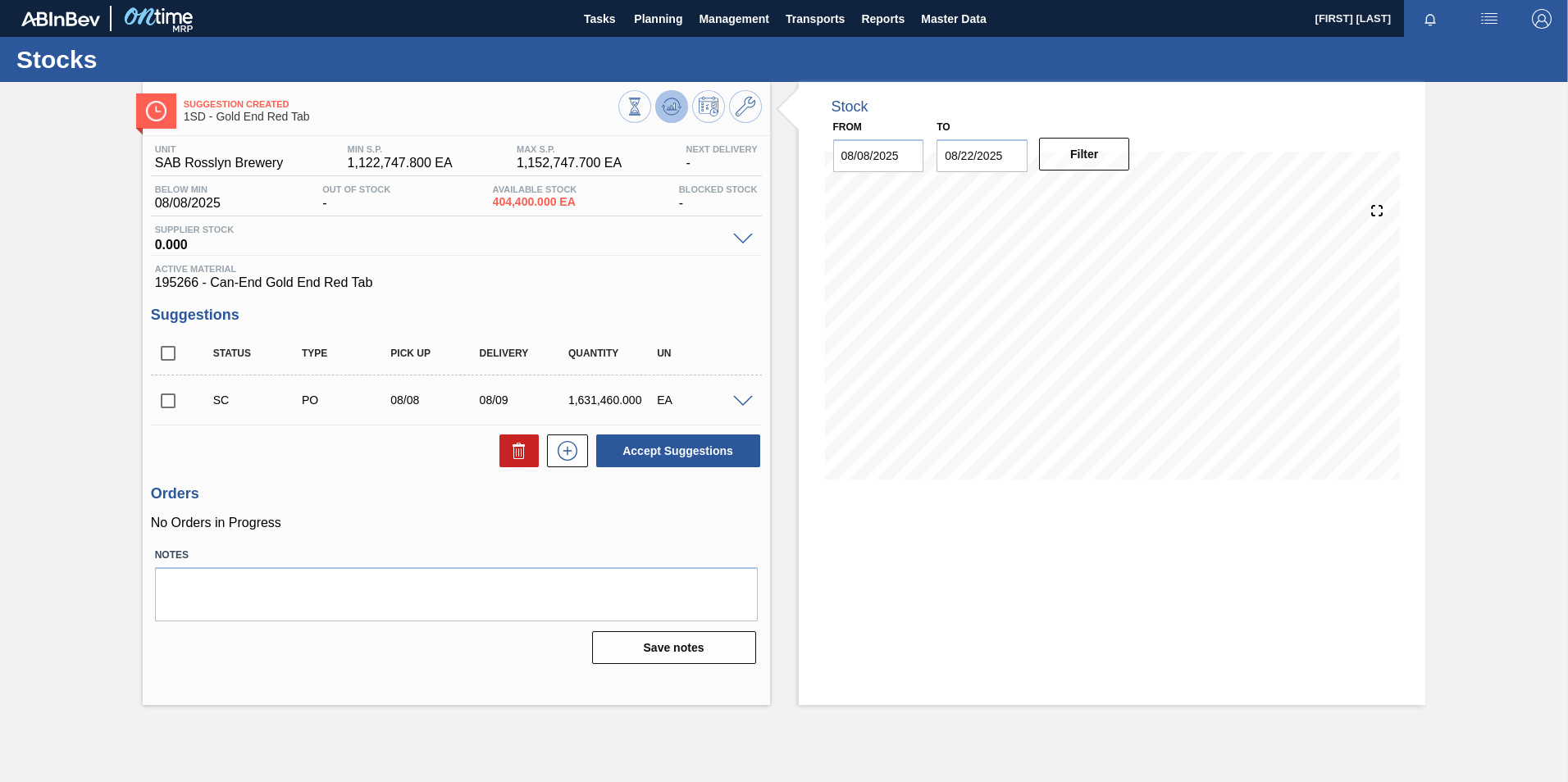 click at bounding box center [672, 107] 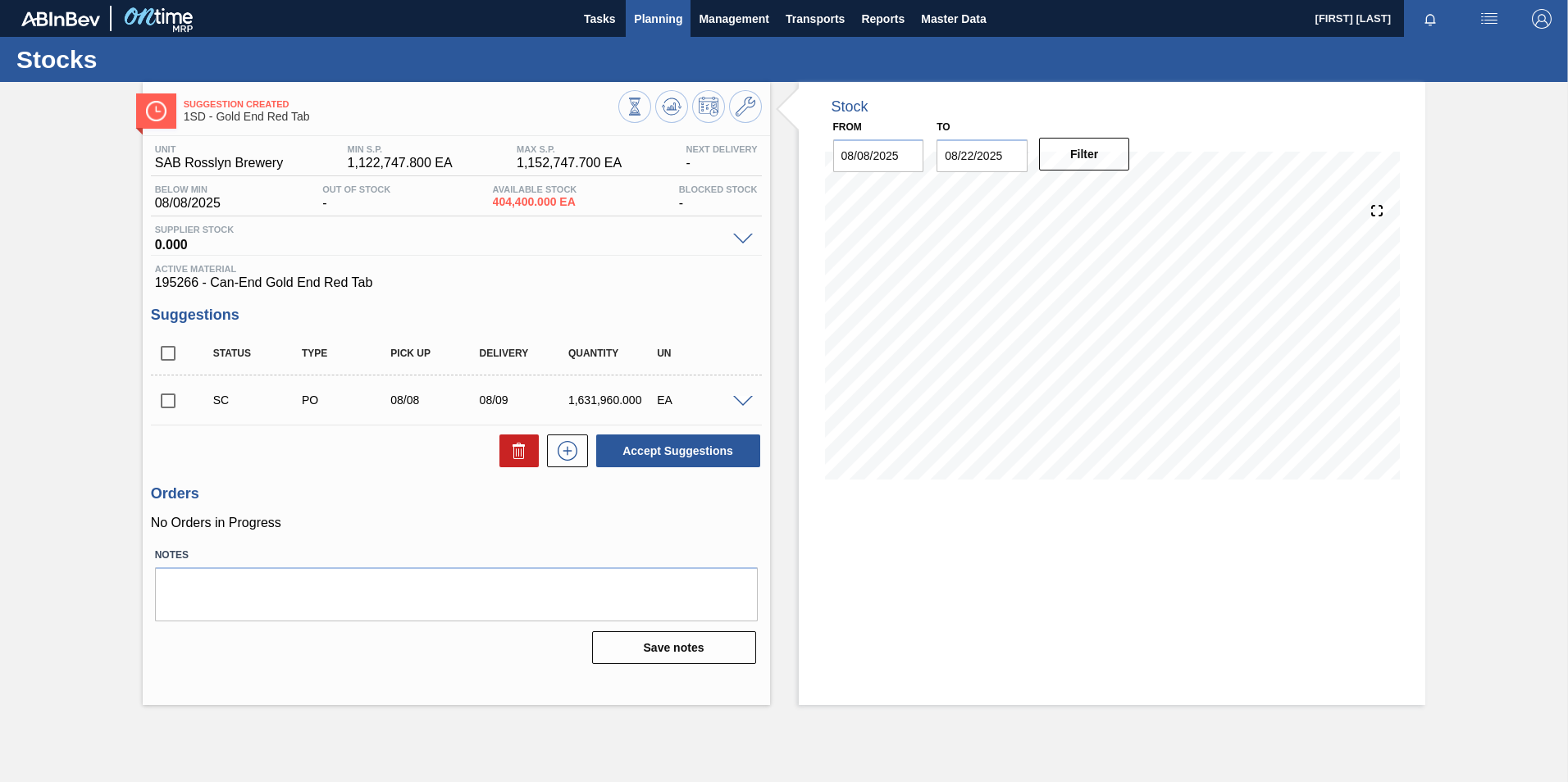 click on "Planning" at bounding box center [658, 19] 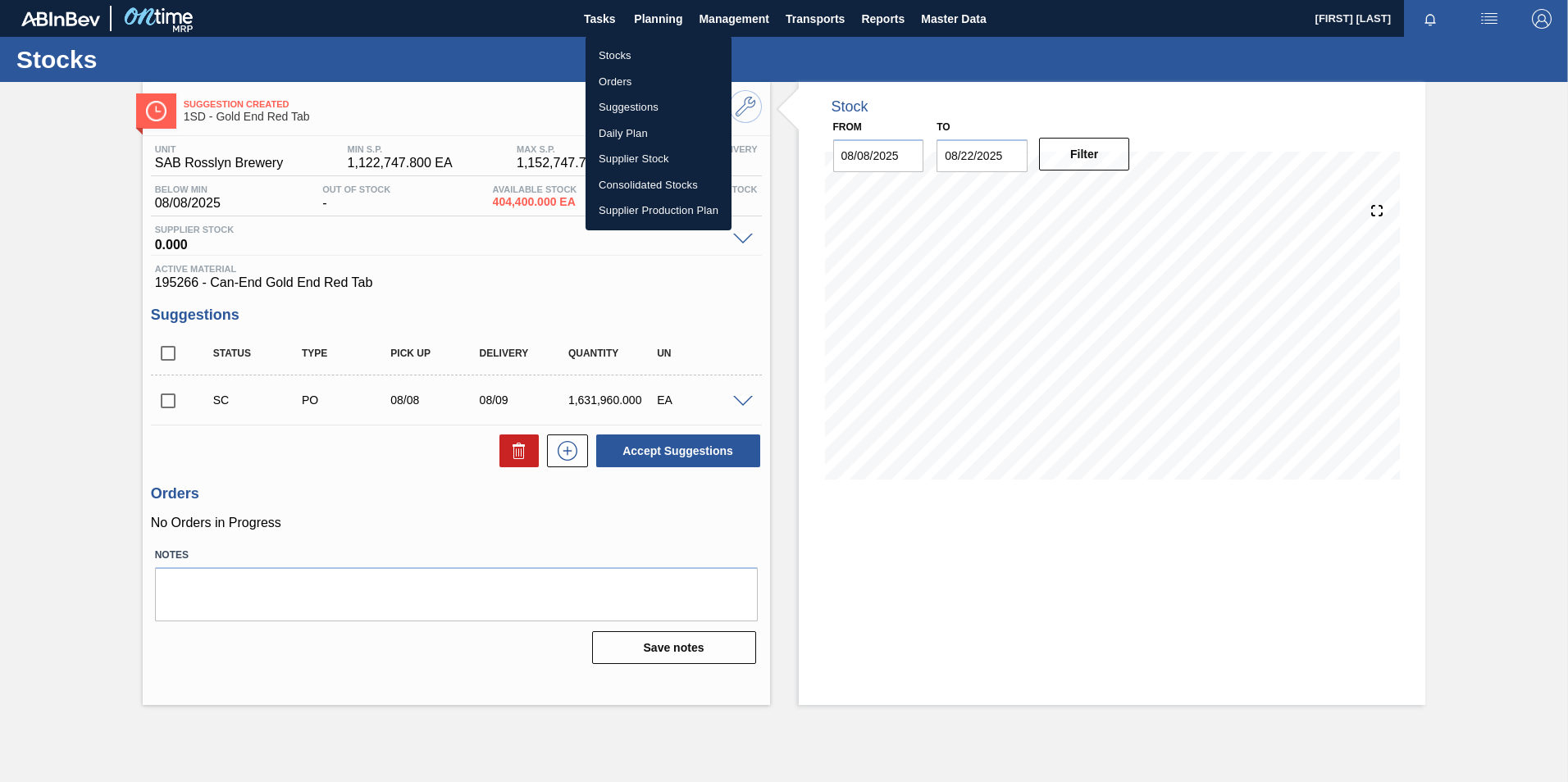 click on "Stocks" at bounding box center [659, 56] 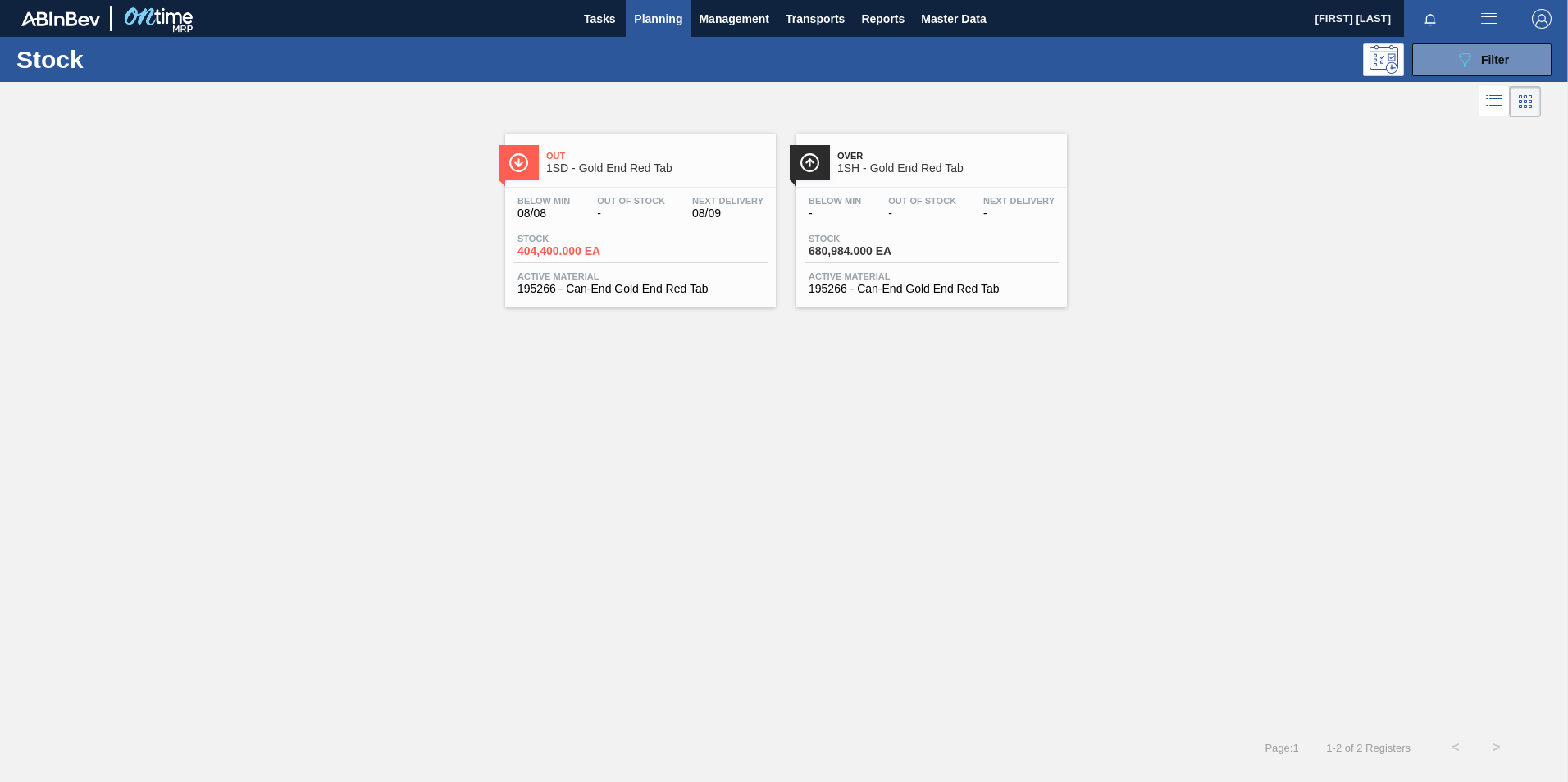 drag, startPoint x: 1497, startPoint y: 52, endPoint x: 1488, endPoint y: 76, distance: 25.63201 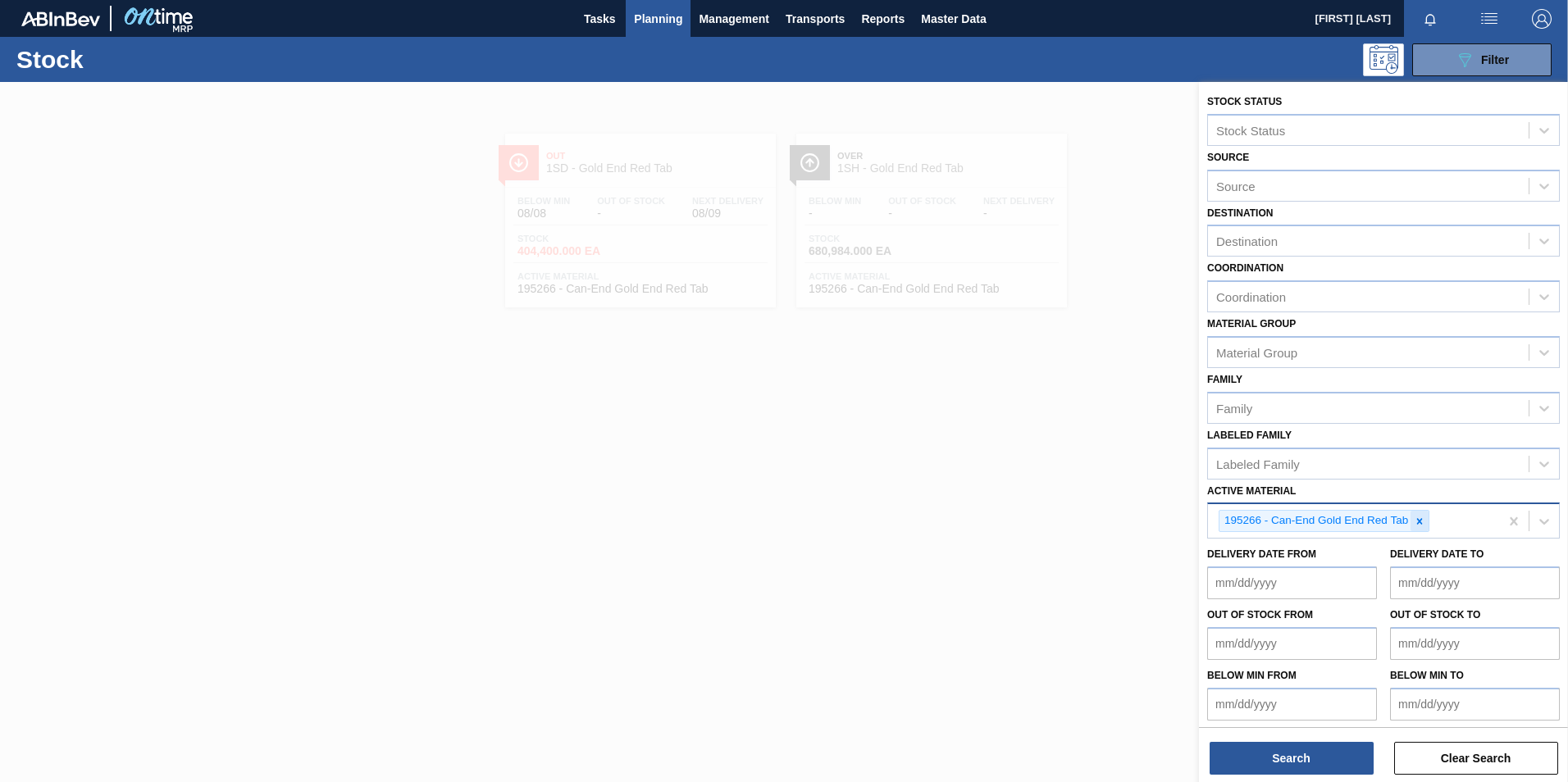 click 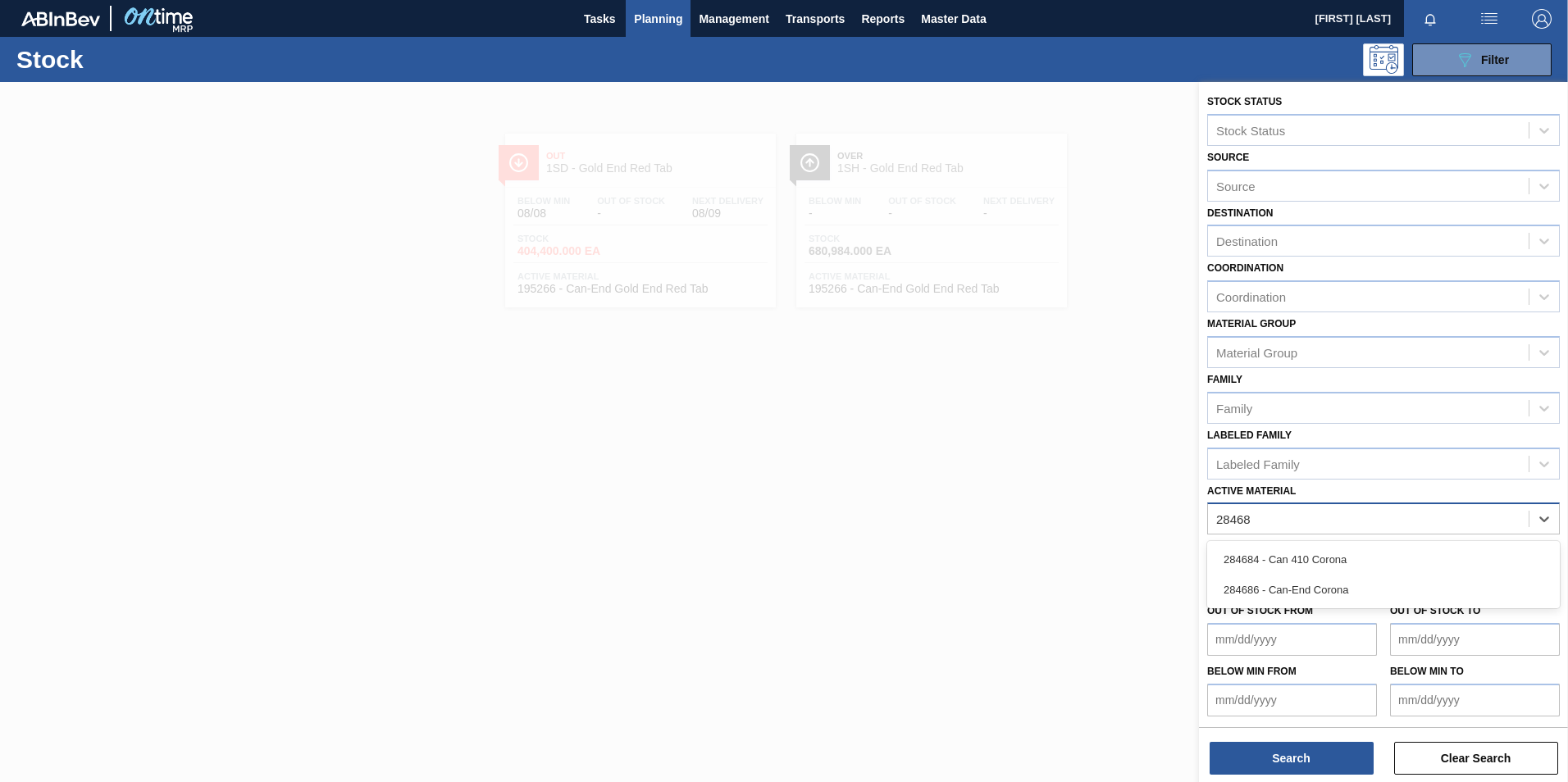 type on "284686" 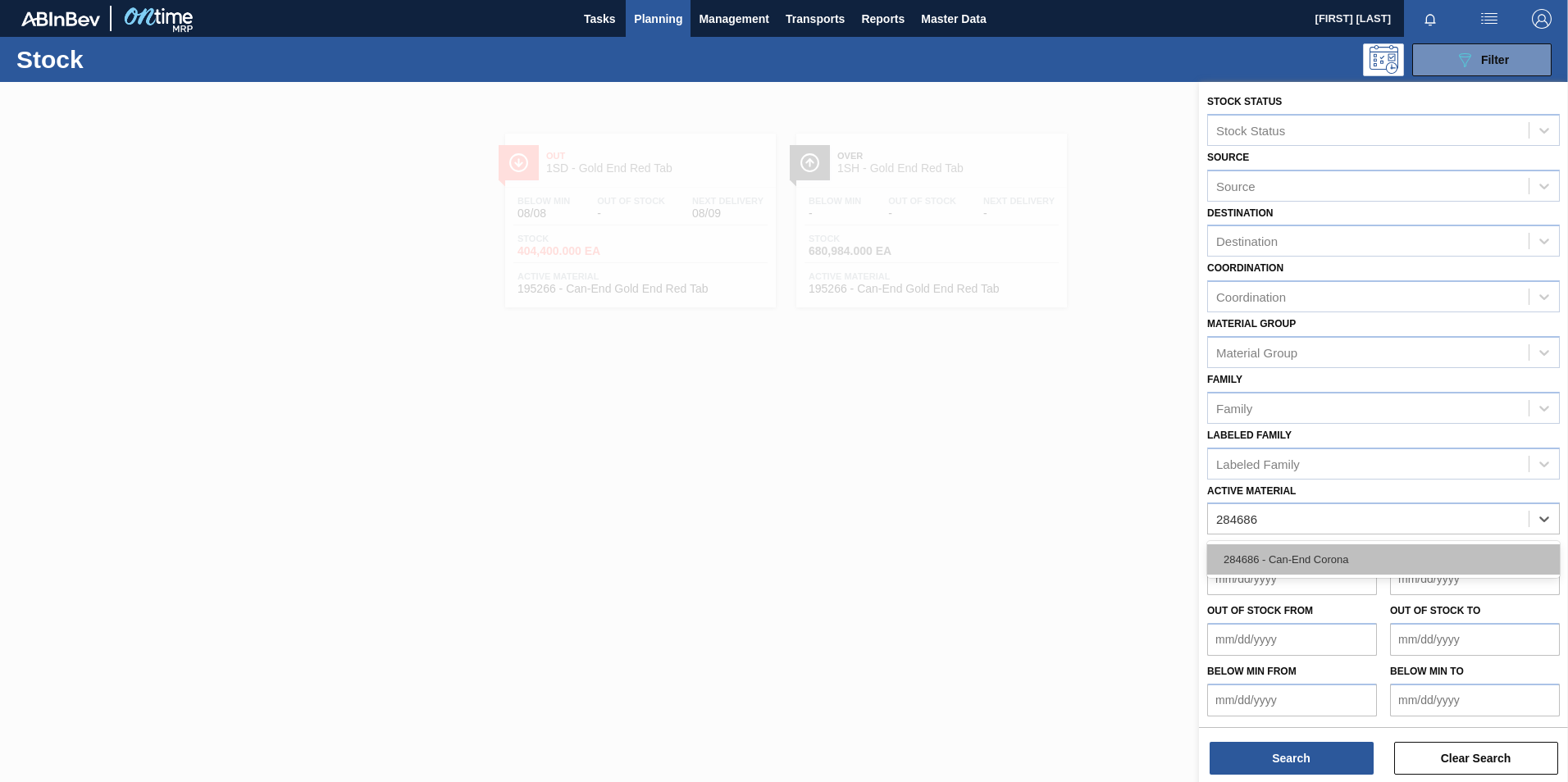 click on "284686 - Can-End Corona" at bounding box center [1383, 559] 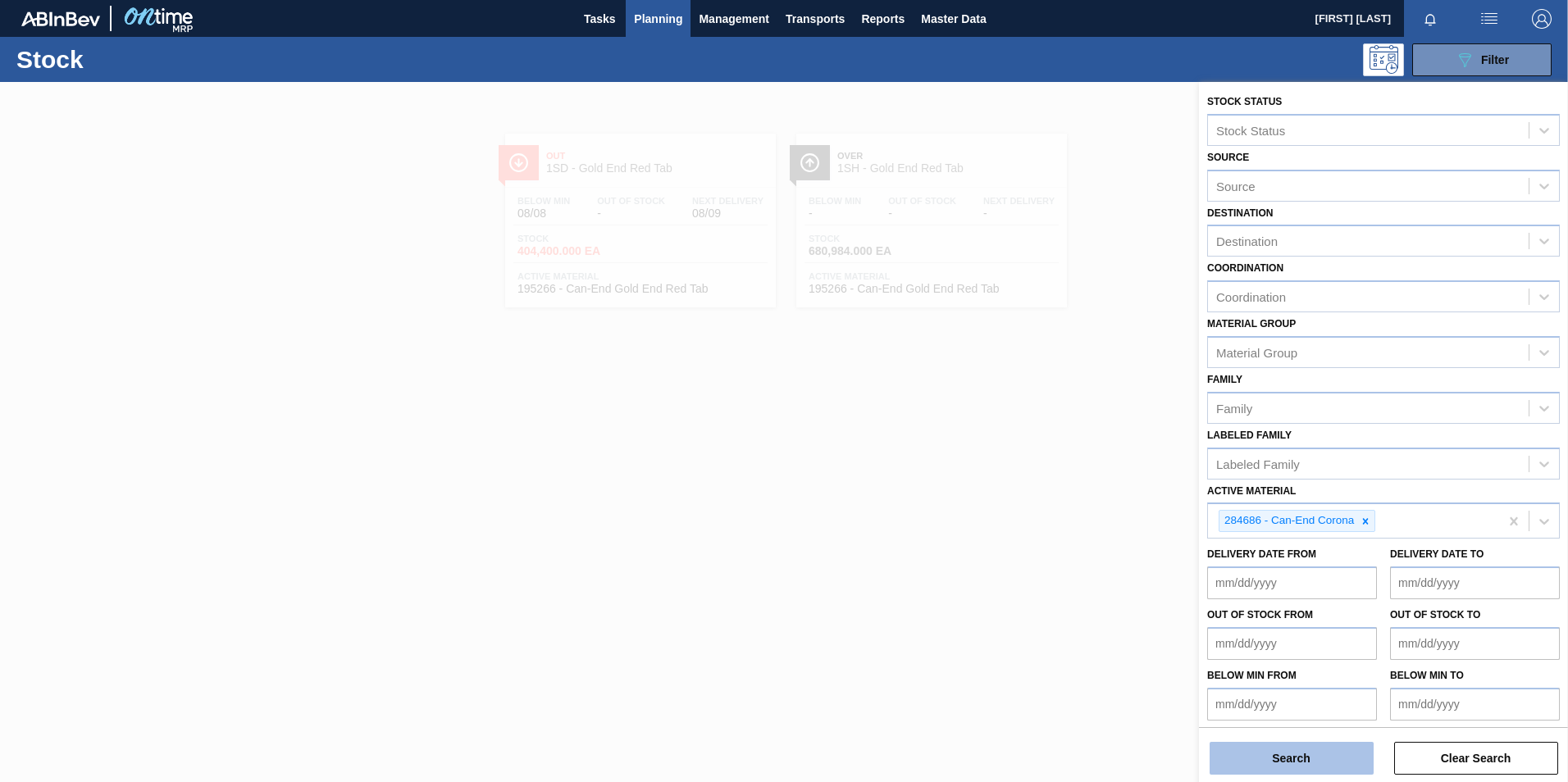 click on "Search" at bounding box center [1292, 758] 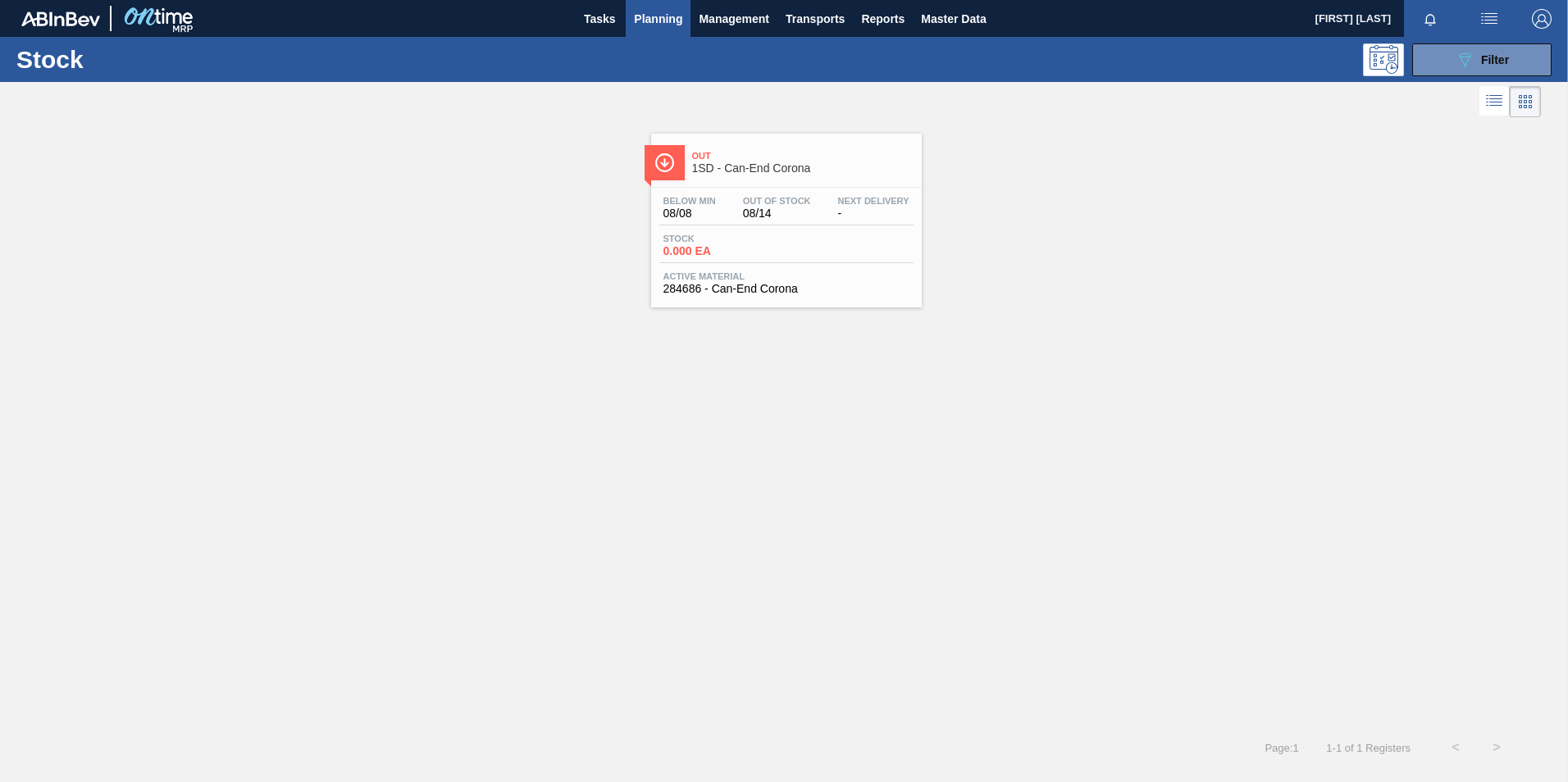 click on "Out 1SD - Can-End Corona" at bounding box center (786, 156) 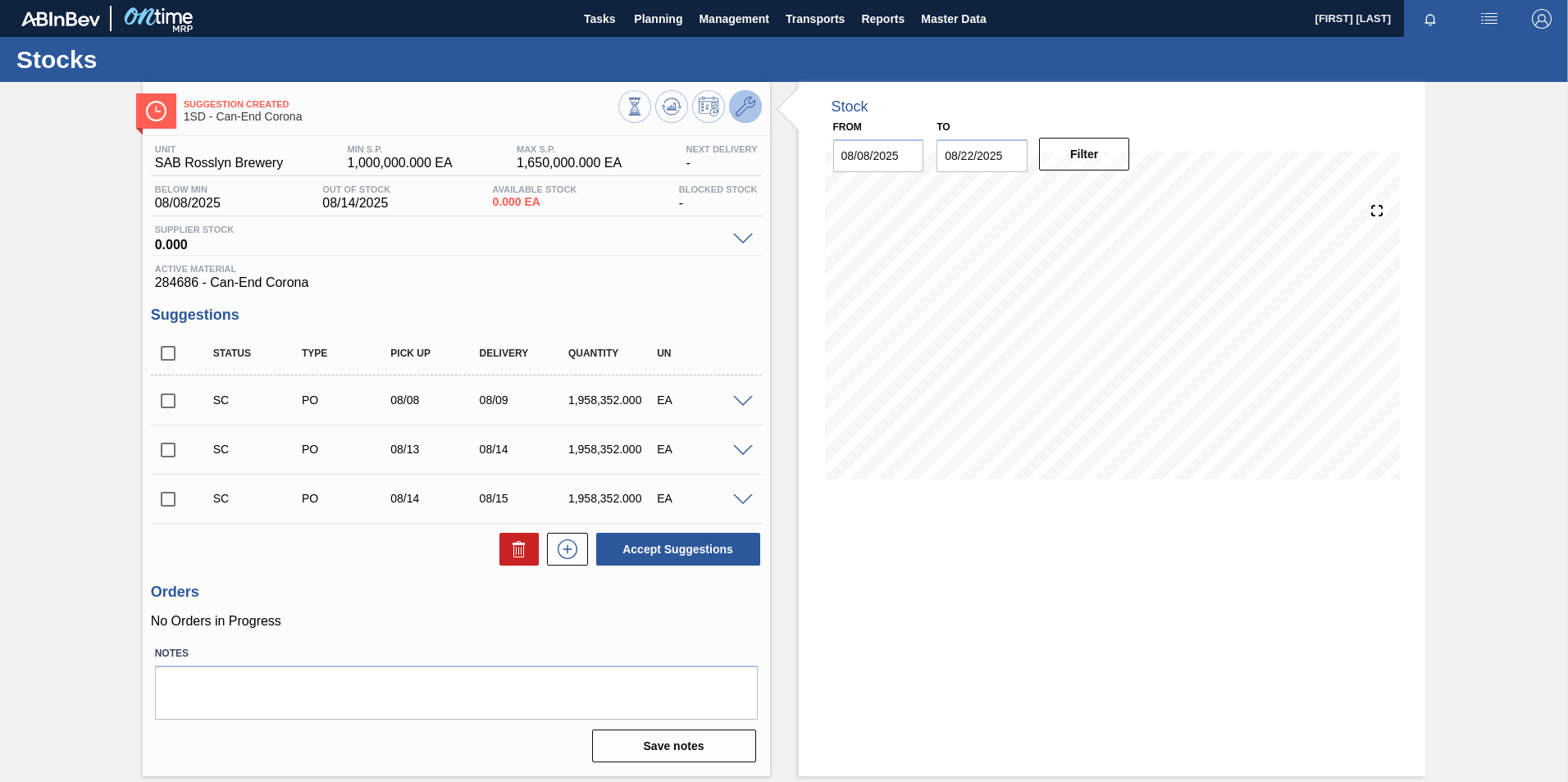 click 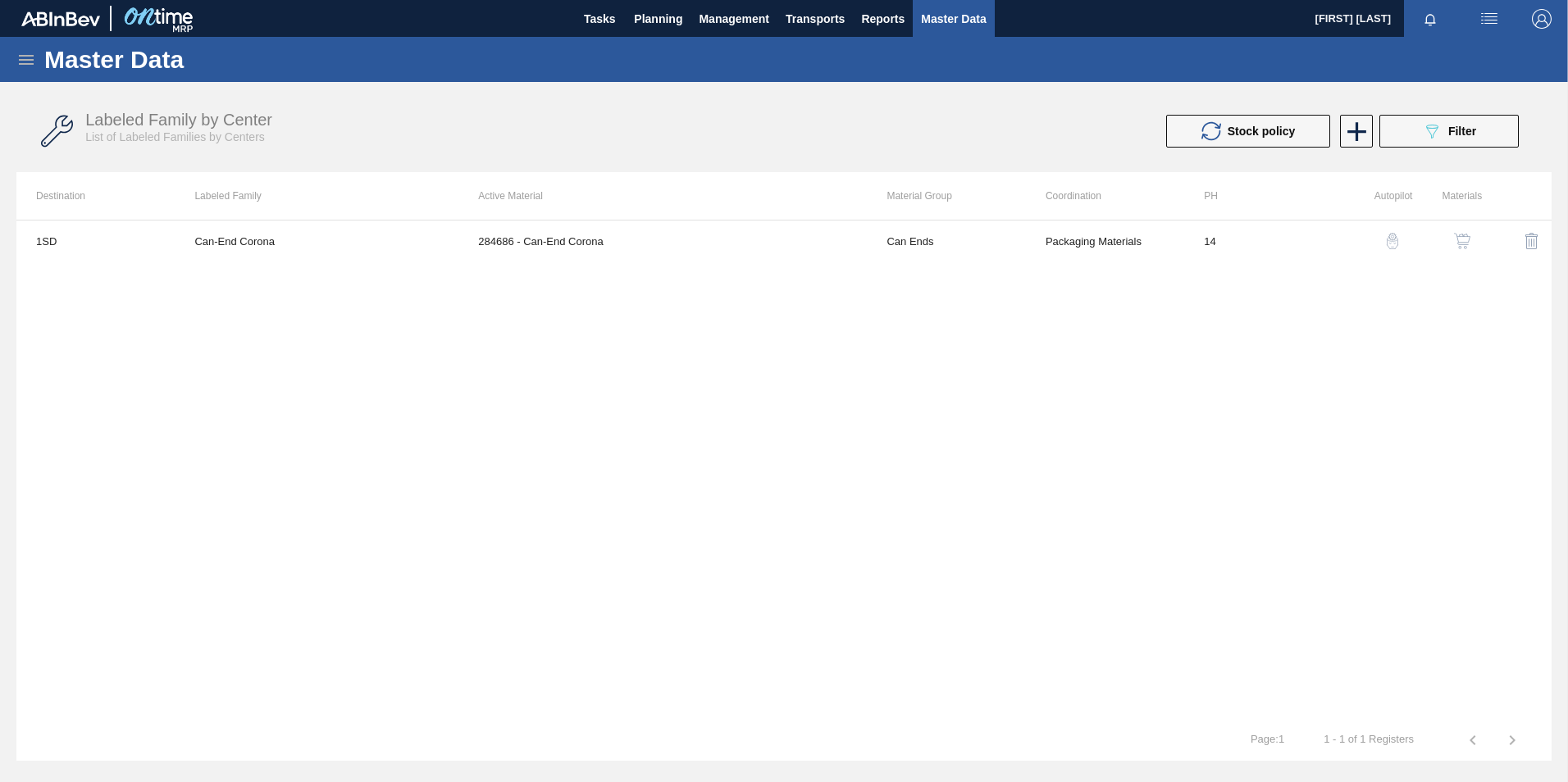 click at bounding box center [1462, 241] 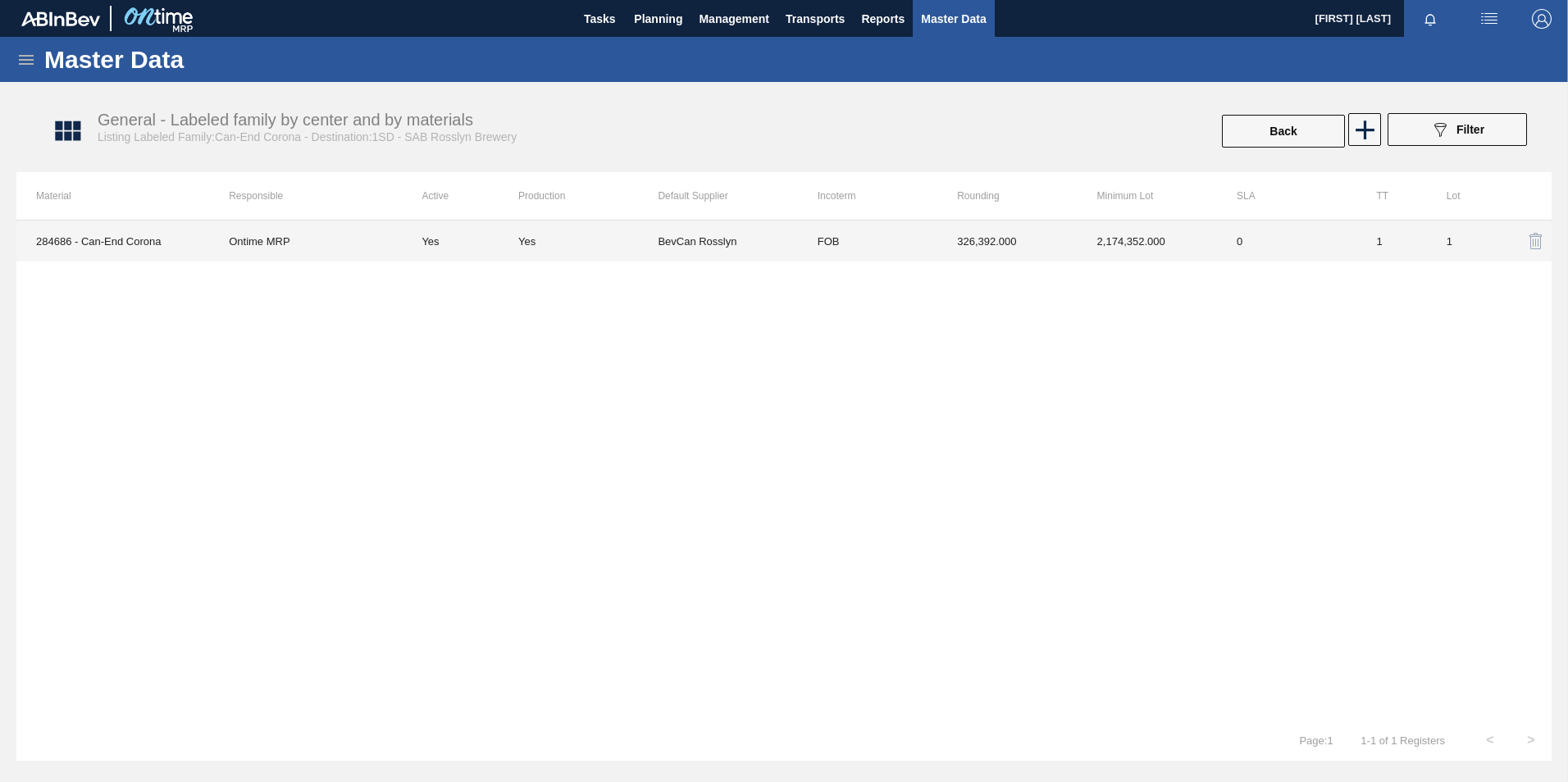 click on "326,392.000" at bounding box center (1007, 241) 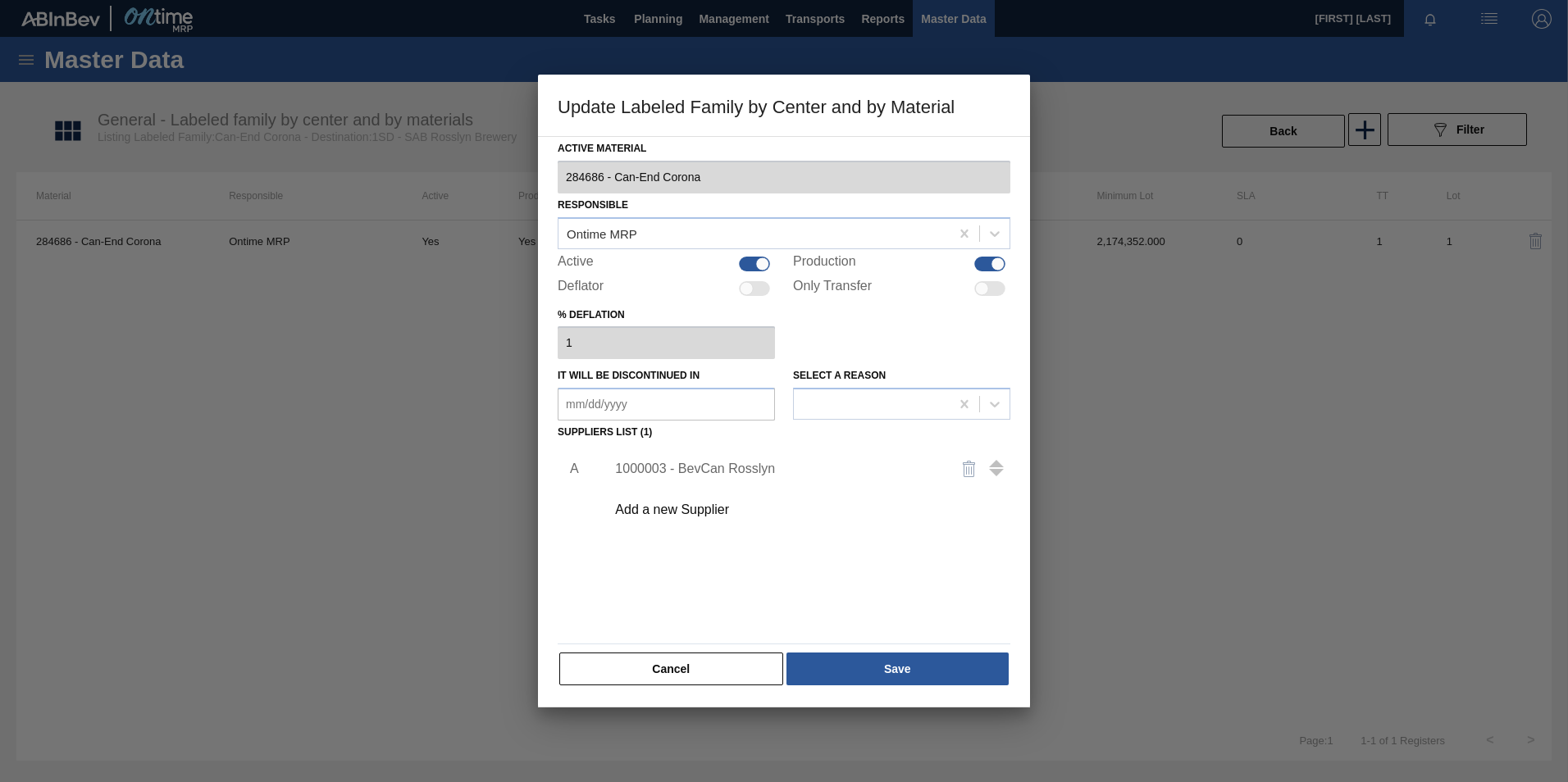 click on "1000003 - BevCan Rosslyn" at bounding box center [803, 469] 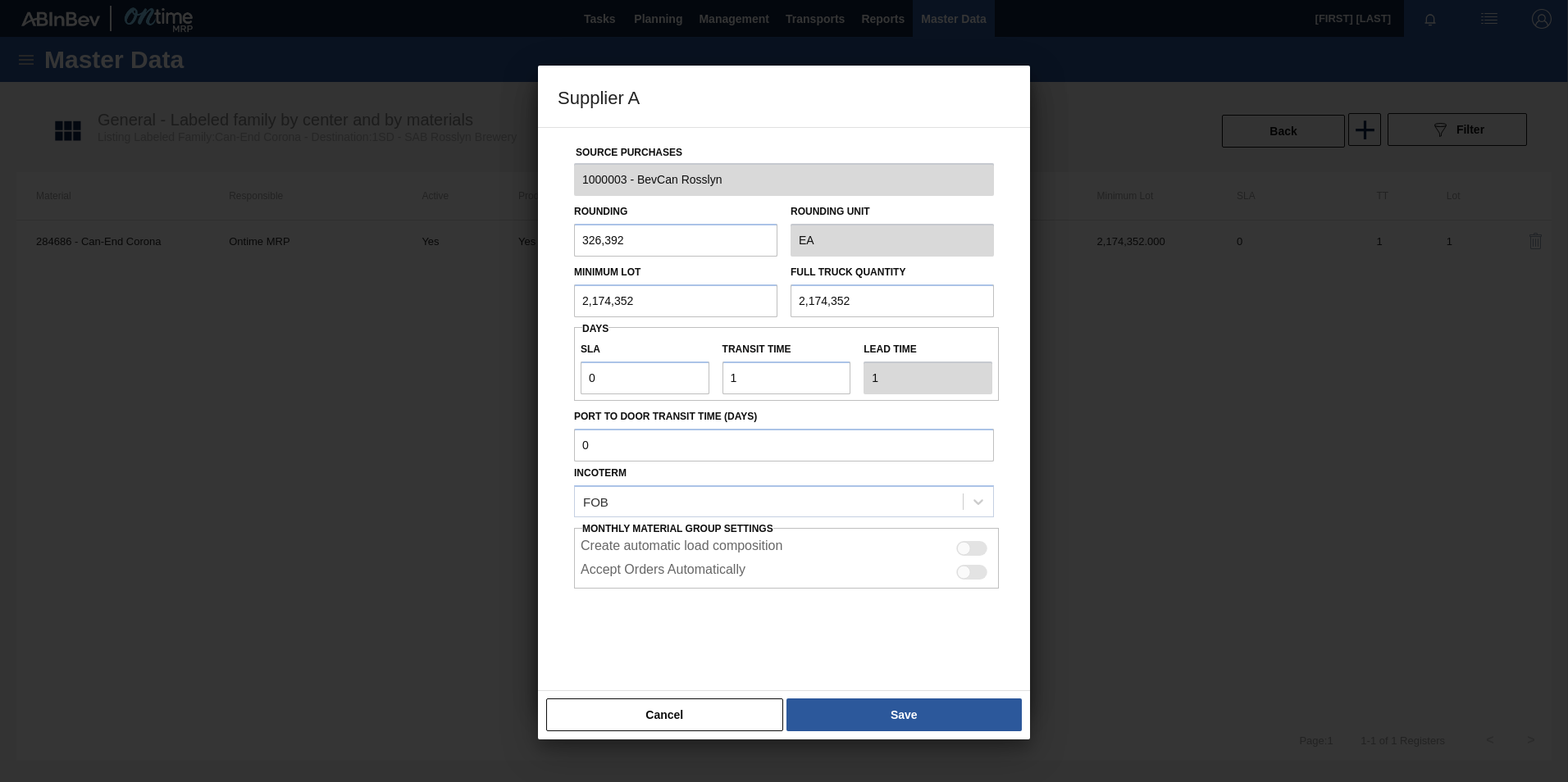 drag, startPoint x: 654, startPoint y: 294, endPoint x: 517, endPoint y: 293, distance: 137.004 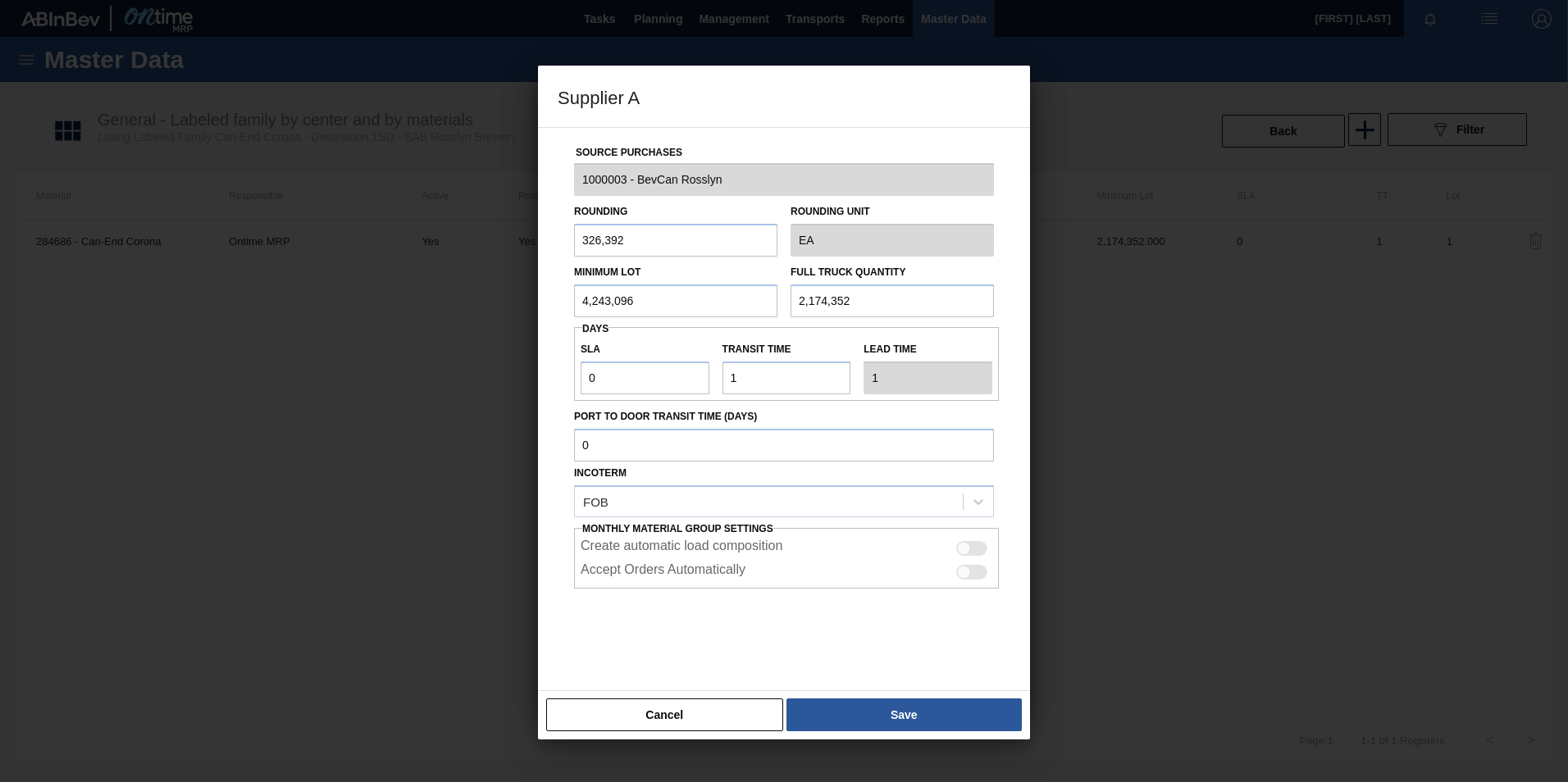 drag, startPoint x: 499, startPoint y: 298, endPoint x: 244, endPoint y: 293, distance: 255.04901 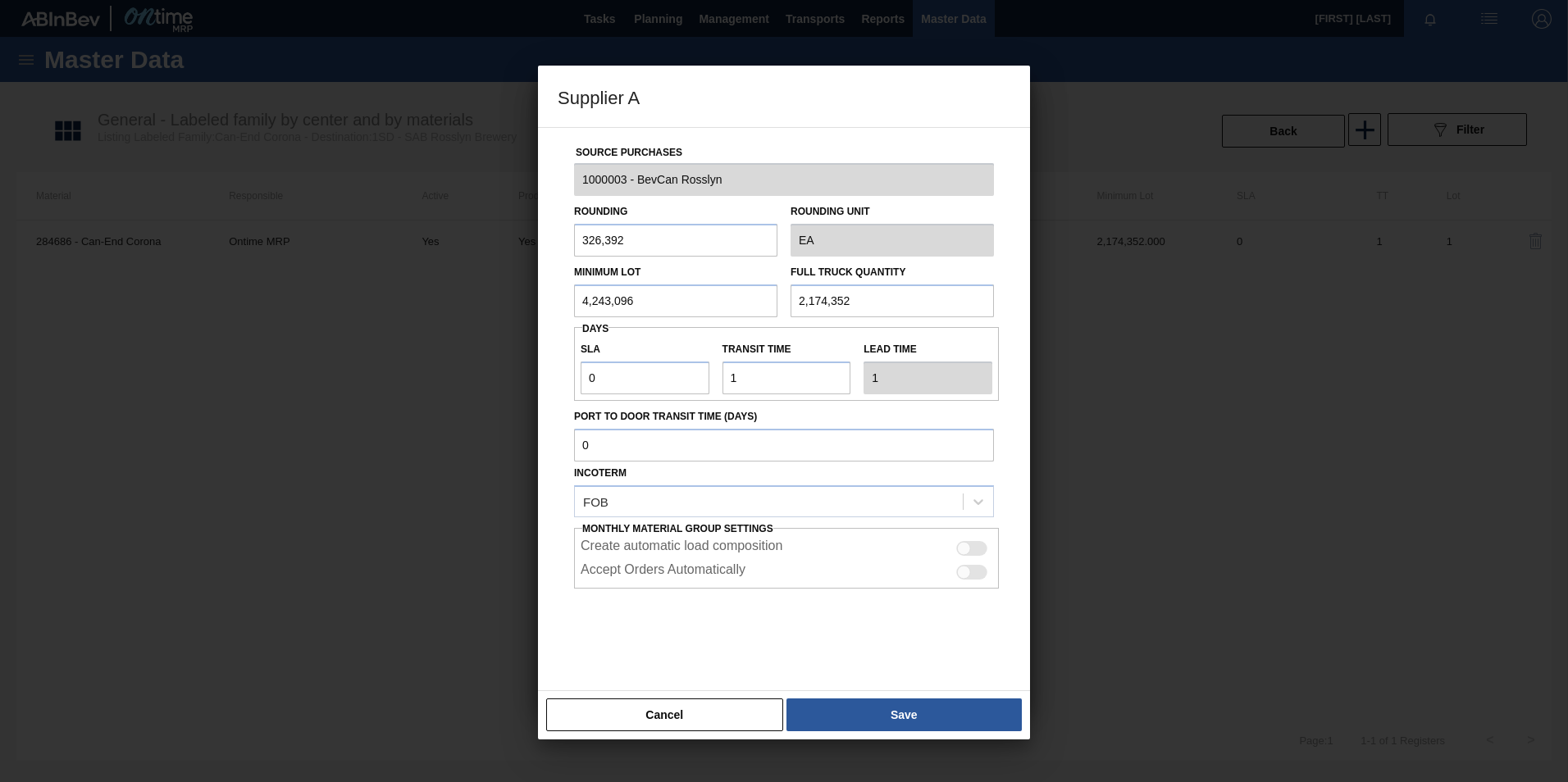 type on "4,243,096" 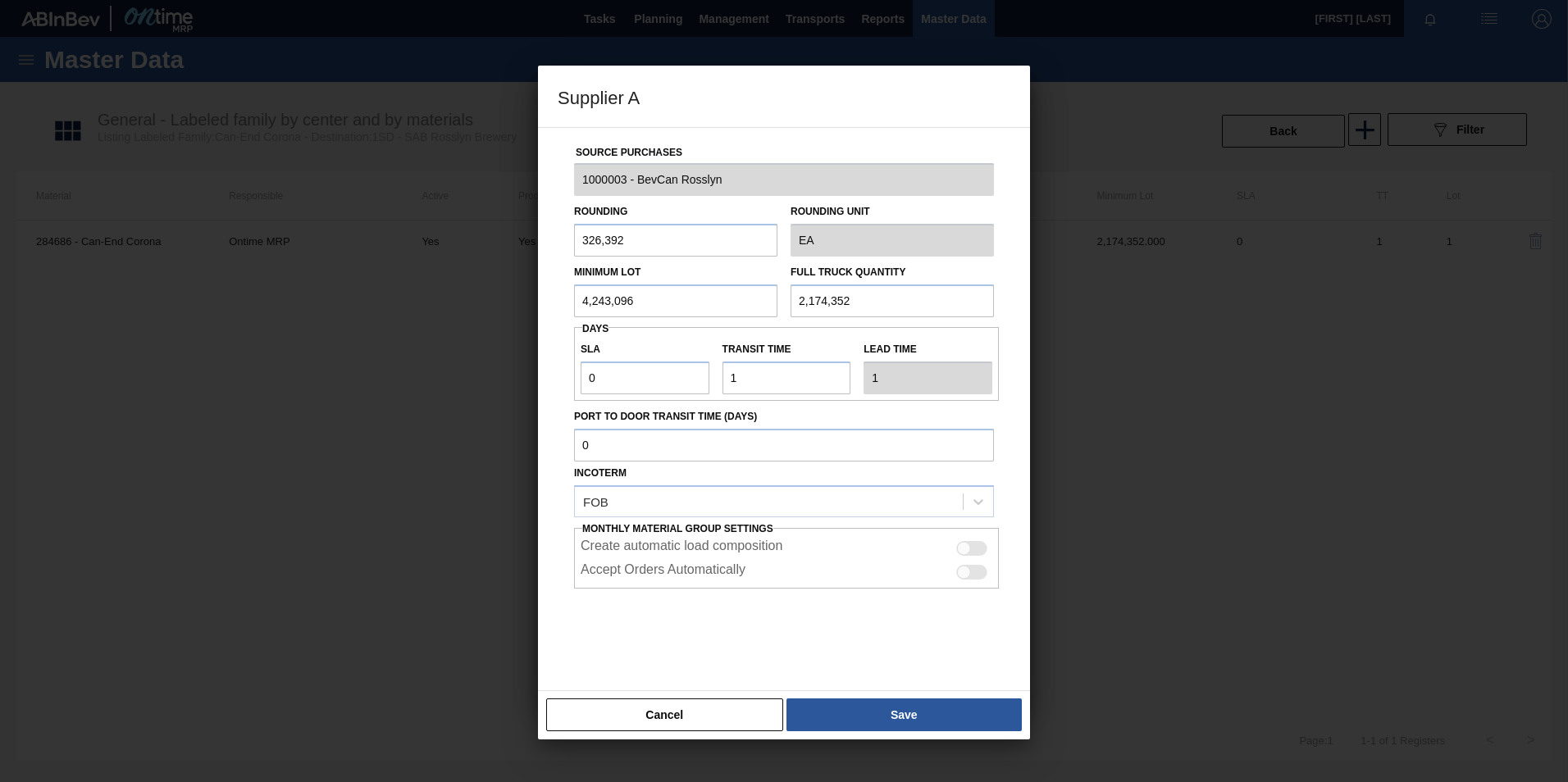drag, startPoint x: 852, startPoint y: 298, endPoint x: 647, endPoint y: 293, distance: 205.06097 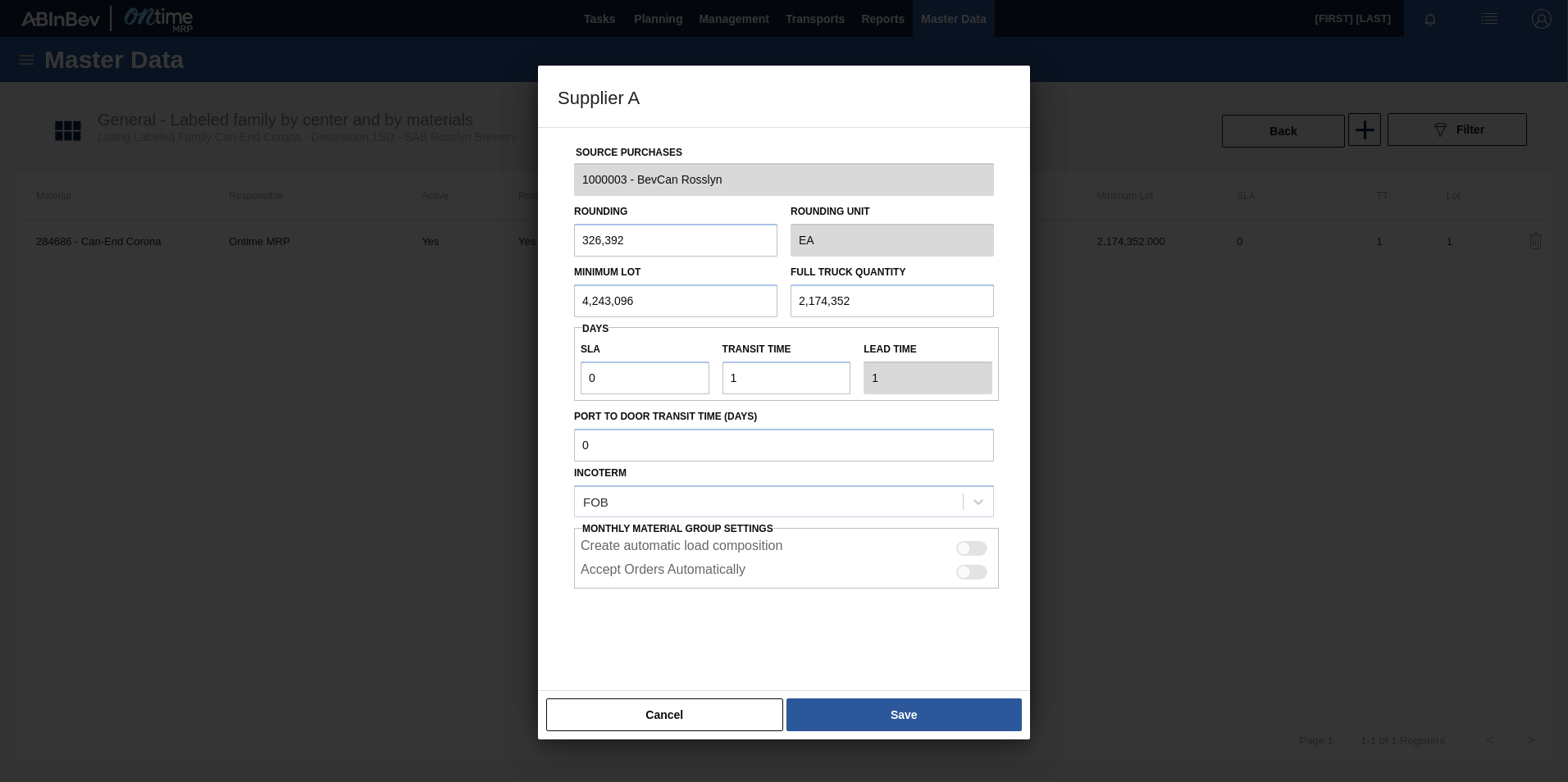 paste on "4,243,096" 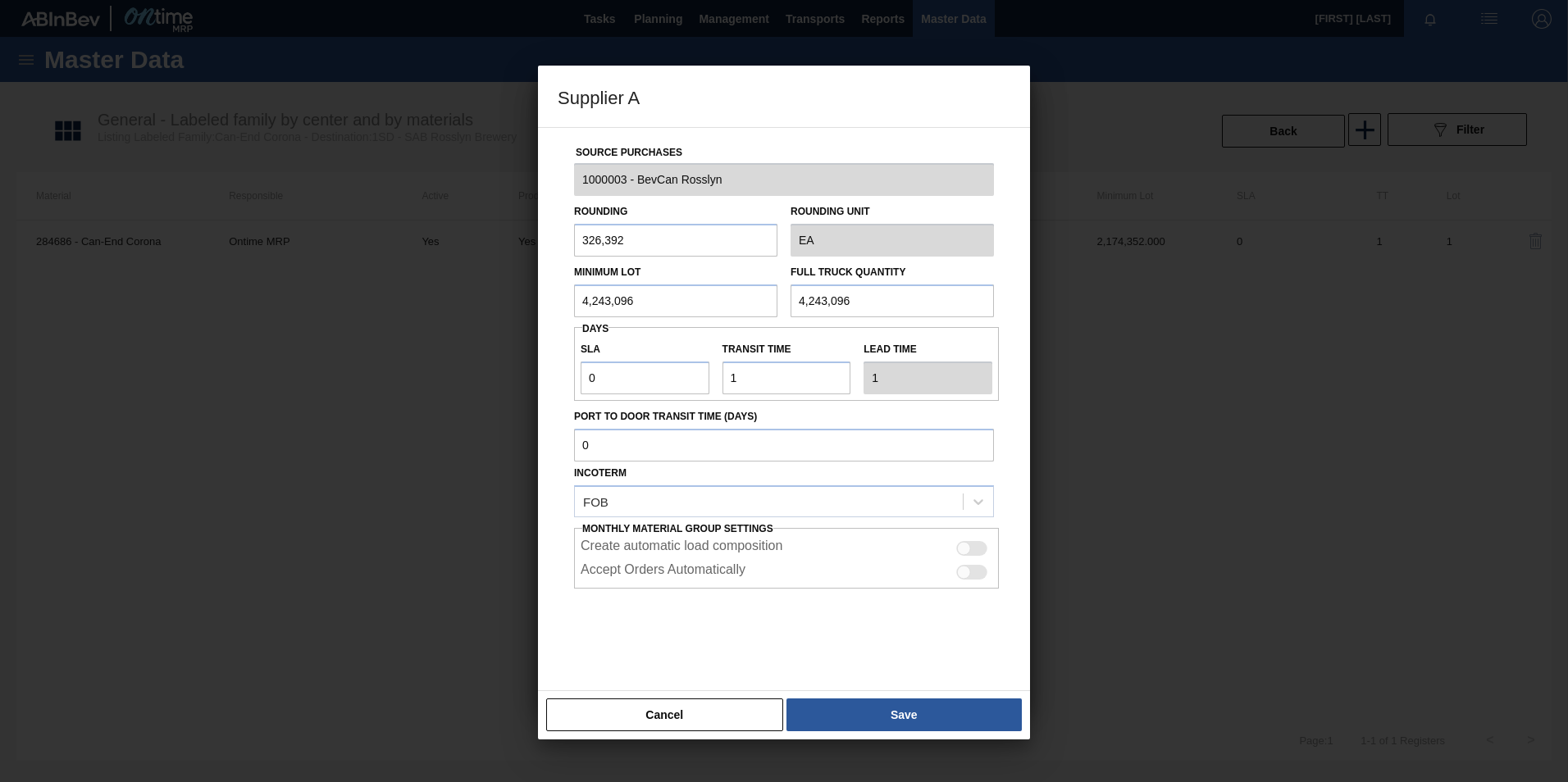 type on "4,243,096" 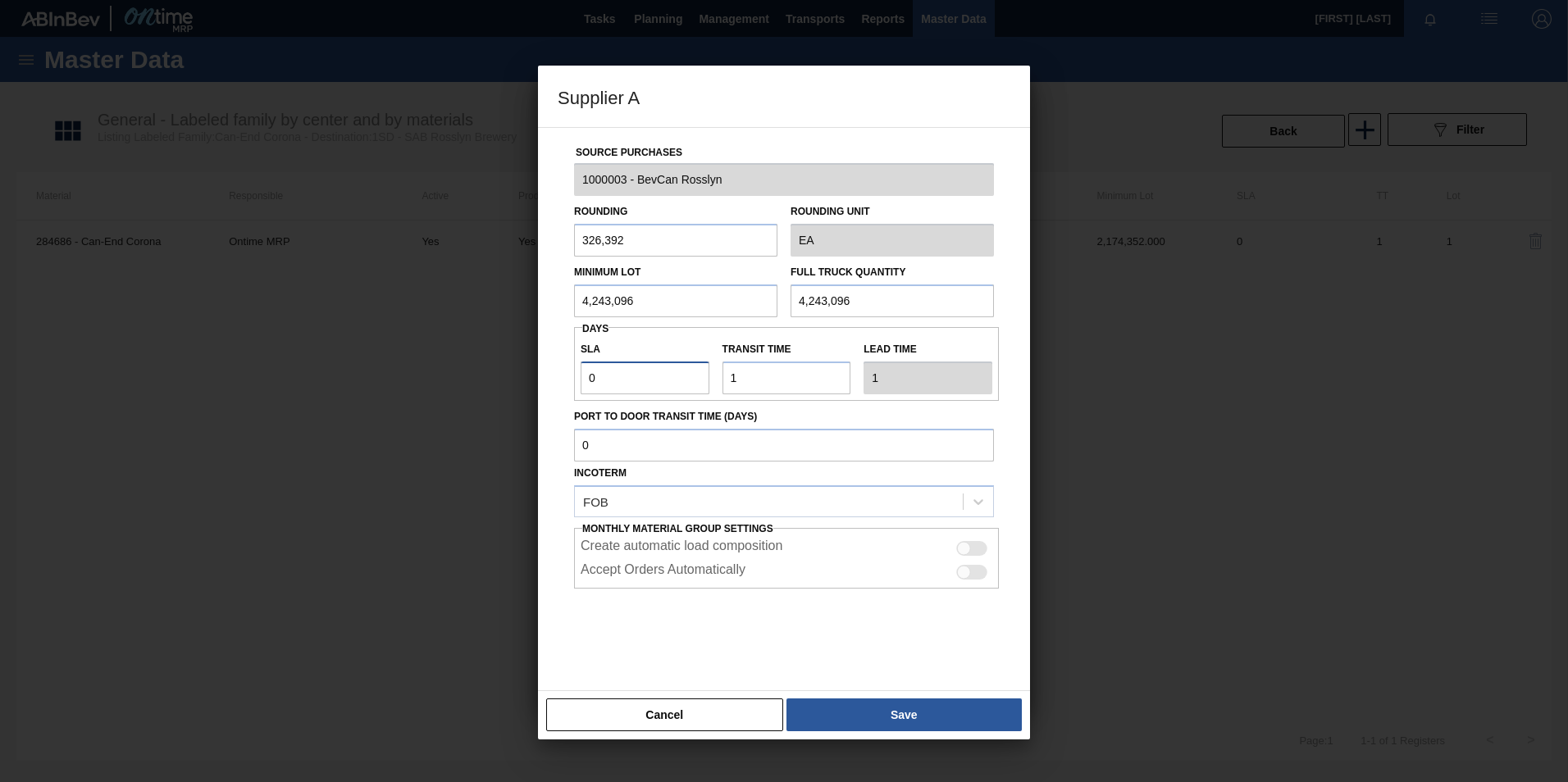drag, startPoint x: 623, startPoint y: 387, endPoint x: 534, endPoint y: 387, distance: 89 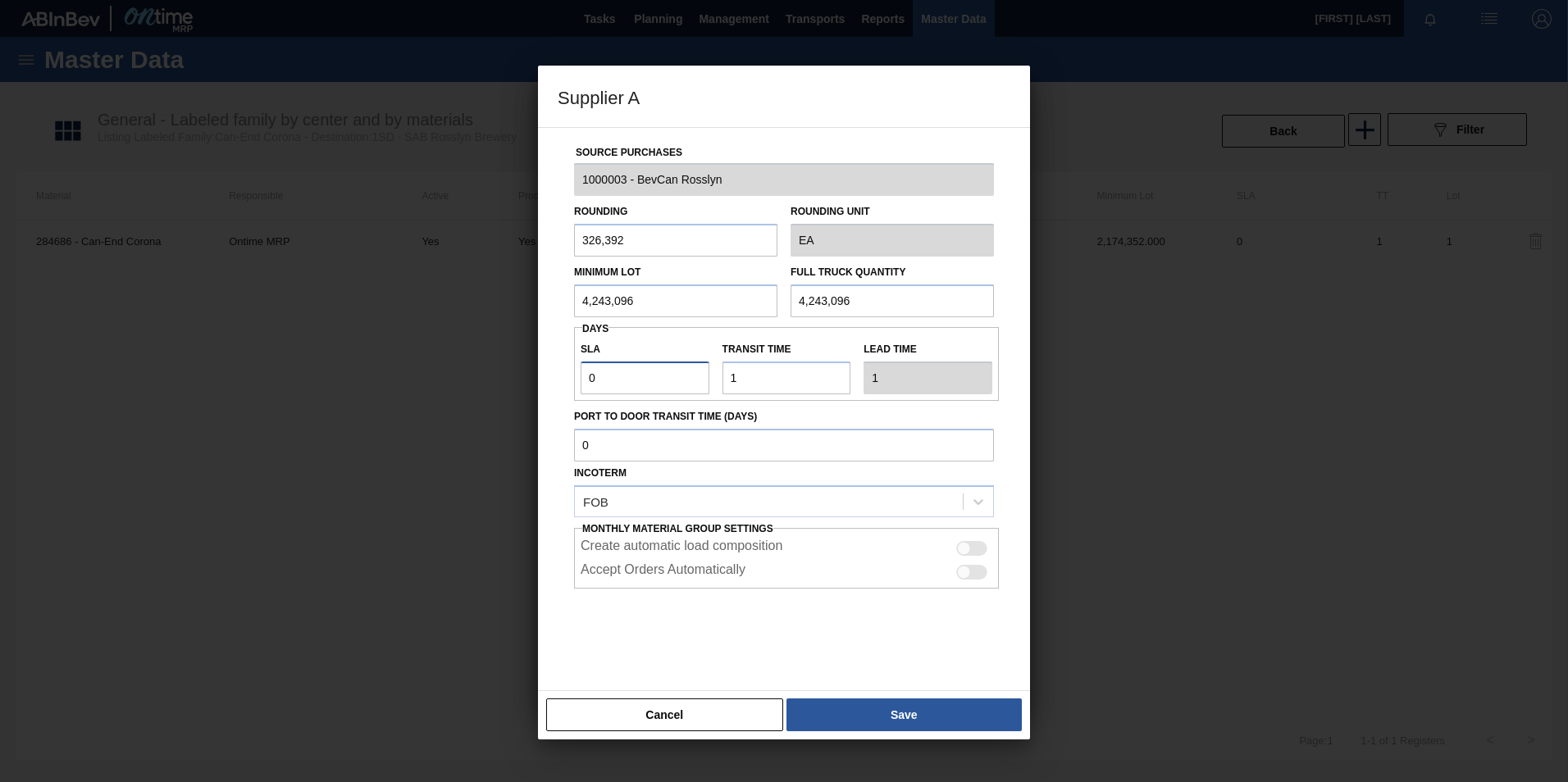 click on "Source Purchases 1000003 - BevCan Rosslyn Rounding 326,392 Rounding Unit EA Minimum Lot 4,243,096 Full Truck Quantity 4,243,096 Days SLA 0 Transit time Lead time 1 Port to Door Transit Time (days) Incoterm FOB Monthly Material Group Settings Create automatic load composition Accept Orders Automatically" at bounding box center [784, 409] 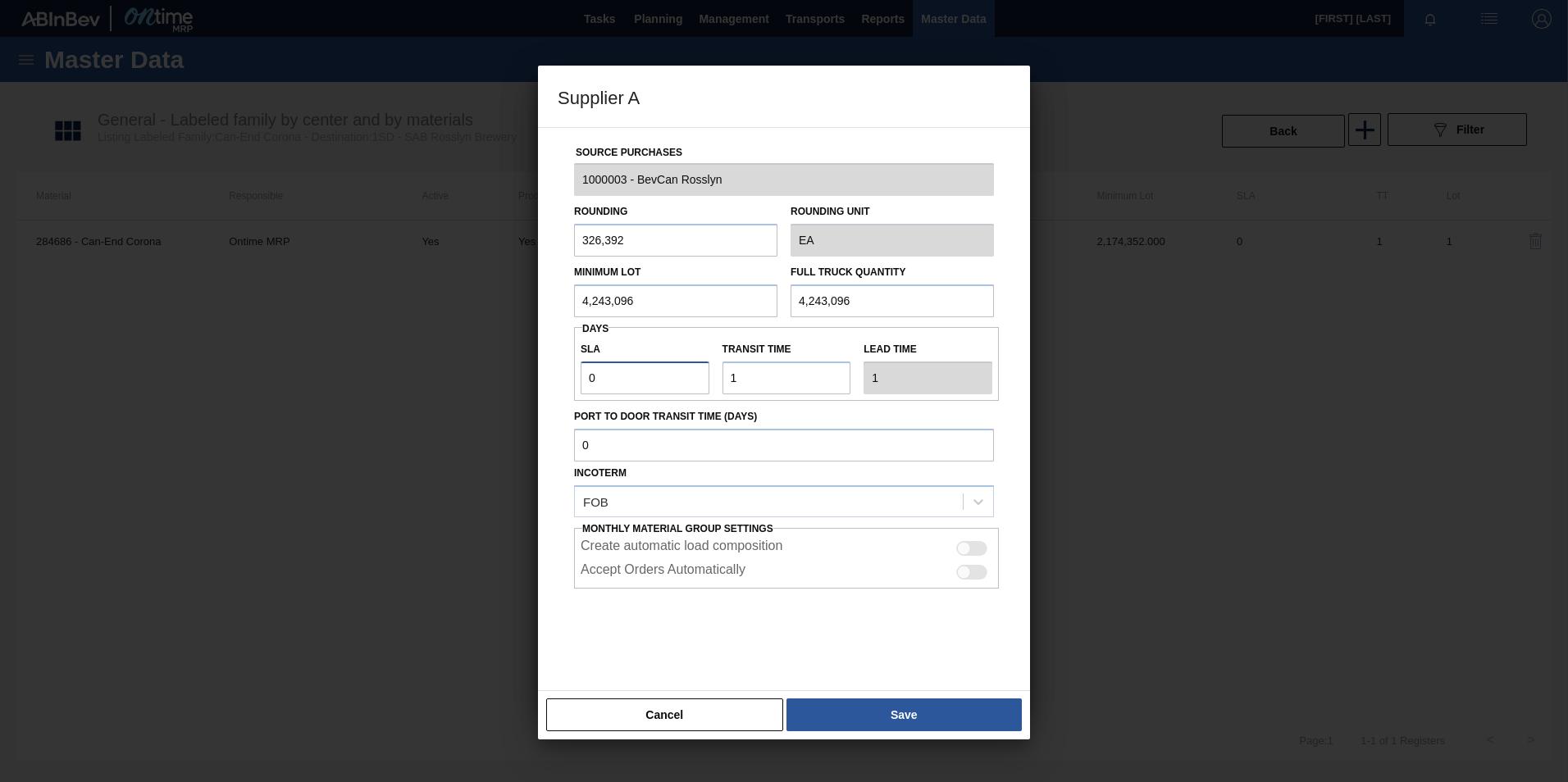 type on "4" 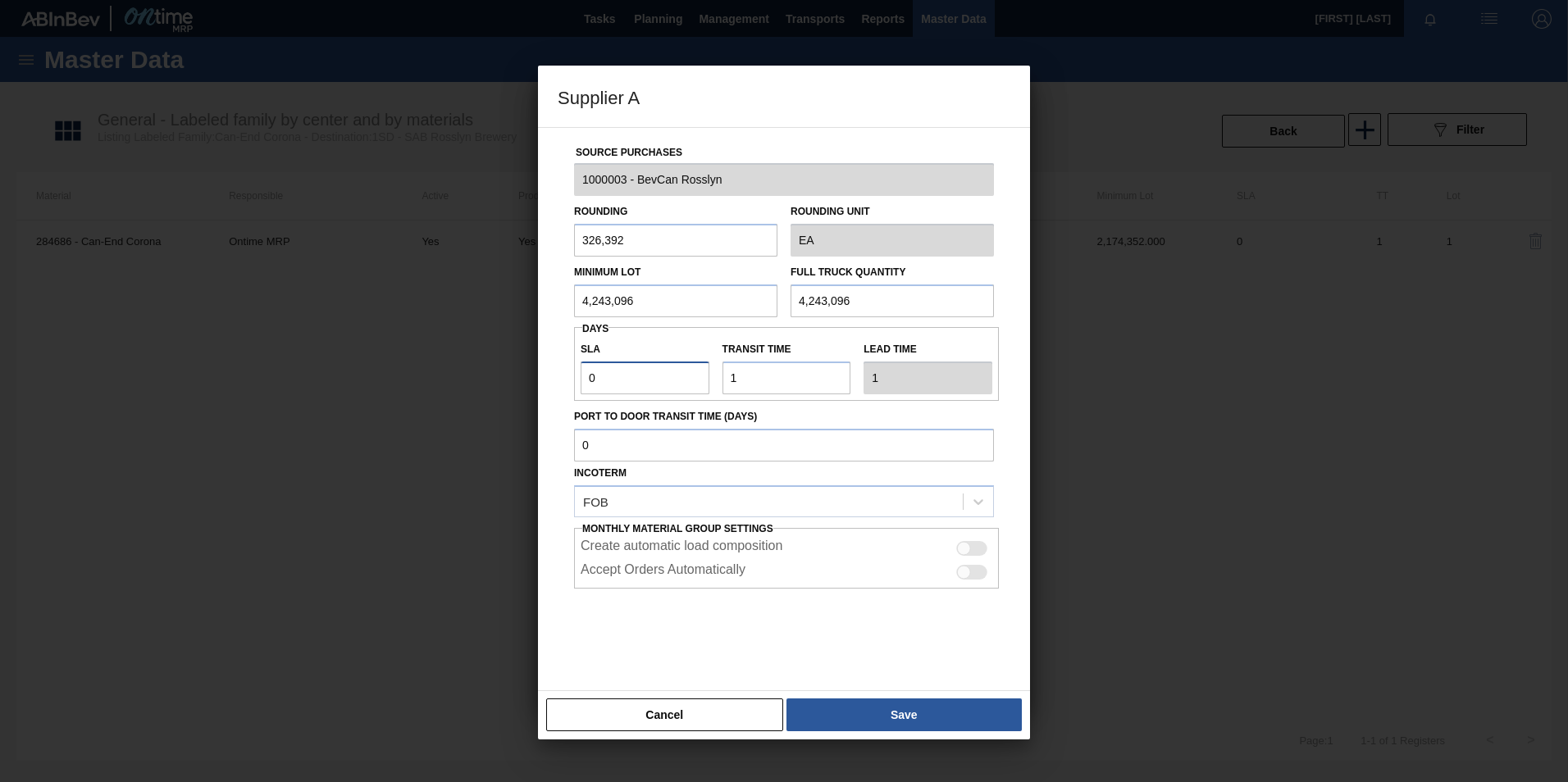 type on "5" 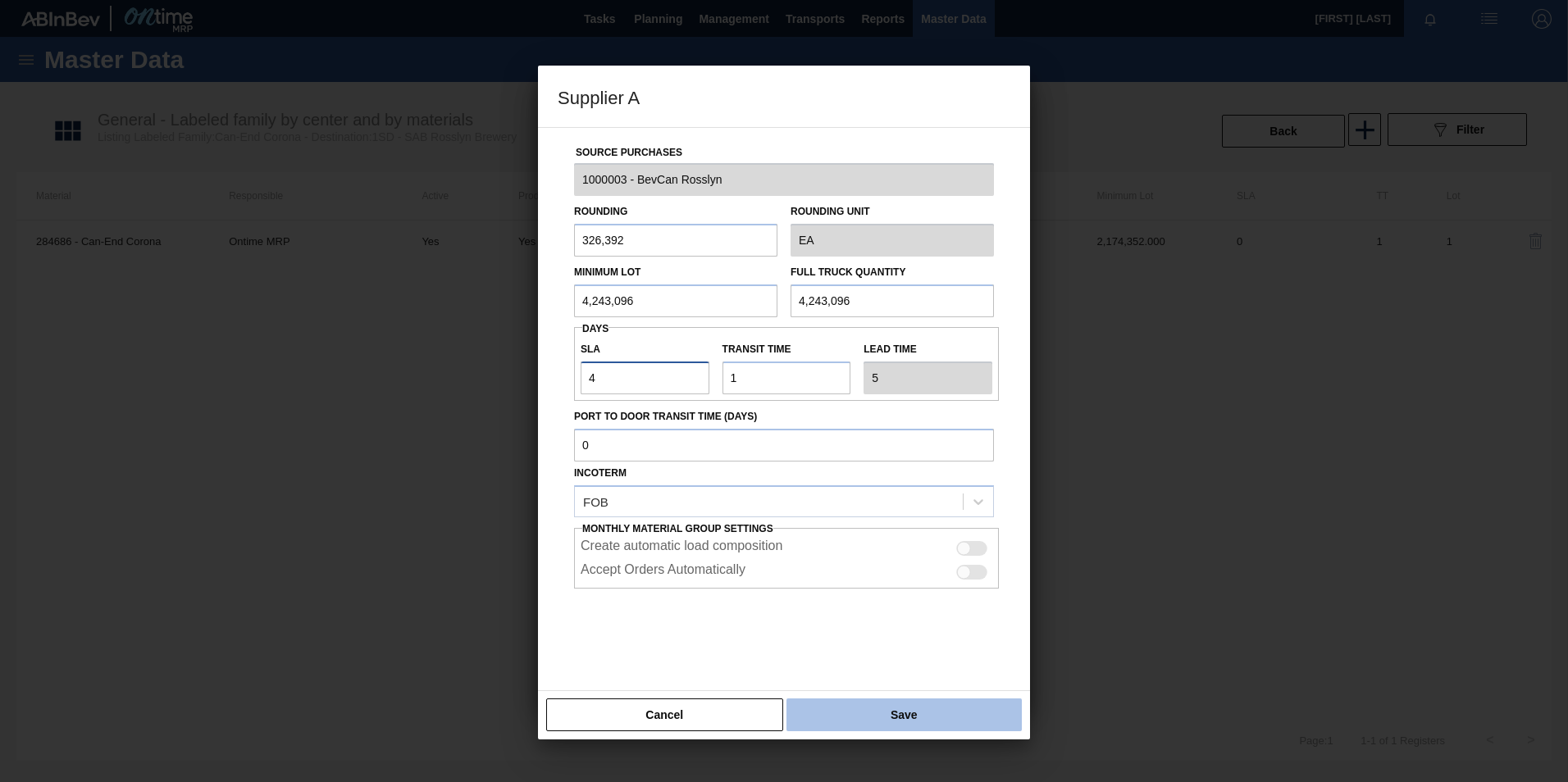 type on "4" 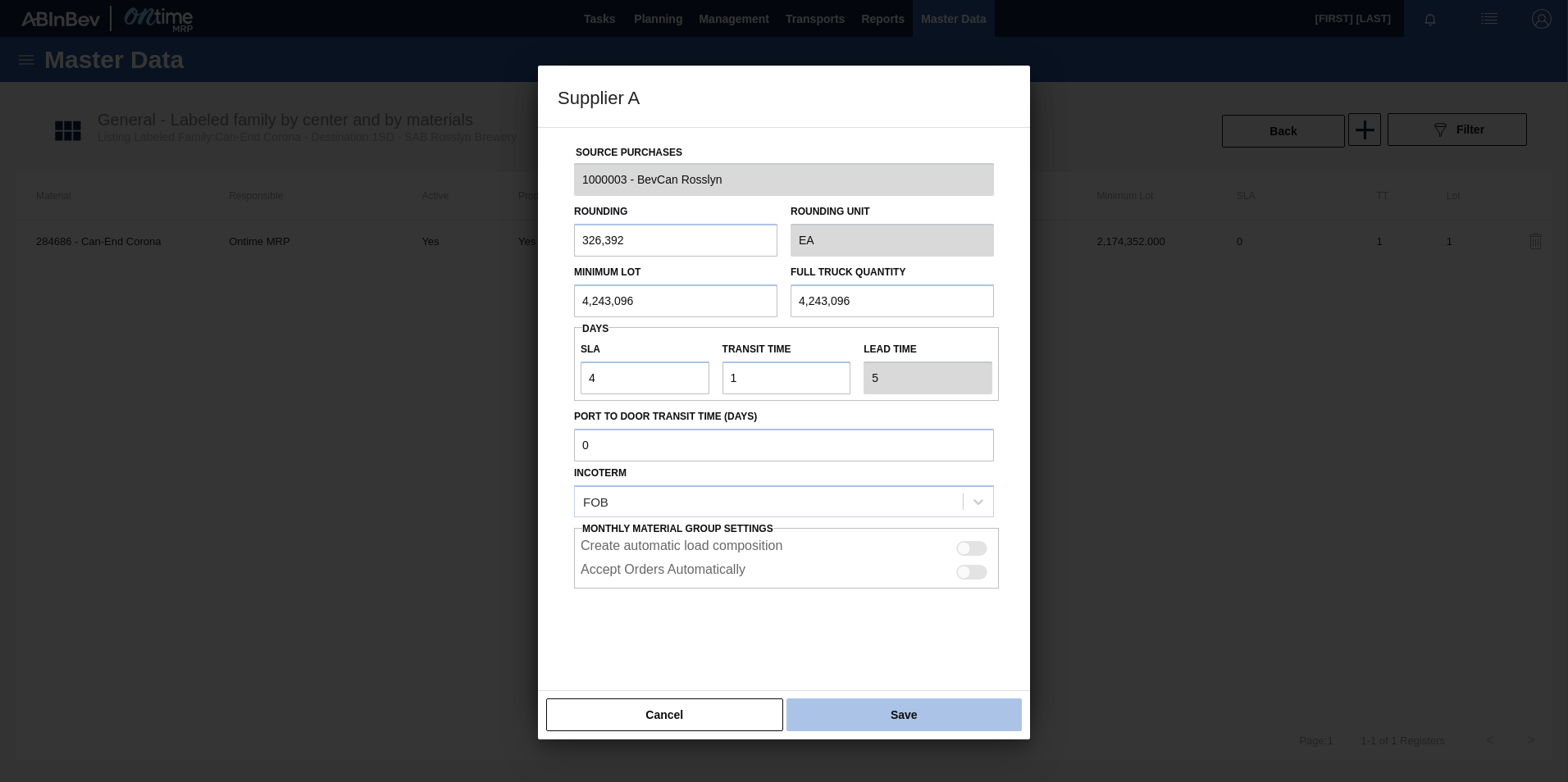 click on "Save" at bounding box center (904, 715) 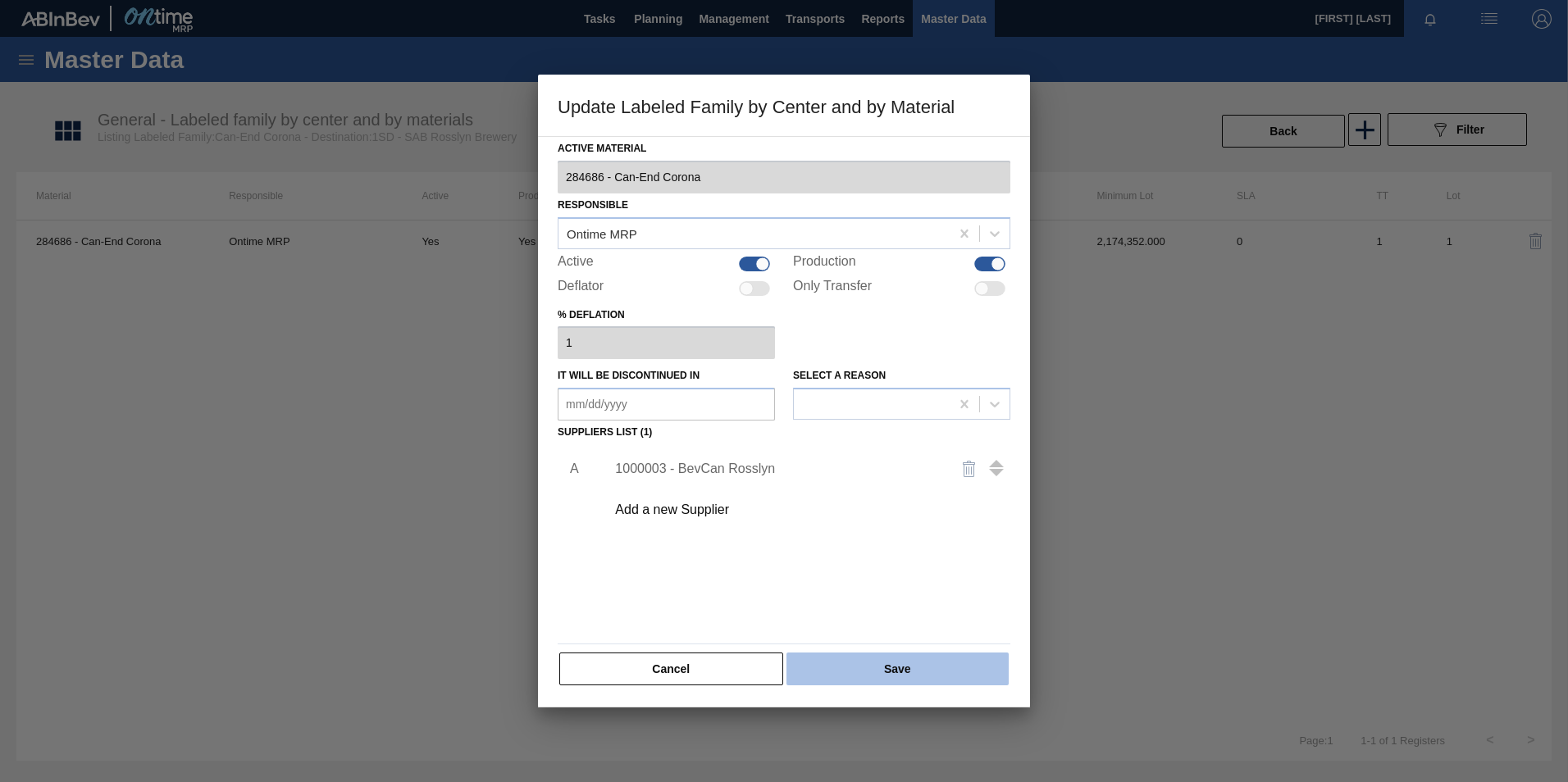 click on "Save" at bounding box center [897, 669] 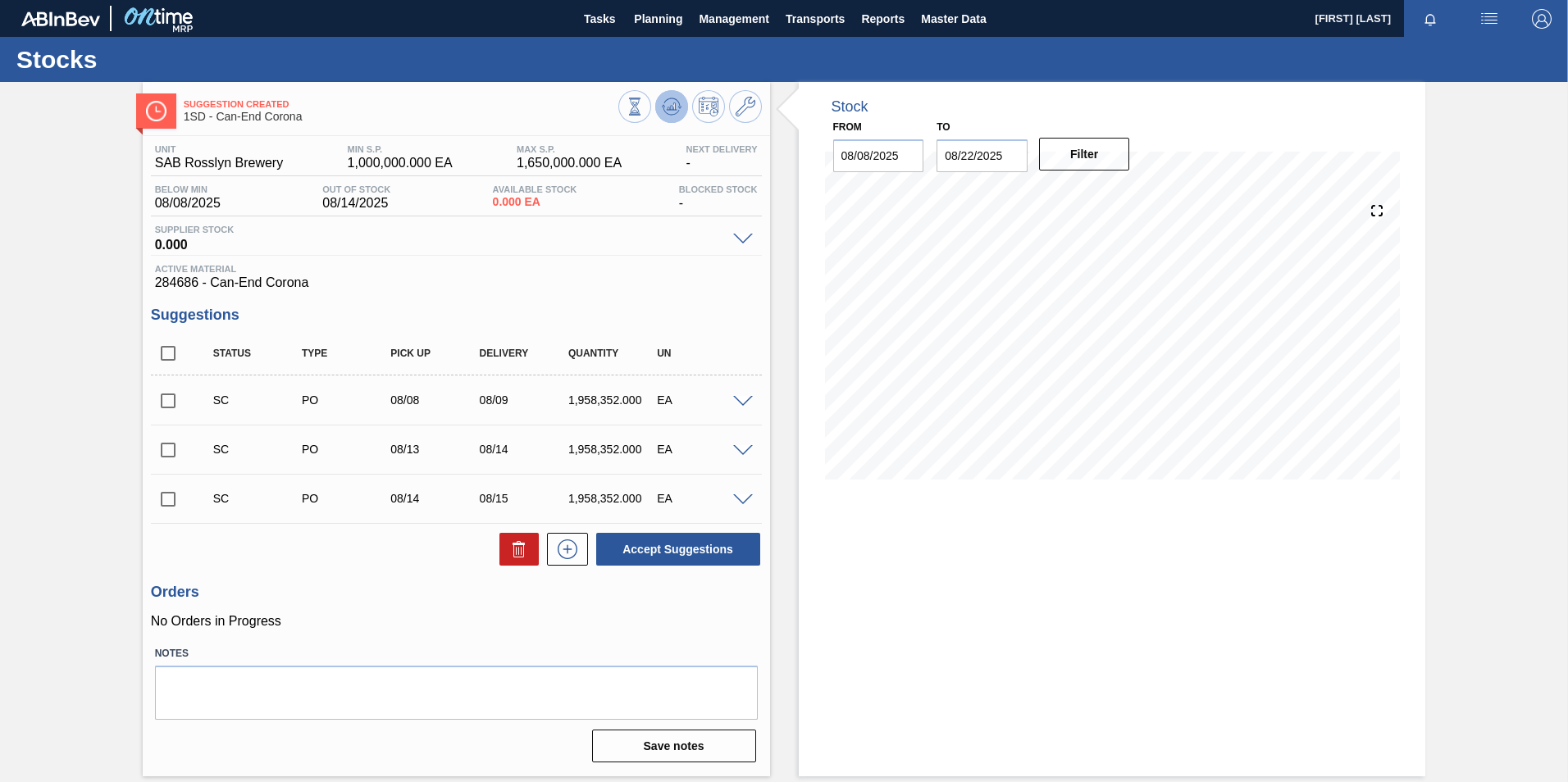 click 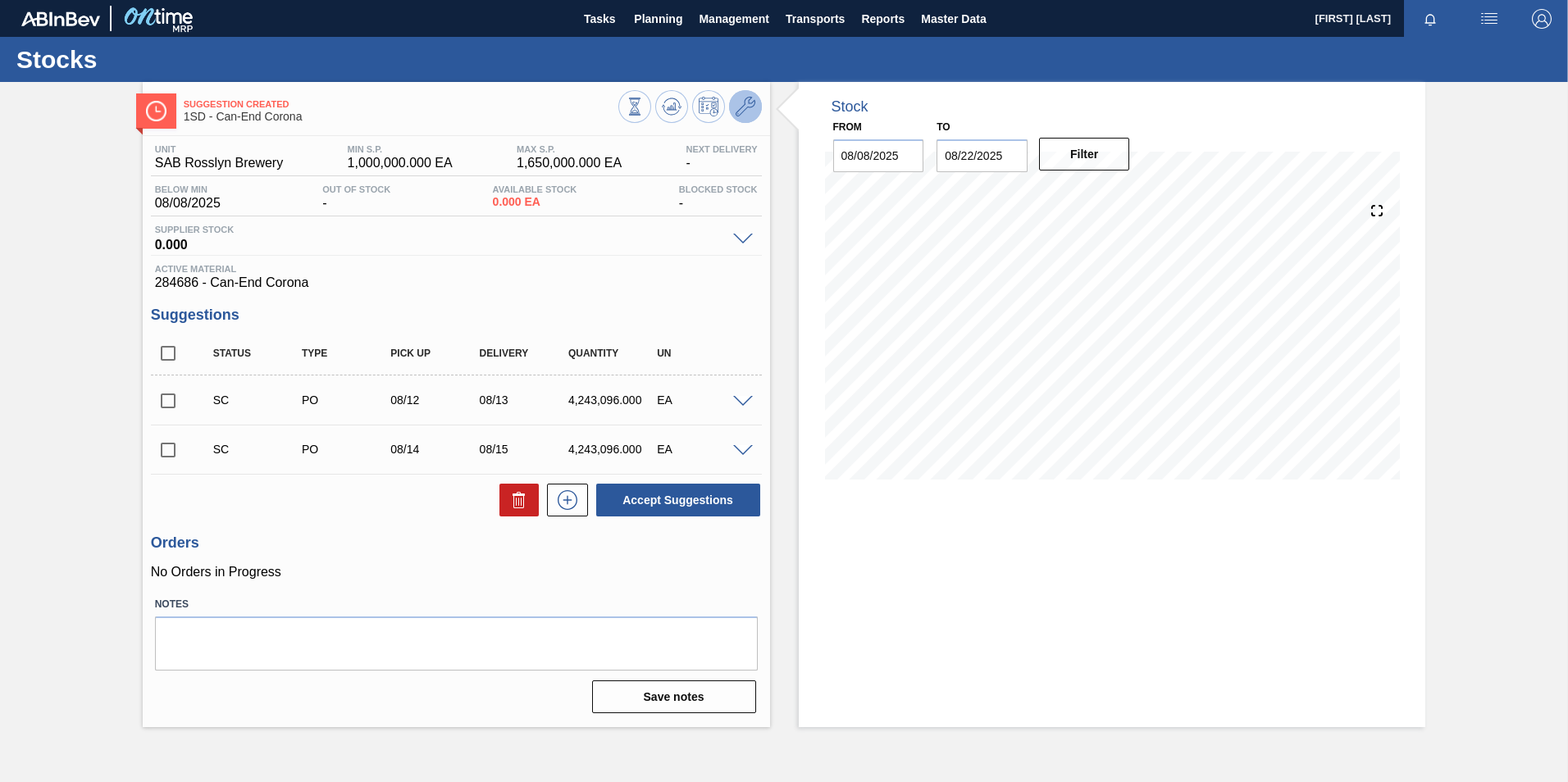 click 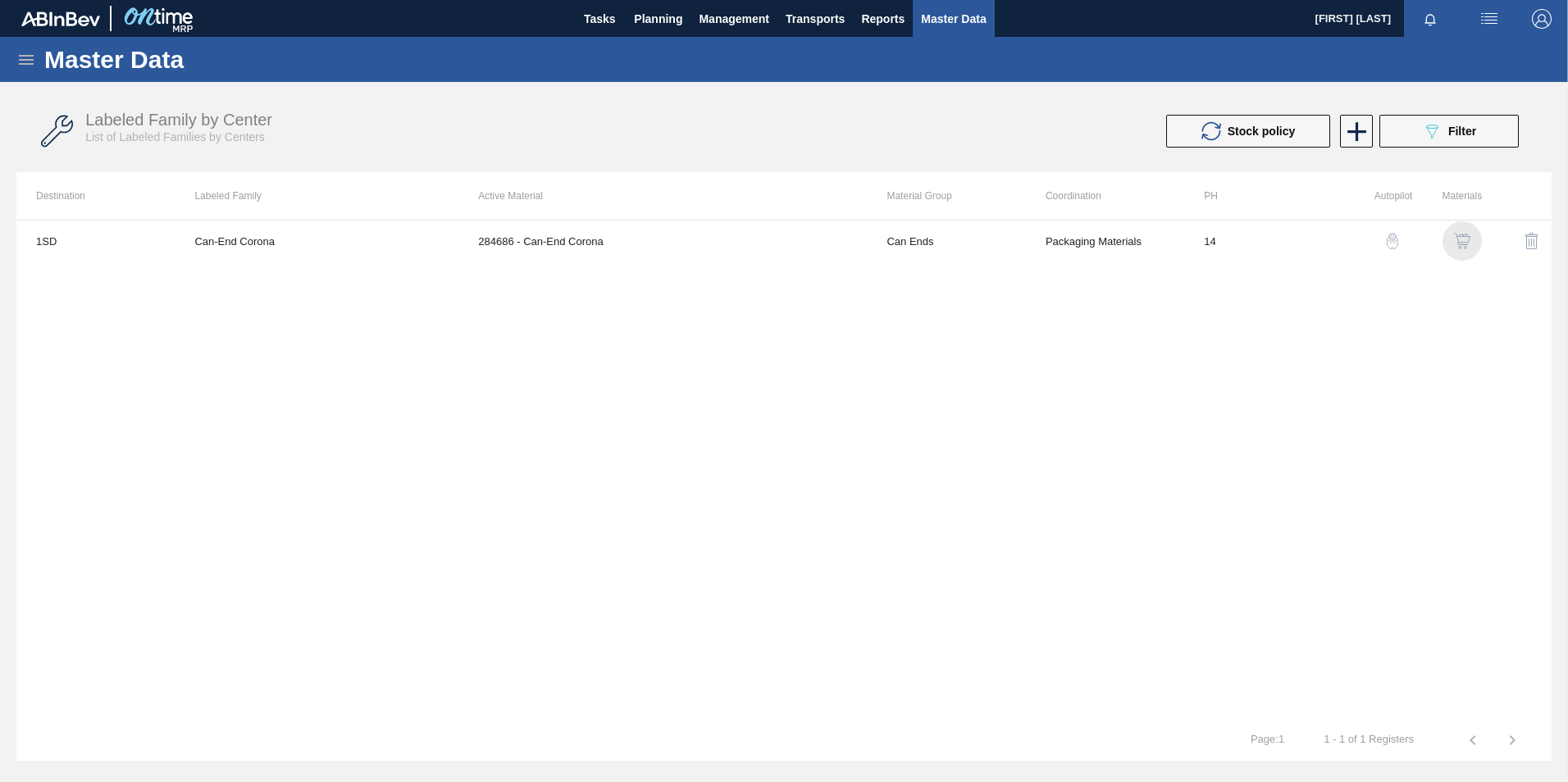 click at bounding box center (1462, 241) 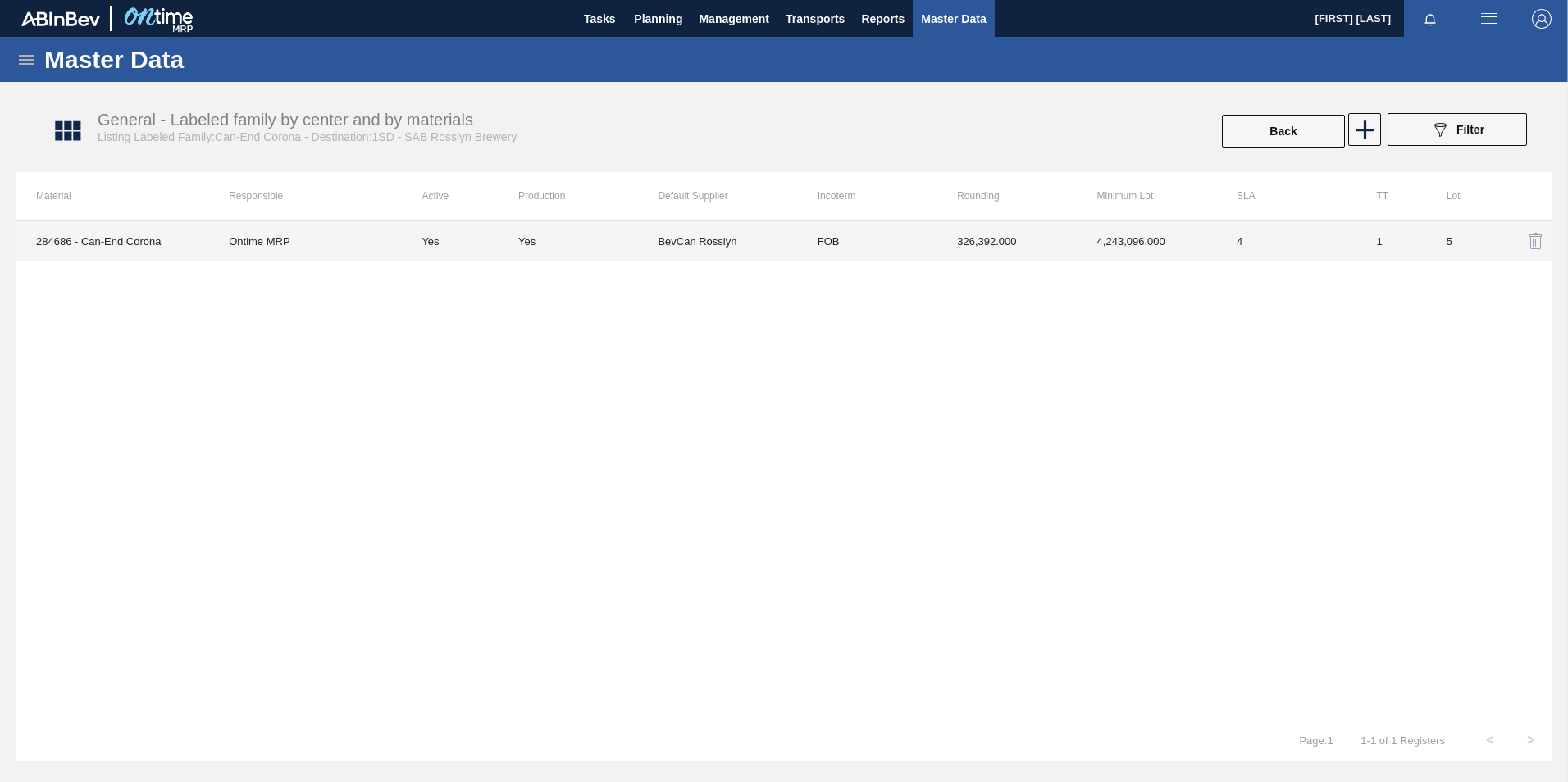 click on "4,243,096.000" at bounding box center [1147, 241] 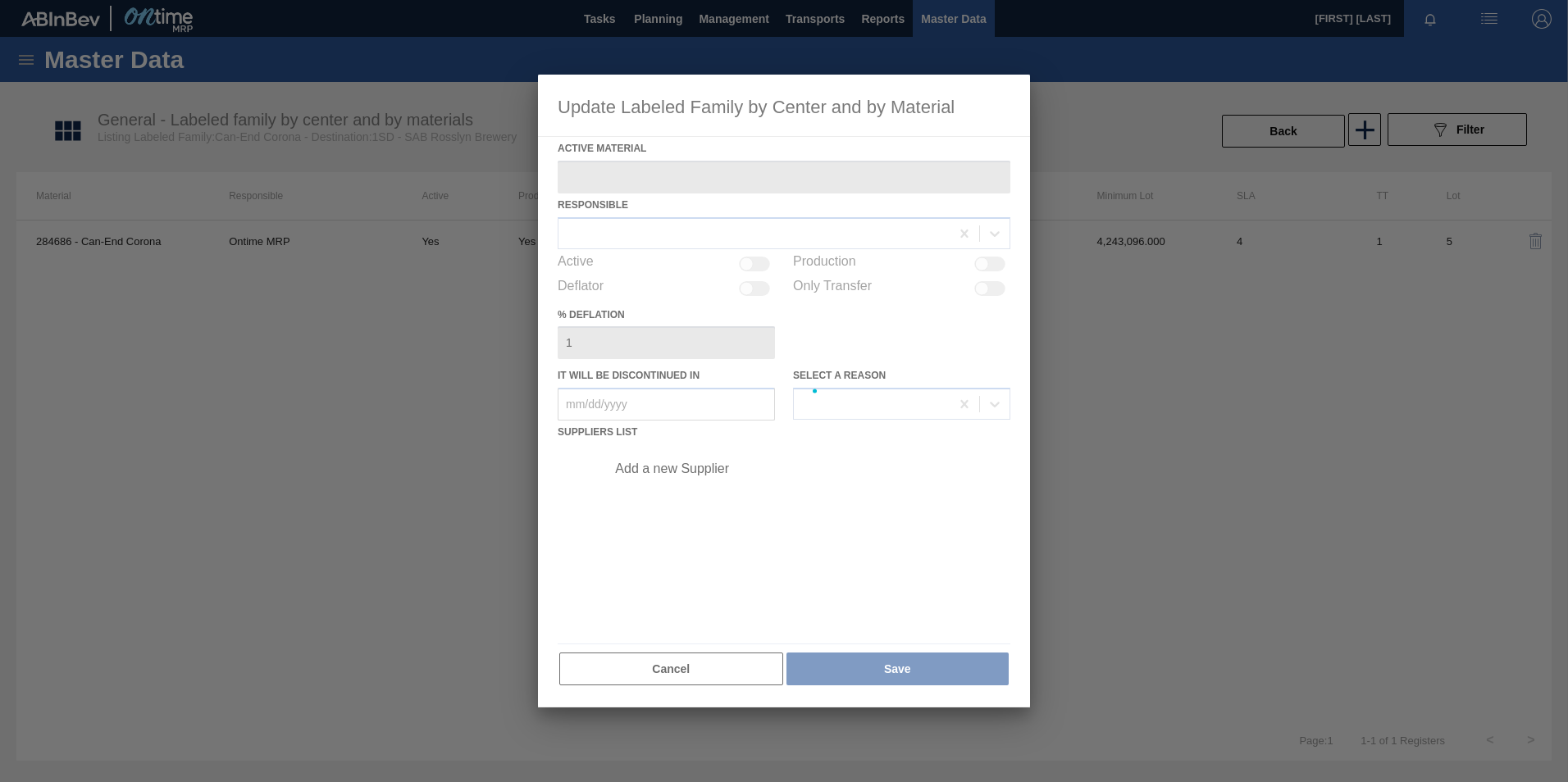 type on "284686 - Can-End Corona" 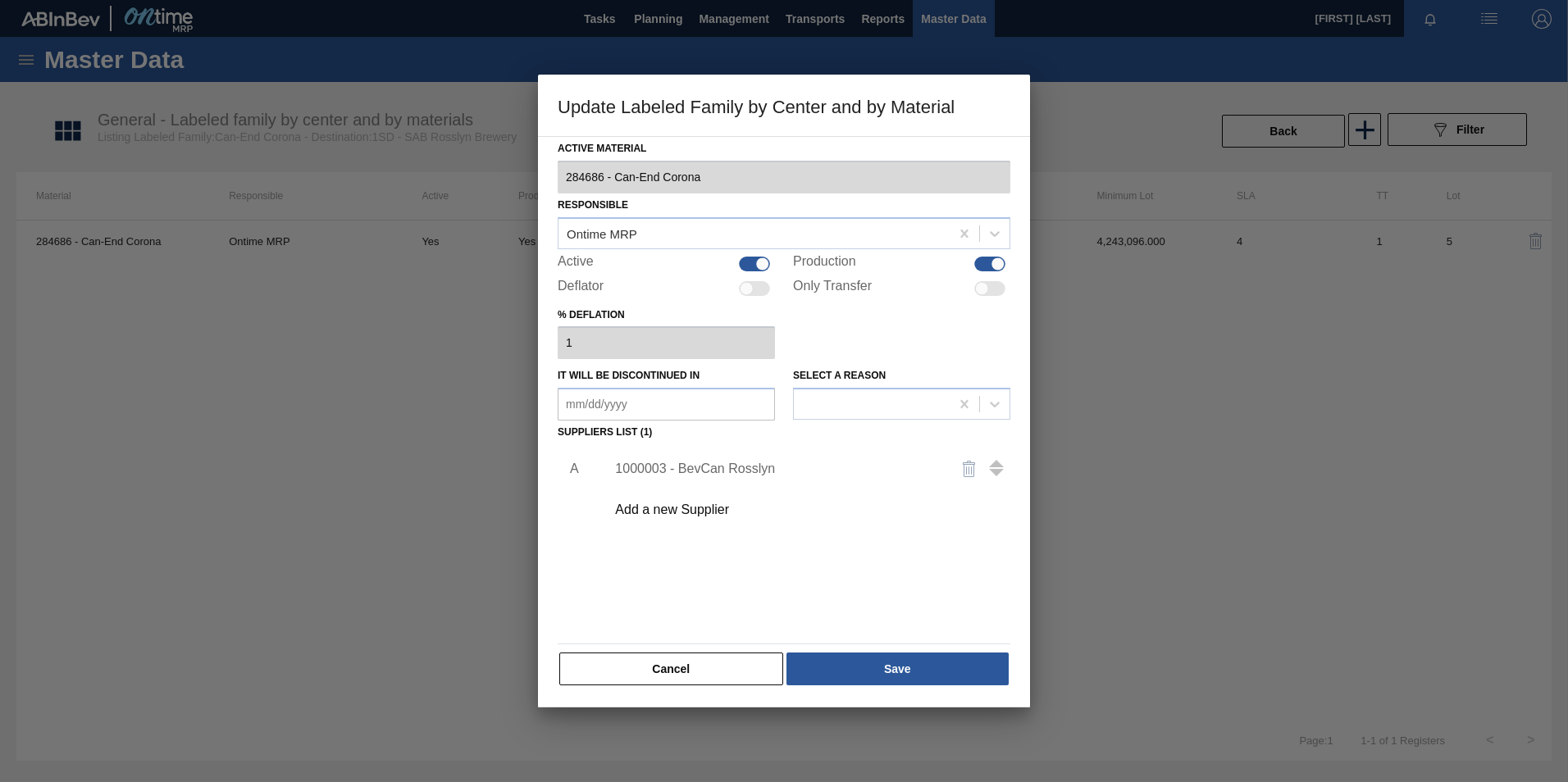 click on "1000003 - BevCan Rosslyn" at bounding box center (776, 469) 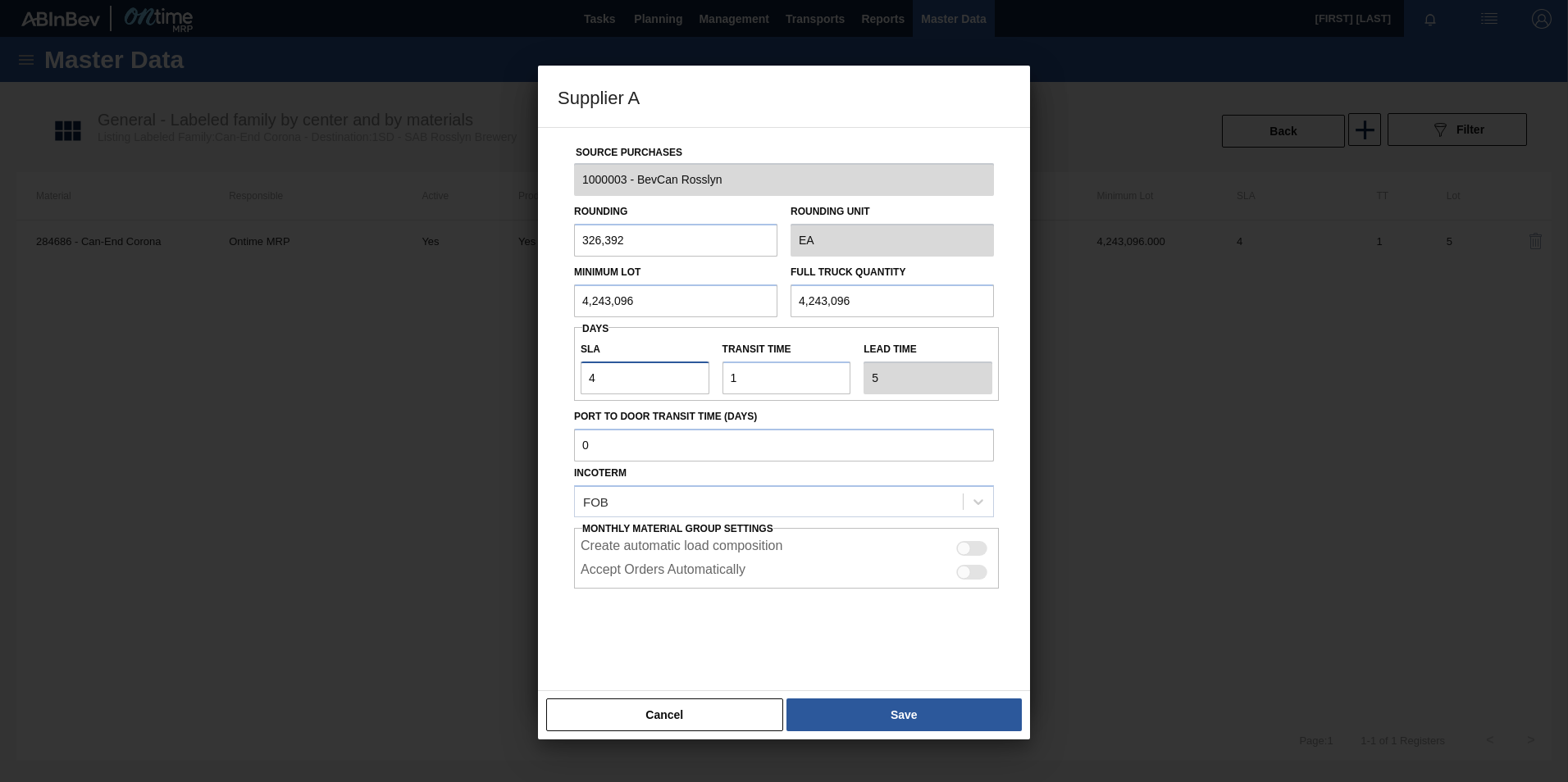 drag, startPoint x: 609, startPoint y: 380, endPoint x: 421, endPoint y: 395, distance: 188.59745 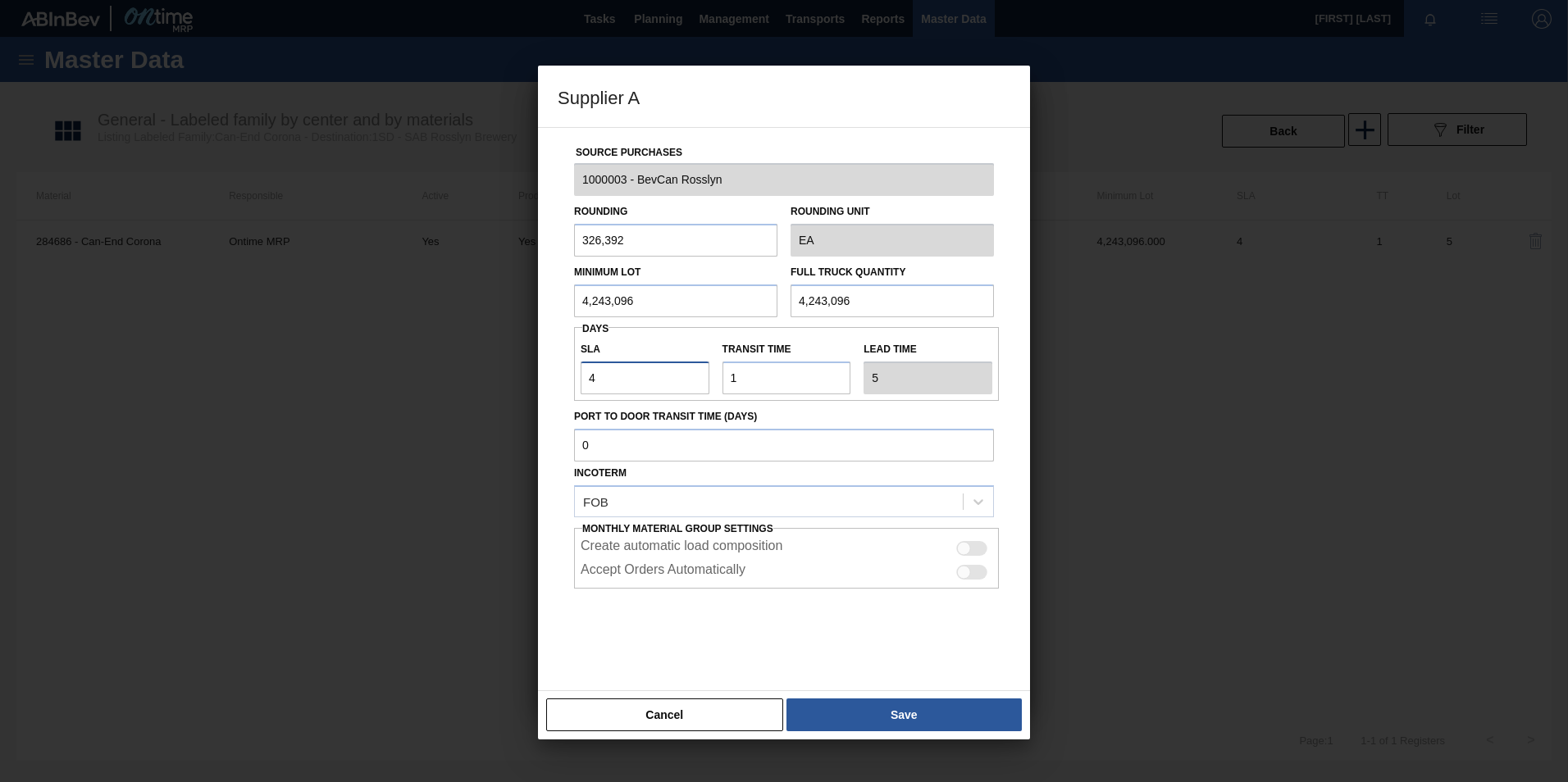 click on "Supplier A Source Purchases 1000003 - BevCan Rosslyn Rounding 326,392 Rounding Unit EA Minimum Lot 4,243,096 Full Truck Quantity 4,243,096 Days SLA 4 Transit time Lead time 5 Port to Door Transit Time (days) Incoterm FOB Monthly Material Group Settings Create automatic load composition Accept Orders Automatically Cancel Save" at bounding box center (784, 391) 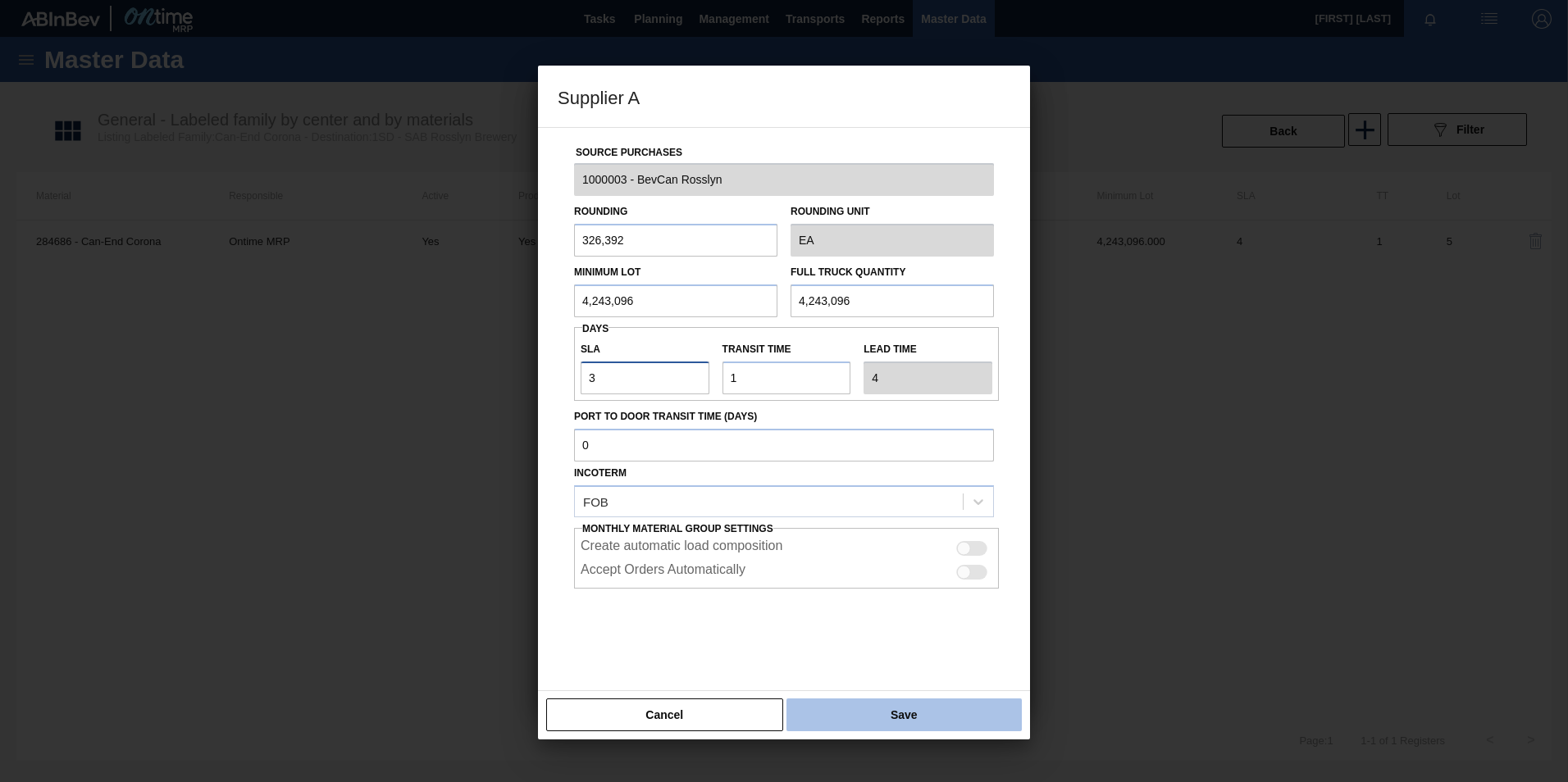 type on "3" 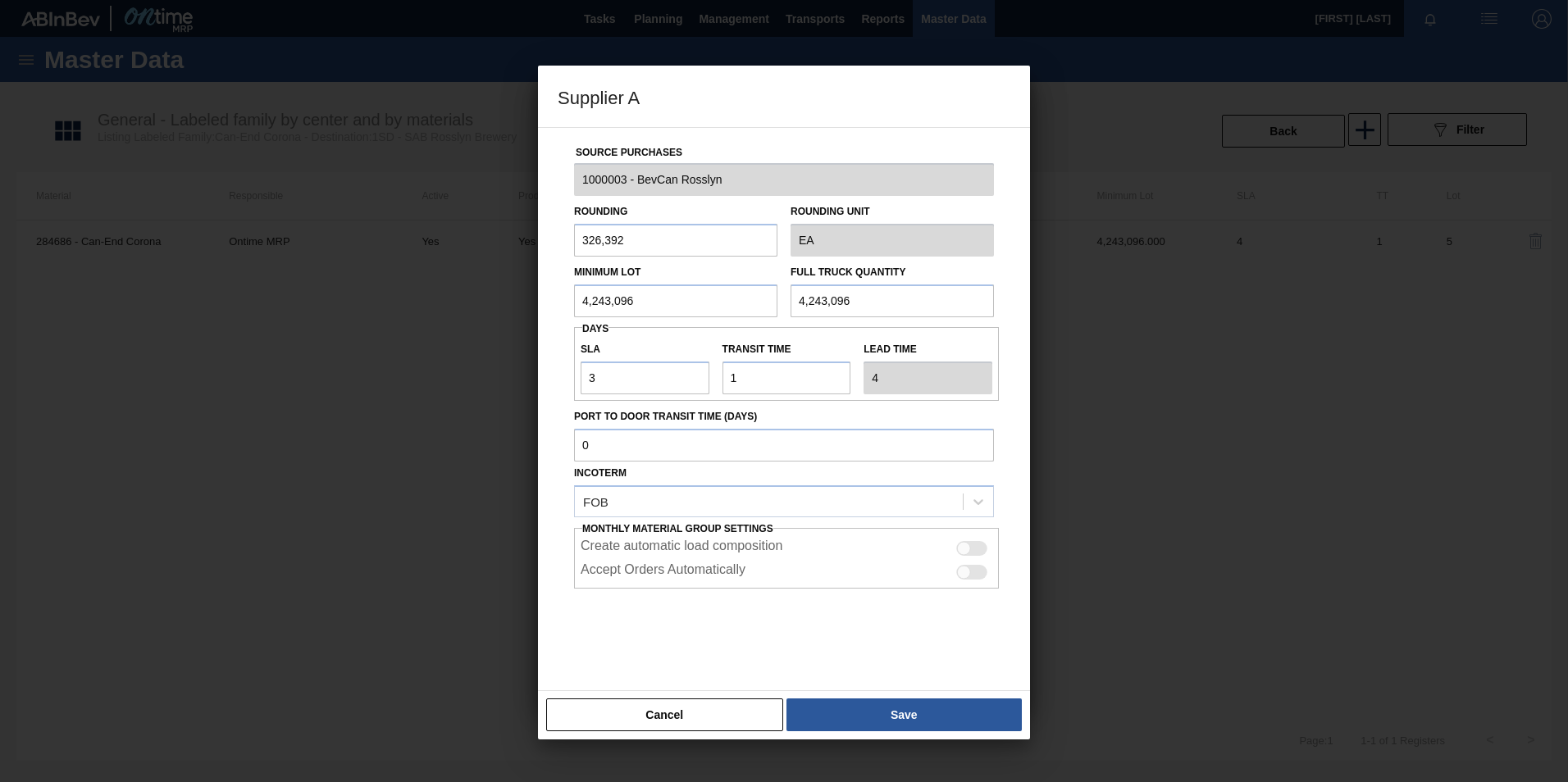 drag, startPoint x: 817, startPoint y: 711, endPoint x: 832, endPoint y: 688, distance: 27.45906 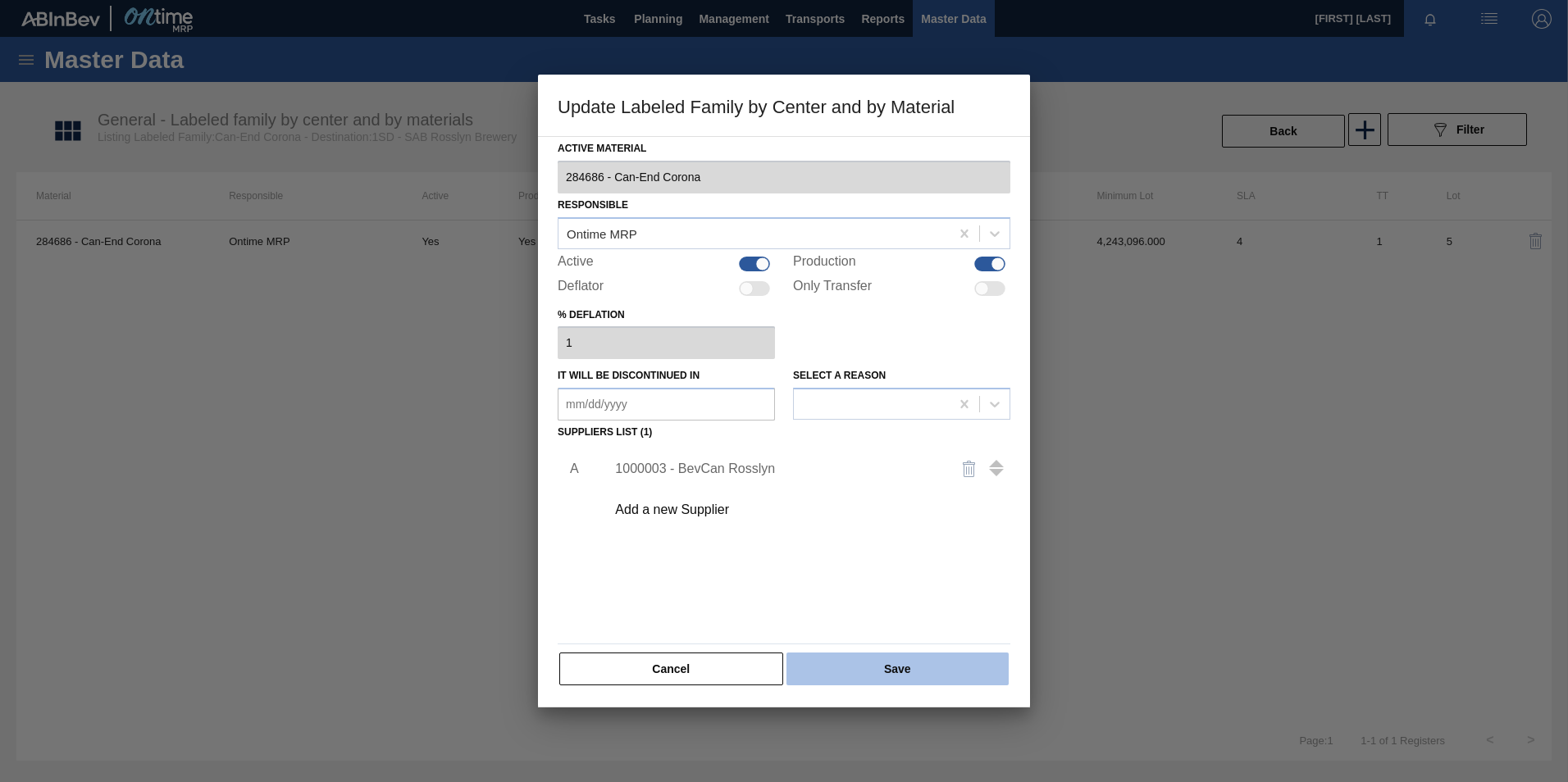 click on "Save" at bounding box center (897, 669) 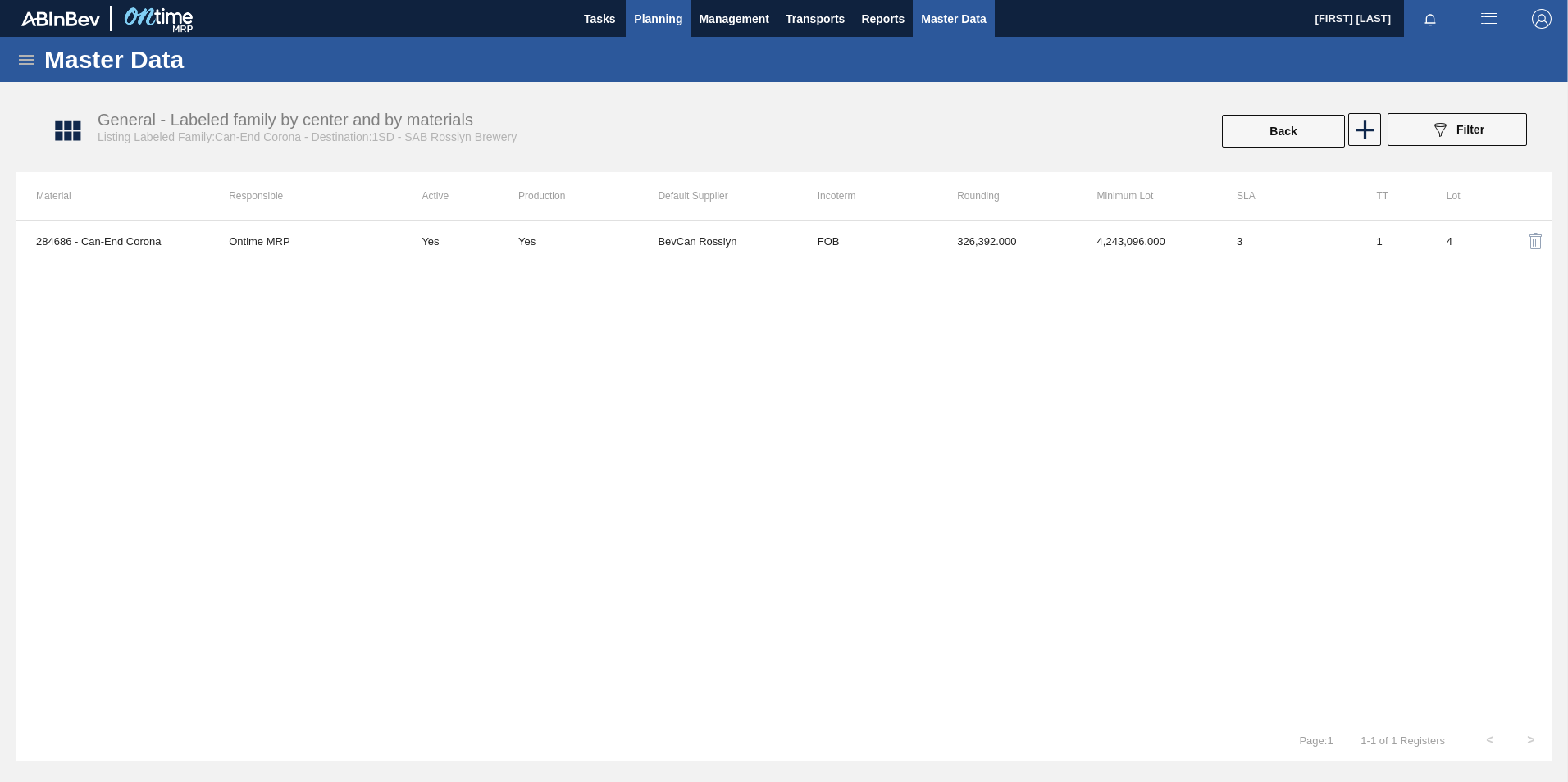 click on "Planning" at bounding box center [658, 19] 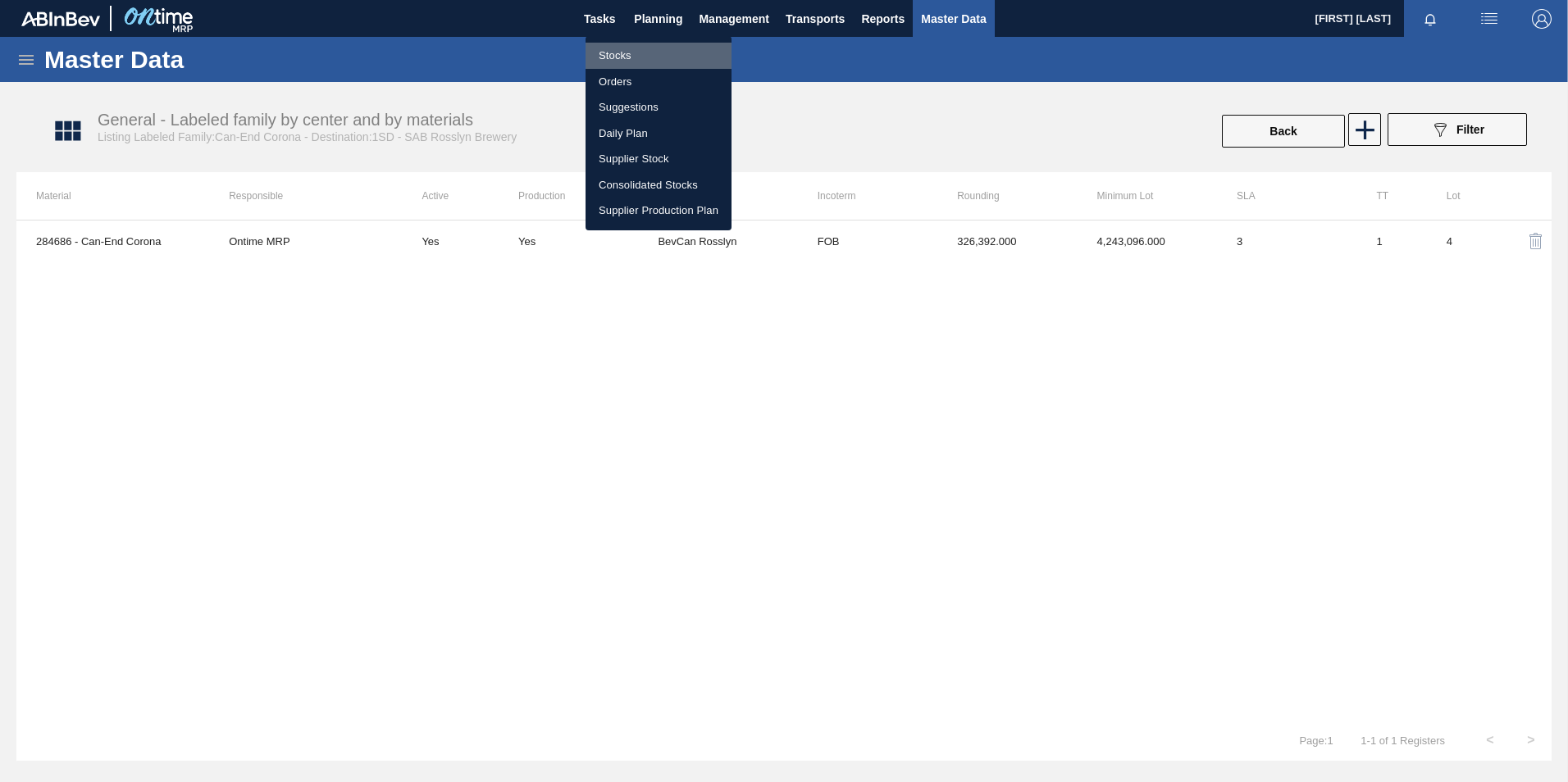 click on "Stocks" at bounding box center [659, 56] 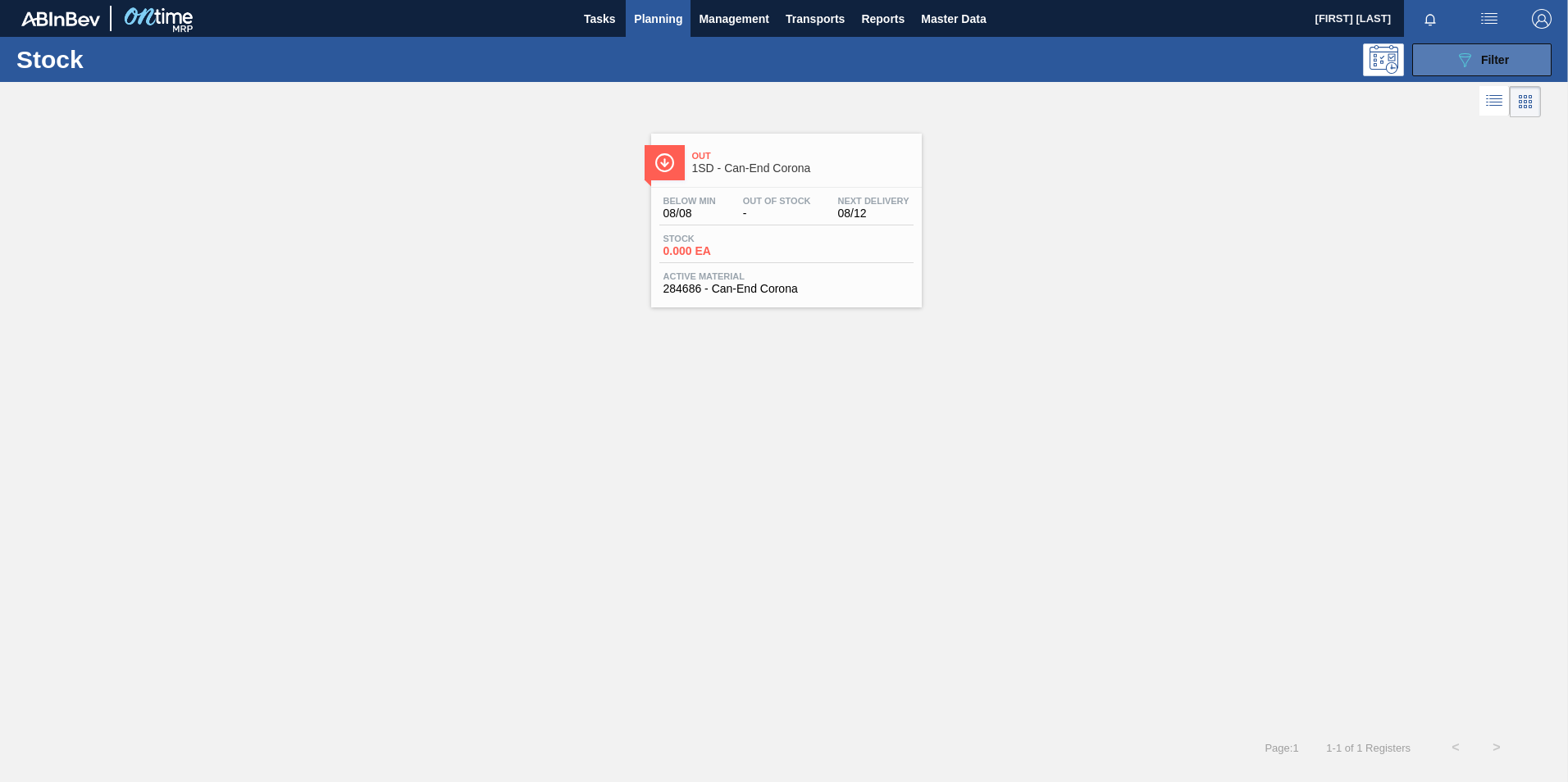 click on "089F7B8B-B2A5-4AFE-B5C0-19BA573D28AC" 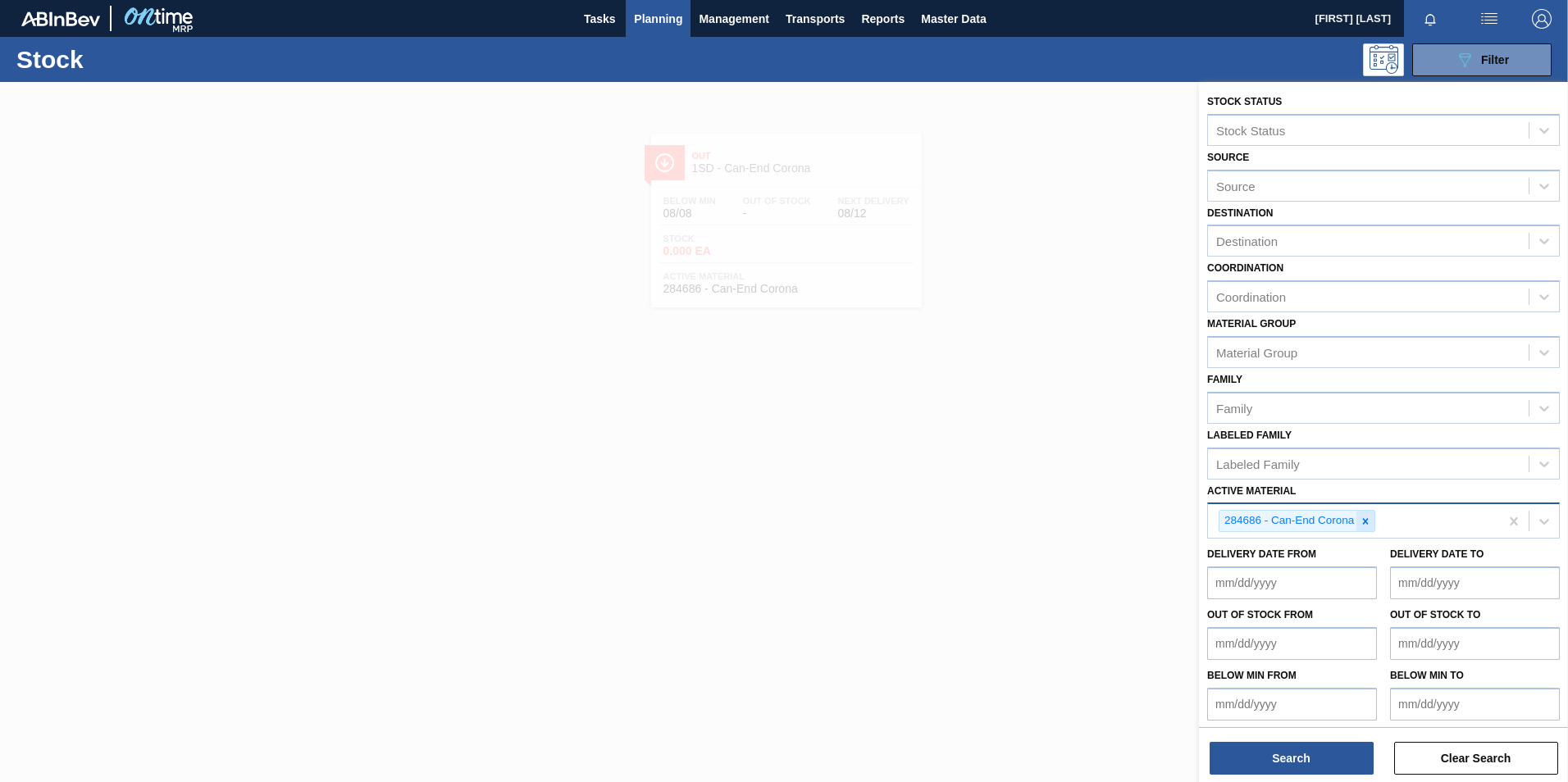 click 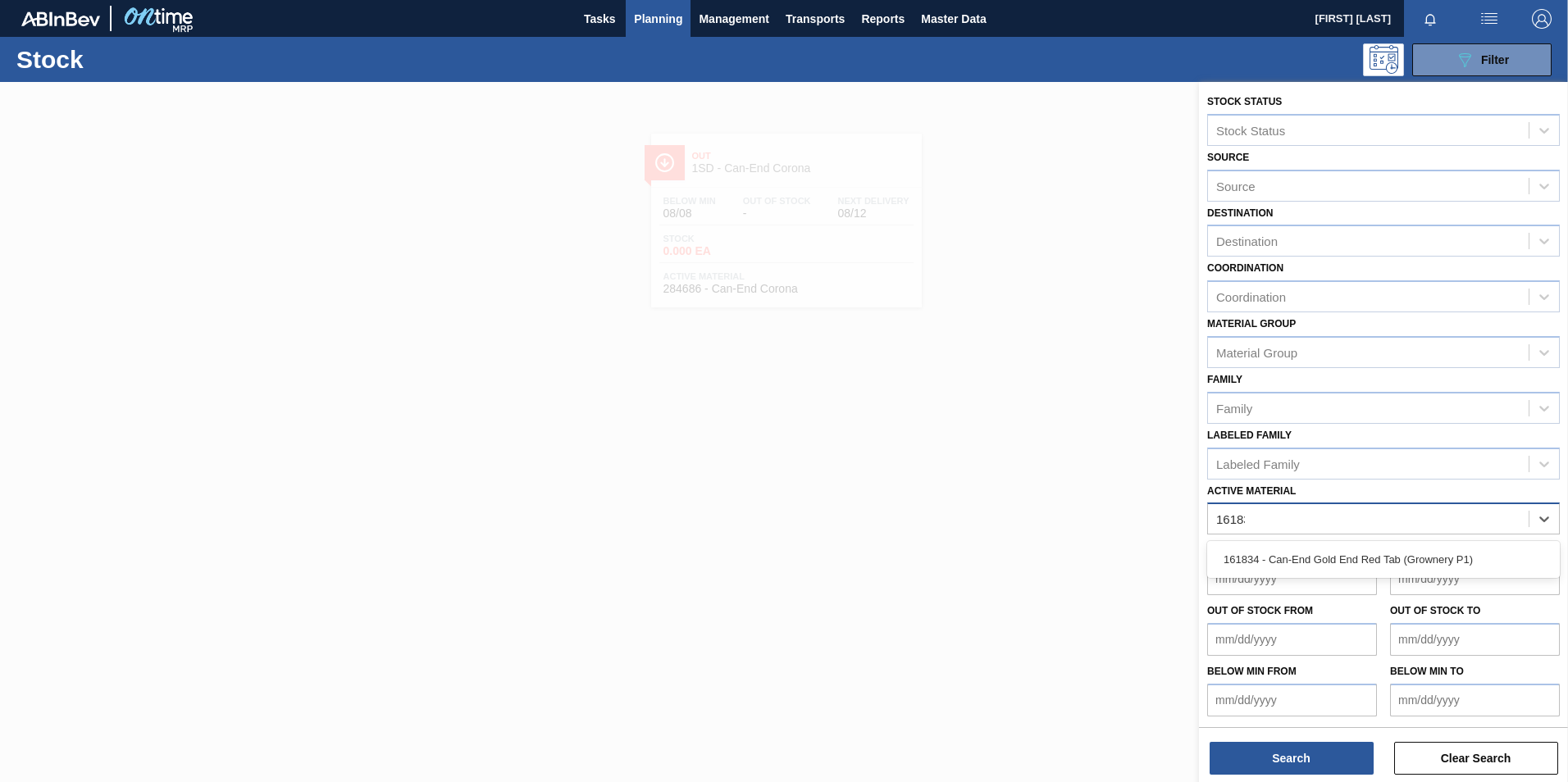 type on "161834" 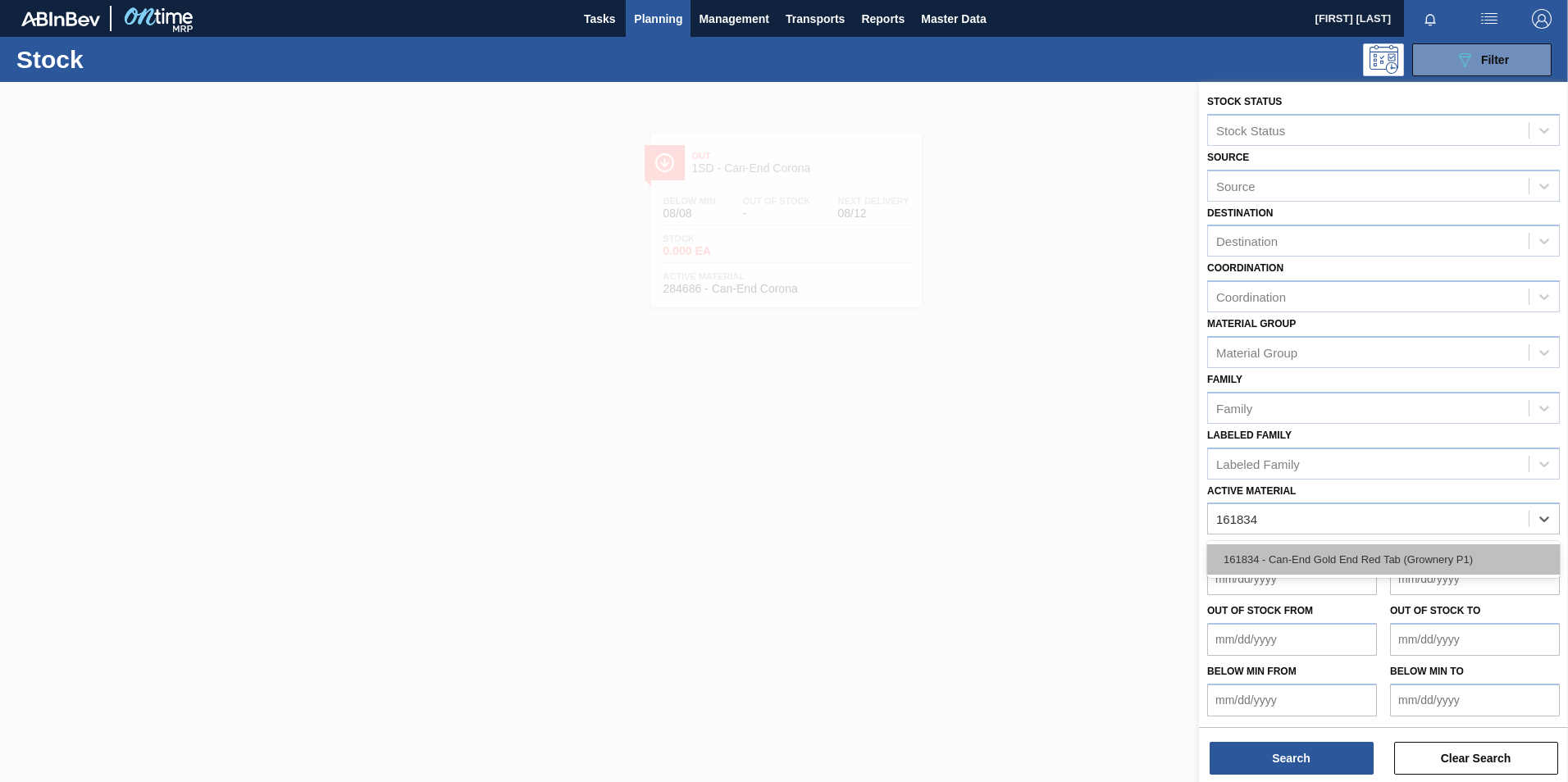 click on "161834 - Can-End Gold End Red Tab (Grownery P1)" at bounding box center [1383, 559] 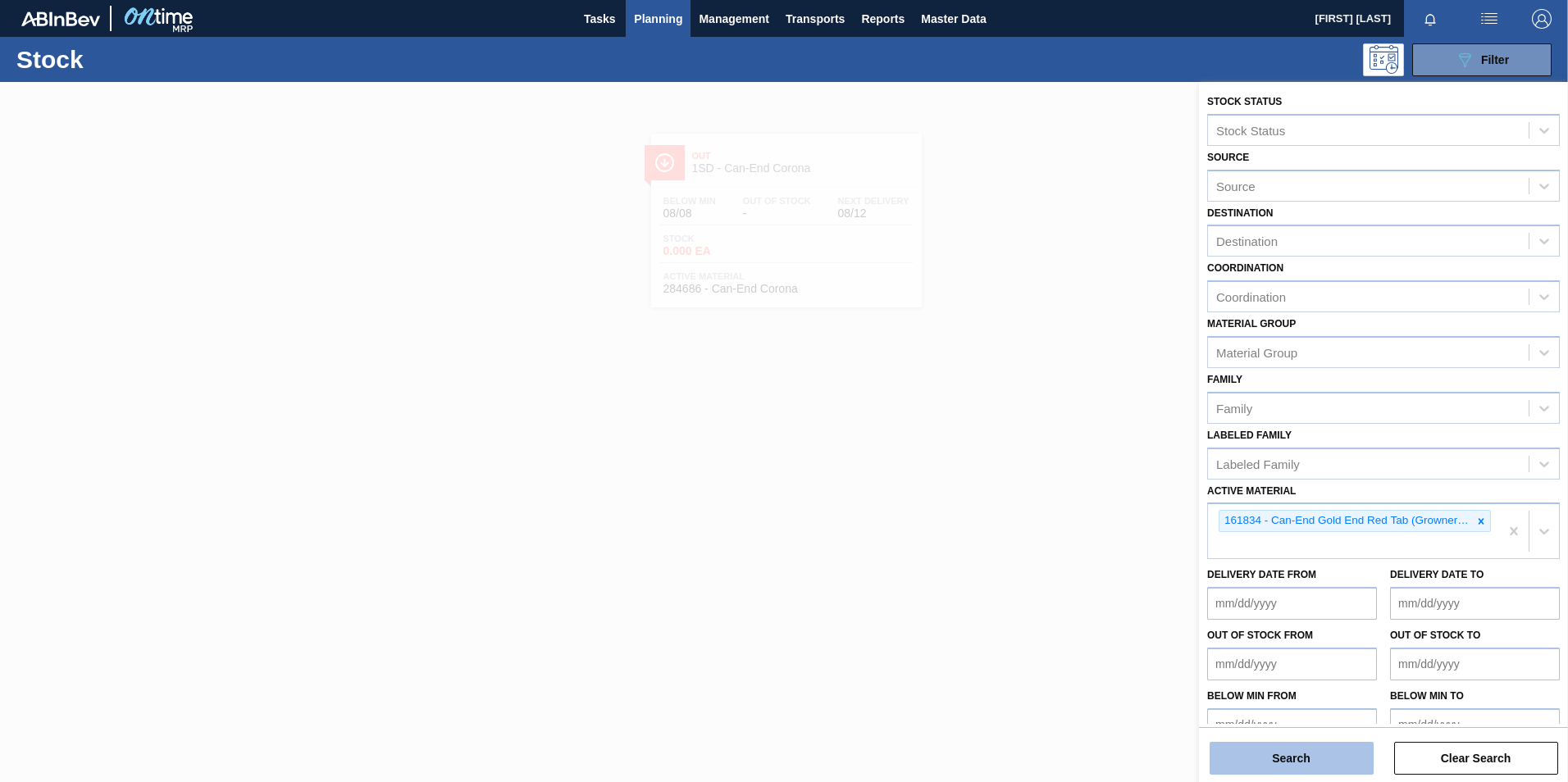 click on "Search" at bounding box center (1292, 758) 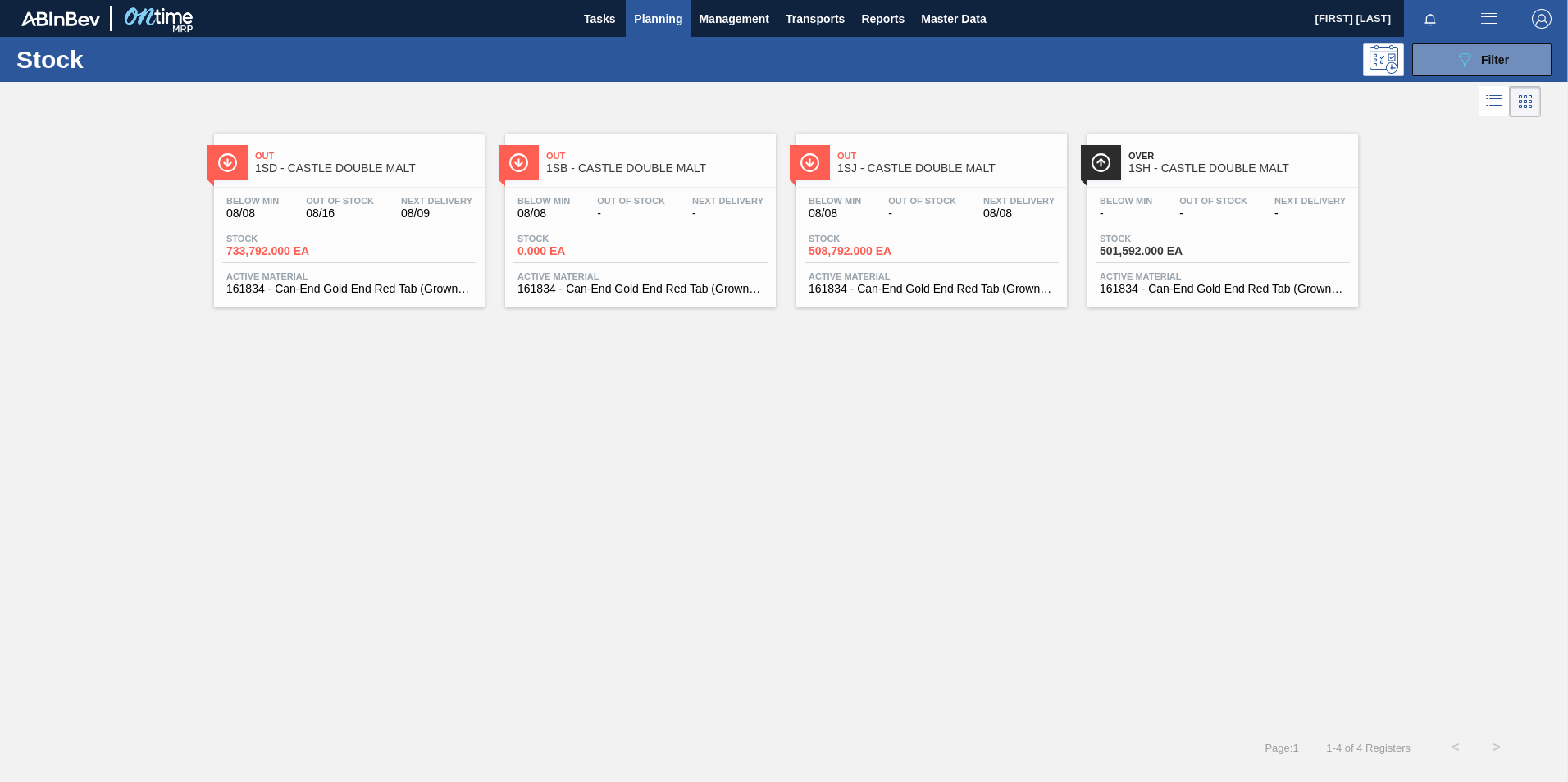 click on "1SD - CASTLE DOUBLE MALT" at bounding box center (366, 168) 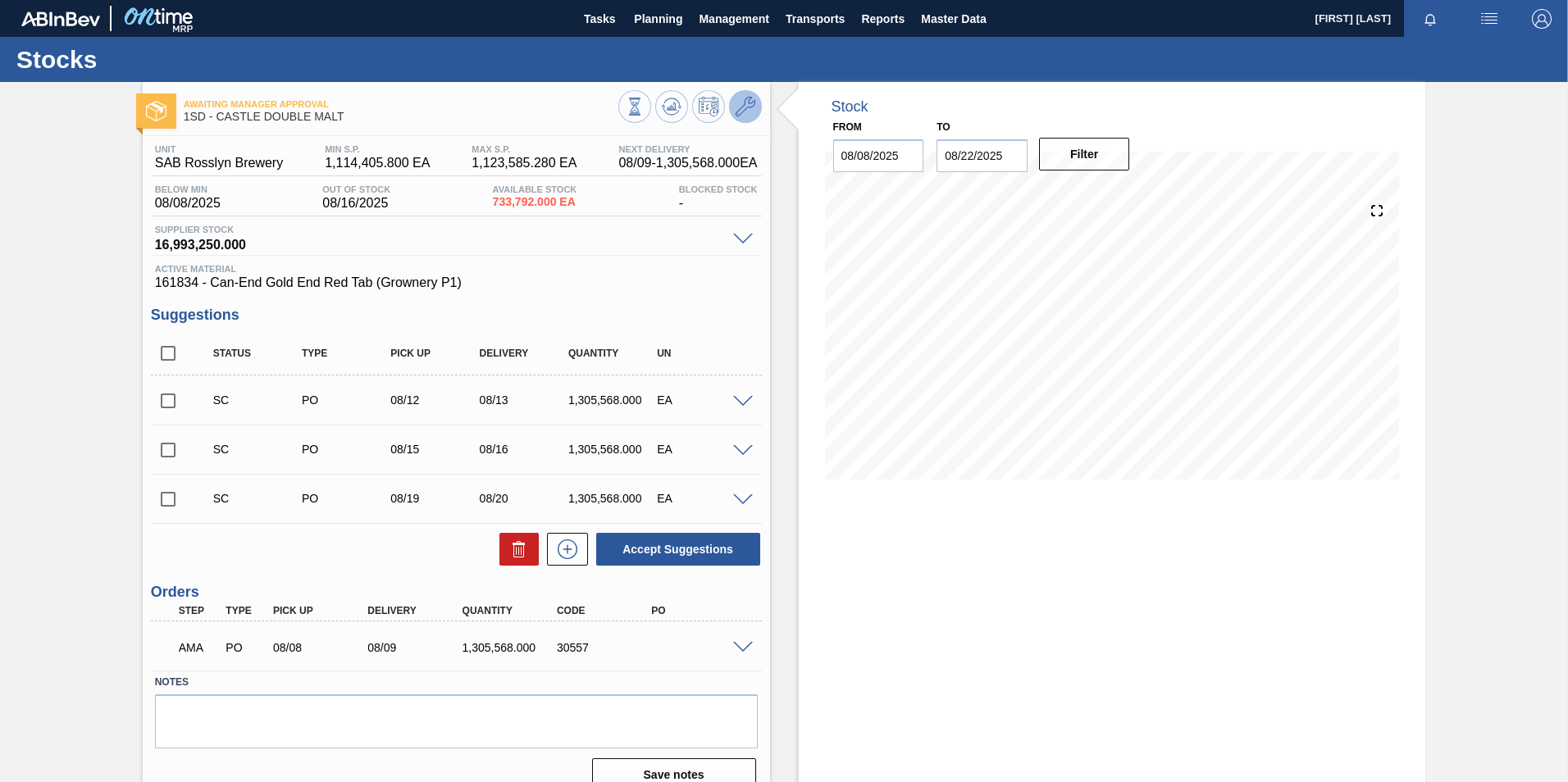 click at bounding box center (745, 107) 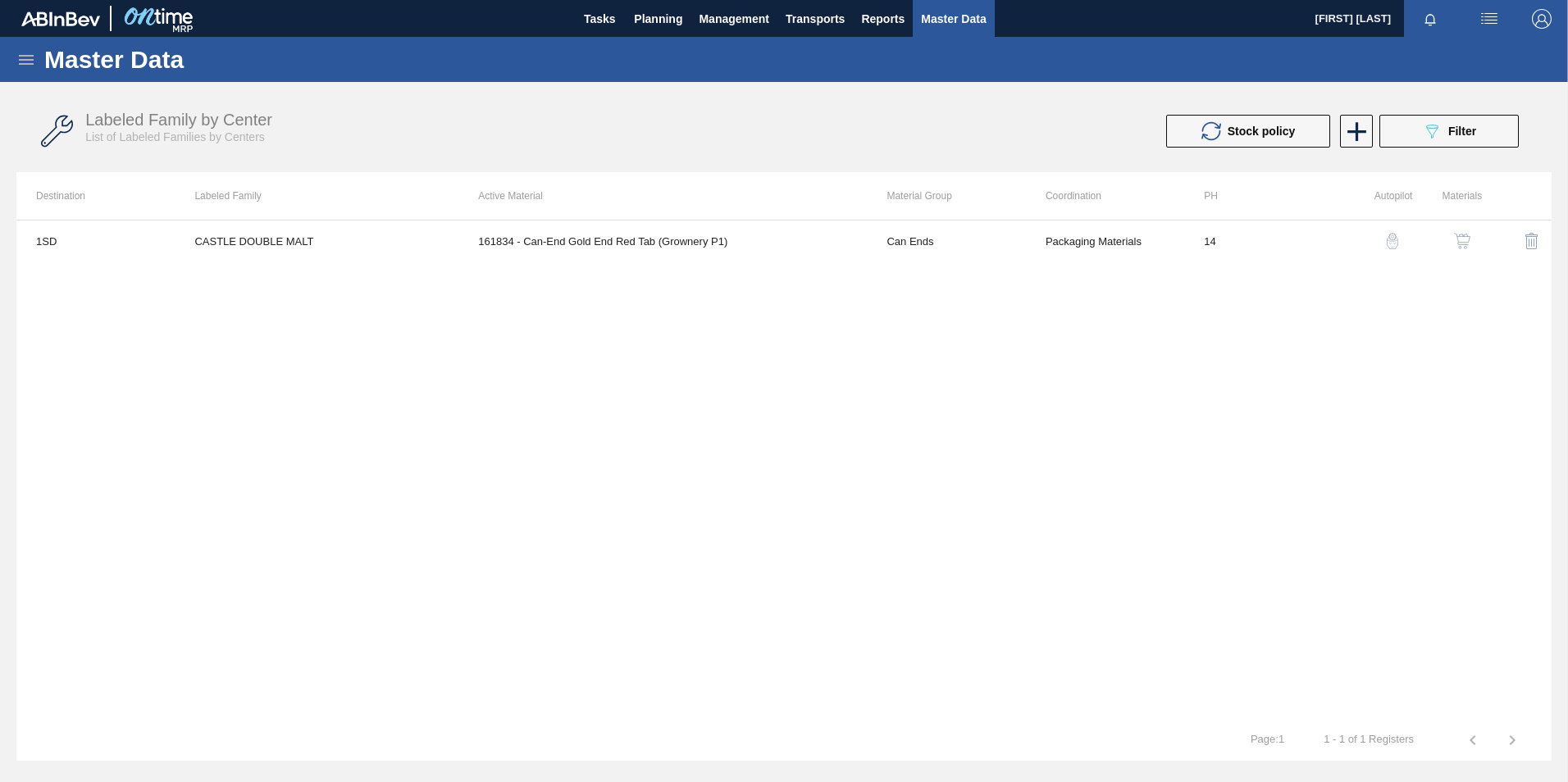 click at bounding box center [1462, 241] 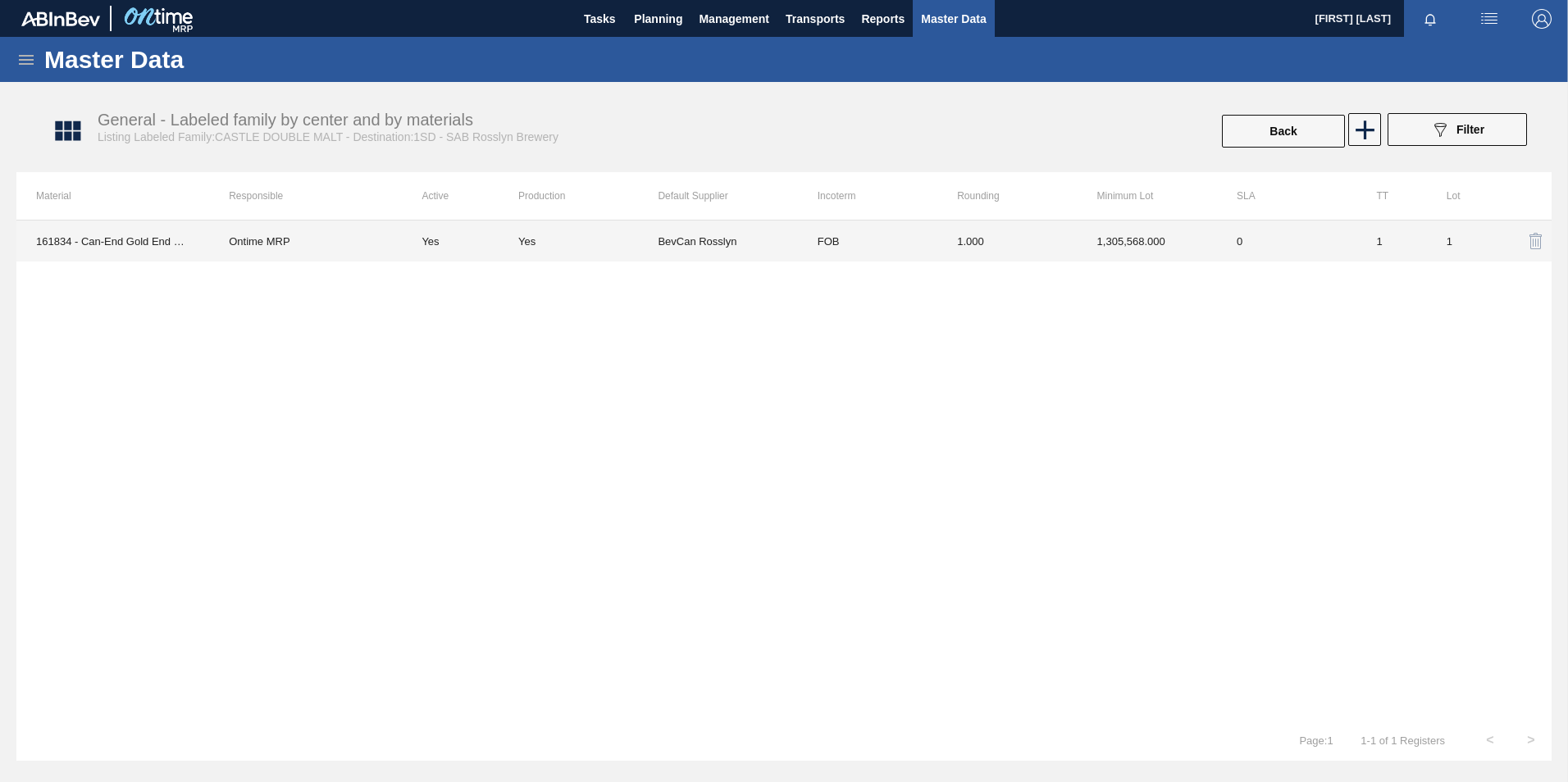 click on "1,305,568.000" at bounding box center [1147, 241] 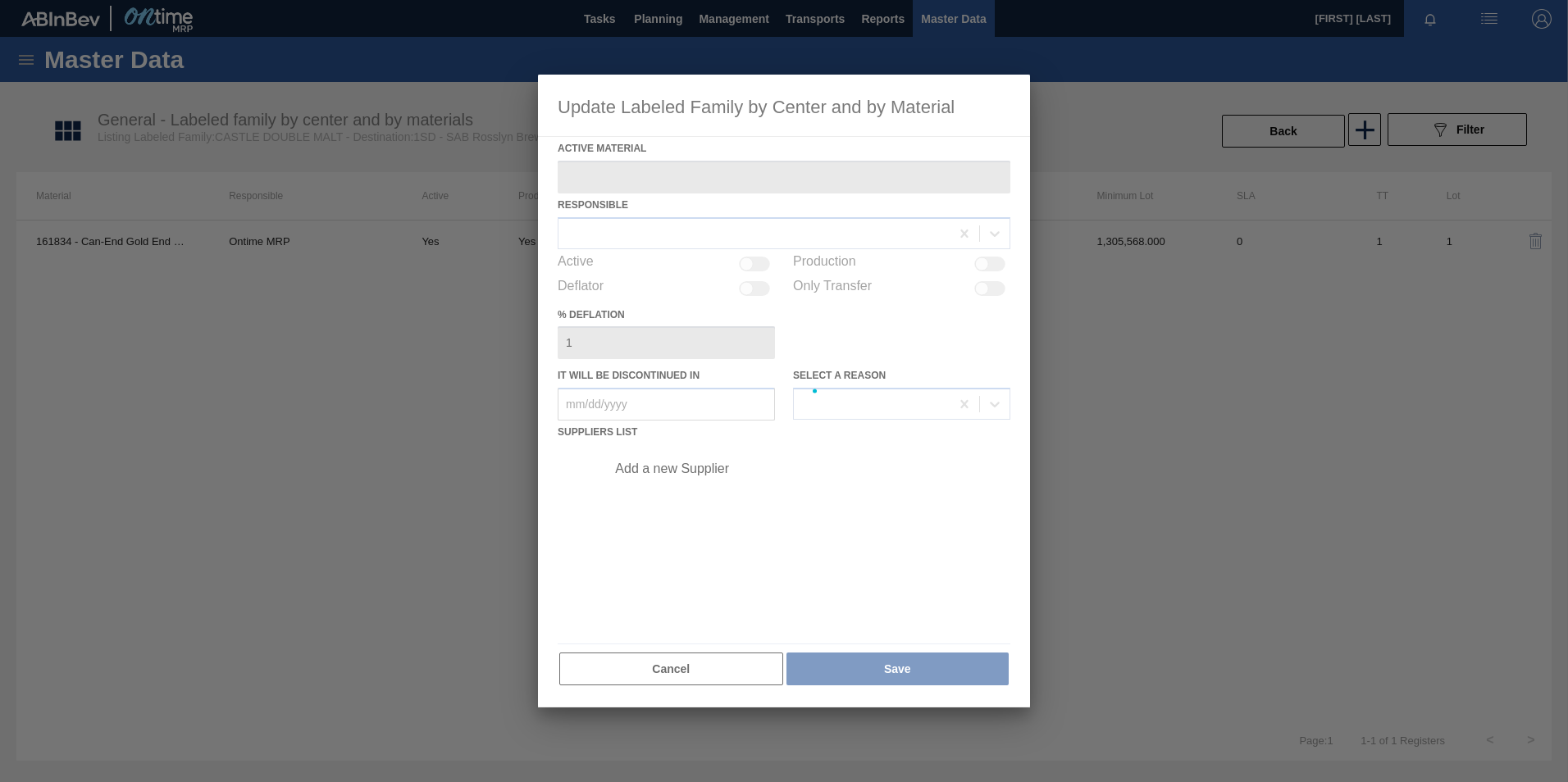 type on "161834 - Can-End Gold End Red Tab (Grownery P1)" 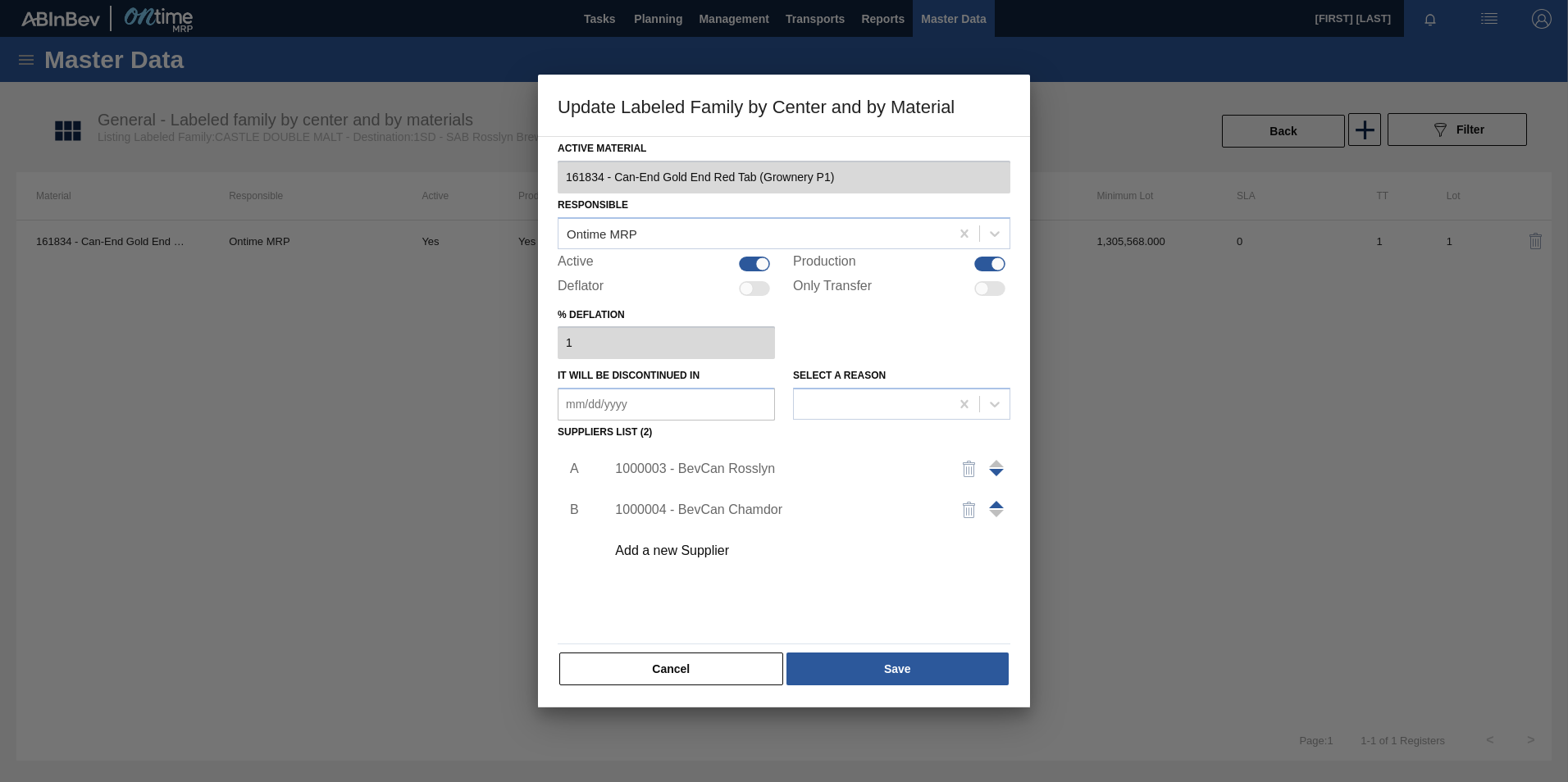 click on "1000003 - BevCan Rosslyn" at bounding box center [776, 469] 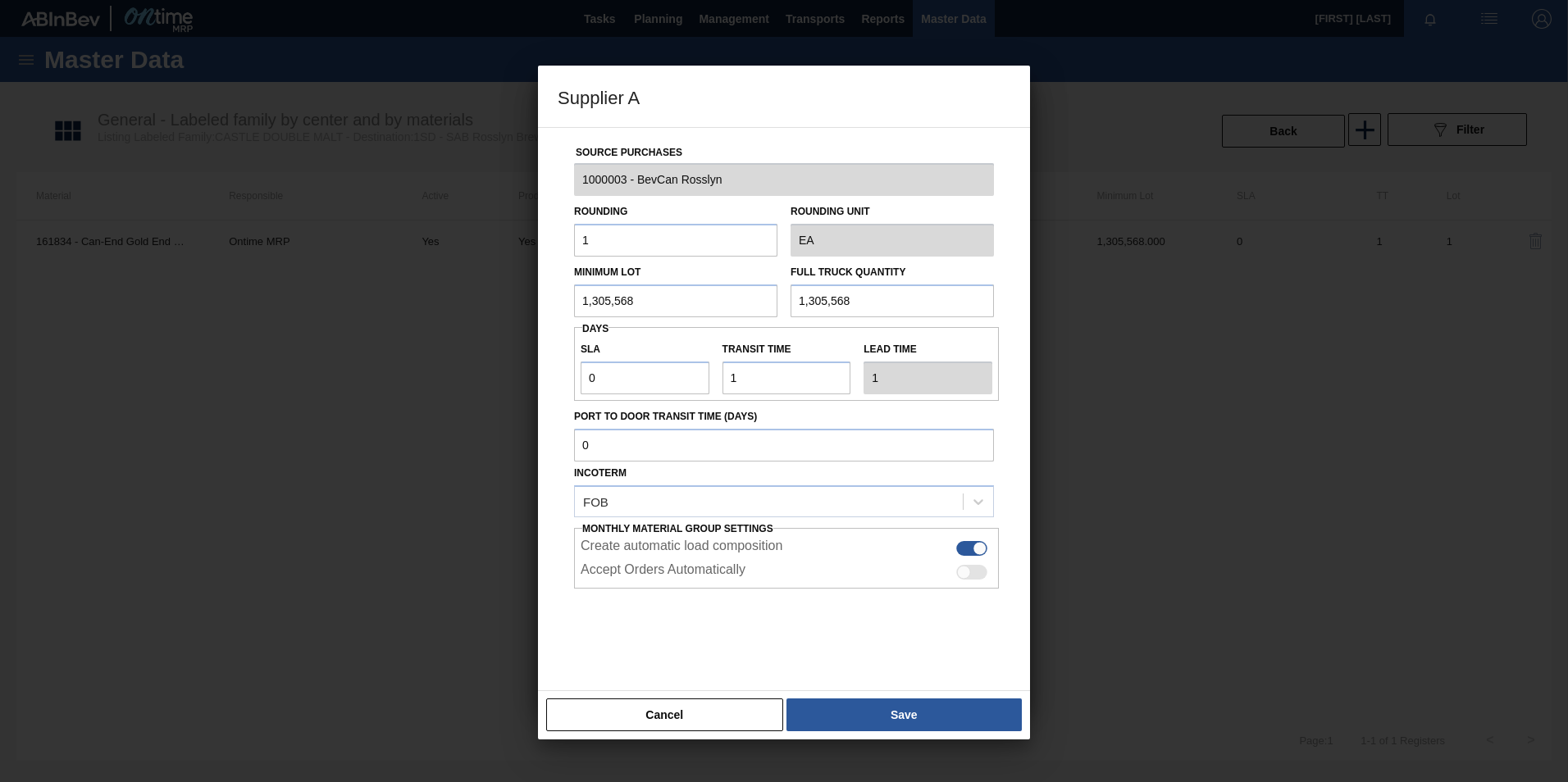 drag, startPoint x: 663, startPoint y: 307, endPoint x: 452, endPoint y: 314, distance: 211.11608 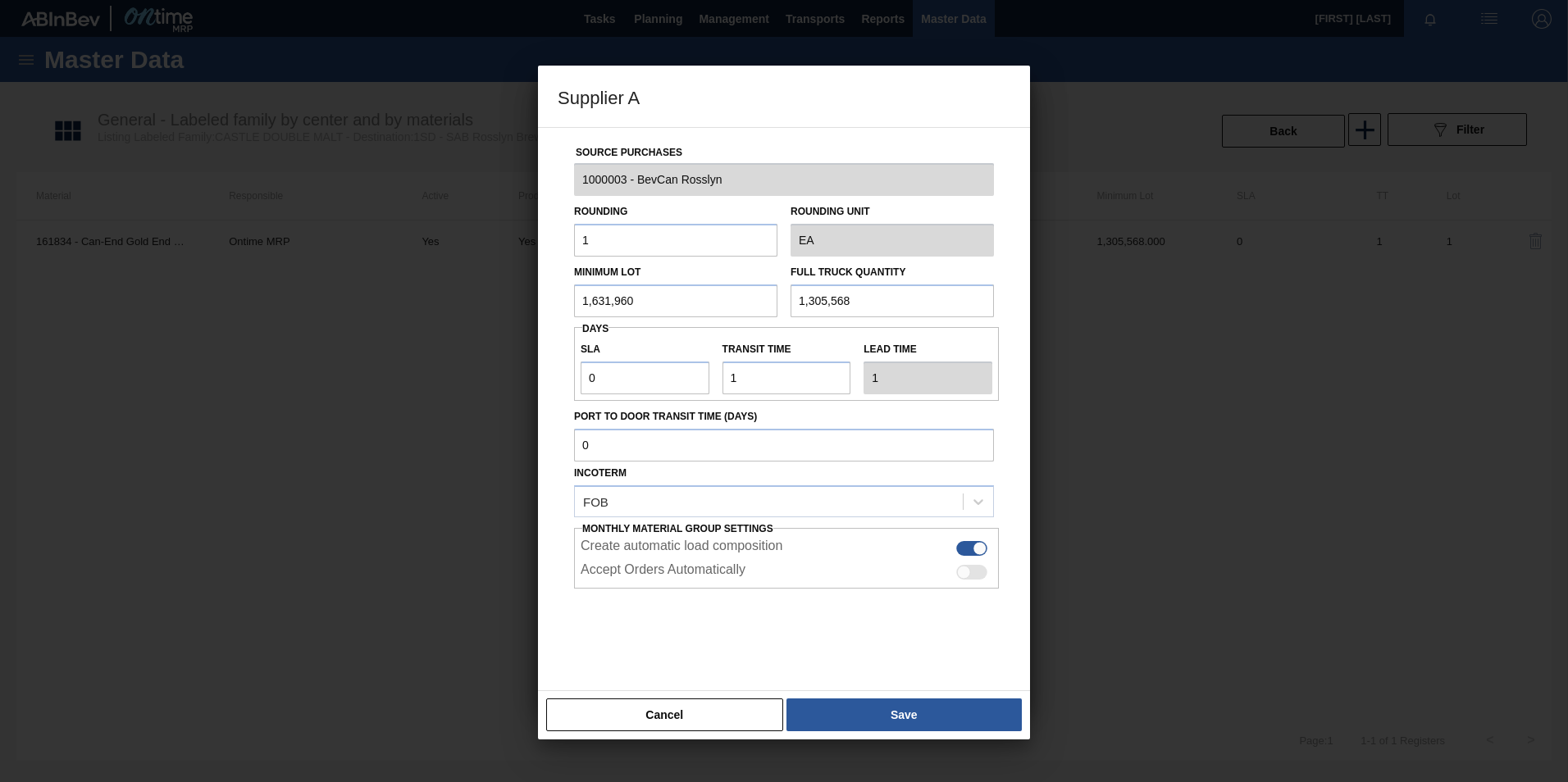 drag, startPoint x: 651, startPoint y: 294, endPoint x: 516, endPoint y: 290, distance: 135.05925 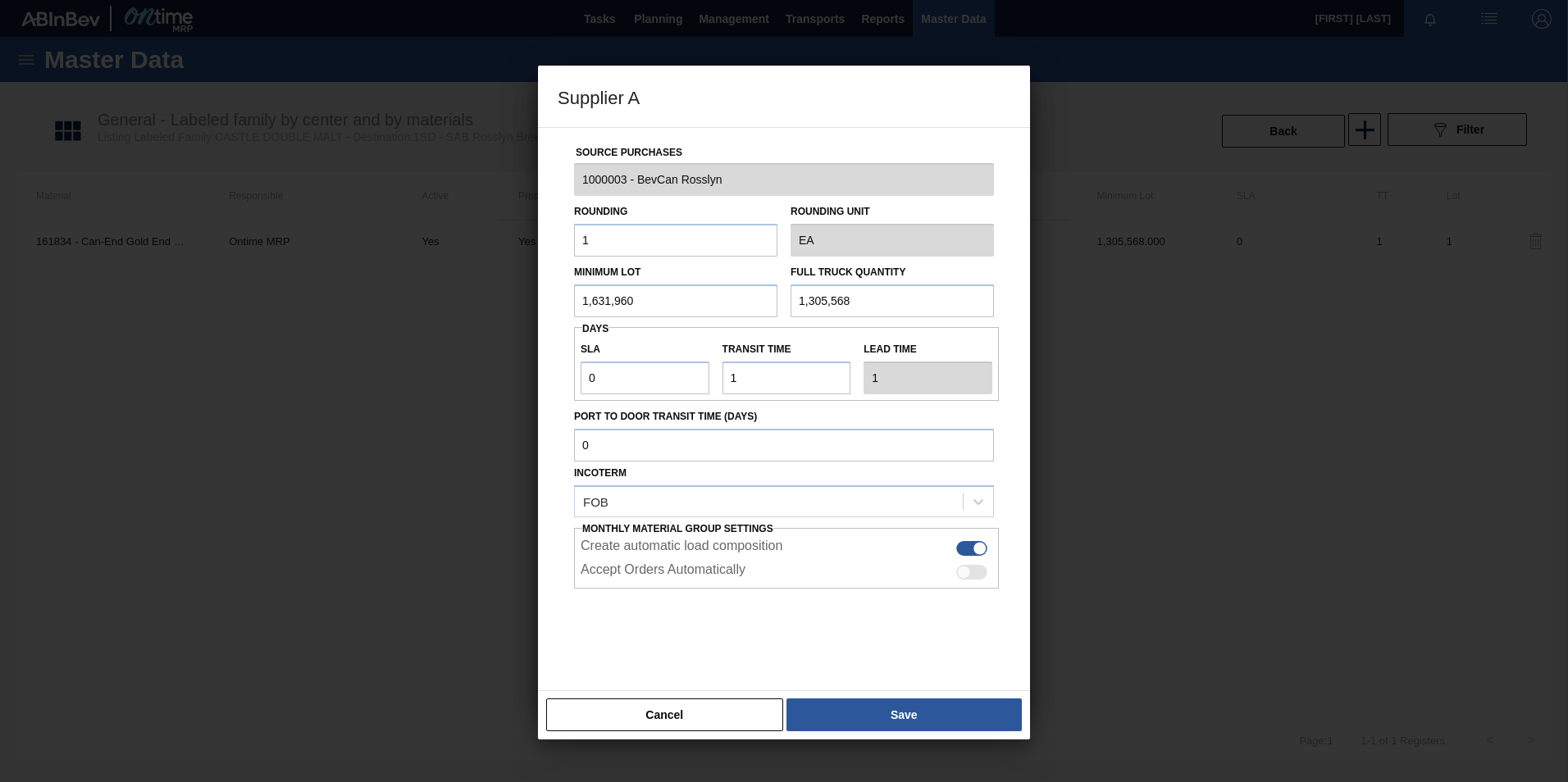 paste on "631,960" 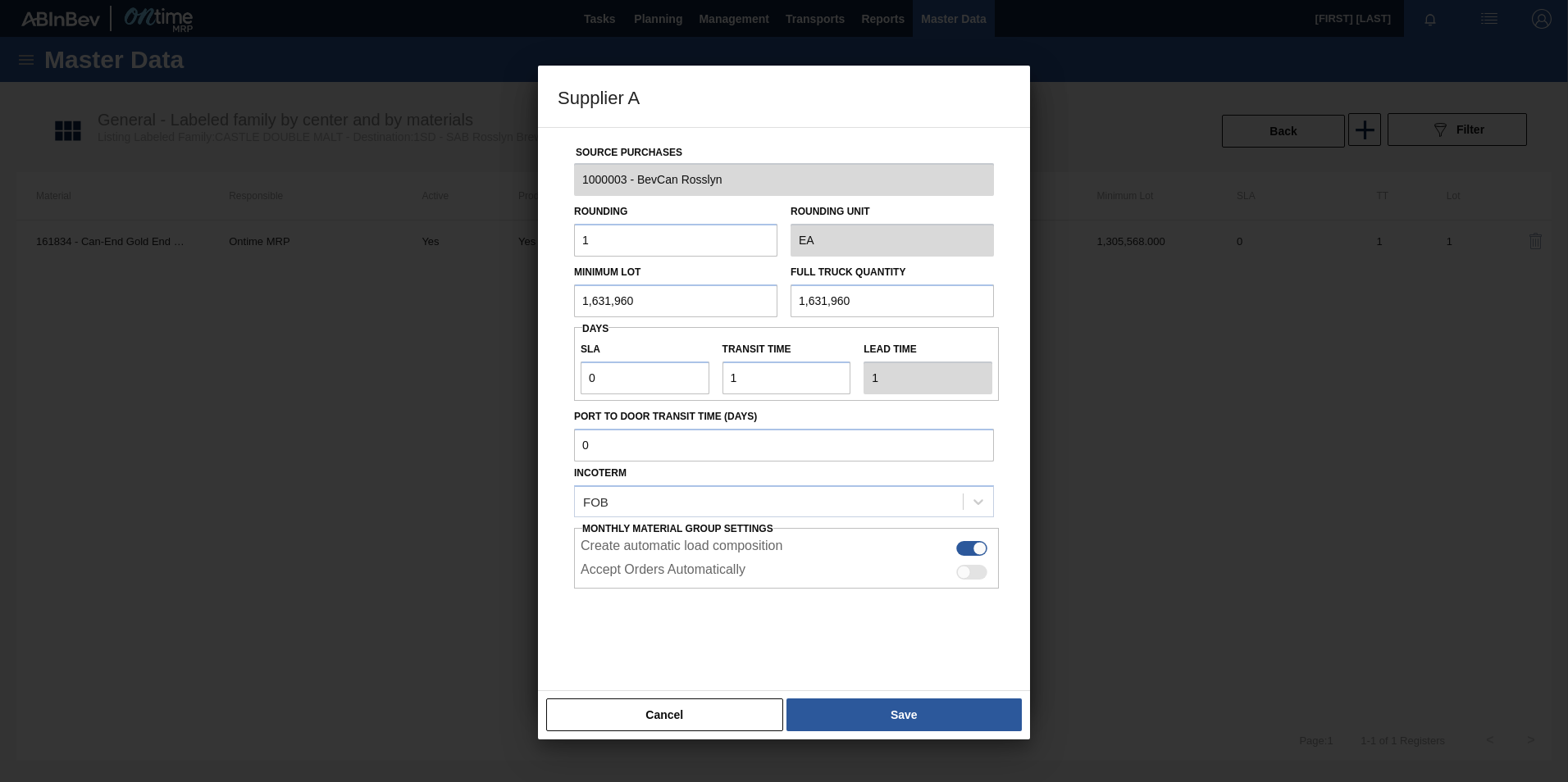 type on "1,631,960" 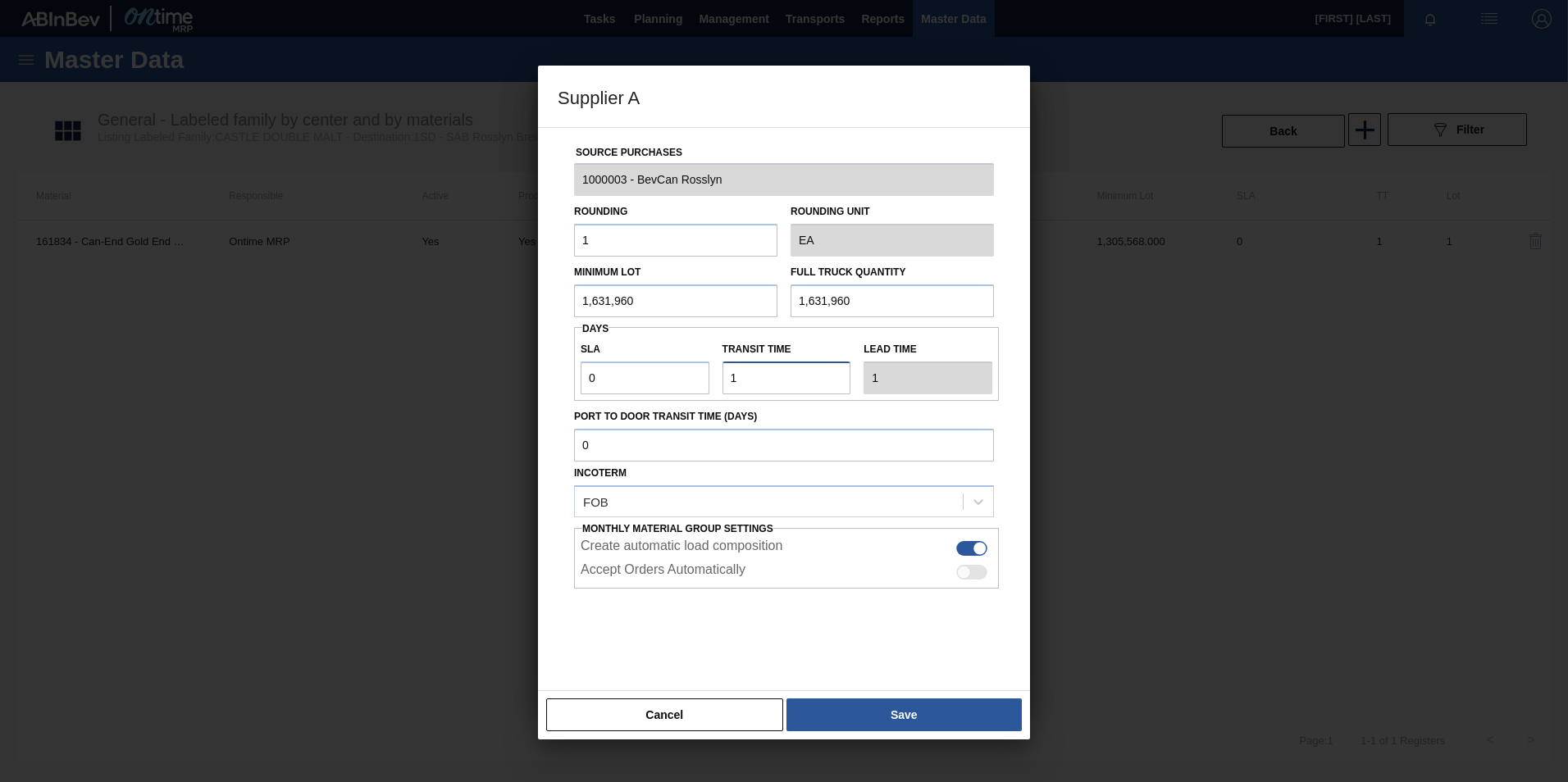 drag, startPoint x: 740, startPoint y: 374, endPoint x: 664, endPoint y: 369, distance: 76.1643 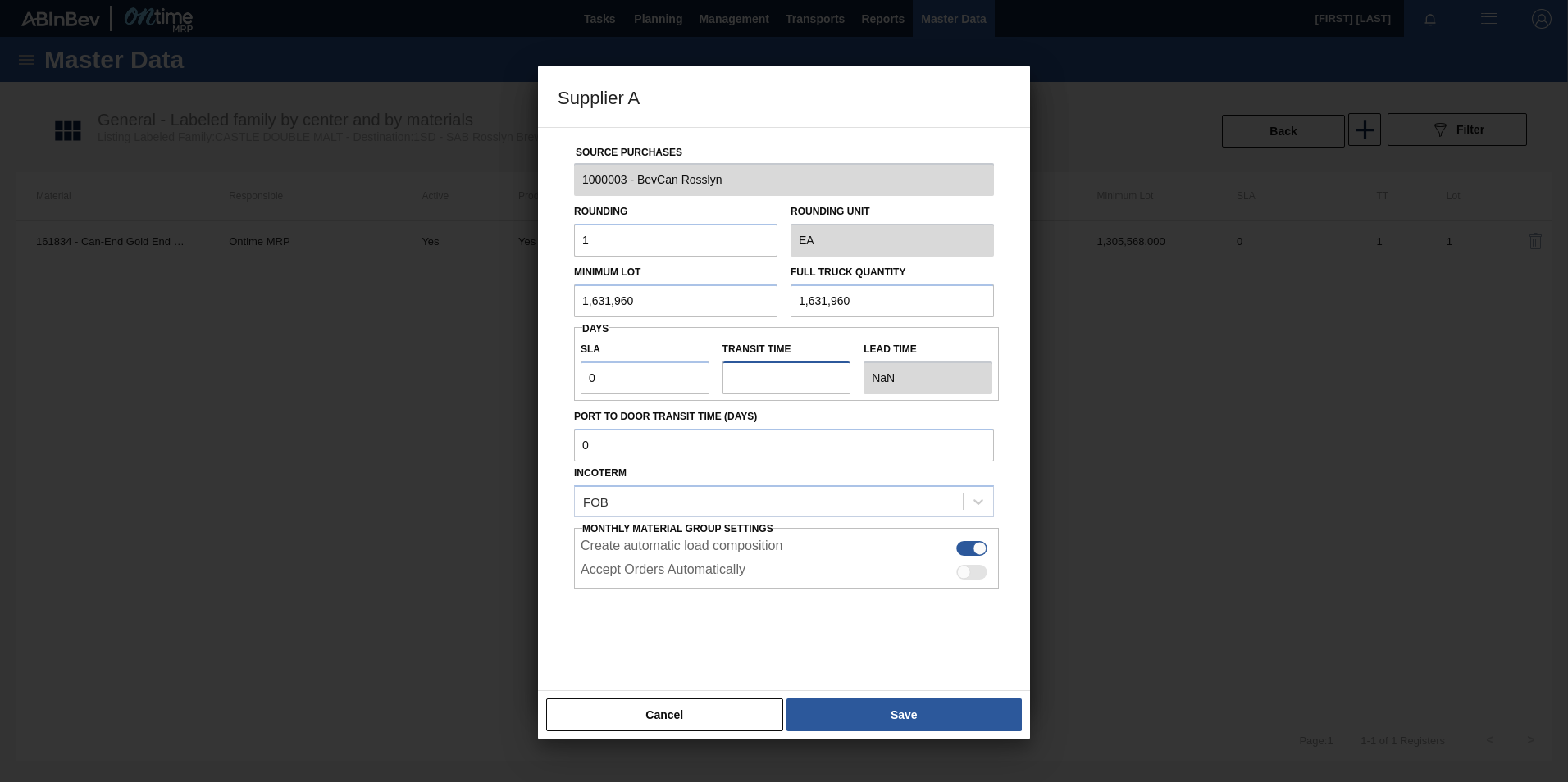type 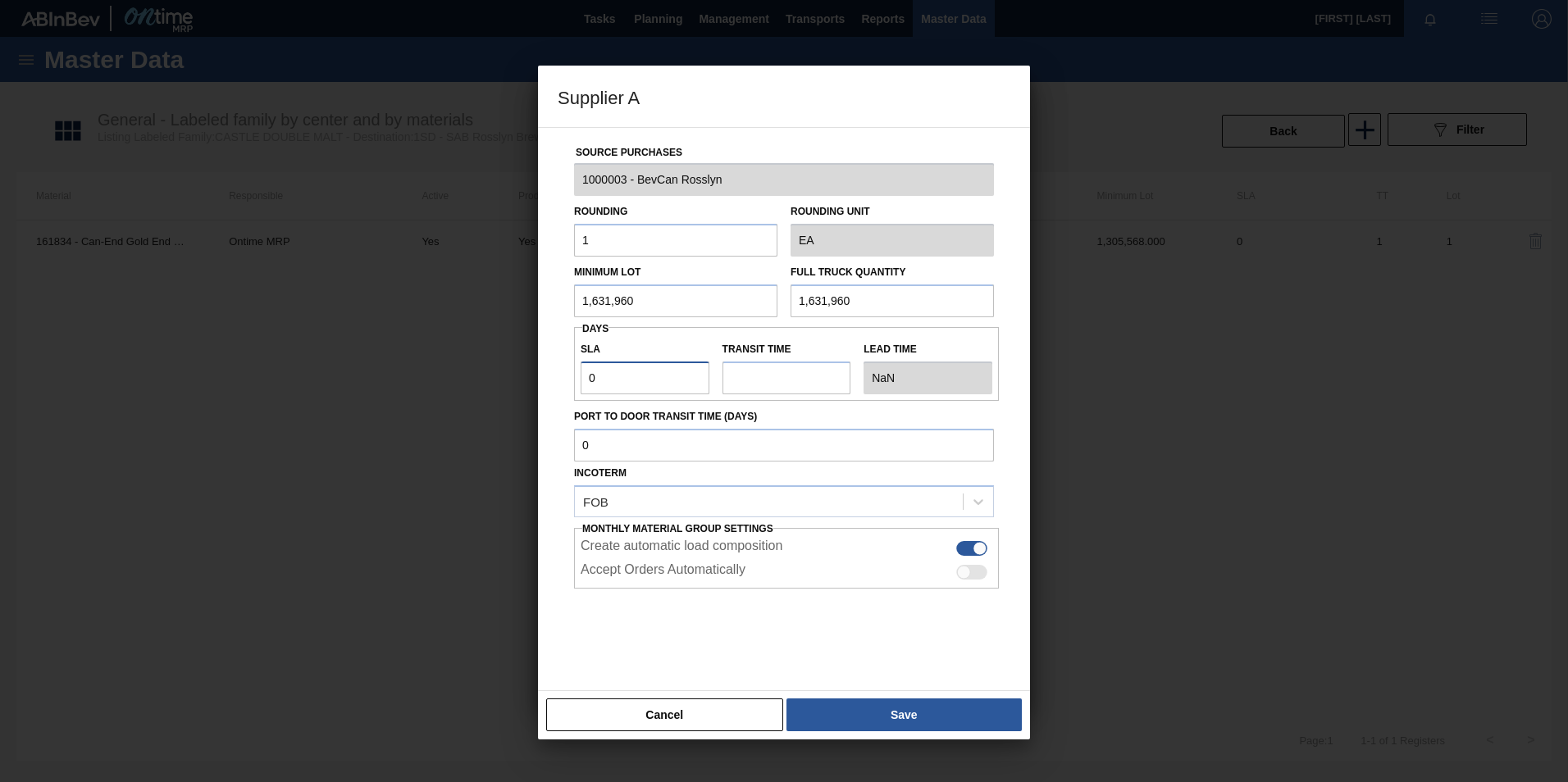 click on "Source Purchases 1000003 - BevCan Rosslyn Rounding 1 Rounding Unit EA Minimum Lot 1,631,960 Full Truck Quantity 1,631,960   Days     SLA 0 Transit time Lead time NaN Port to Door Transit Time (days) Incoterm FOB Monthly Material Group Settings Create automatic load composition Accept Orders Automatically" at bounding box center (784, 409) 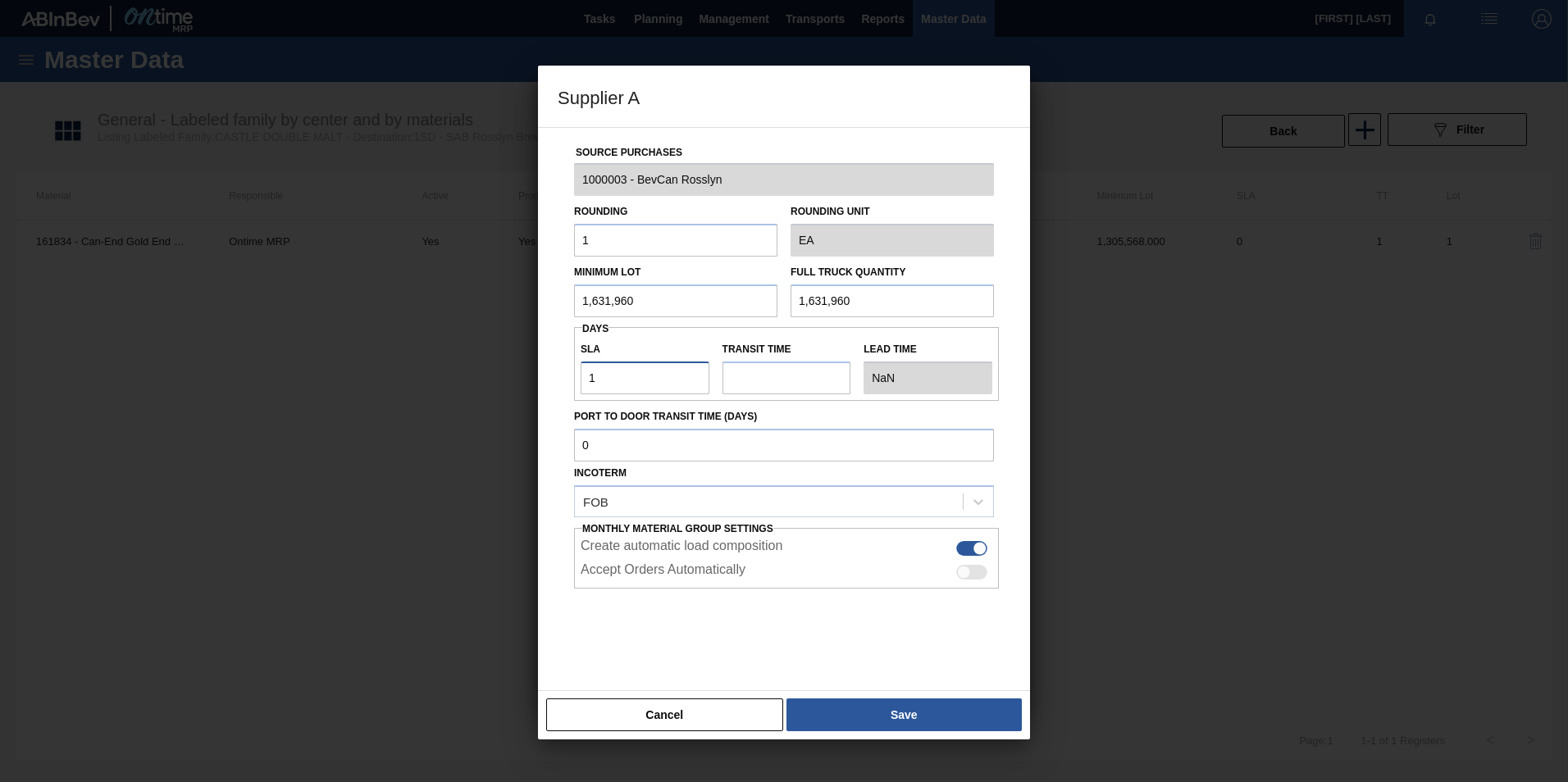type on "1" 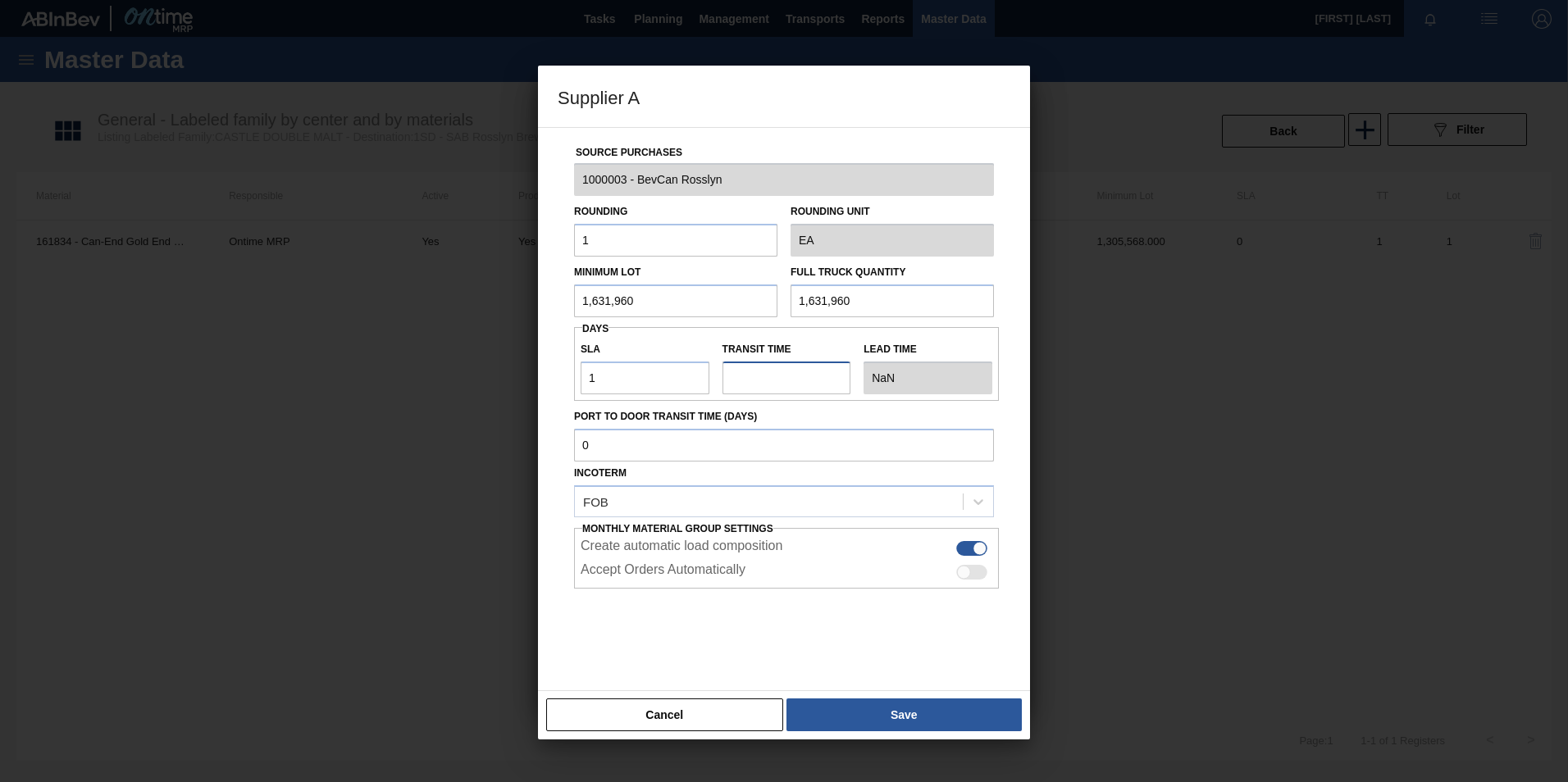drag, startPoint x: 742, startPoint y: 383, endPoint x: 734, endPoint y: 384, distance: 8.062258 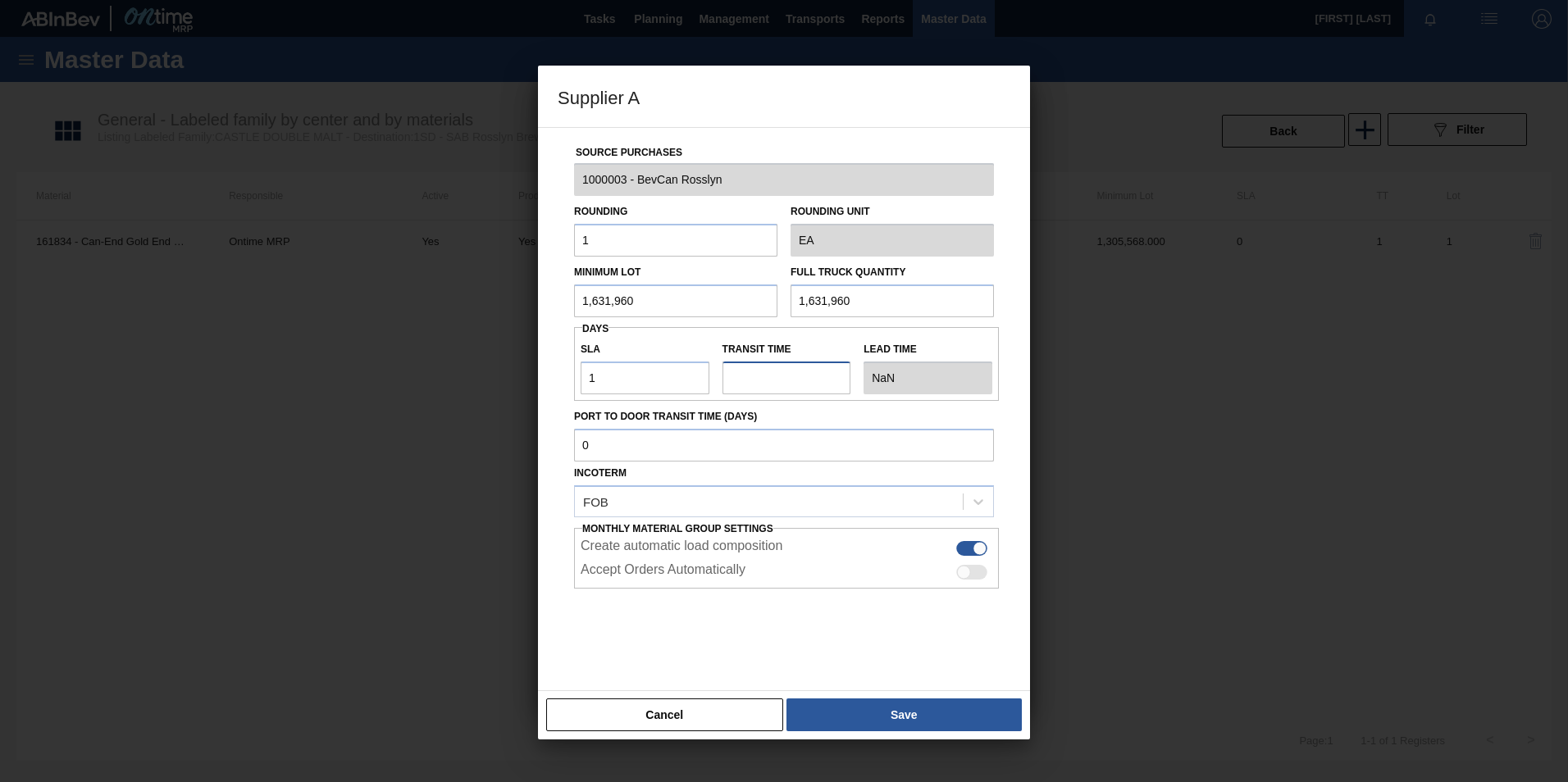 click on "Transit time" at bounding box center (786, 378) 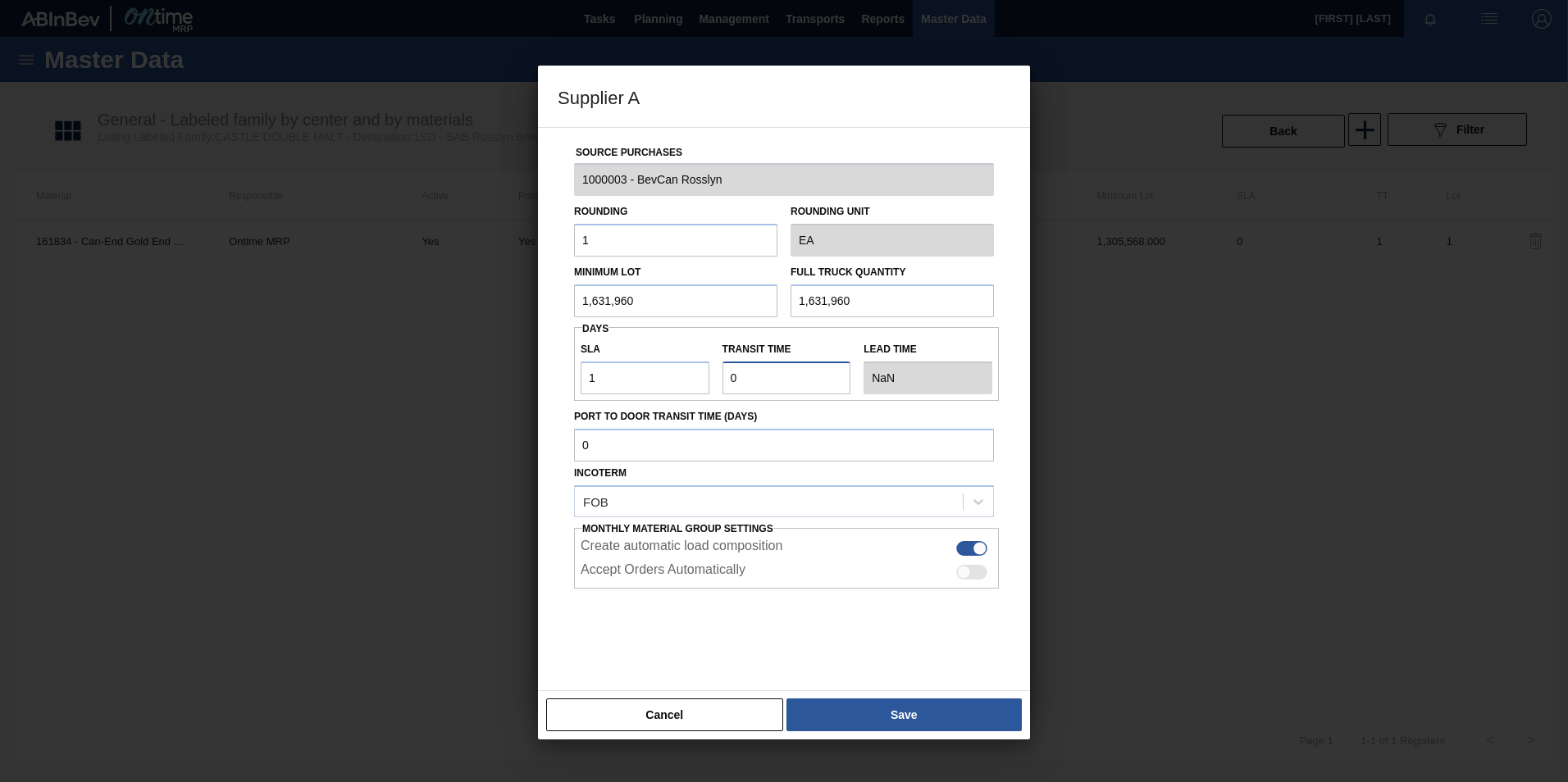 type on "1" 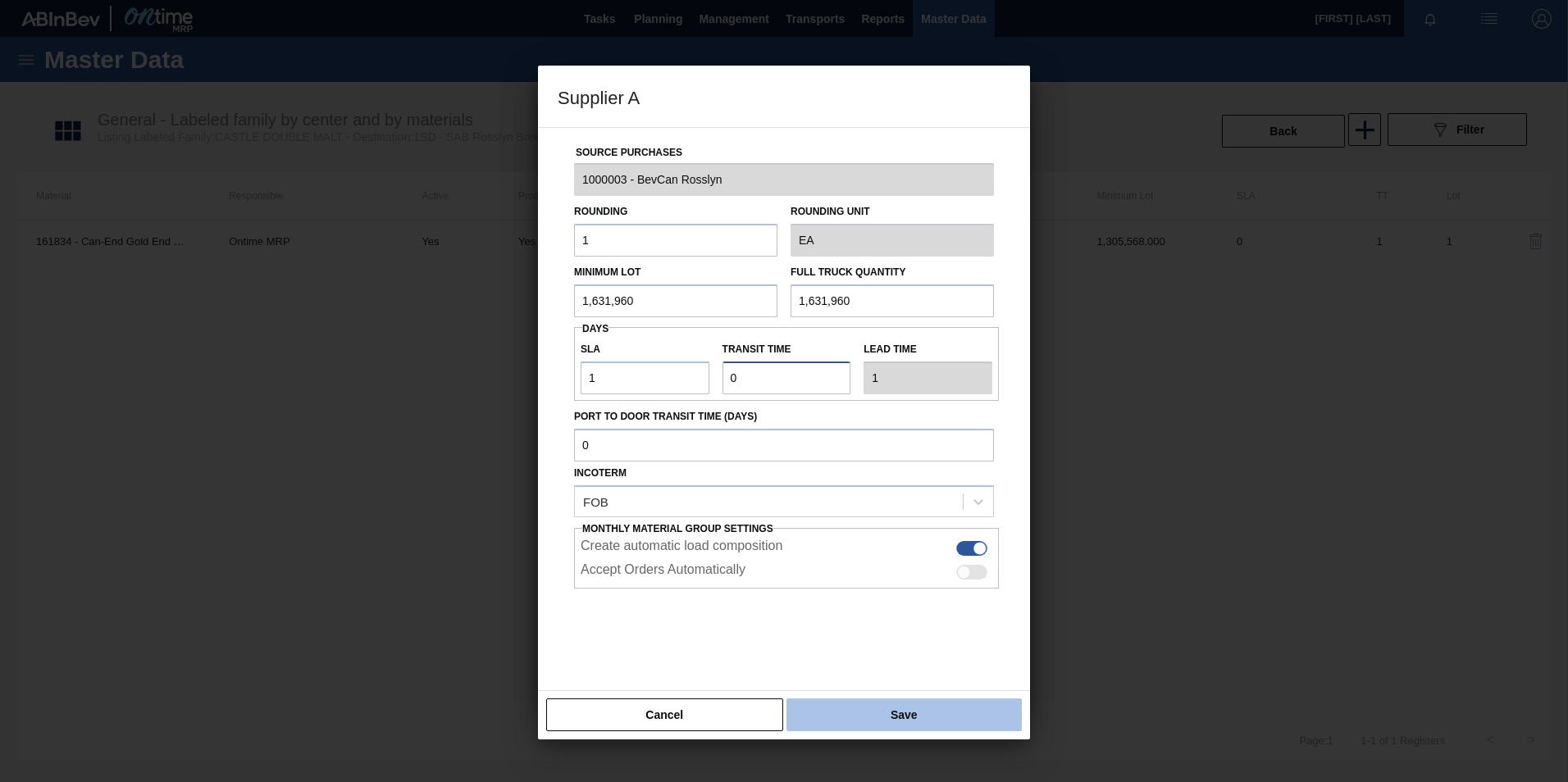 type on "0" 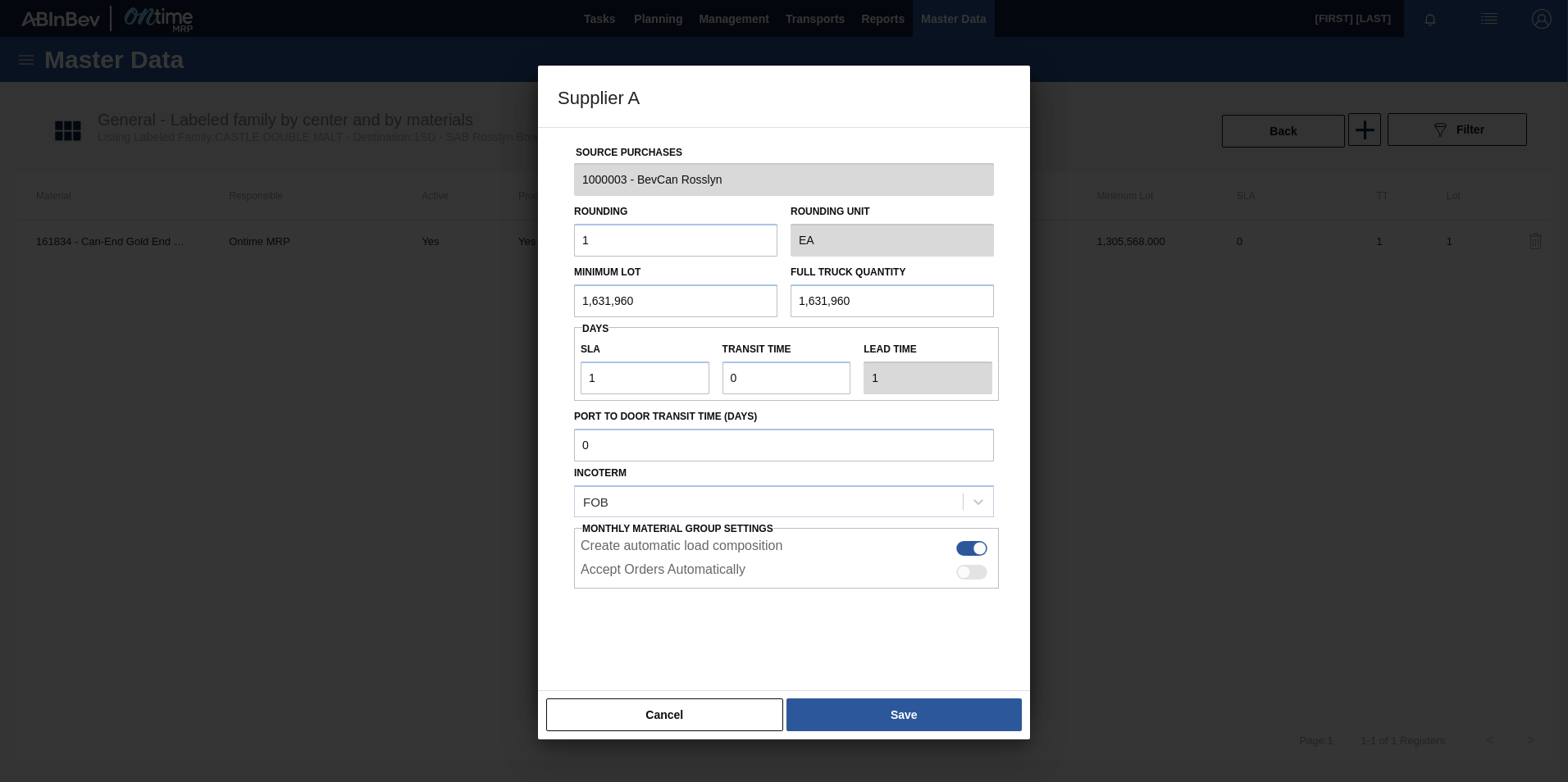 click on "Save" at bounding box center (904, 715) 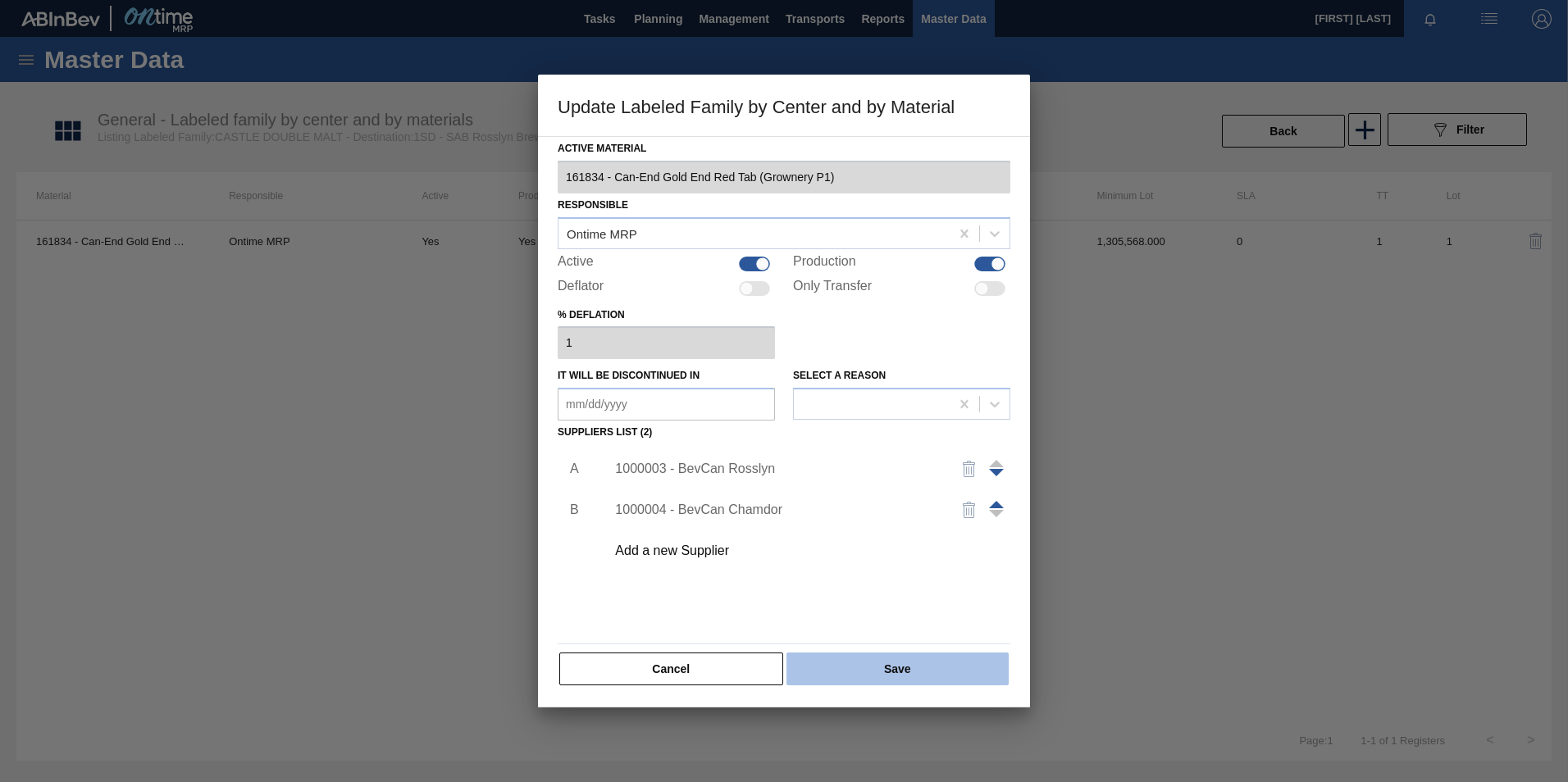 click on "Save" at bounding box center (897, 669) 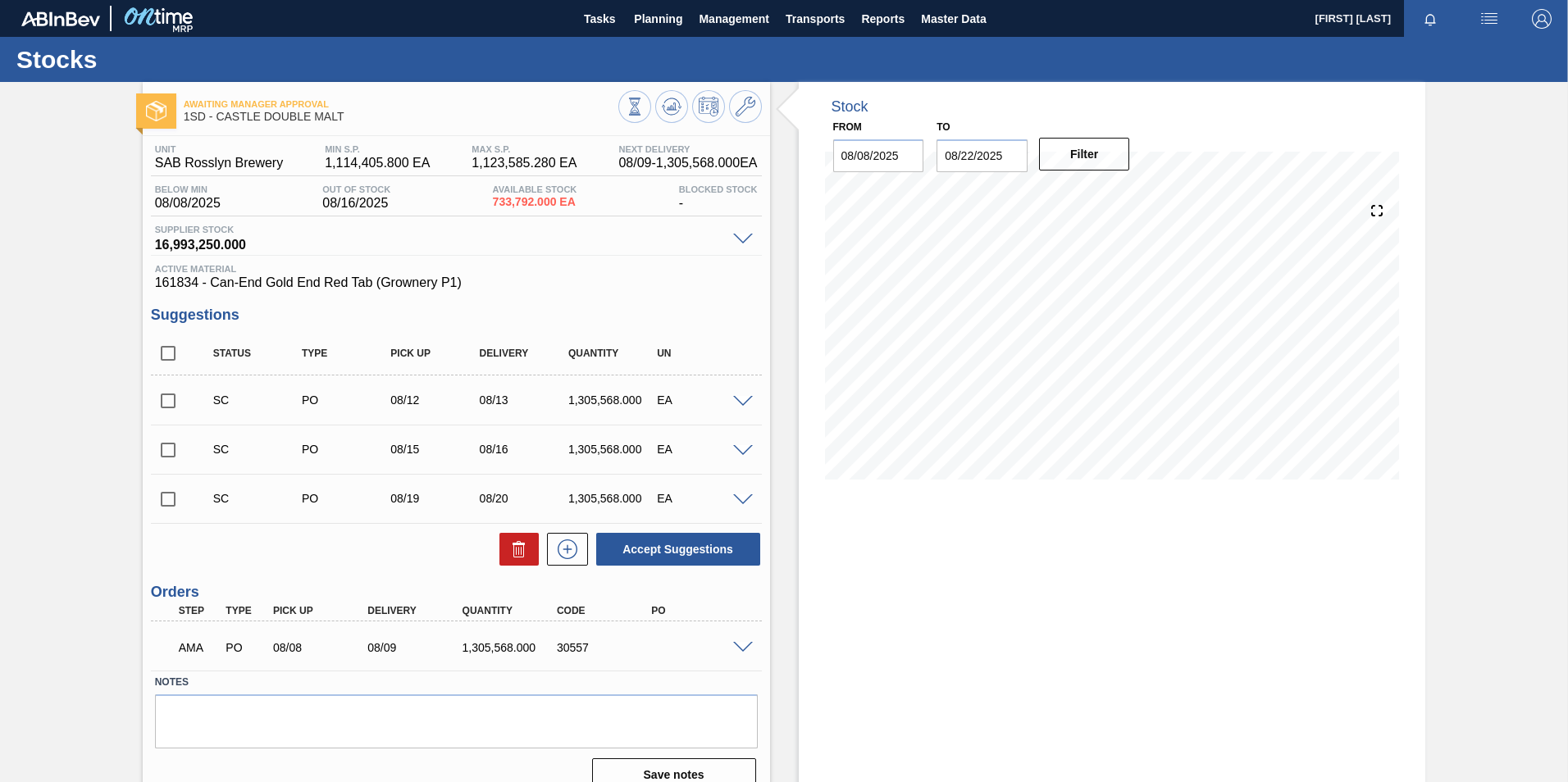 click 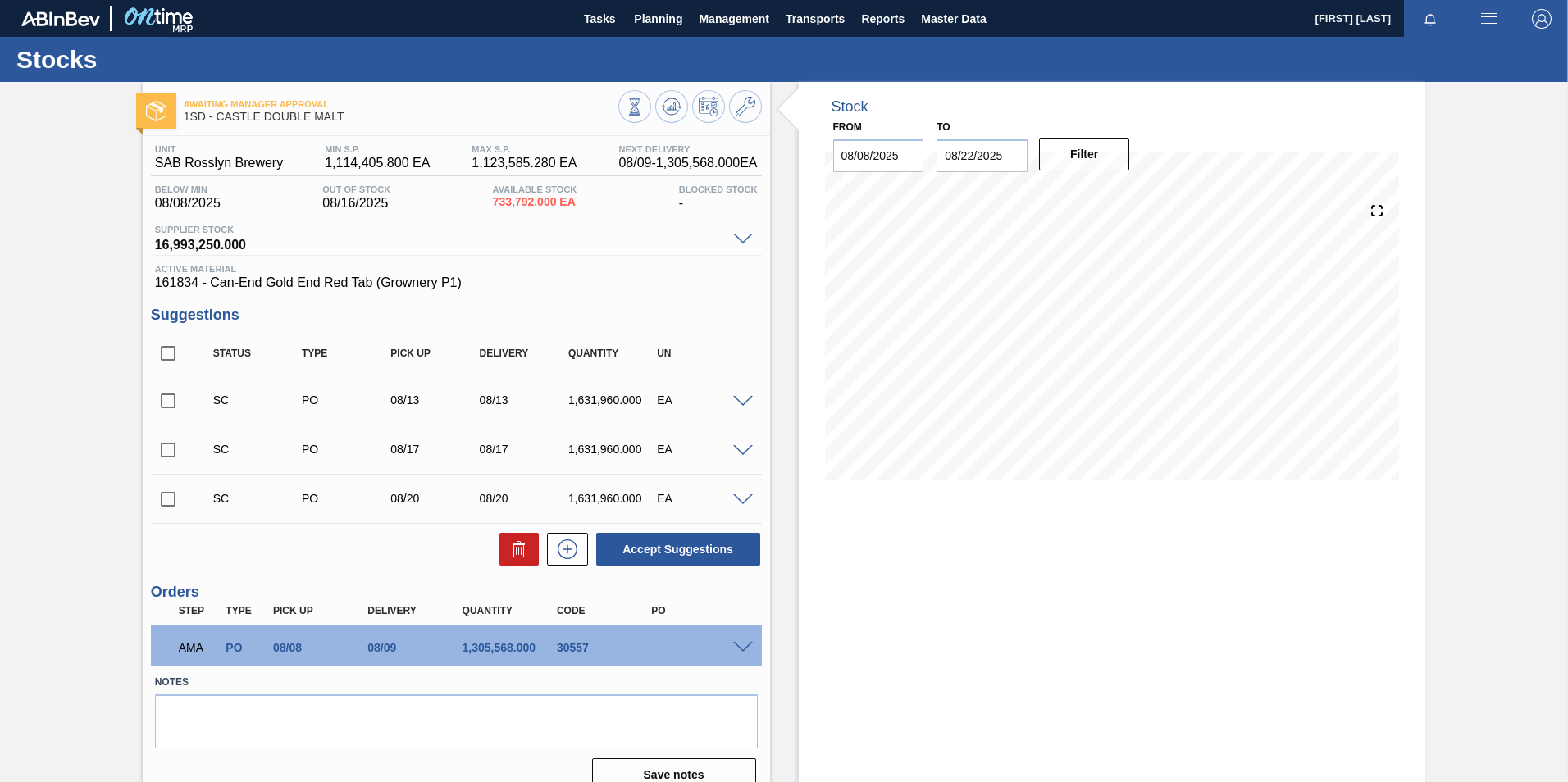 click at bounding box center [690, 108] 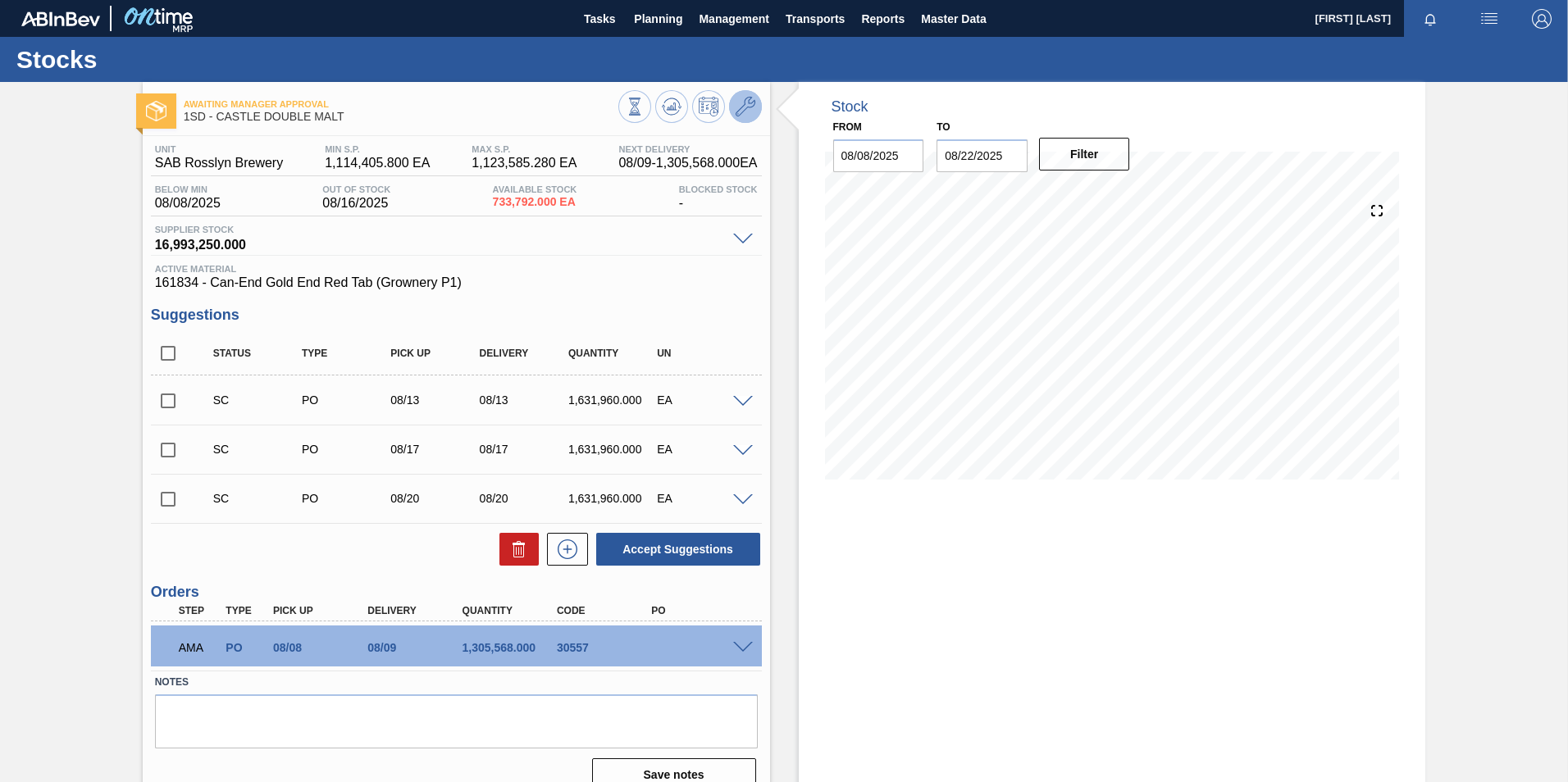 click 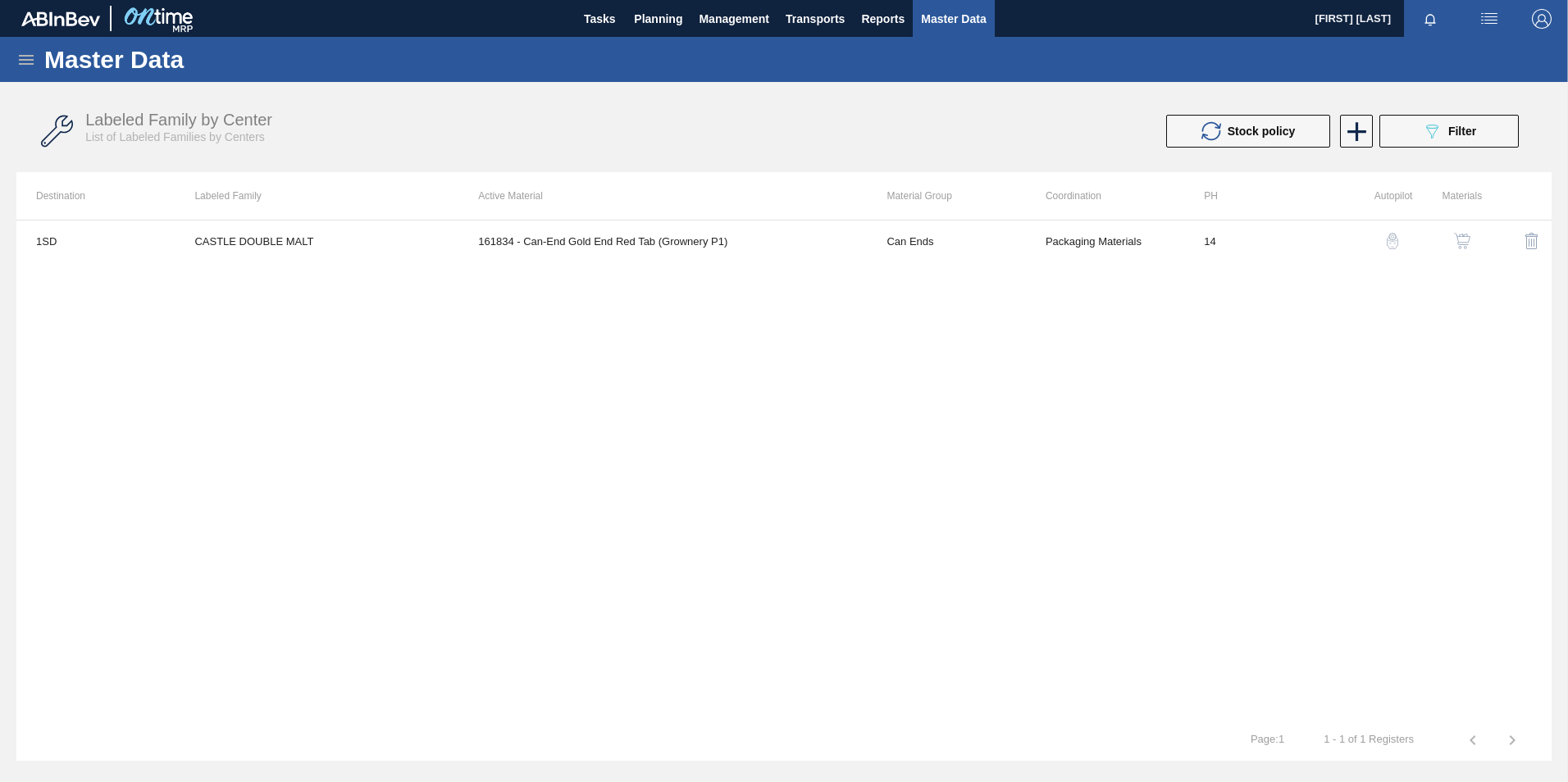 click at bounding box center (1462, 241) 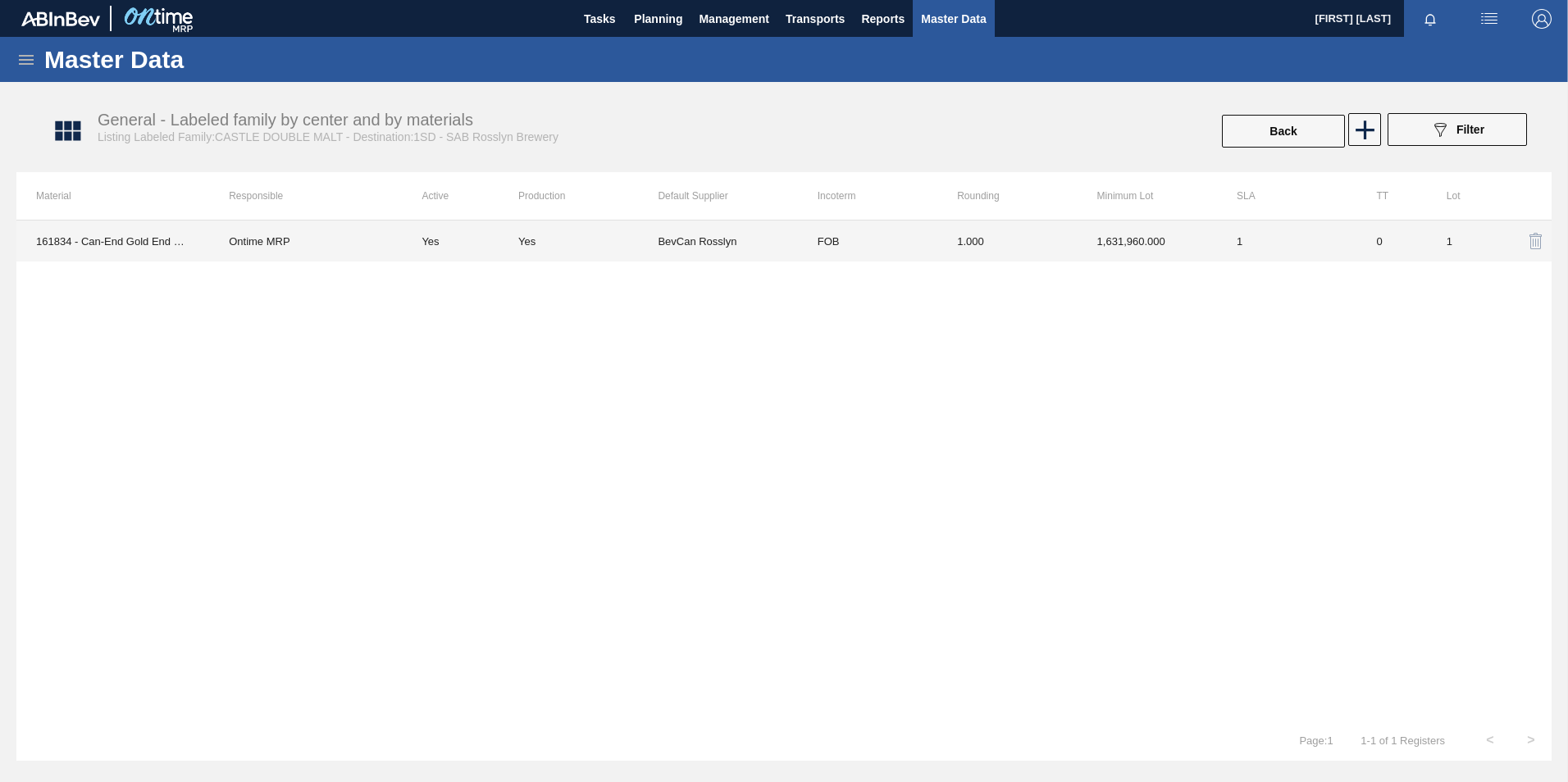 click on "FOB" at bounding box center [868, 241] 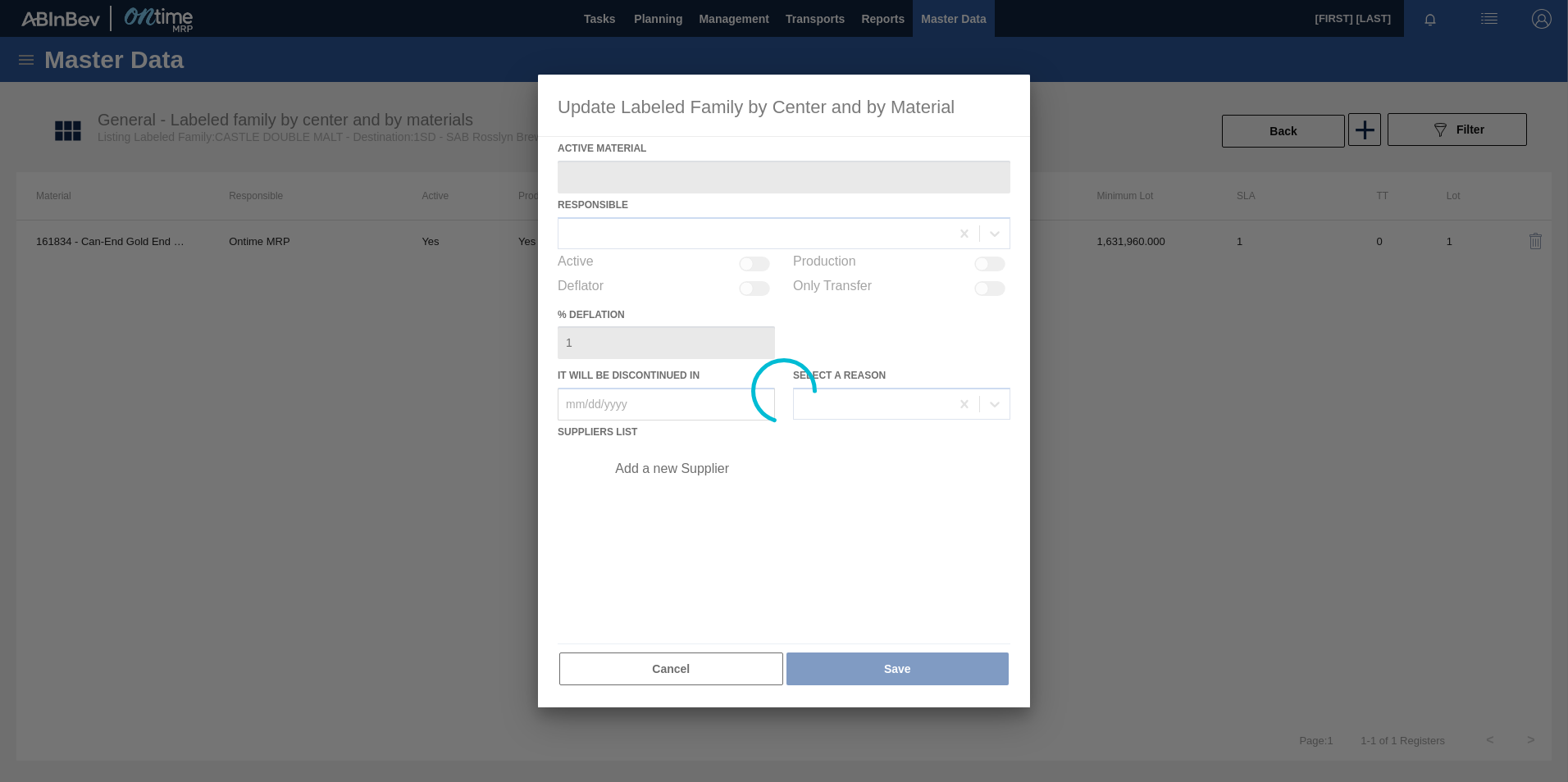 type on "161834 - Can-End Gold End Red Tab (Grownery P1)" 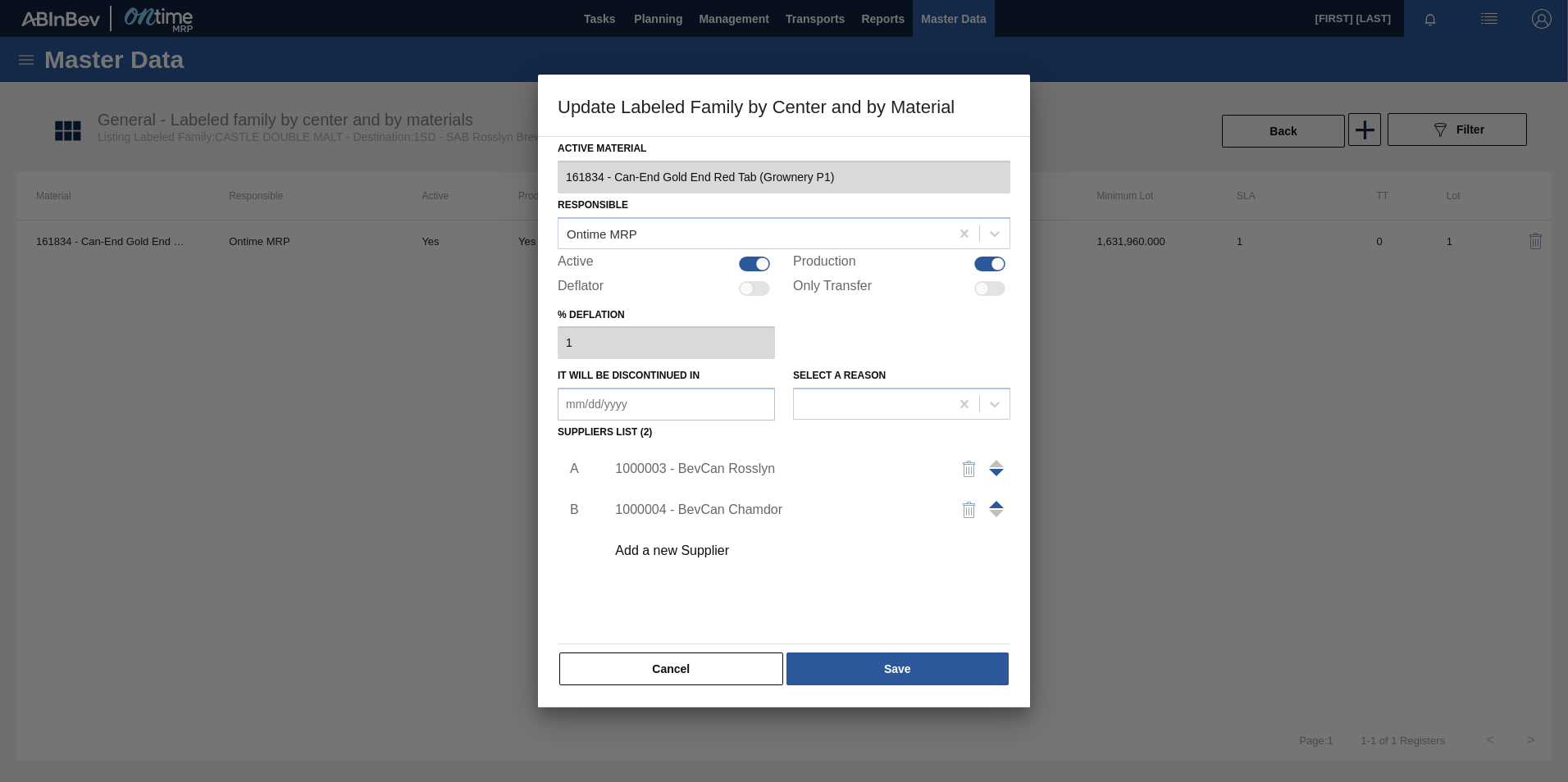 click on "1000003 - BevCan Rosslyn" at bounding box center [776, 469] 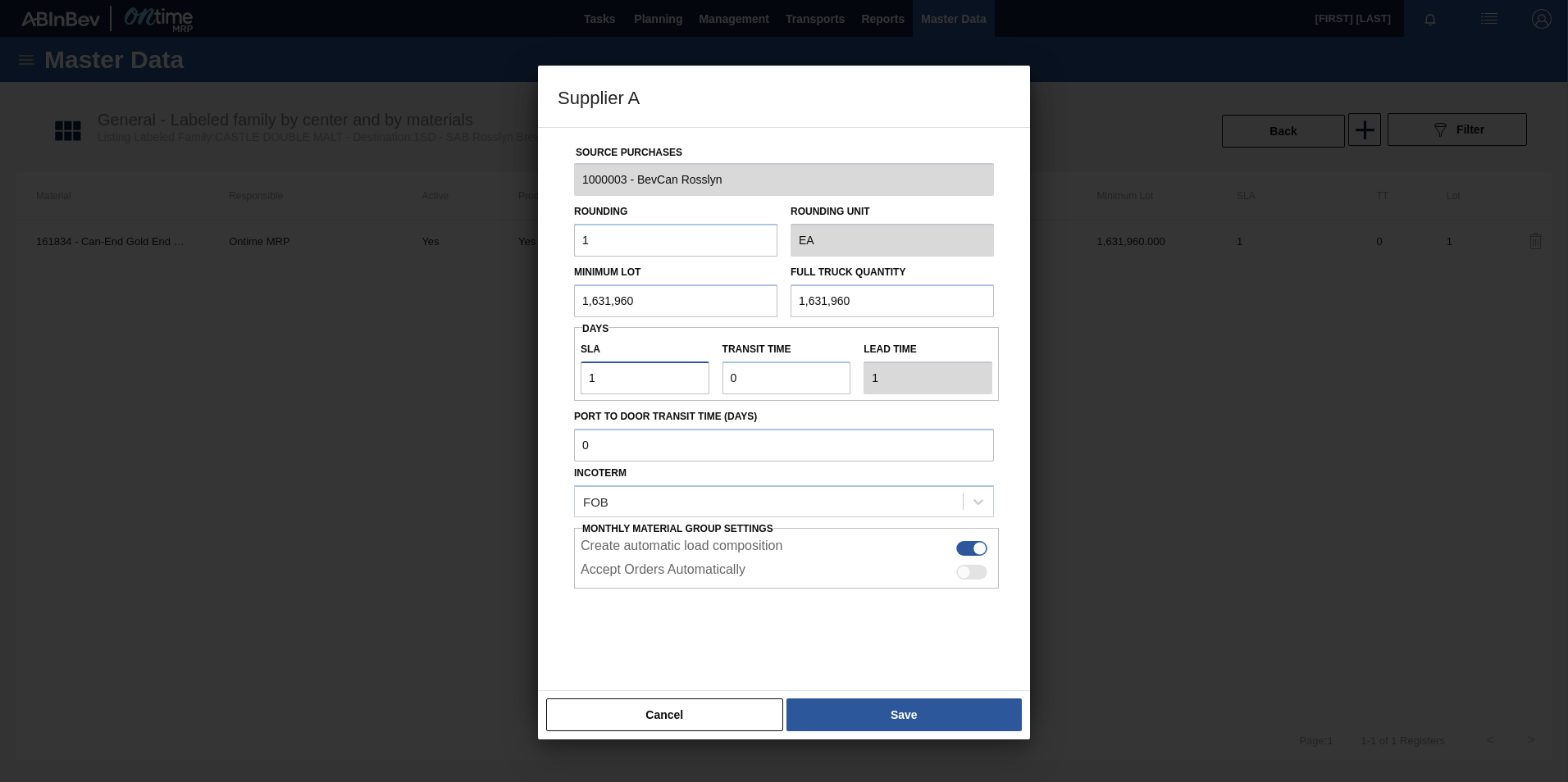 drag, startPoint x: 610, startPoint y: 379, endPoint x: 135, endPoint y: 441, distance: 479.0292 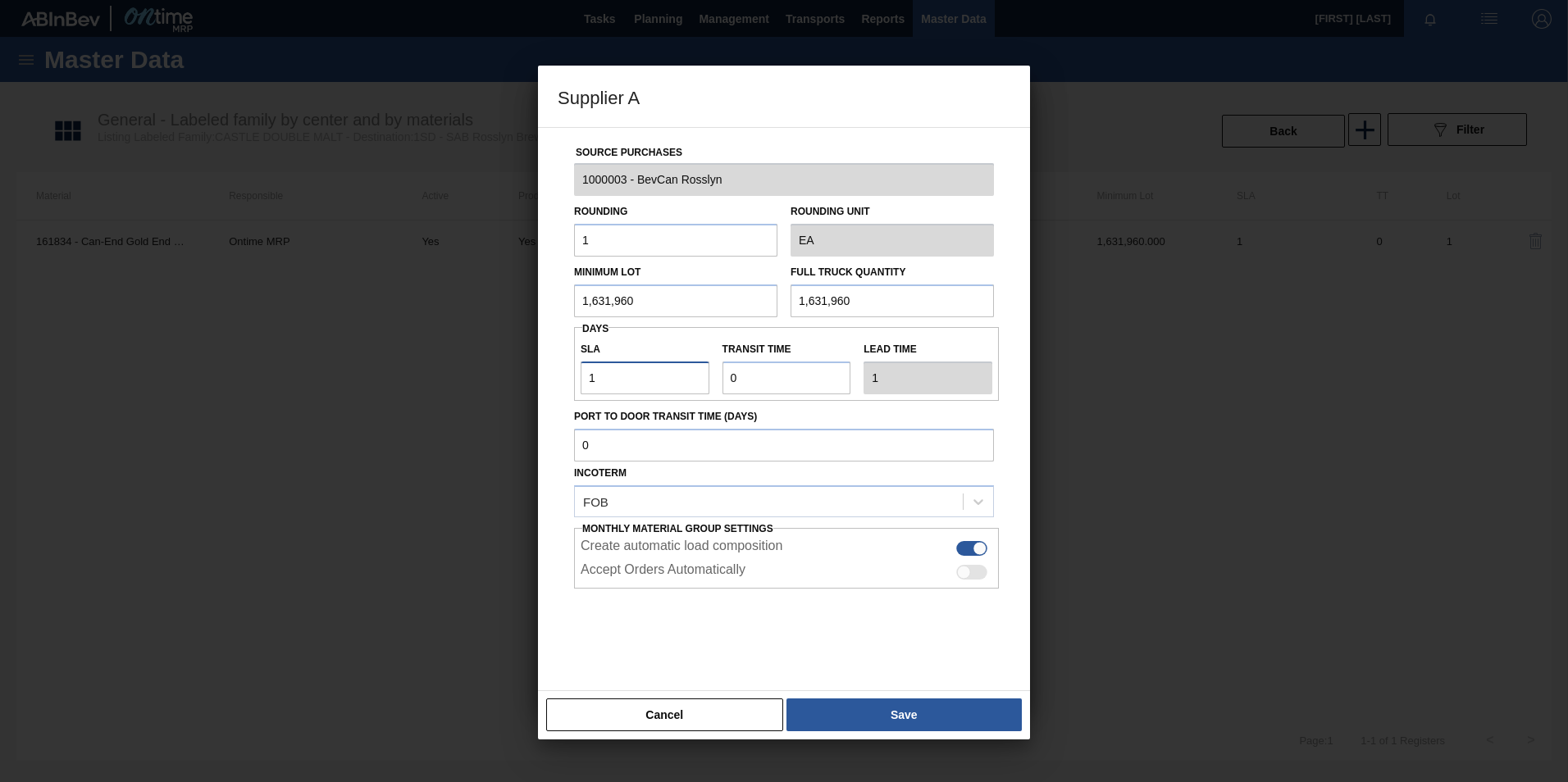 click on "Supplier A Source Purchases 1000003 - BevCan Rosslyn Rounding 1 Rounding Unit EA Minimum Lot 1,631,960 Full Truck Quantity 1,631,960   Days     SLA 1 Transit time Lead time 1 Port to Door Transit Time (days) Incoterm FOB Monthly Material Group Settings Create automatic load composition Accept Orders Automatically Cancel Save" at bounding box center (784, 391) 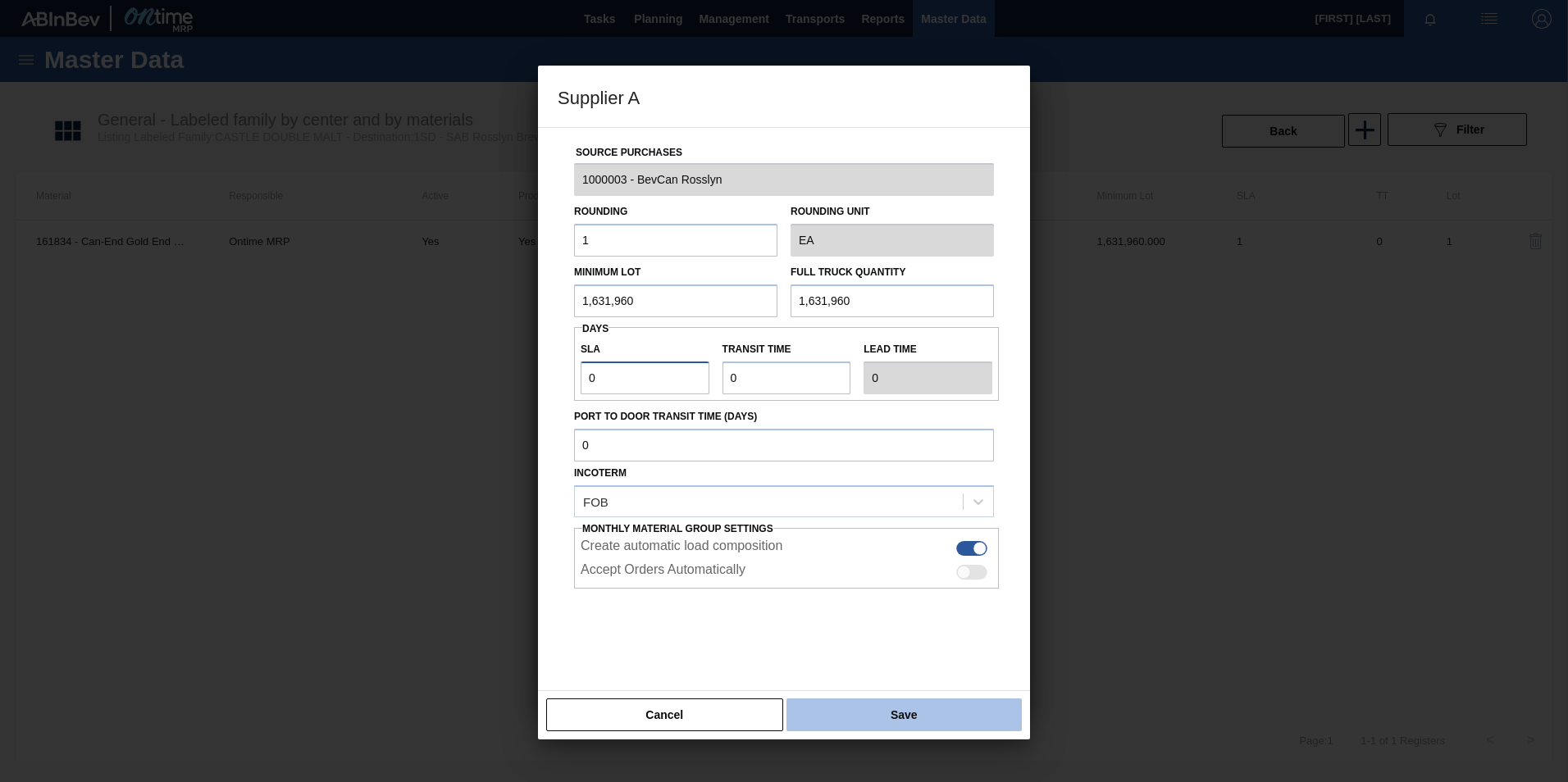 type on "0" 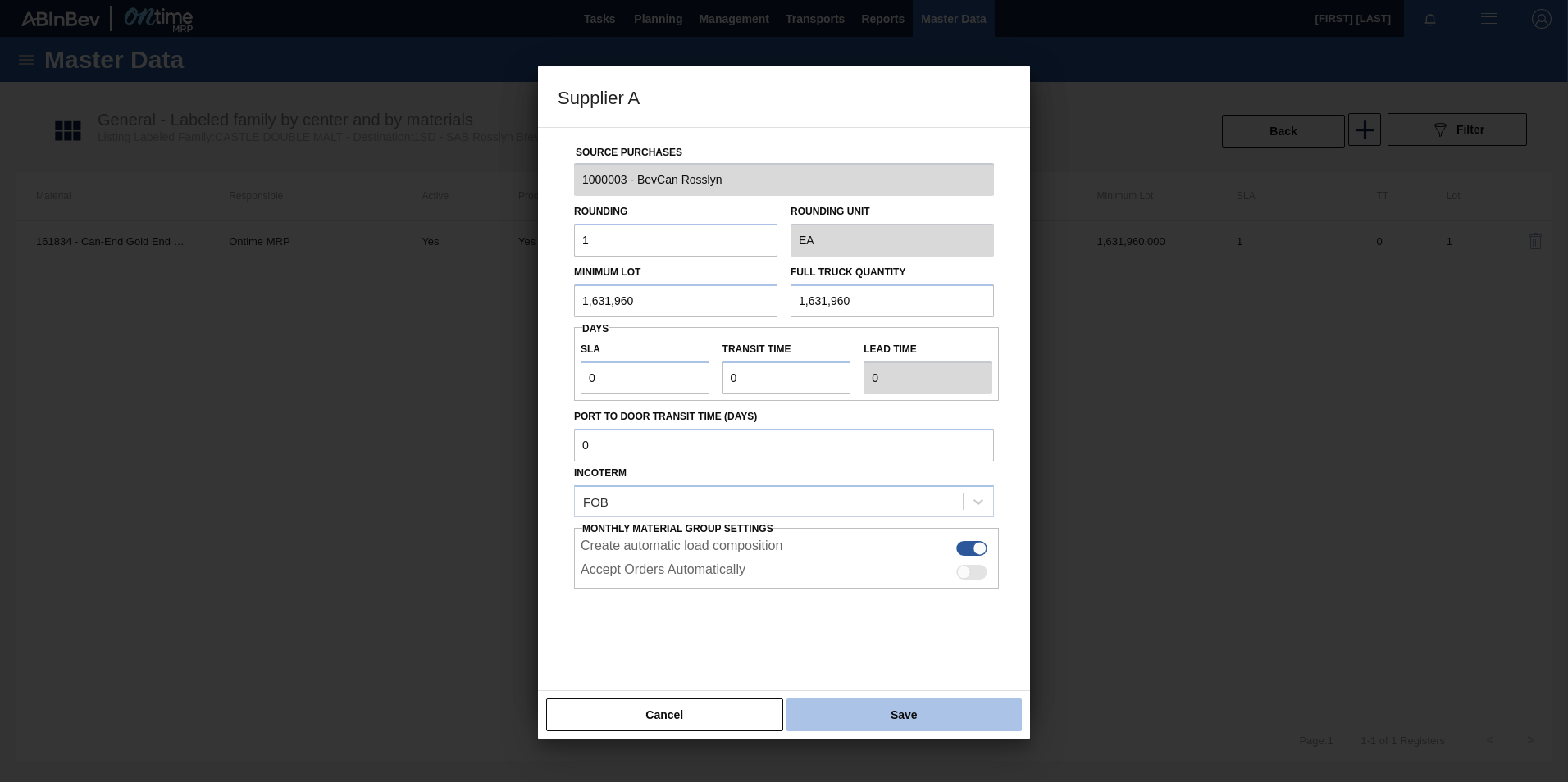 click on "Save" at bounding box center (904, 715) 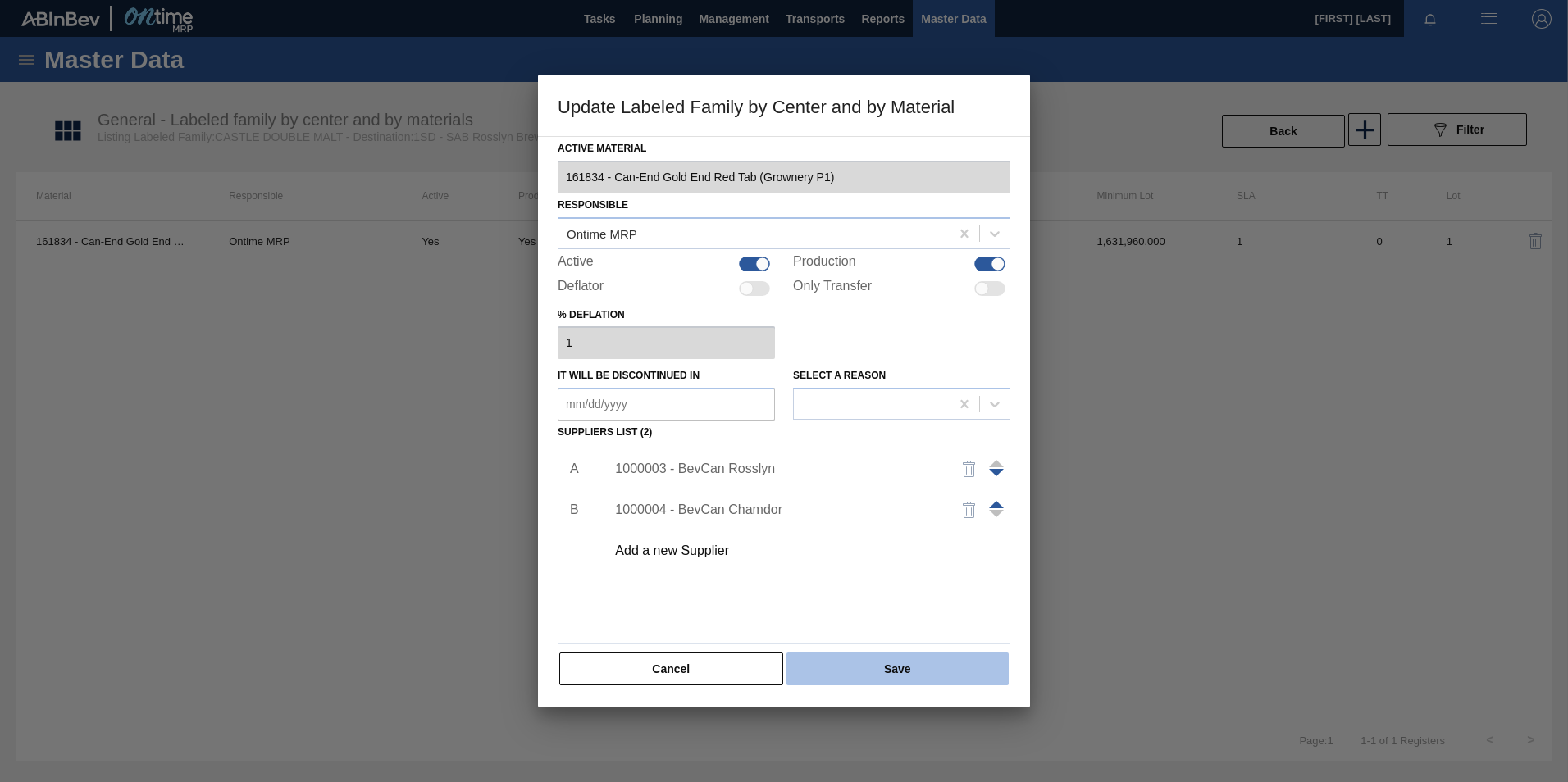 click on "Save" at bounding box center (897, 669) 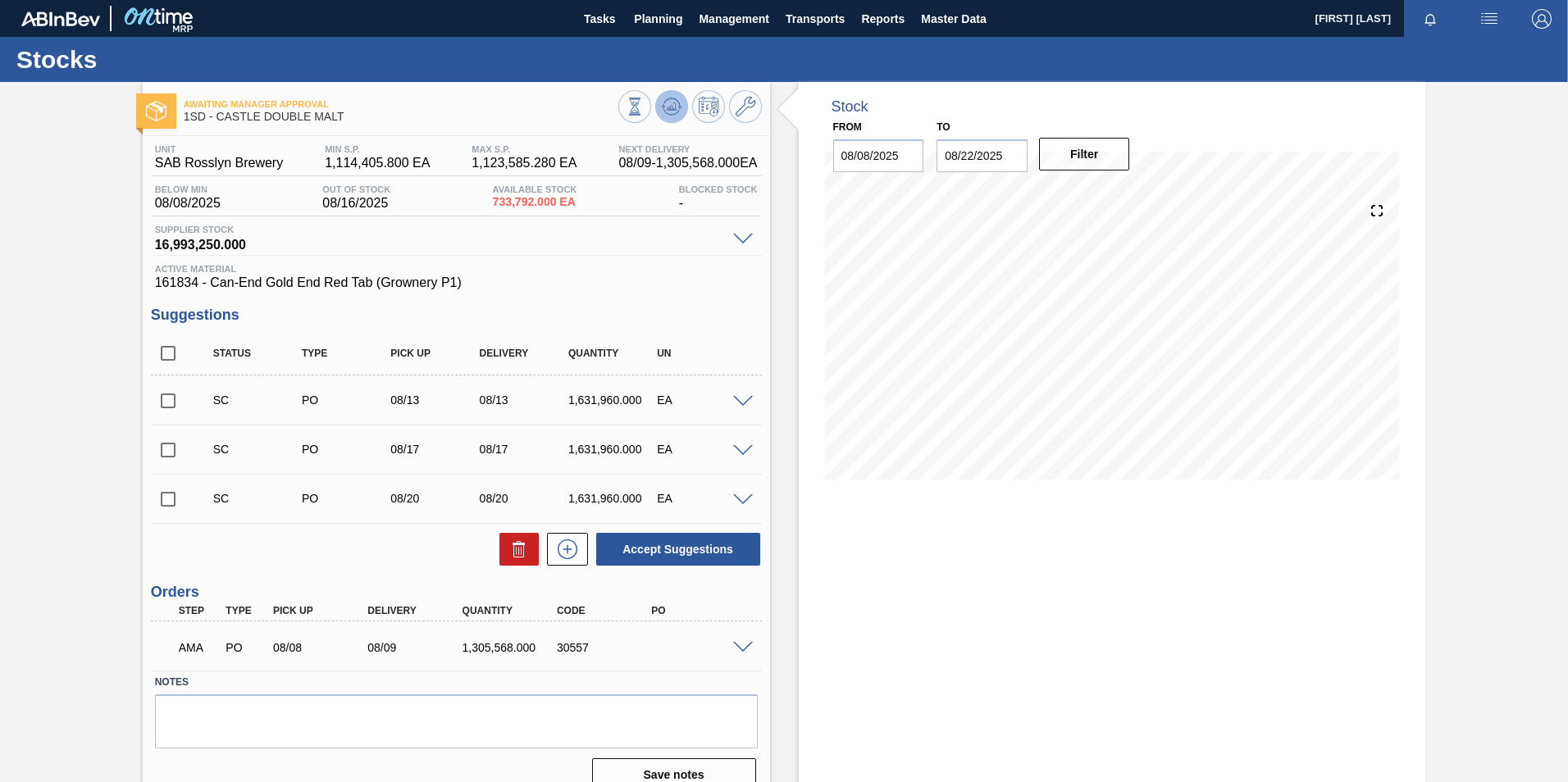click 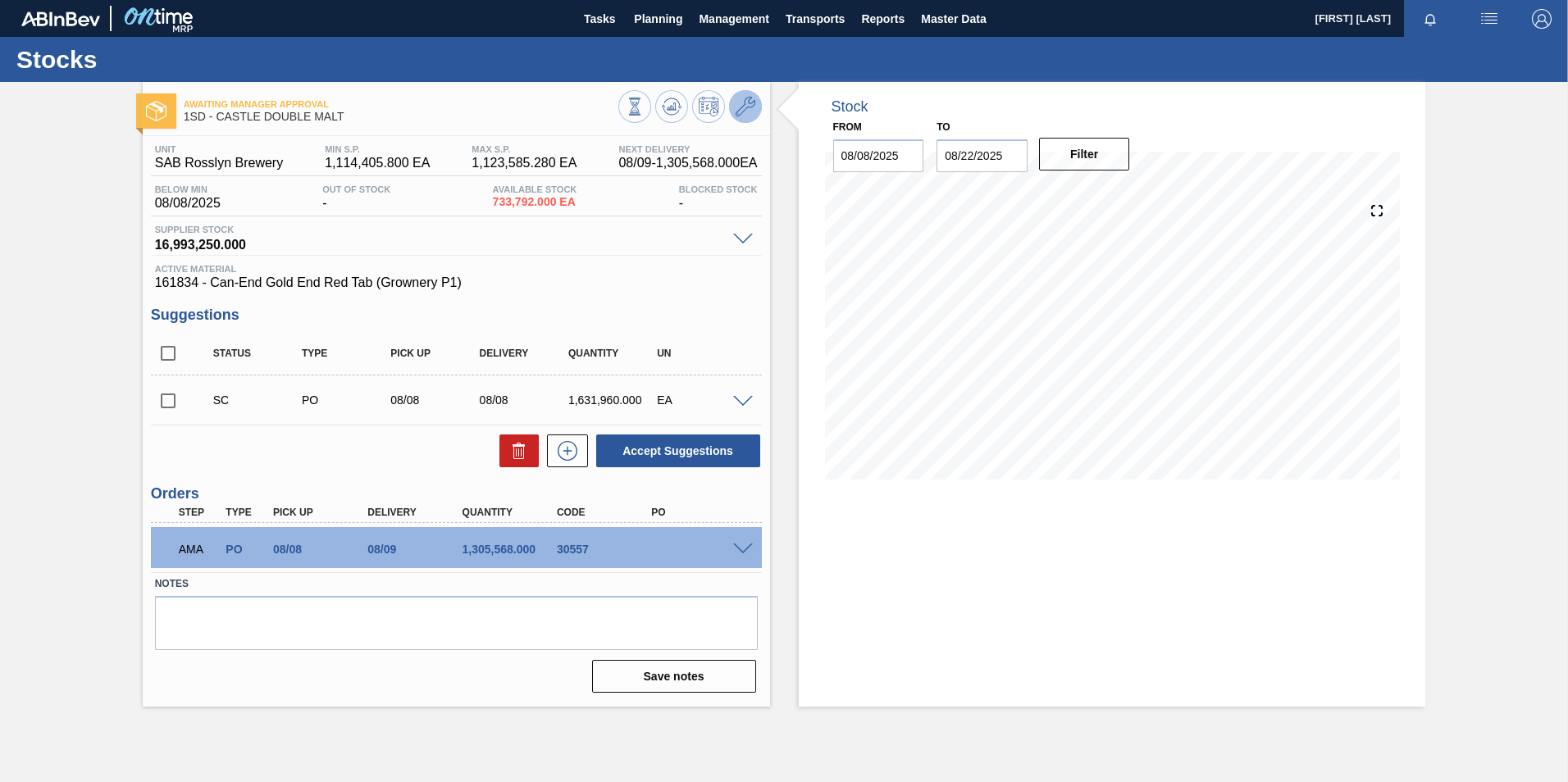 click 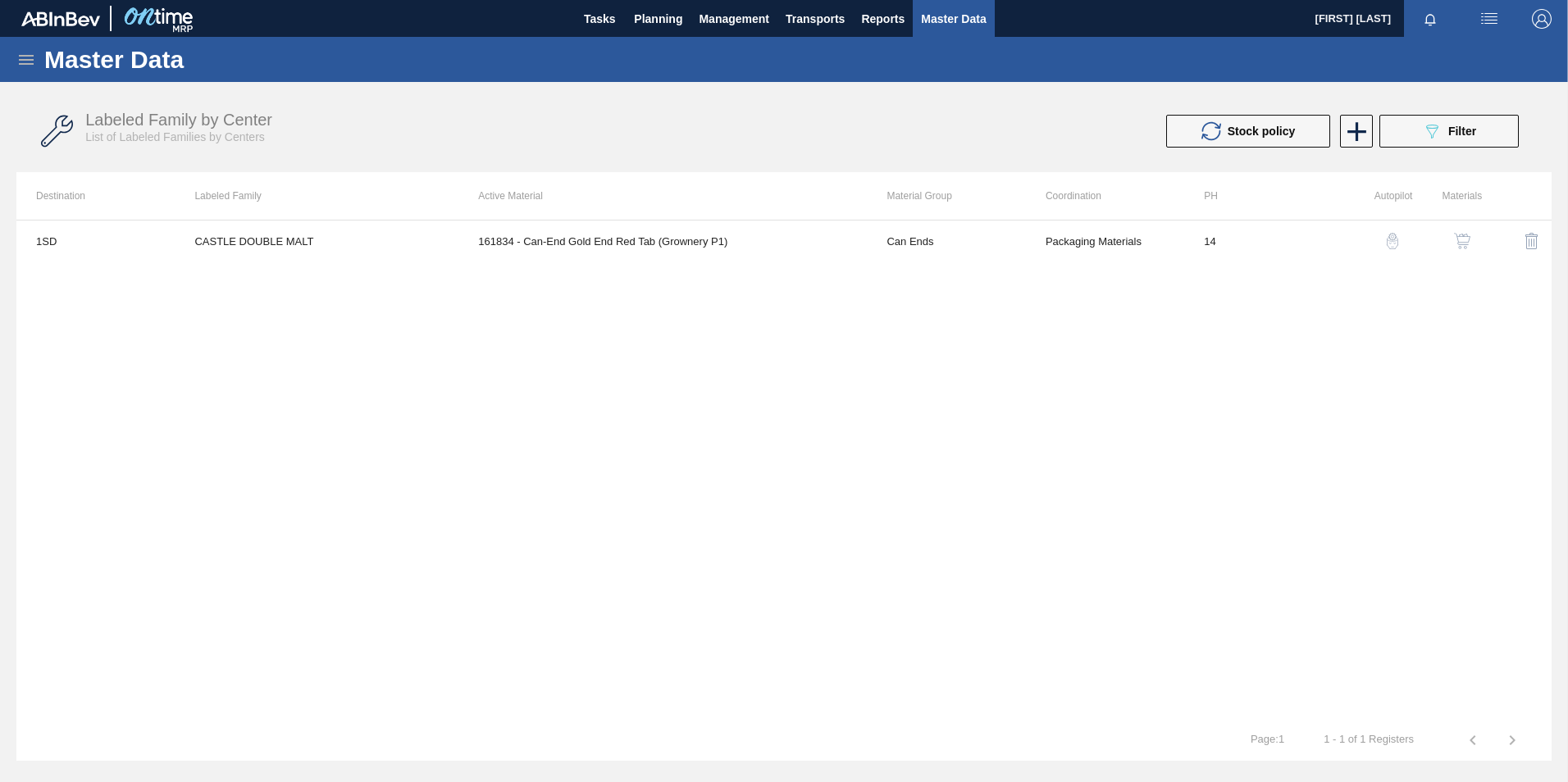 click at bounding box center [1462, 241] 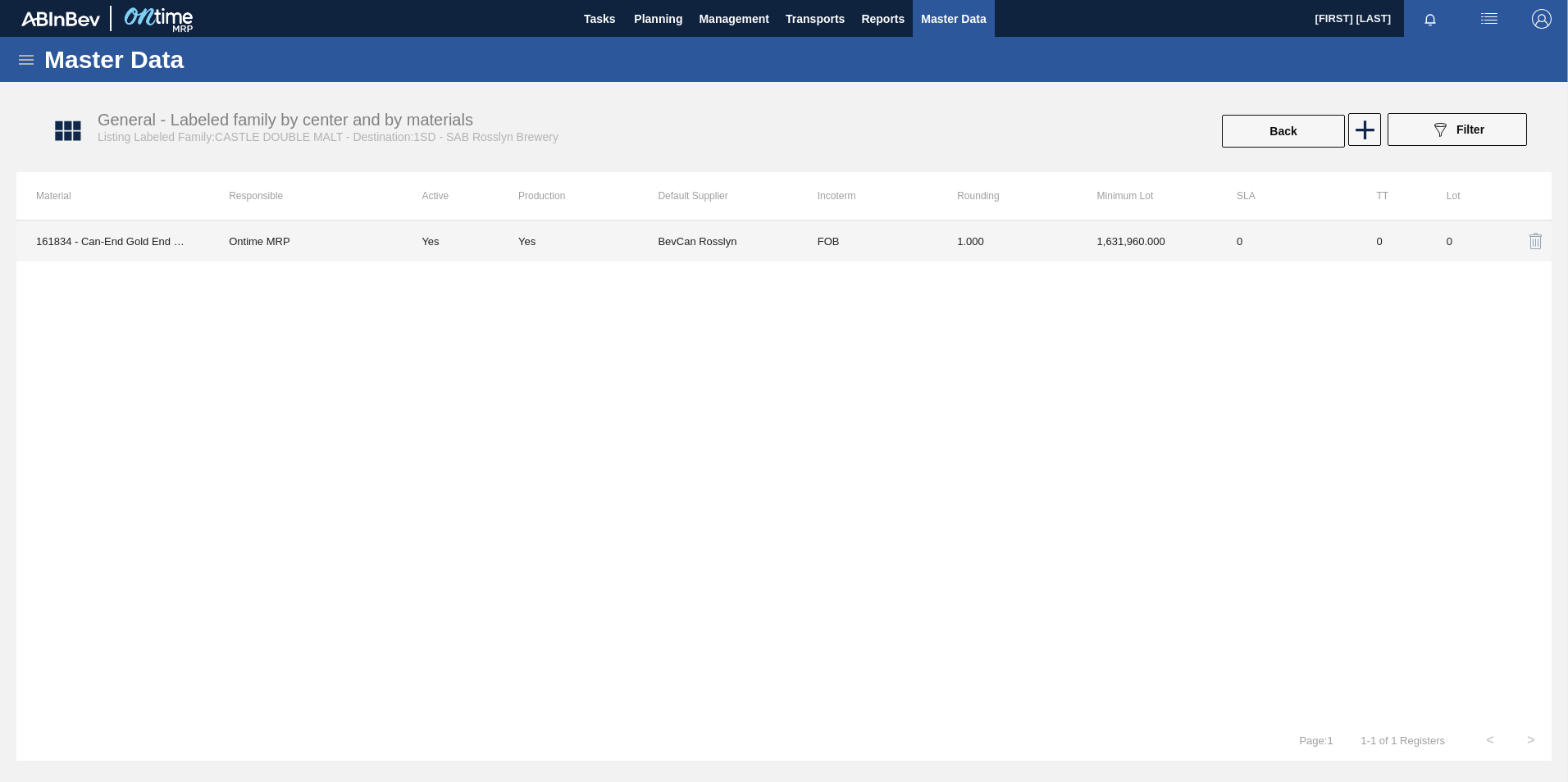 click on "FOB" at bounding box center [868, 241] 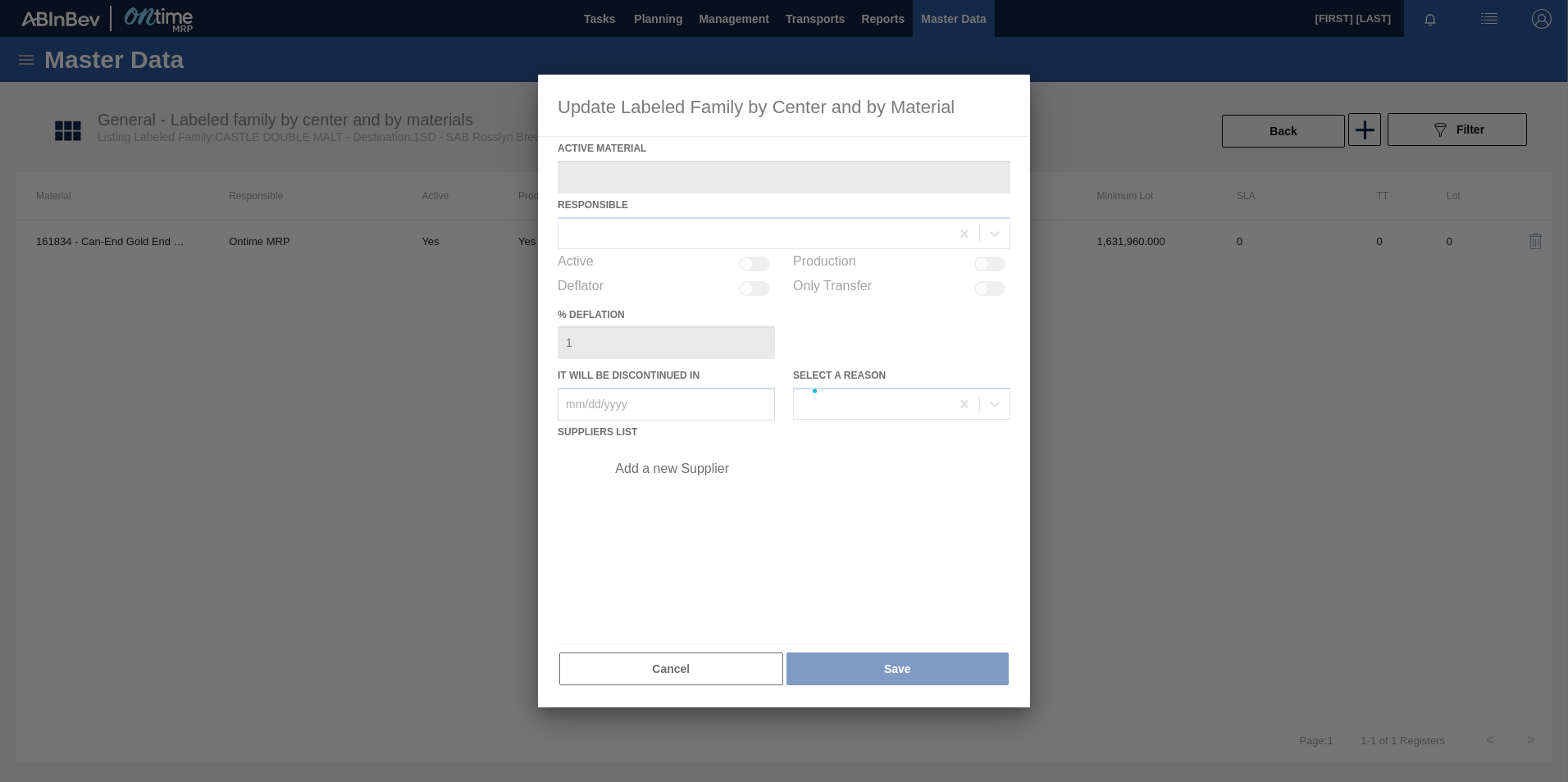 type on "161834 - Can-End Gold End Red Tab (Grownery P1)" 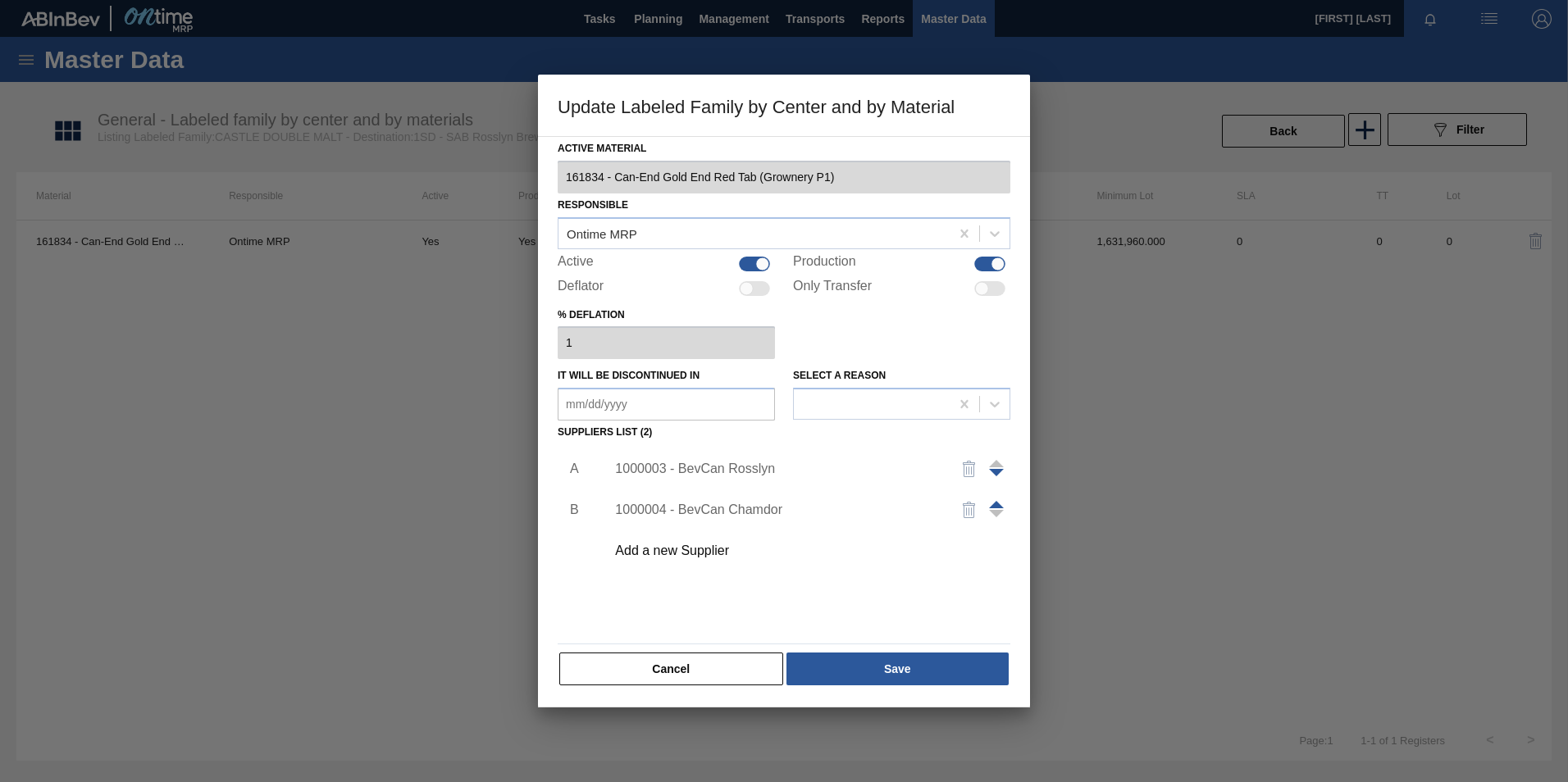 click on "1000003 - BevCan Rosslyn" at bounding box center (776, 469) 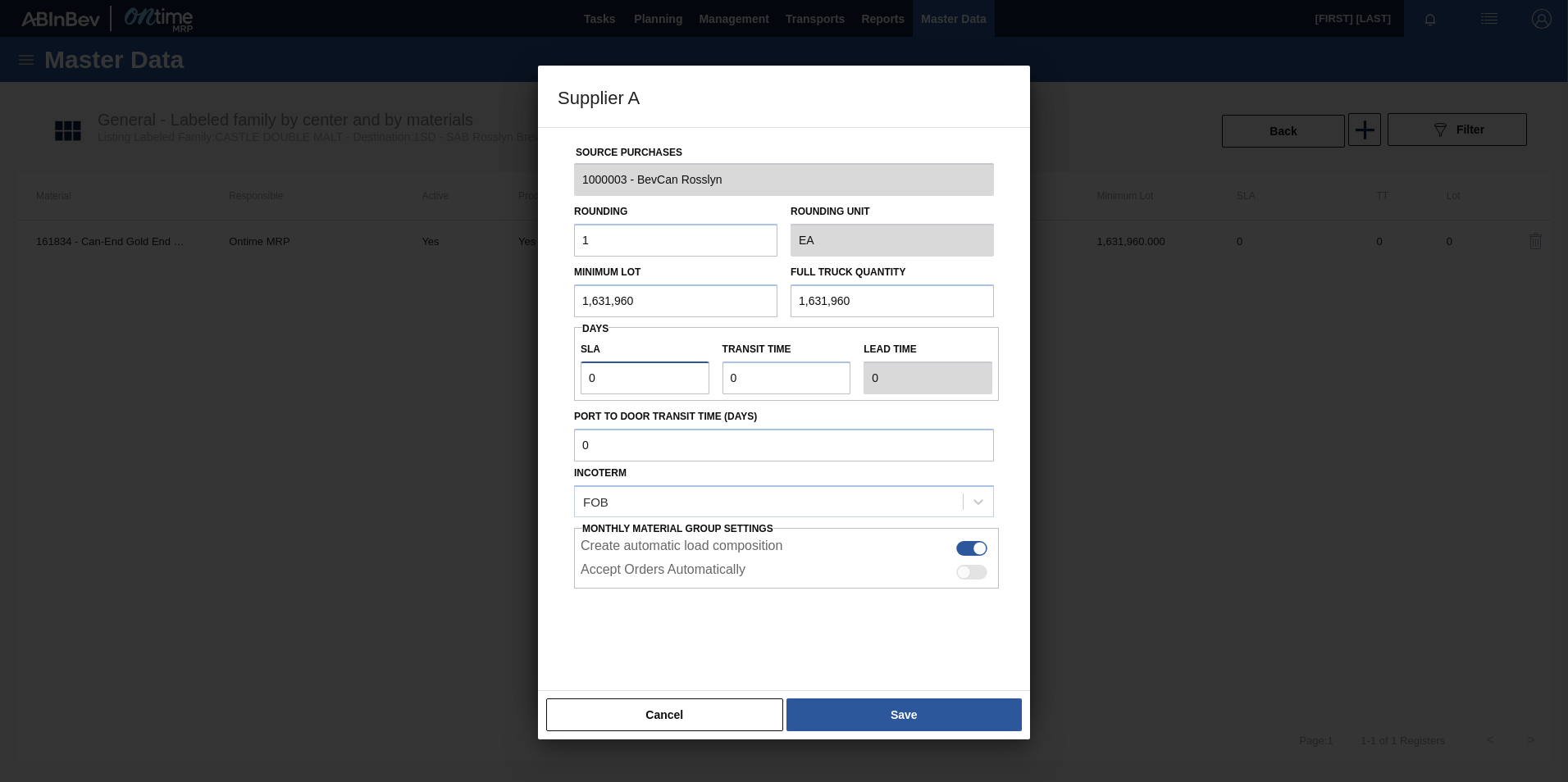 drag, startPoint x: 610, startPoint y: 379, endPoint x: 554, endPoint y: 370, distance: 56.7186 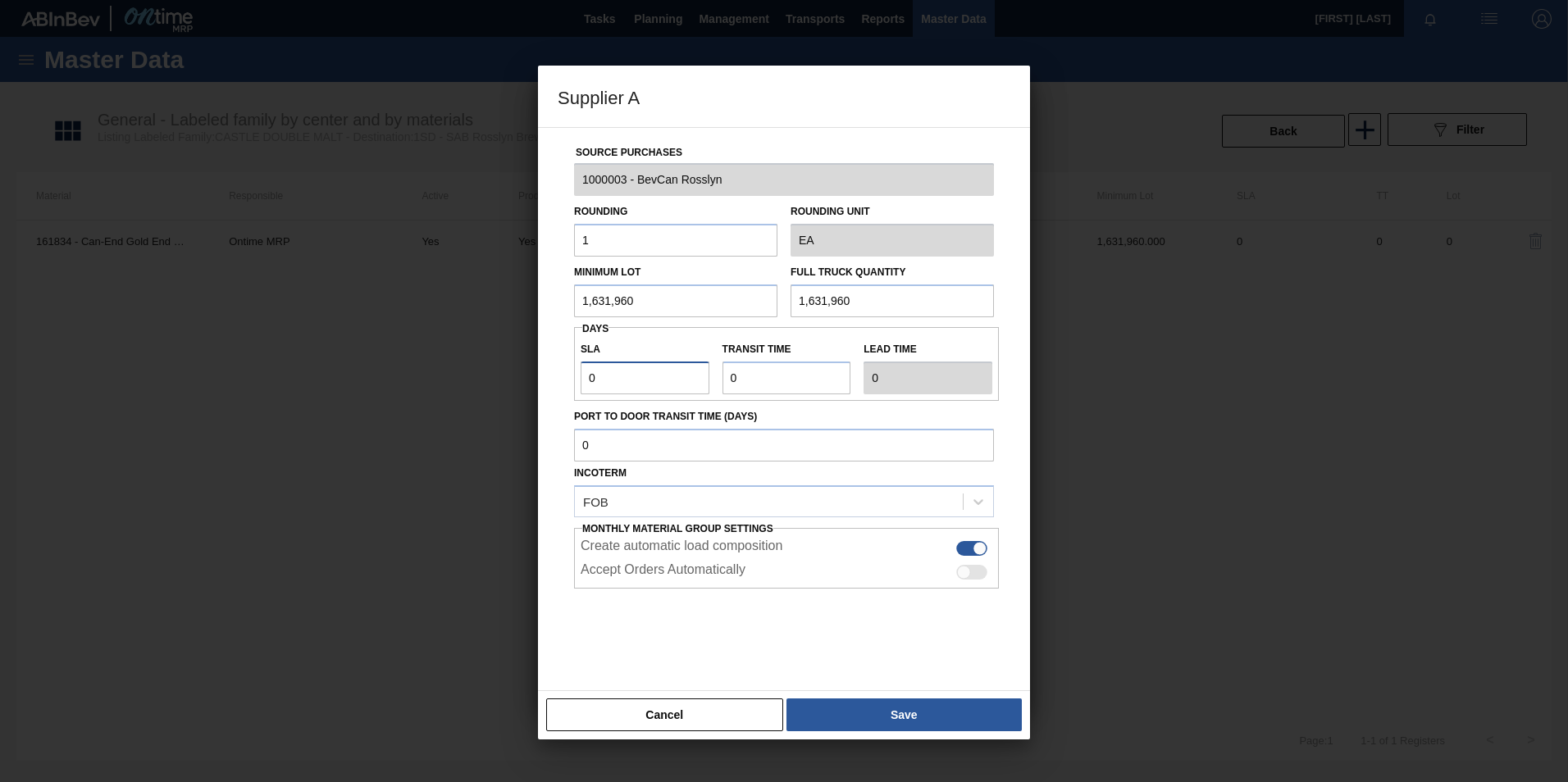 click on "Source Purchases 1000003 - BevCan Rosslyn Rounding 1 Rounding Unit EA Minimum Lot 1,631,960 Full Truck Quantity 1,631,960 Days SLA 0 Transit time Lead time 0 Port to Door Transit Time (days) Incoterm FOB Monthly Material Group Settings Create automatic load composition Accept Orders Automatically" at bounding box center (784, 399) 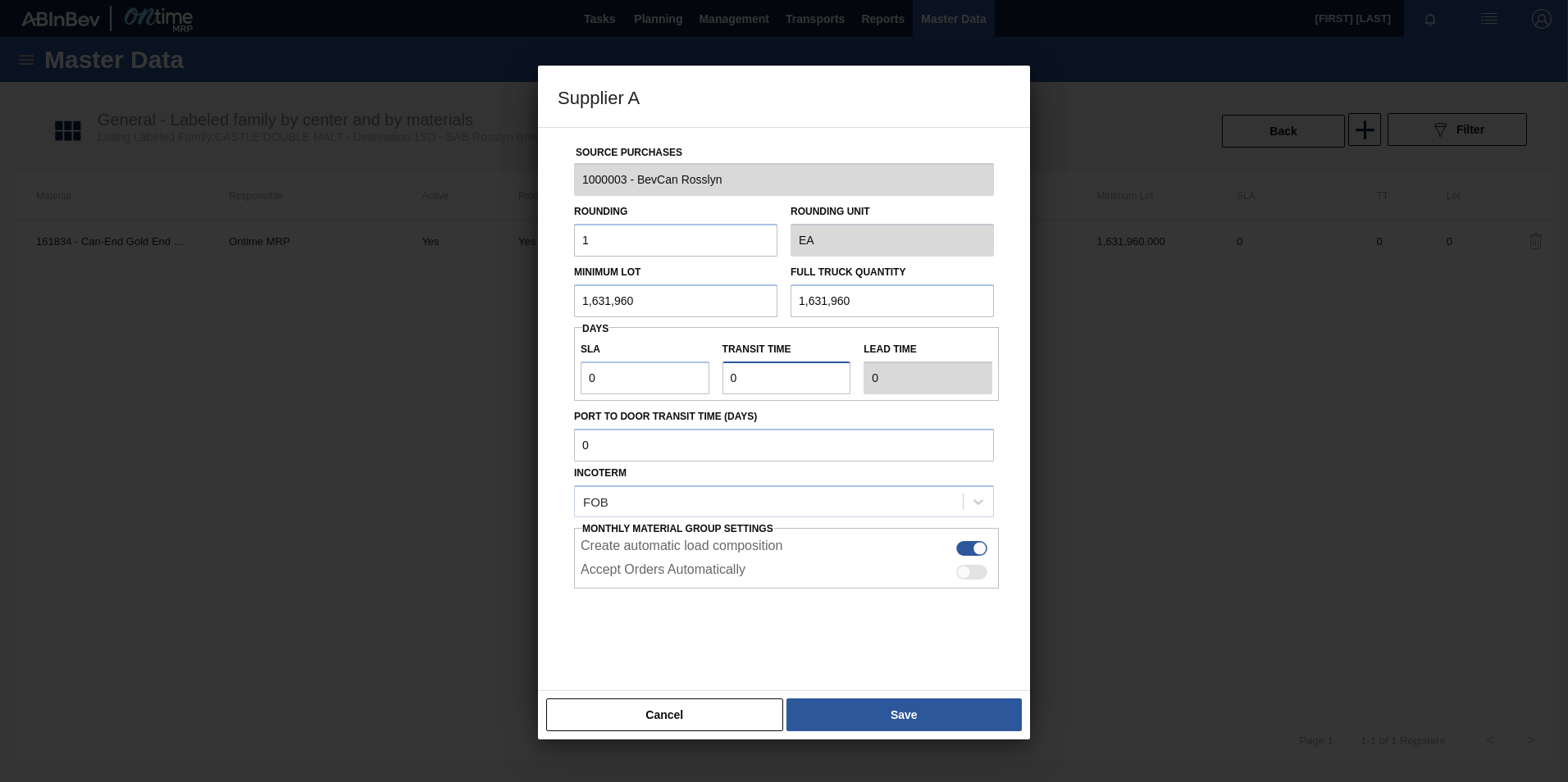 drag, startPoint x: 750, startPoint y: 377, endPoint x: 679, endPoint y: 378, distance: 71.007042 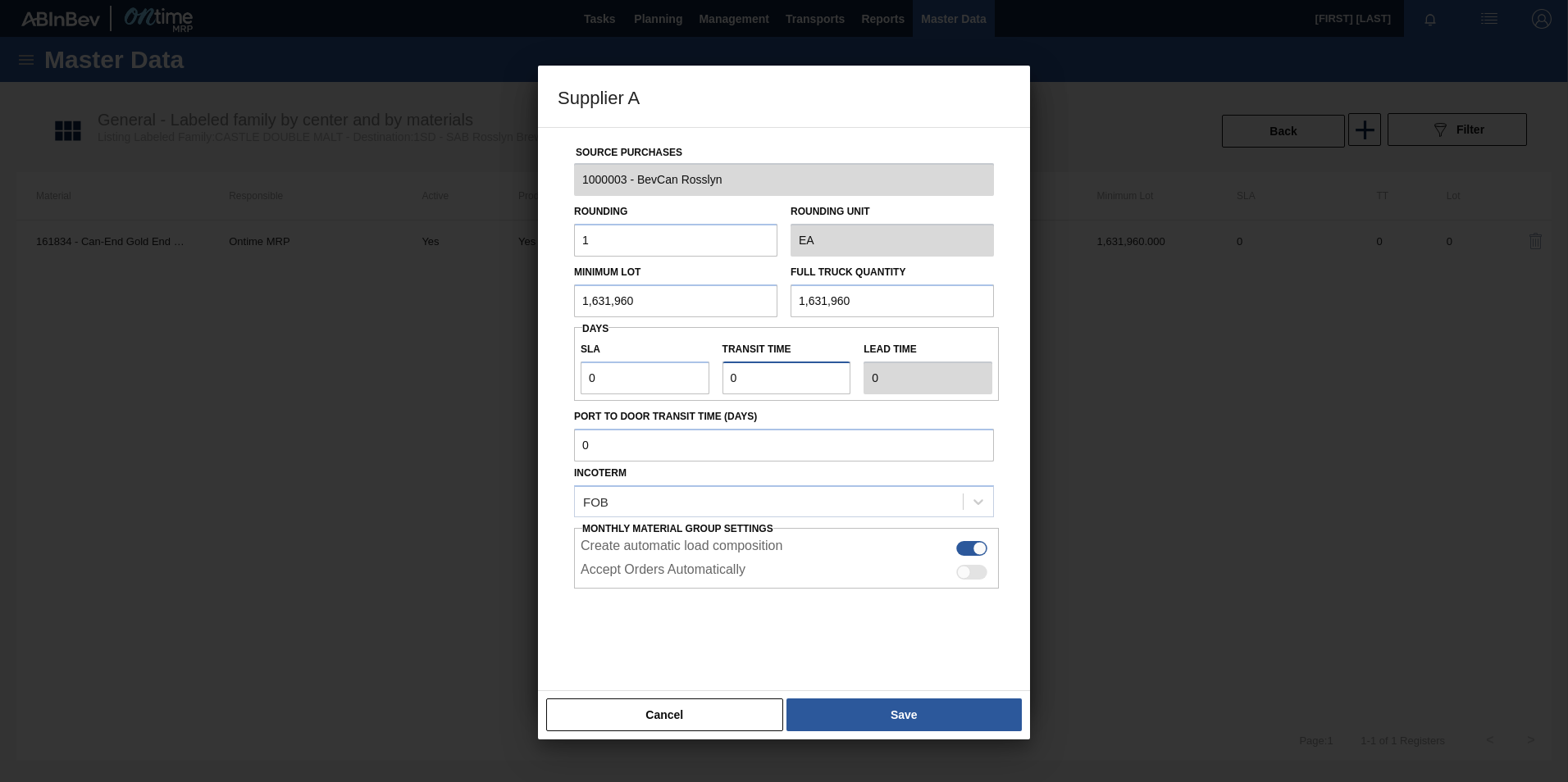 type on "1" 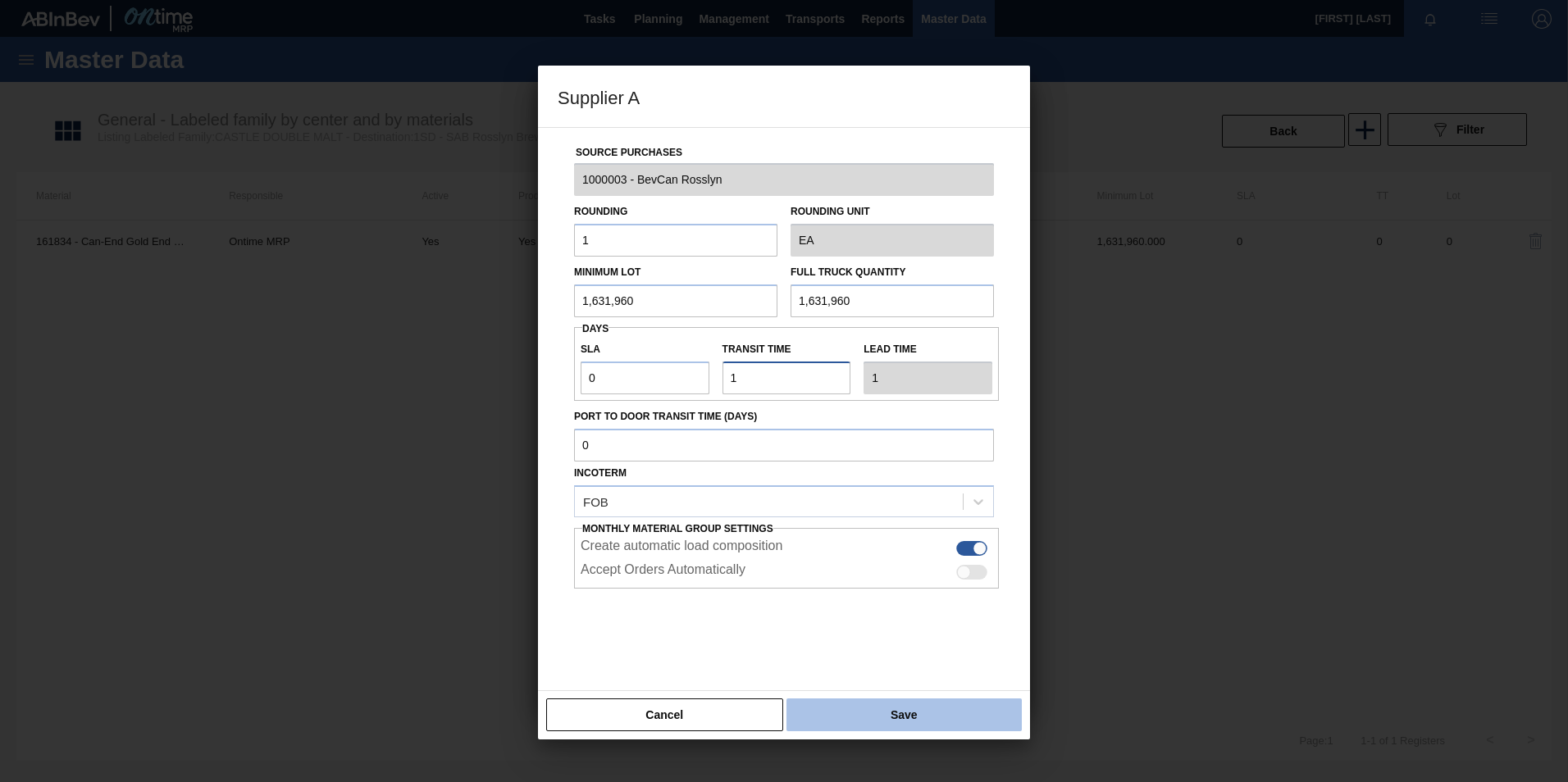 type on "1" 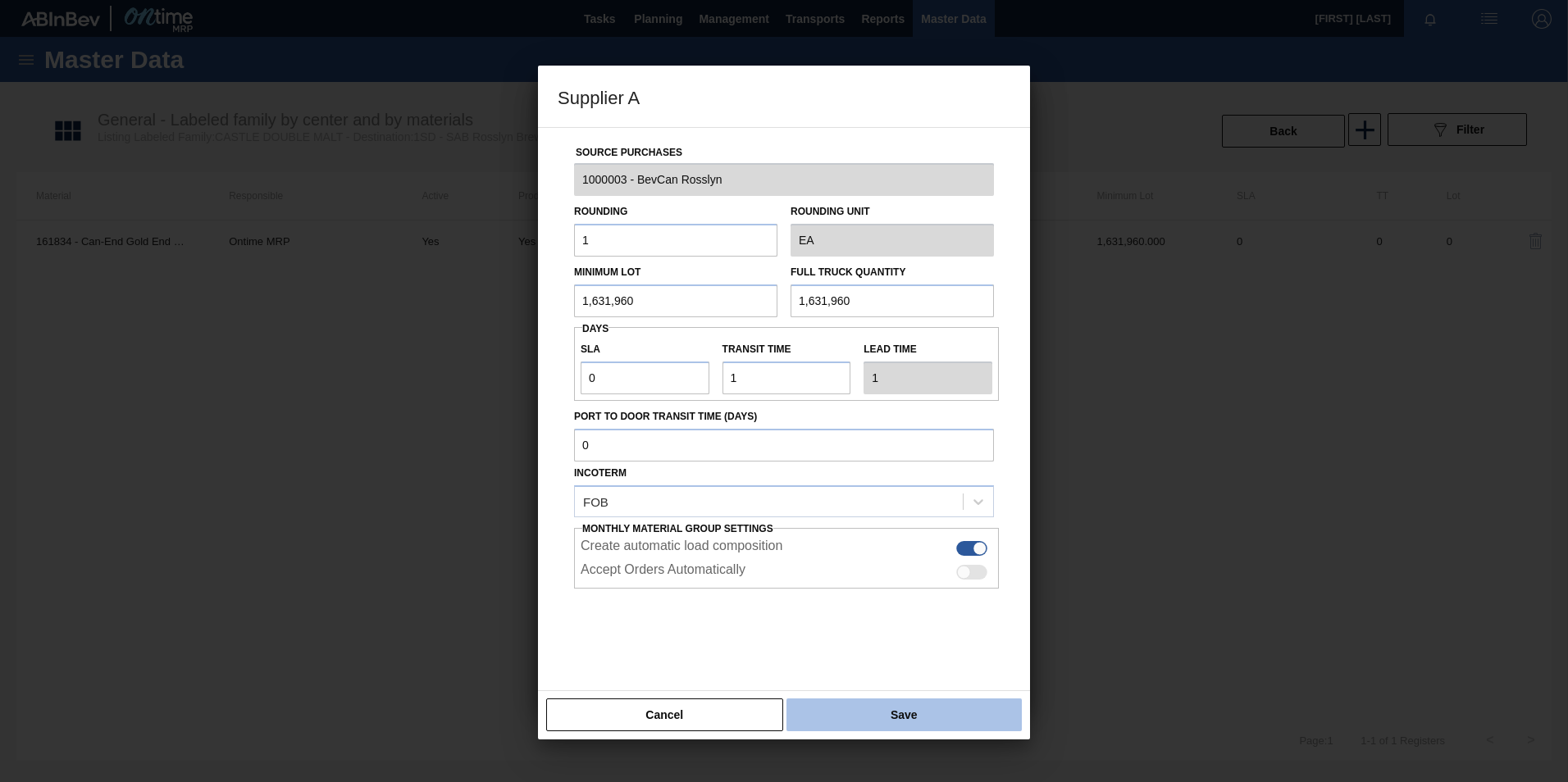 click on "Save" at bounding box center (904, 715) 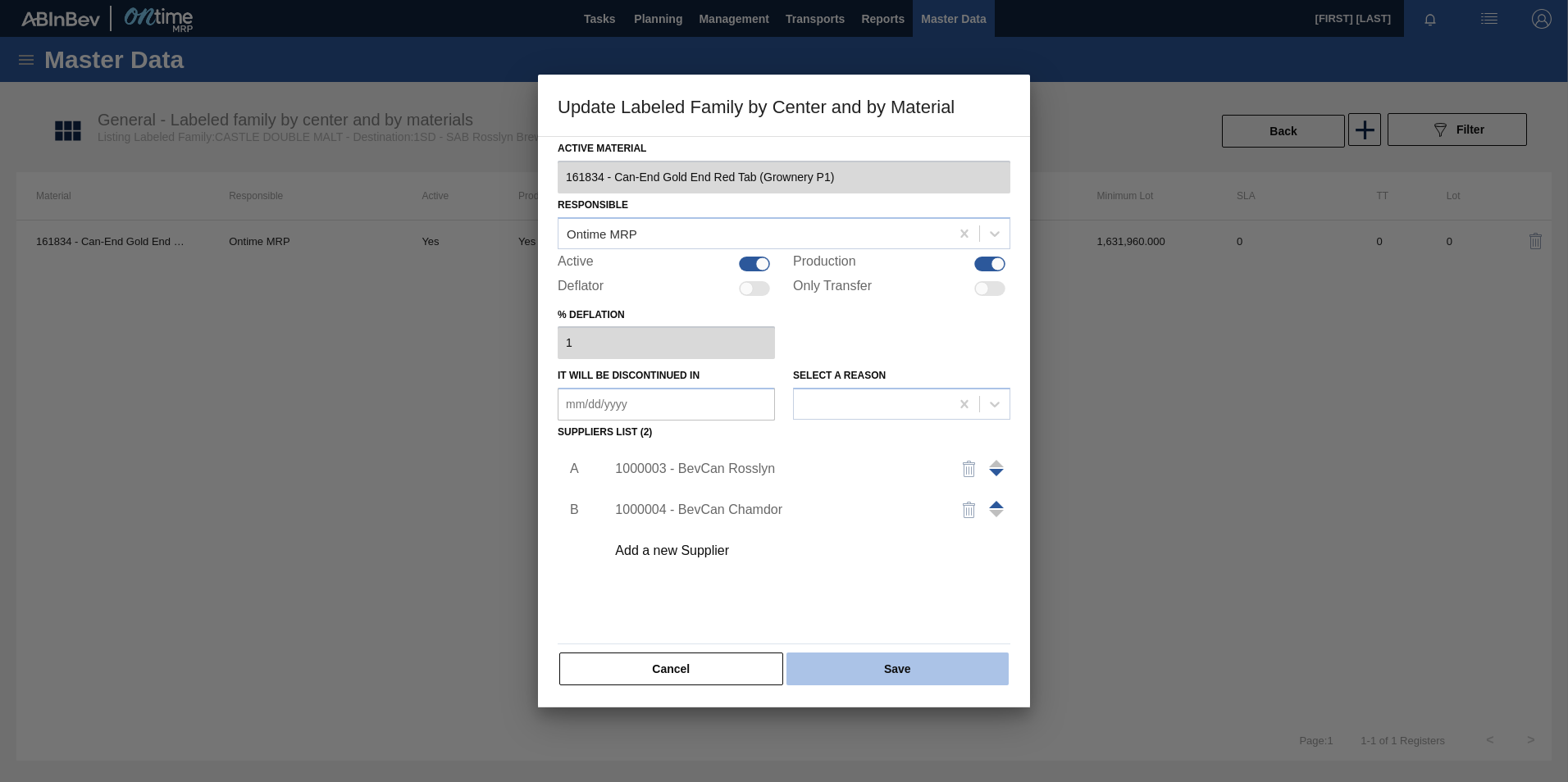 click on "Save" at bounding box center (897, 669) 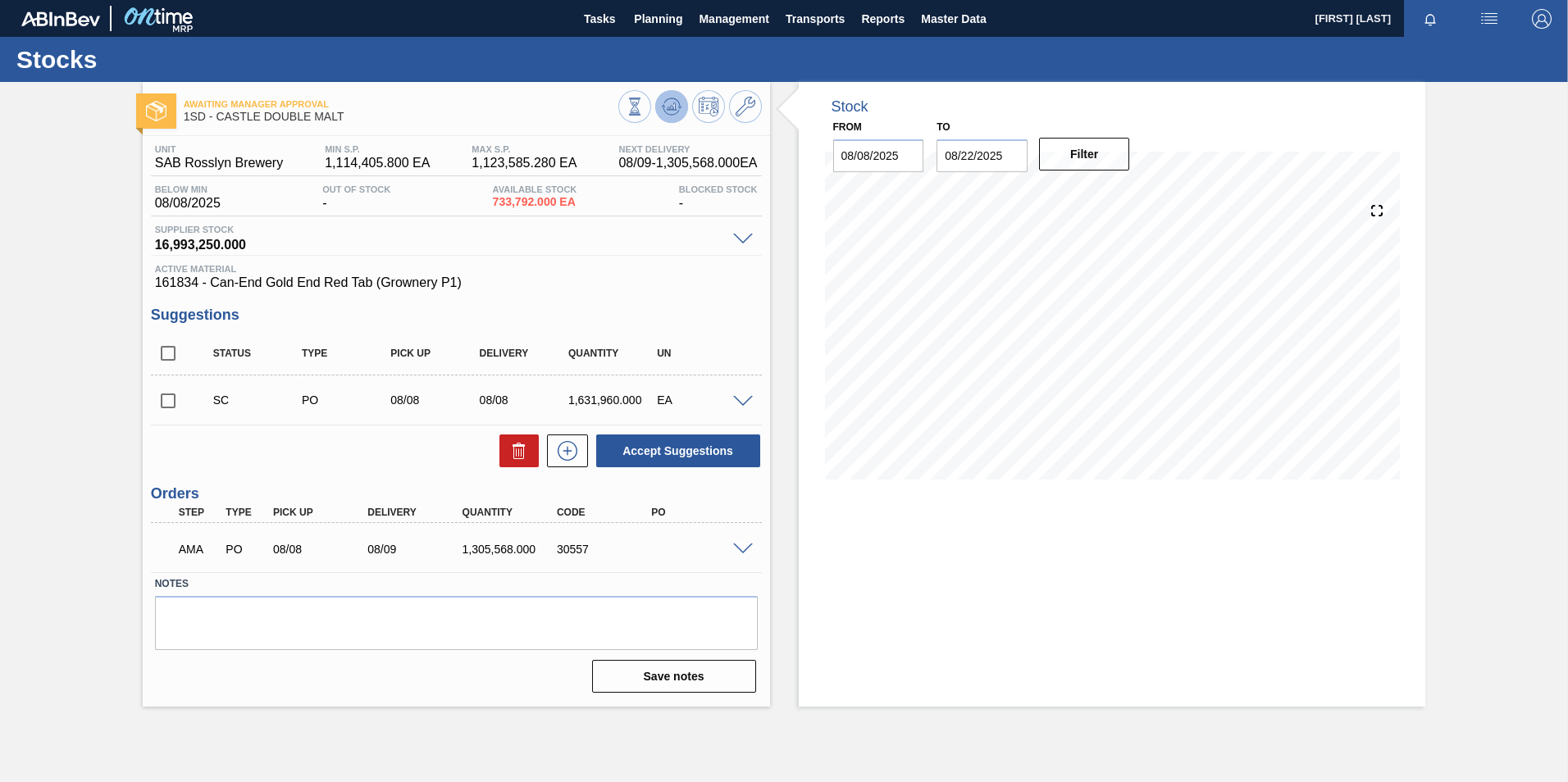click 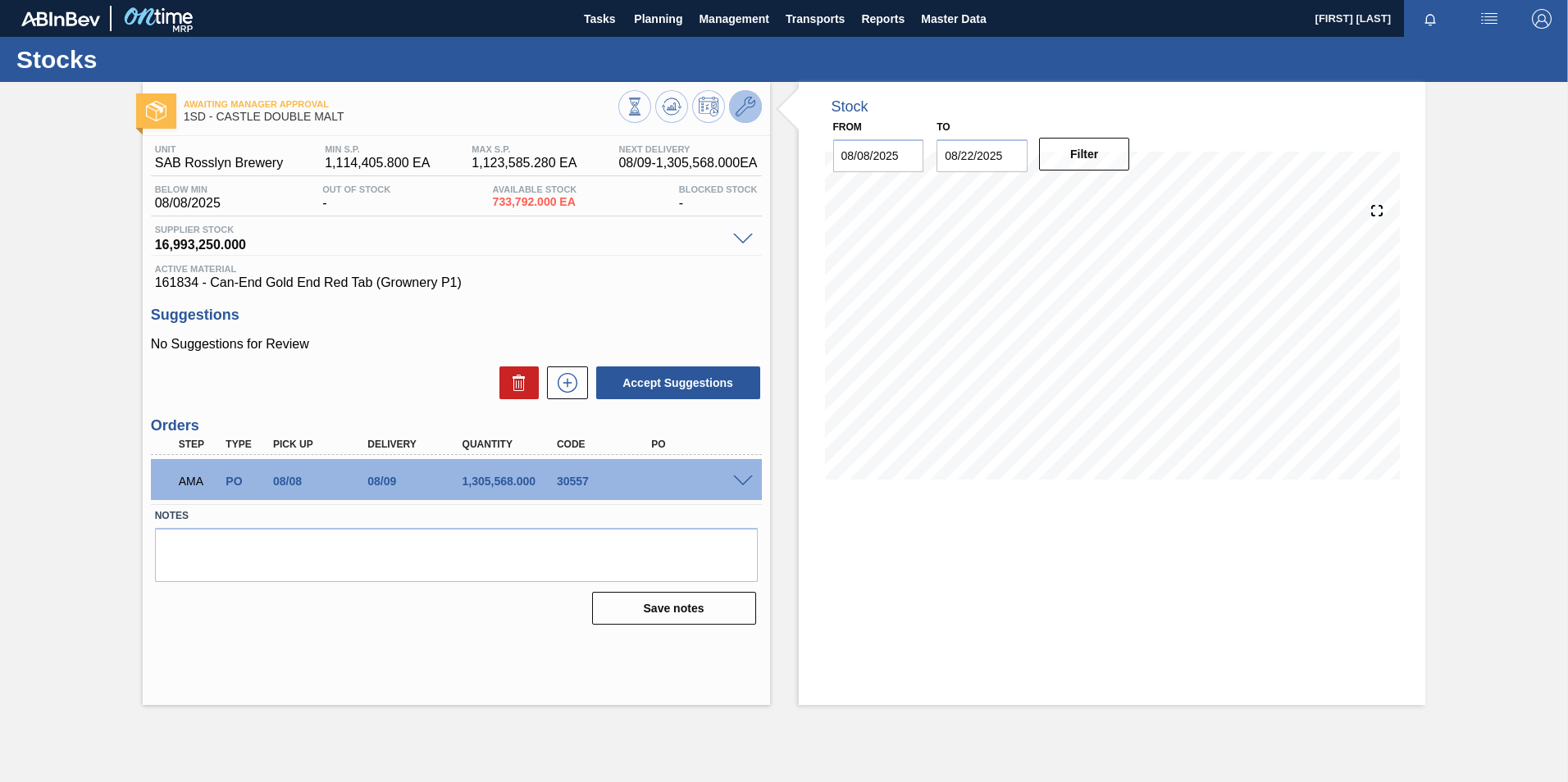 click 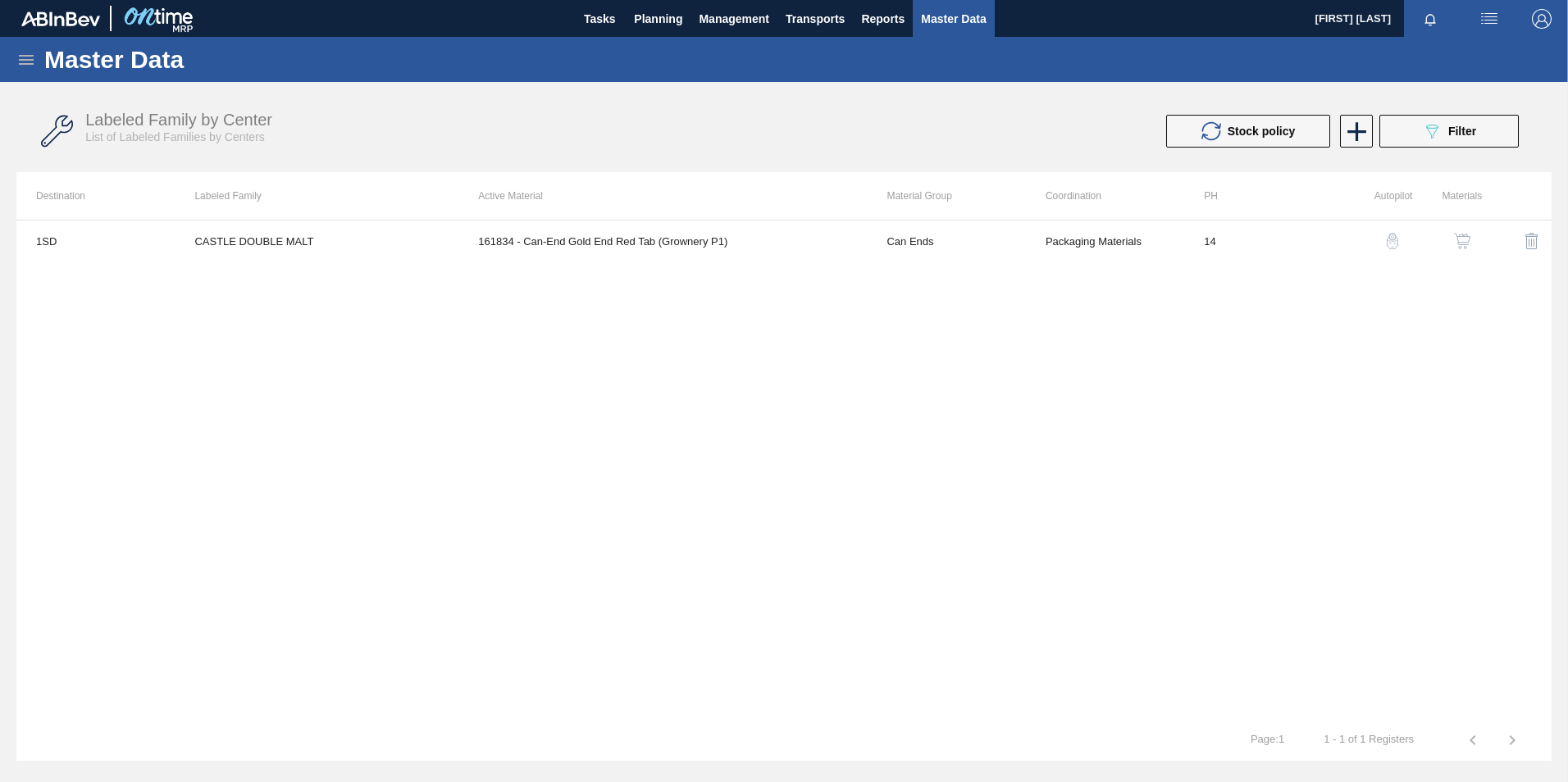 click at bounding box center [1462, 241] 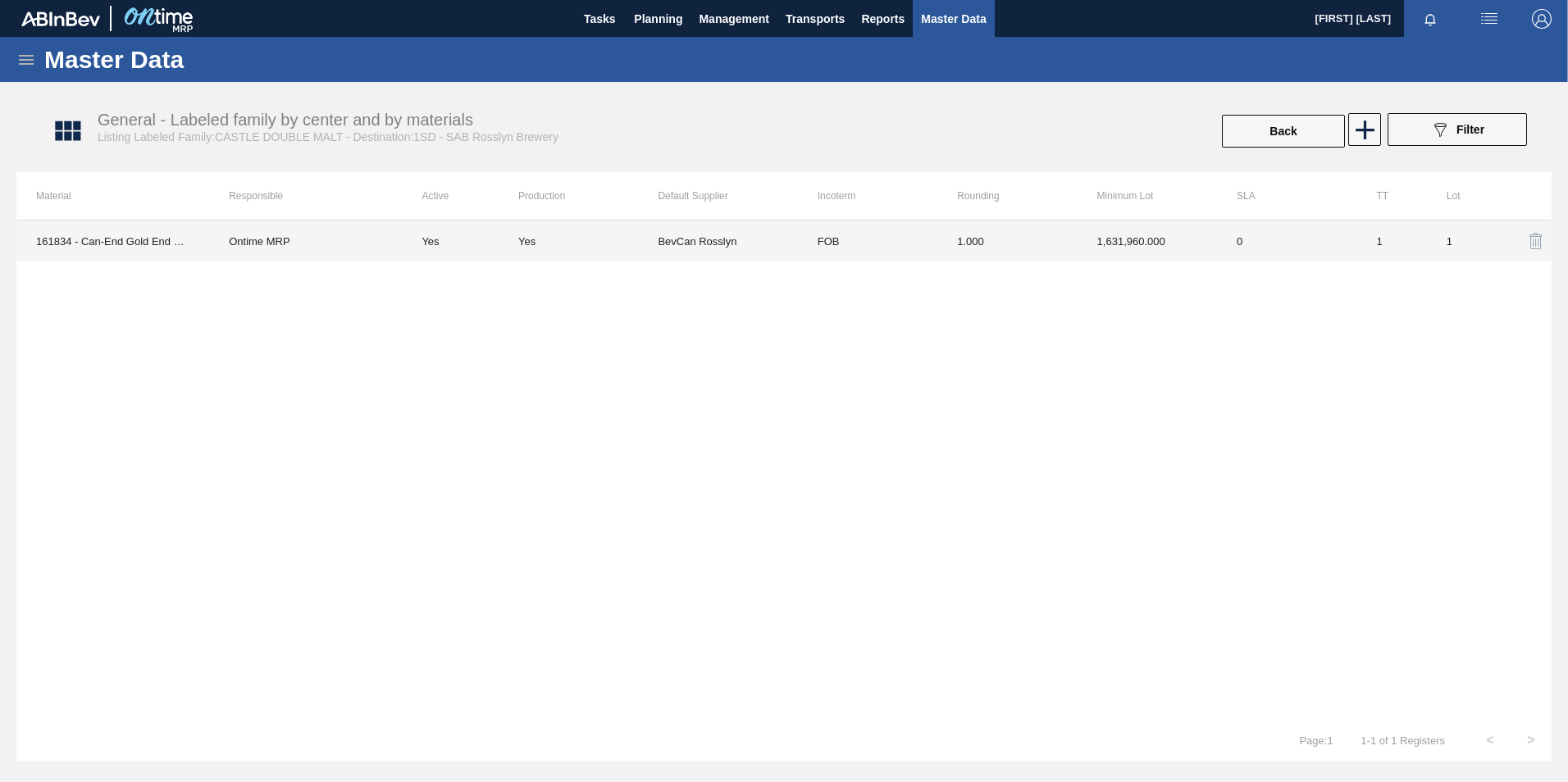 click on "FOB" at bounding box center [868, 241] 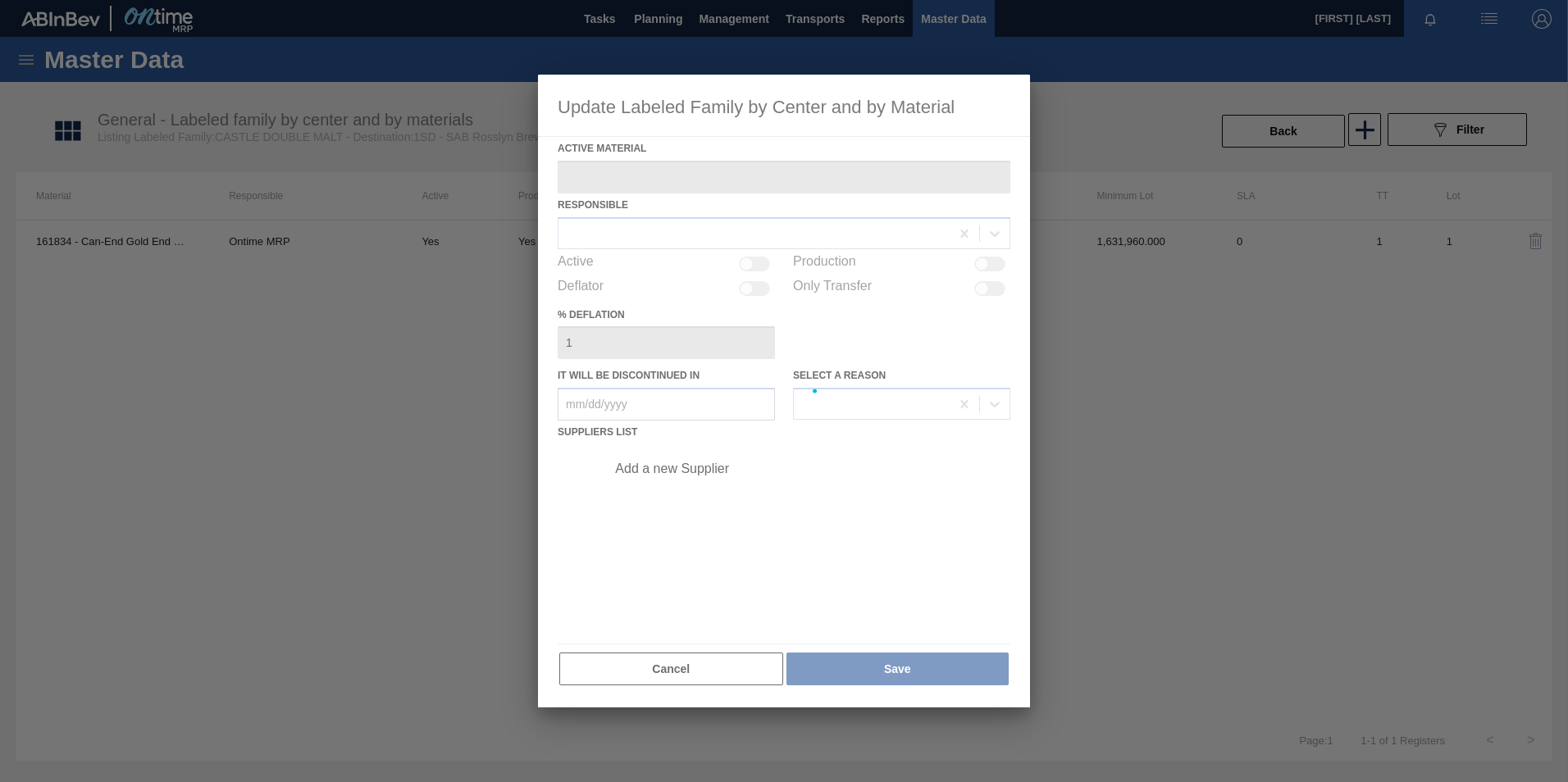 type on "161834 - Can-End Gold End Red Tab (Grownery P1)" 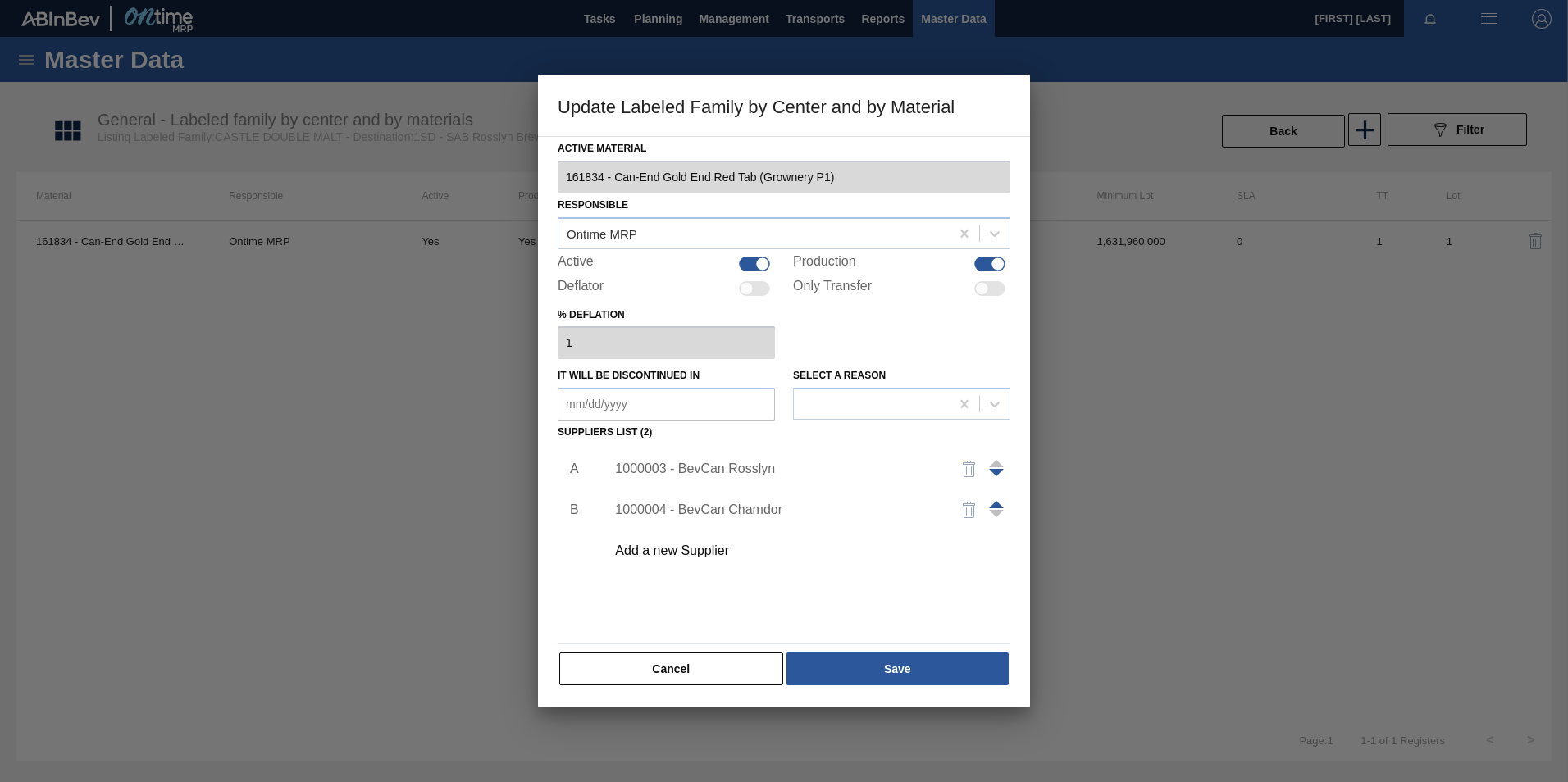 click on "1000003 - BevCan Rosslyn" at bounding box center [776, 469] 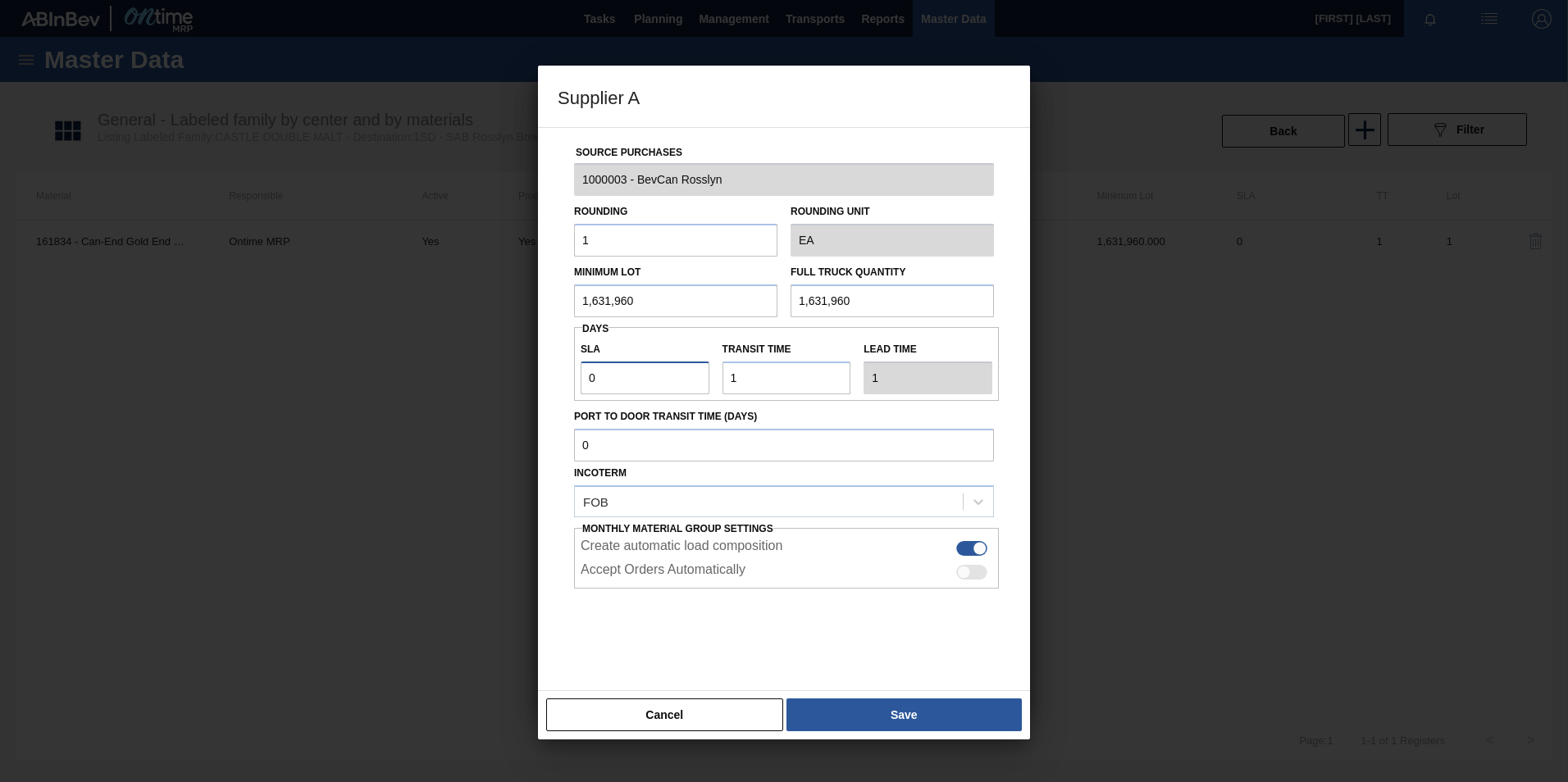 drag, startPoint x: 617, startPoint y: 379, endPoint x: 477, endPoint y: 380, distance: 140.00357 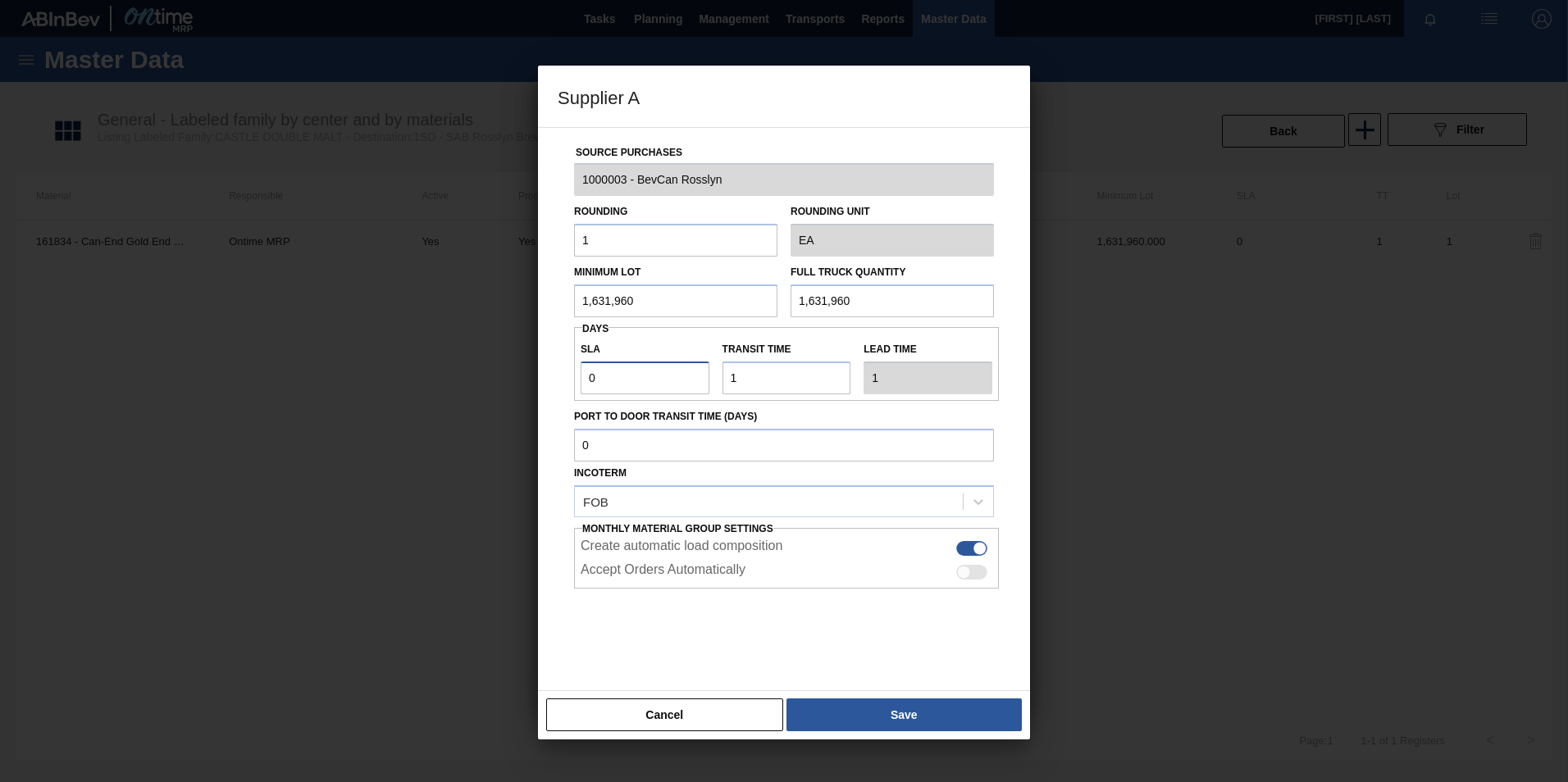 click on "Supplier A Source Purchases 1000003 - BevCan Rosslyn Rounding 1 Rounding Unit EA Minimum Lot 1,631,960 Full Truck Quantity 1,631,960 Days SLA 0 Transit time Lead time 1 Port to Door Transit Time (days) Incoterm FOB Monthly Material Group Settings Create automatic load composition Accept Orders Automatically Cancel Save" at bounding box center [784, 391] 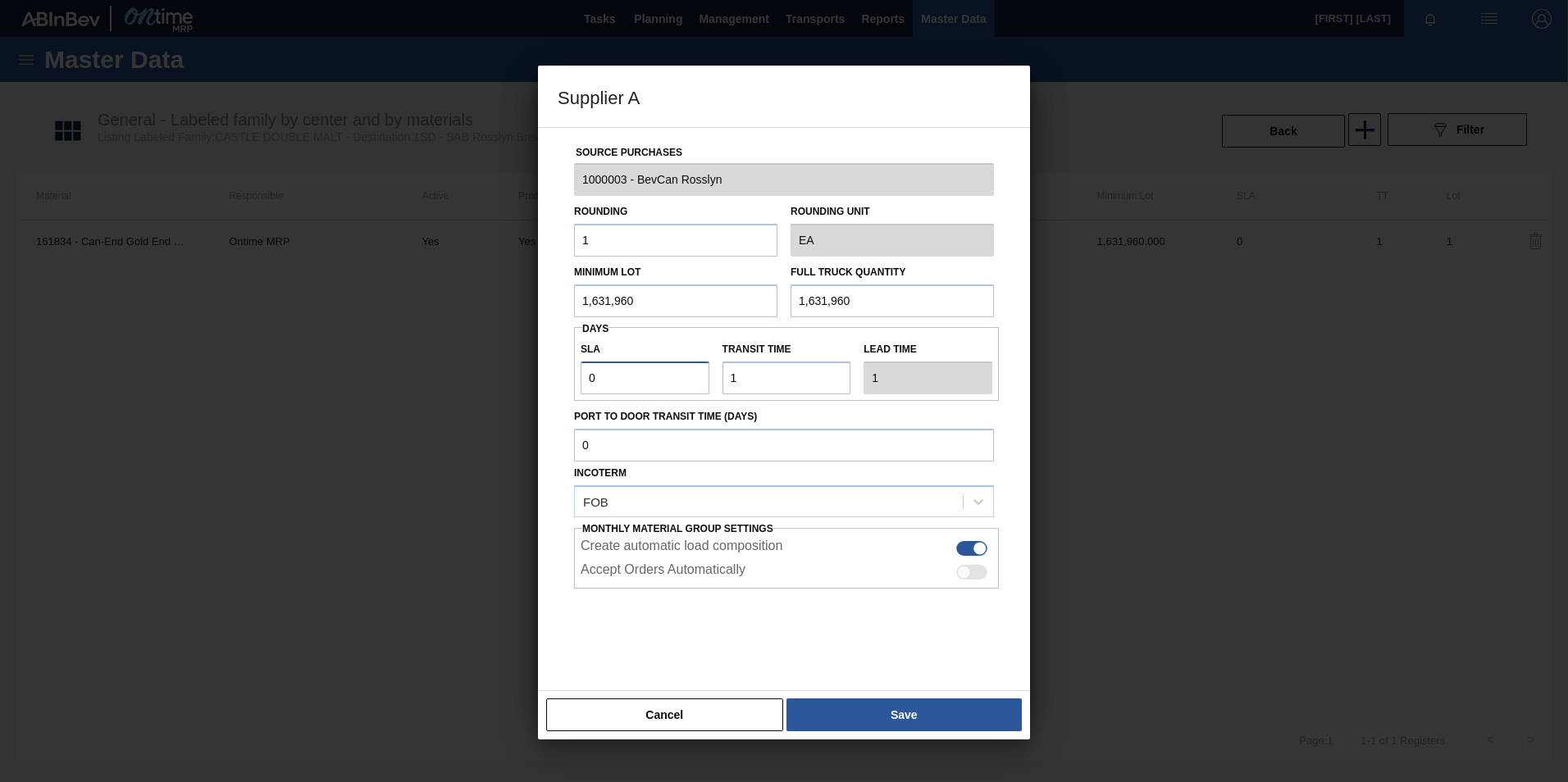 type on "3" 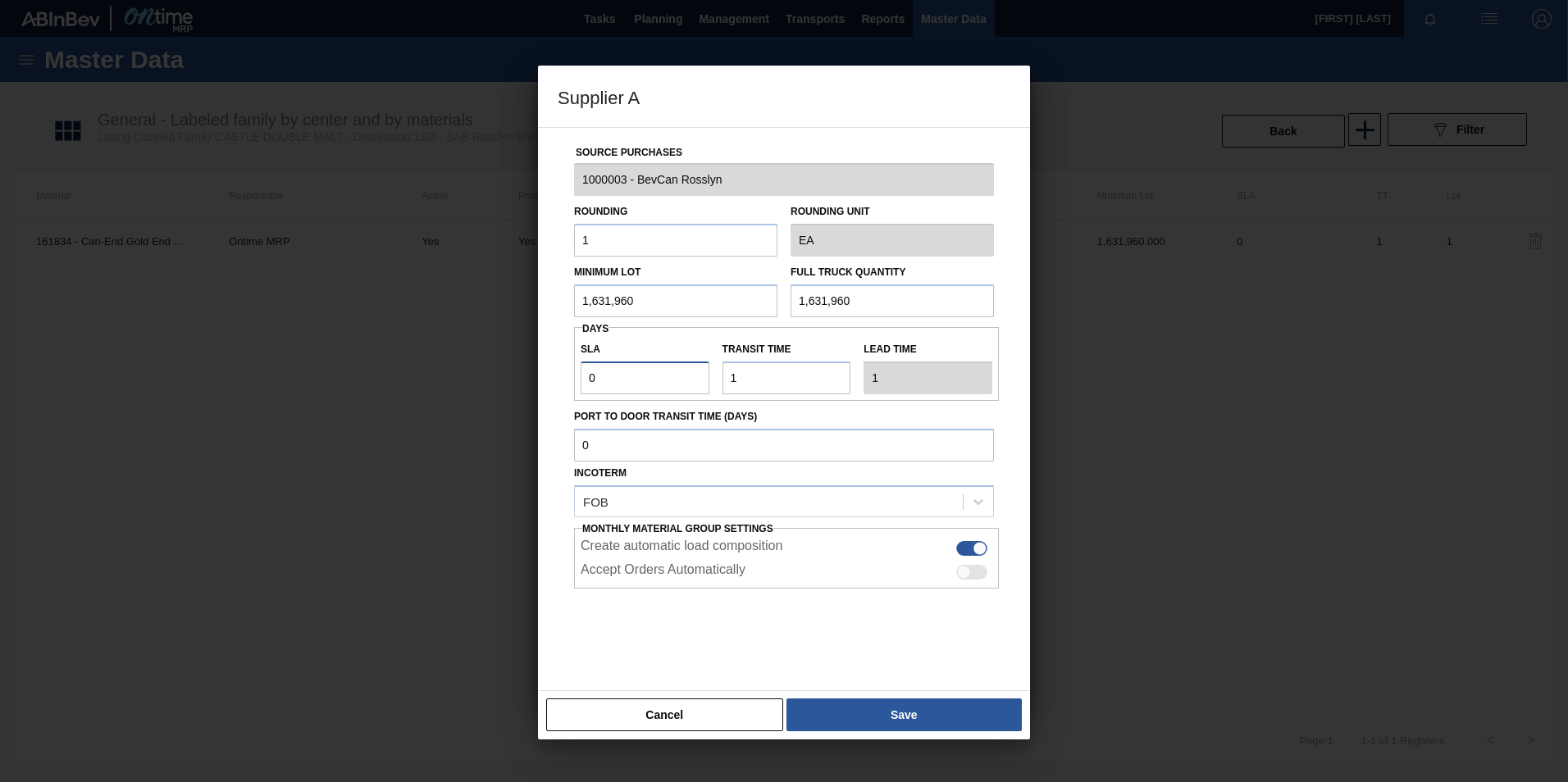 type on "4" 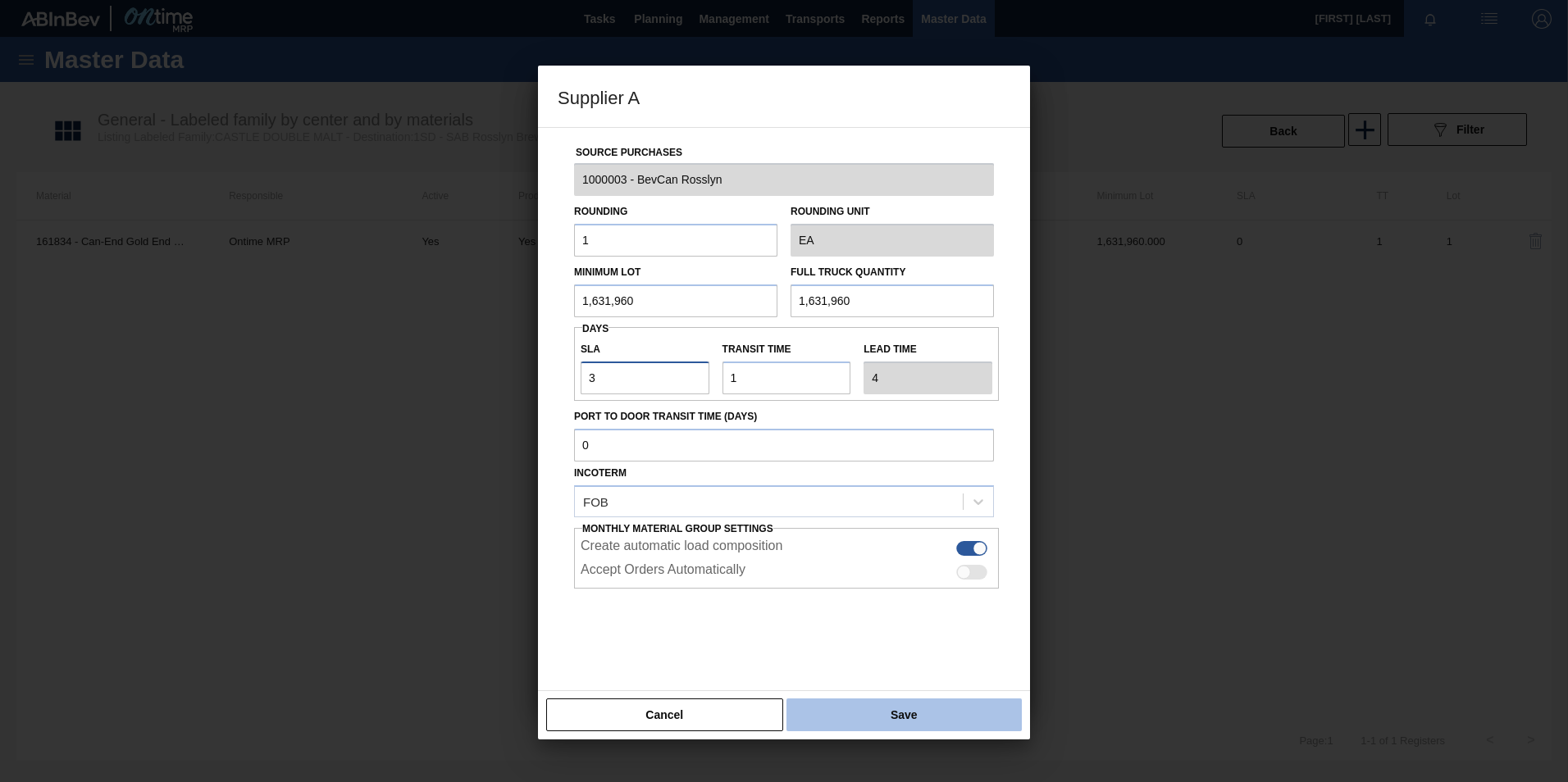 type on "3" 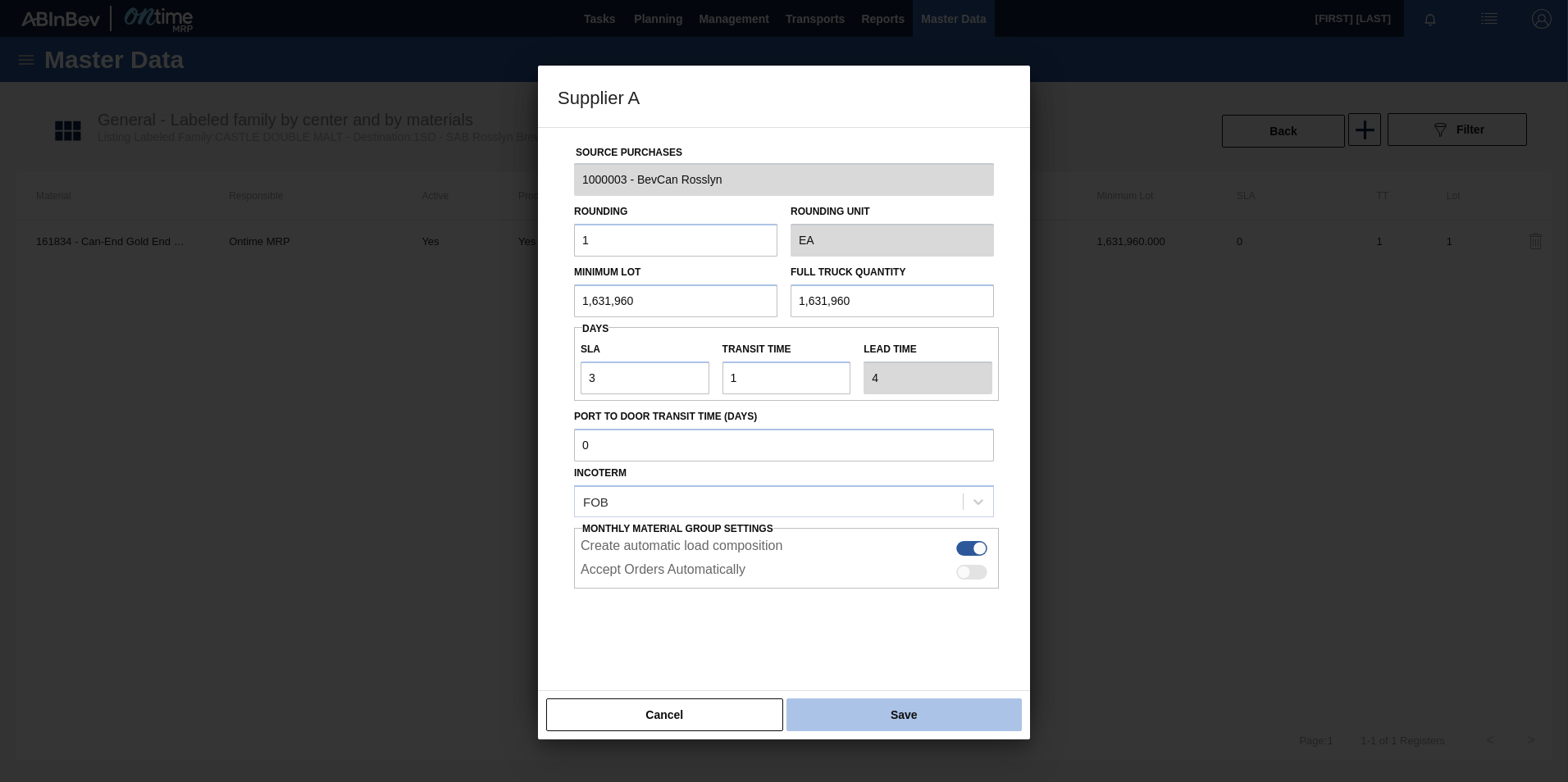 click on "Save" at bounding box center (904, 715) 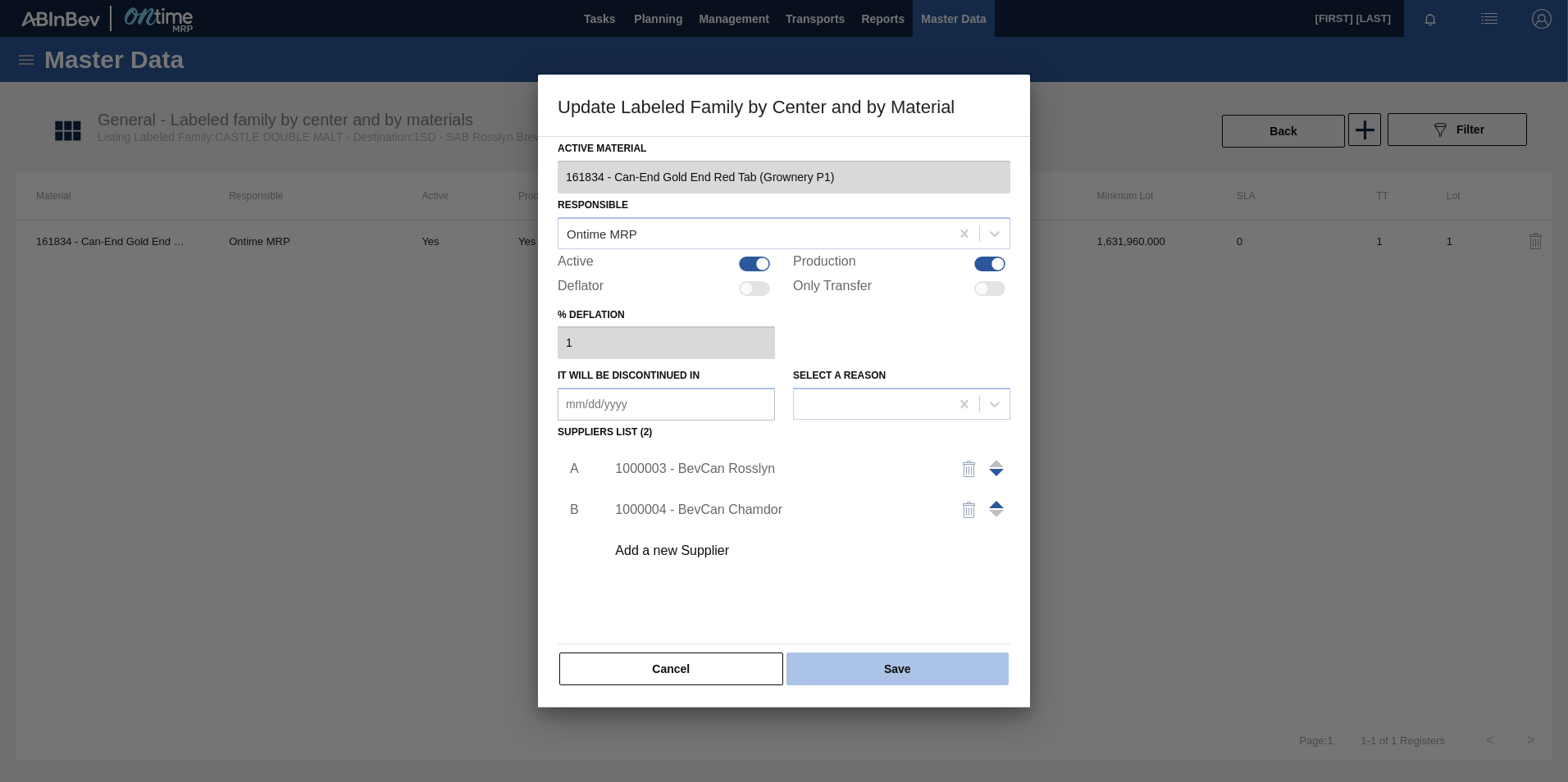 click on "Save" at bounding box center [897, 669] 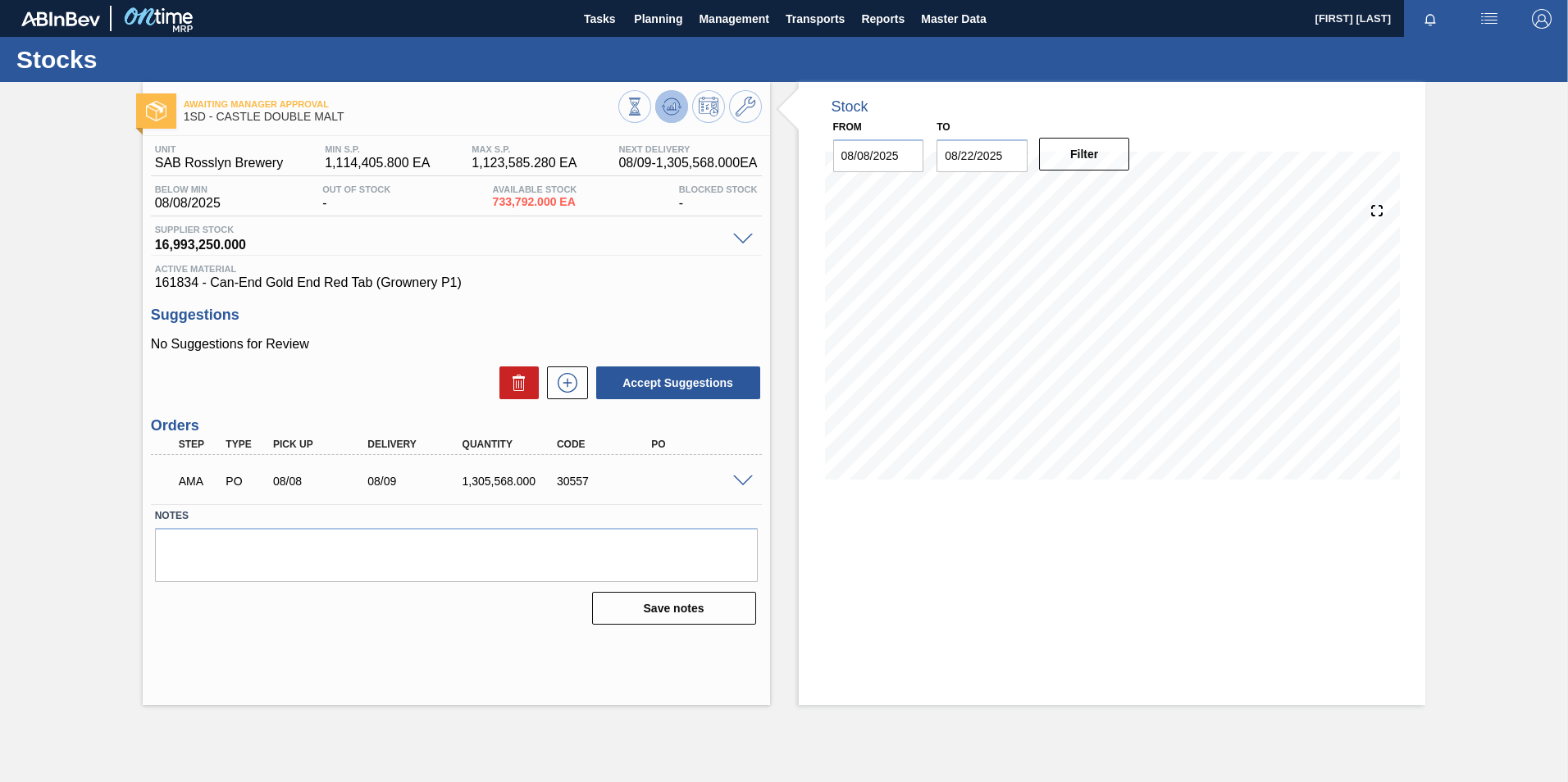 click at bounding box center (672, 107) 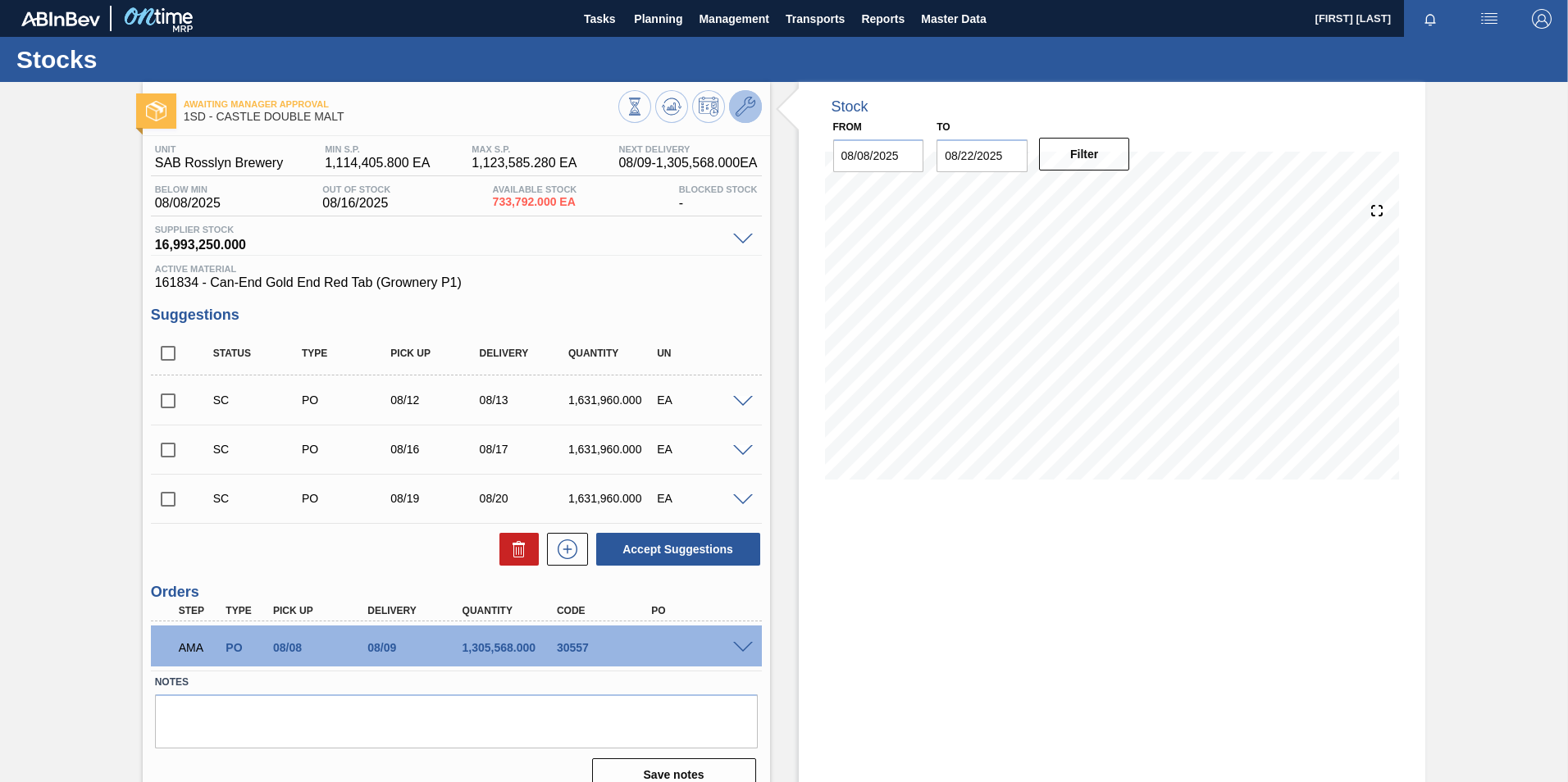 click 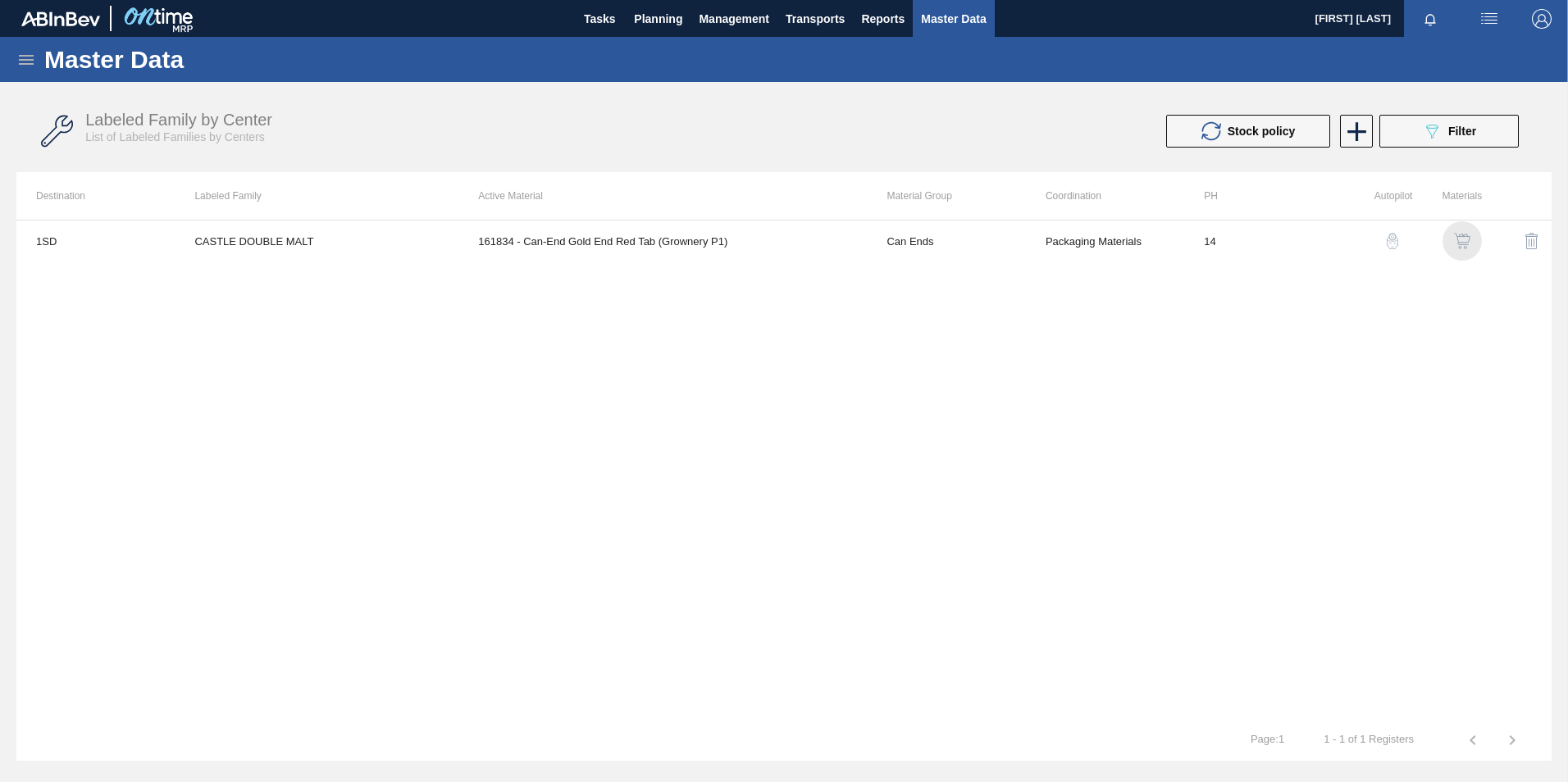 click at bounding box center (1462, 241) 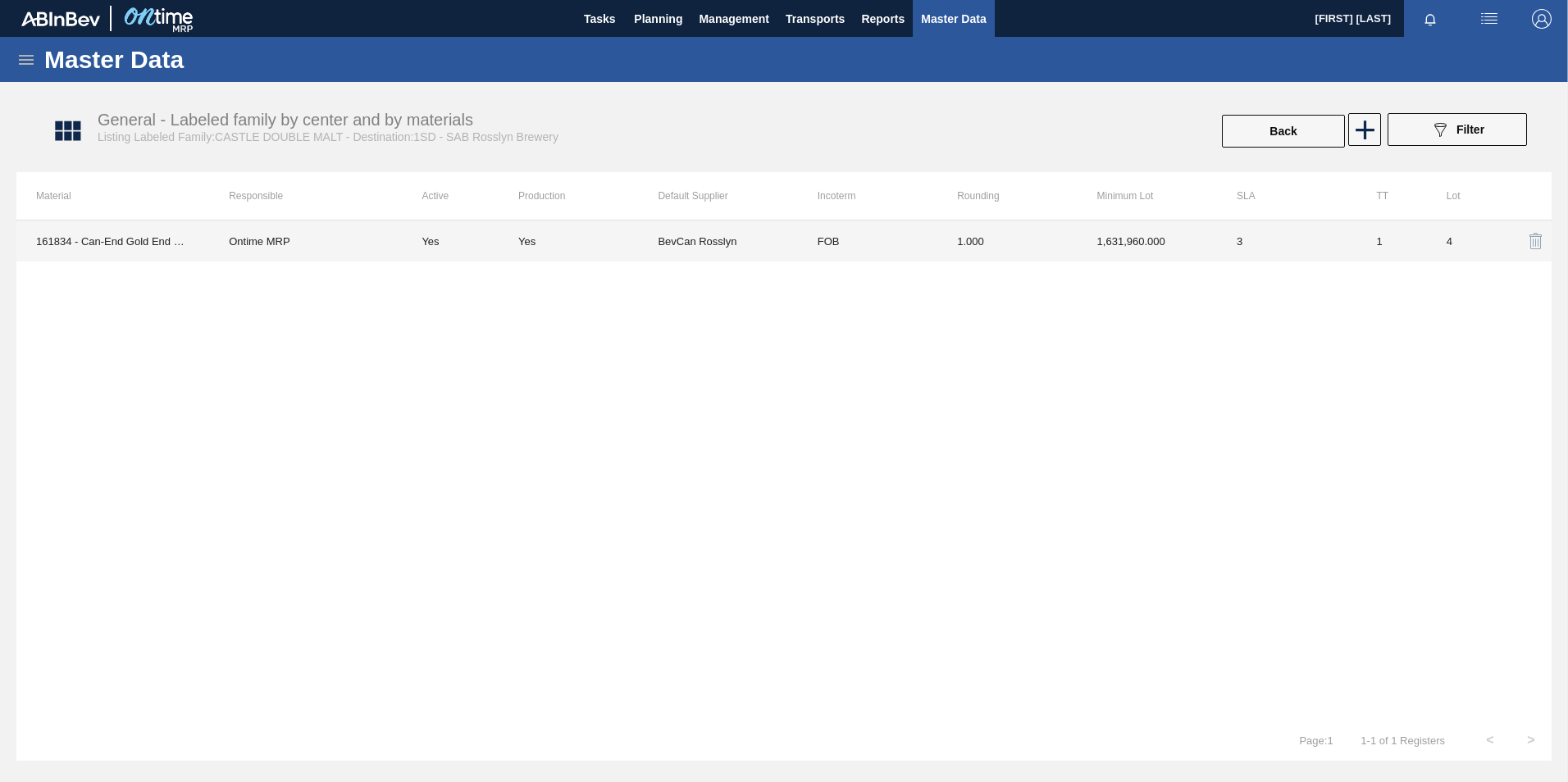 click on "1.000" at bounding box center (1007, 241) 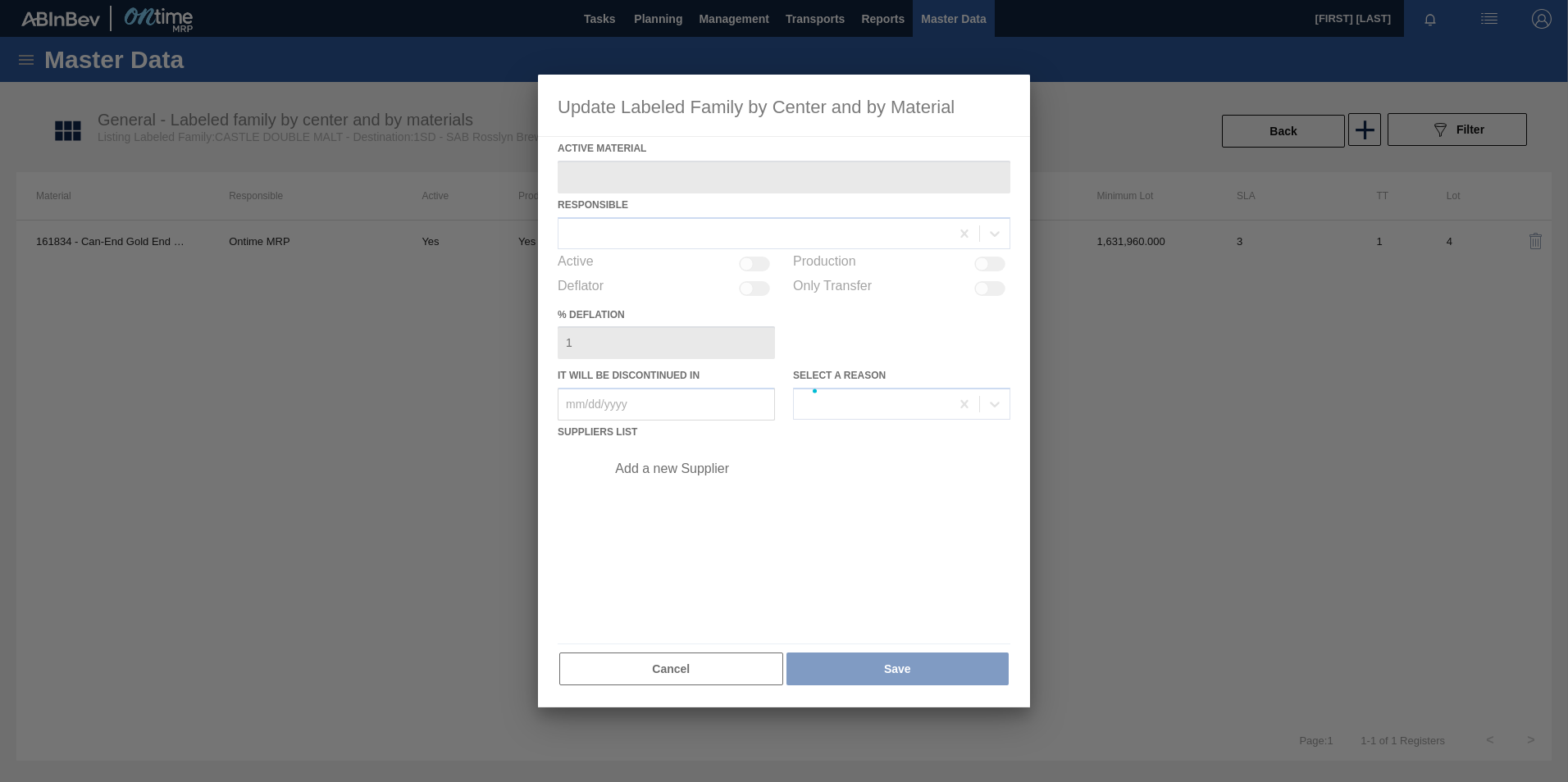 type on "161834 - Can-End Gold End Red Tab (Grownery P1)" 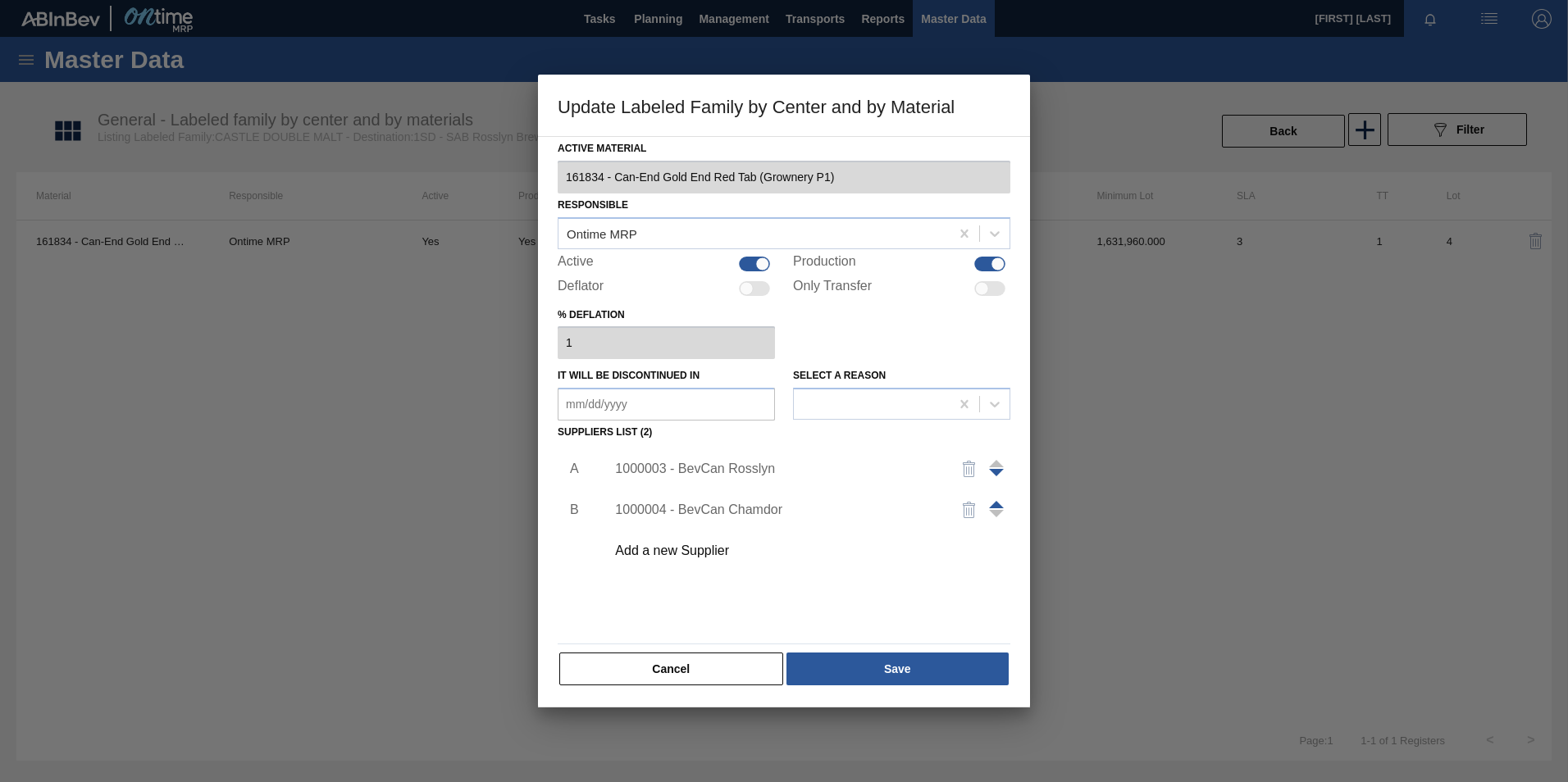 click on "1000003 - BevCan Rosslyn" at bounding box center [776, 469] 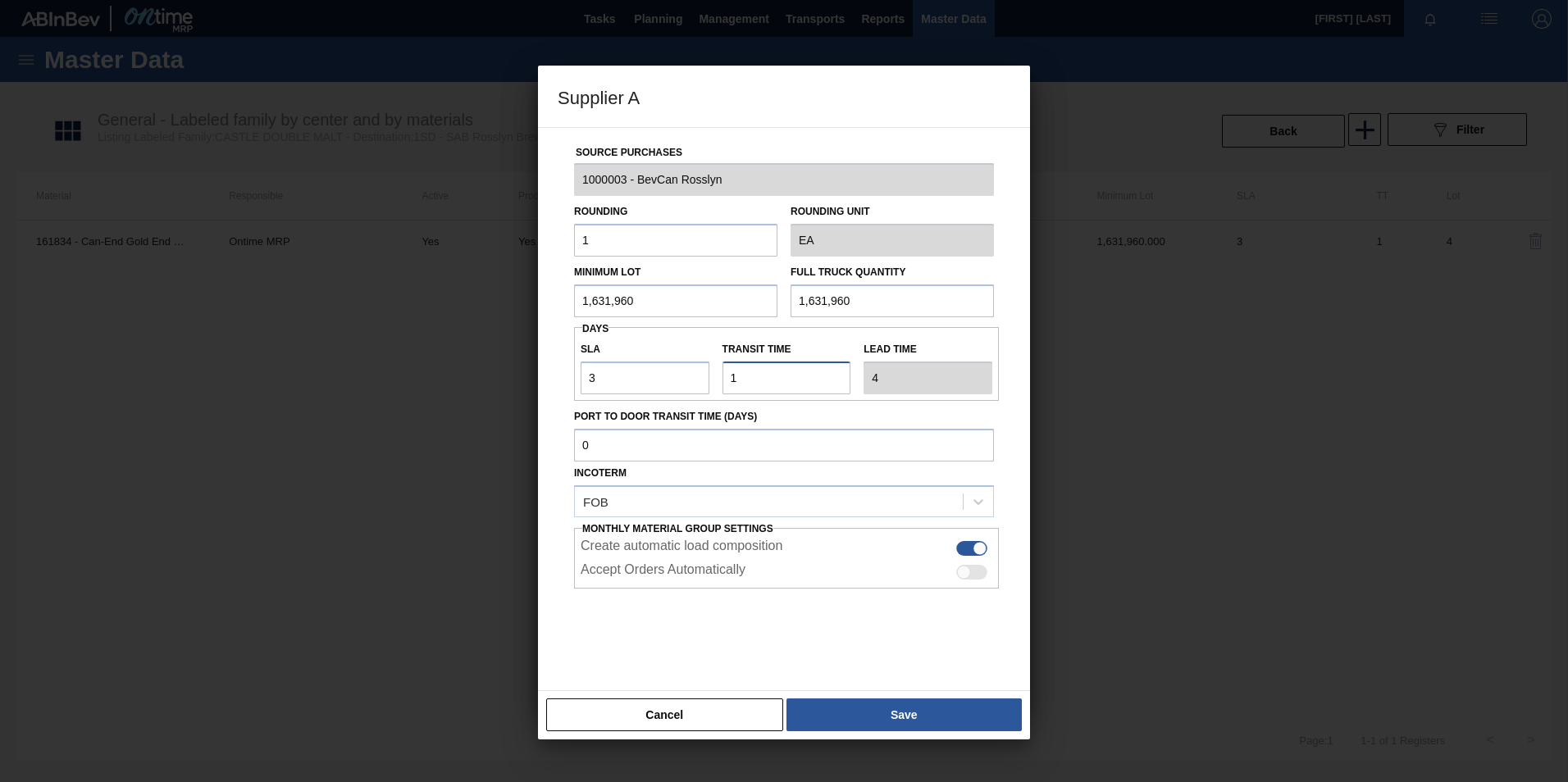 drag, startPoint x: 772, startPoint y: 375, endPoint x: 701, endPoint y: 375, distance: 71 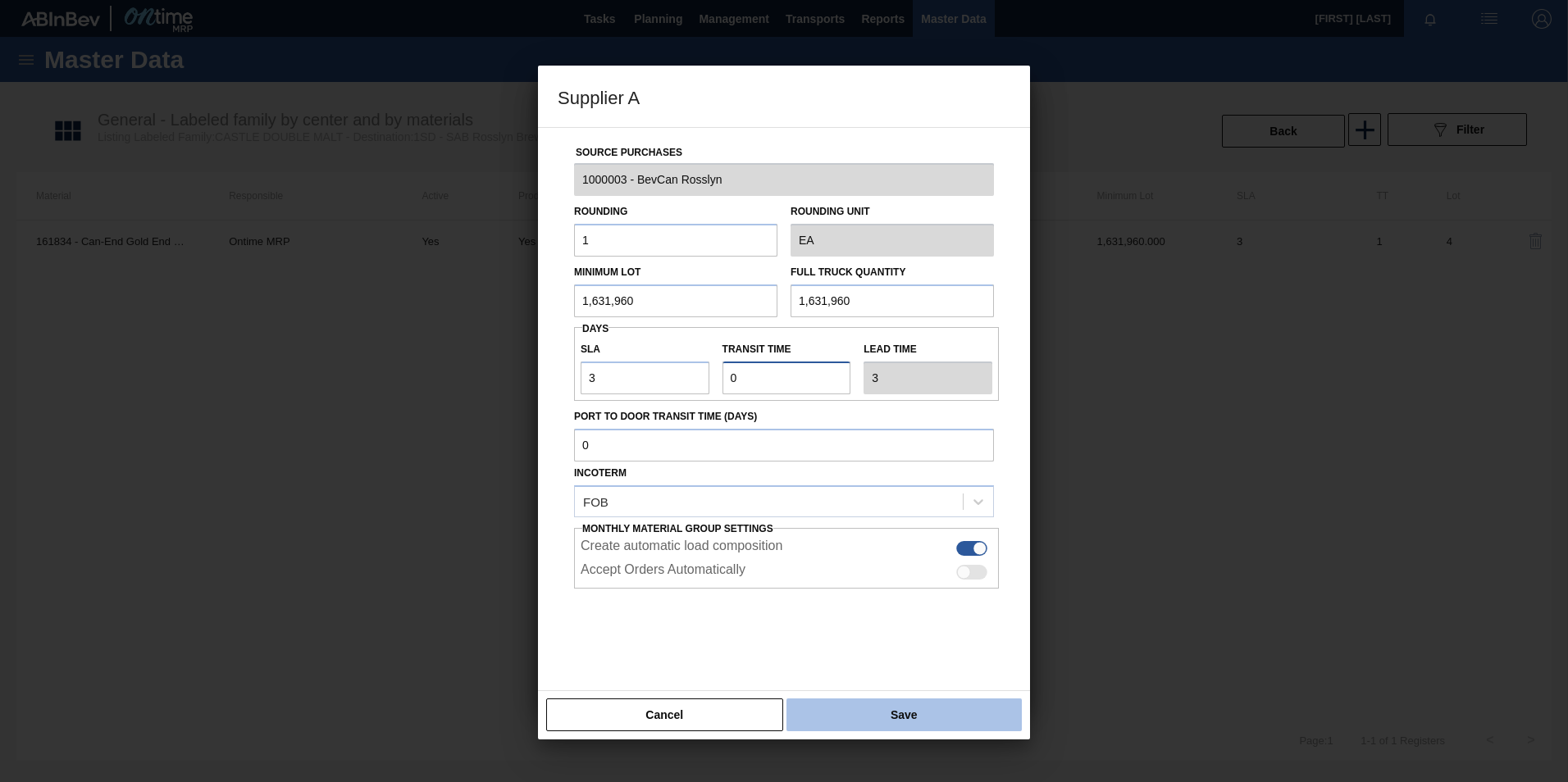 type on "0" 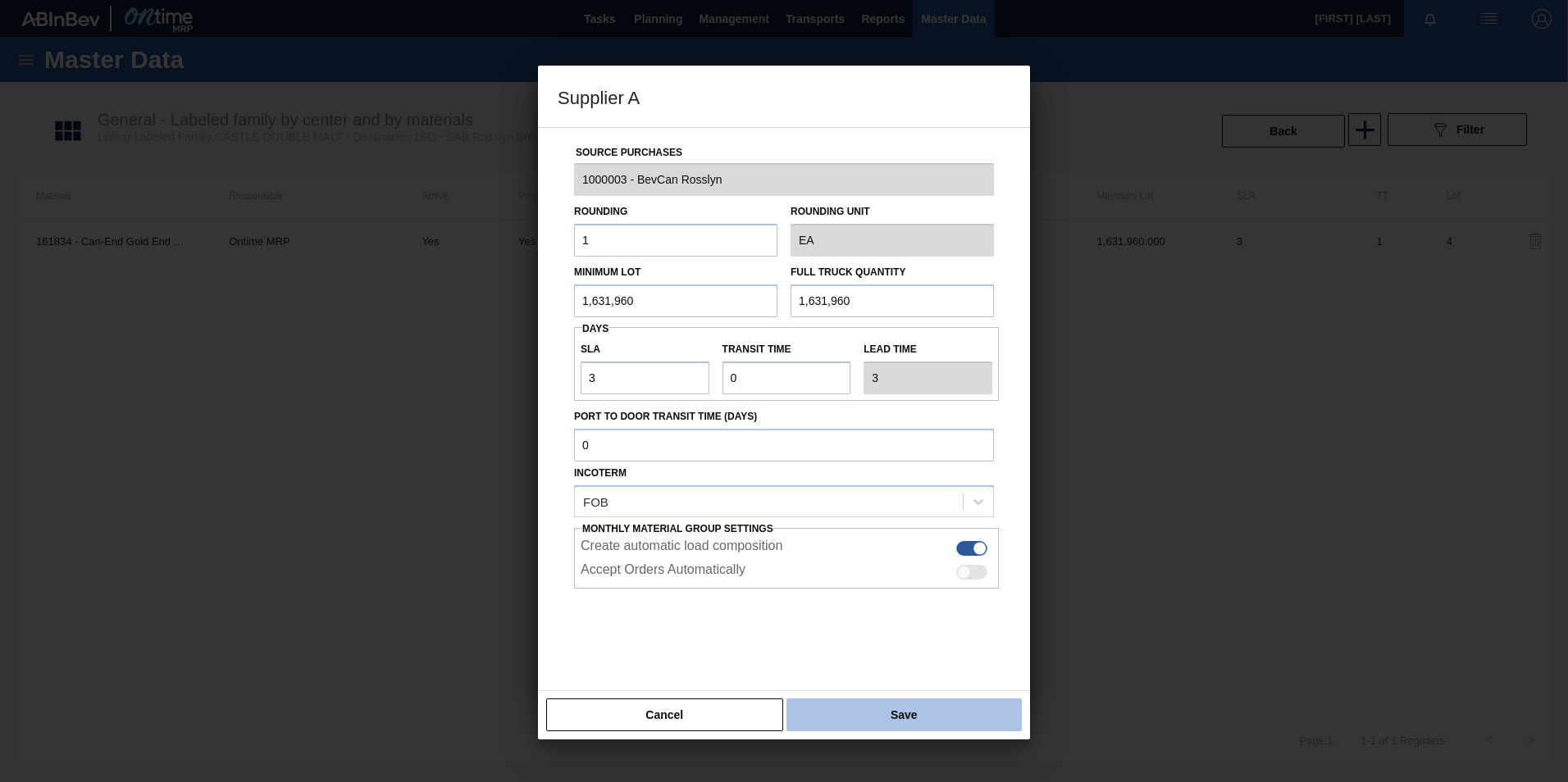 click on "Save" at bounding box center [904, 715] 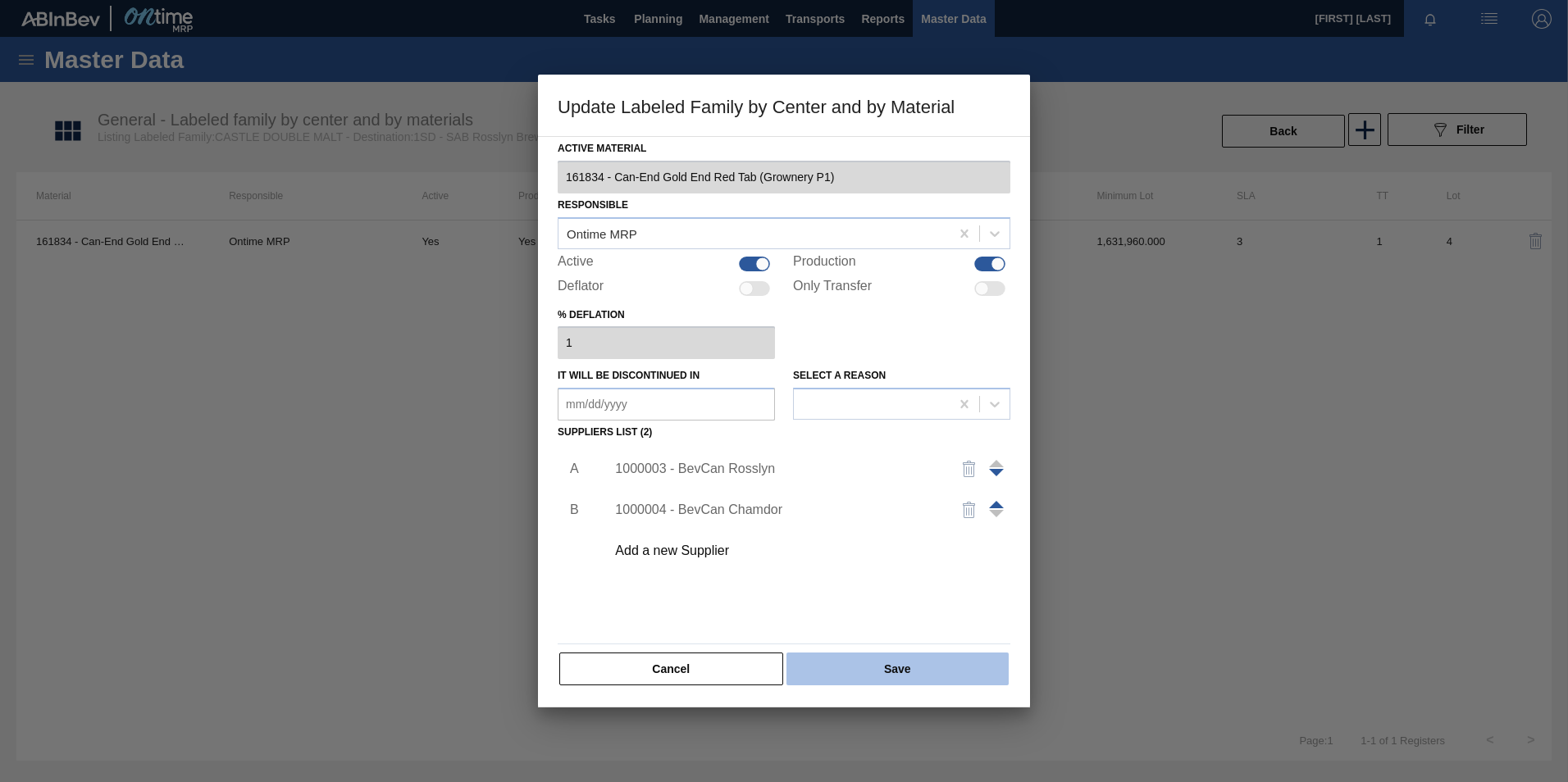 click on "Save" at bounding box center [897, 669] 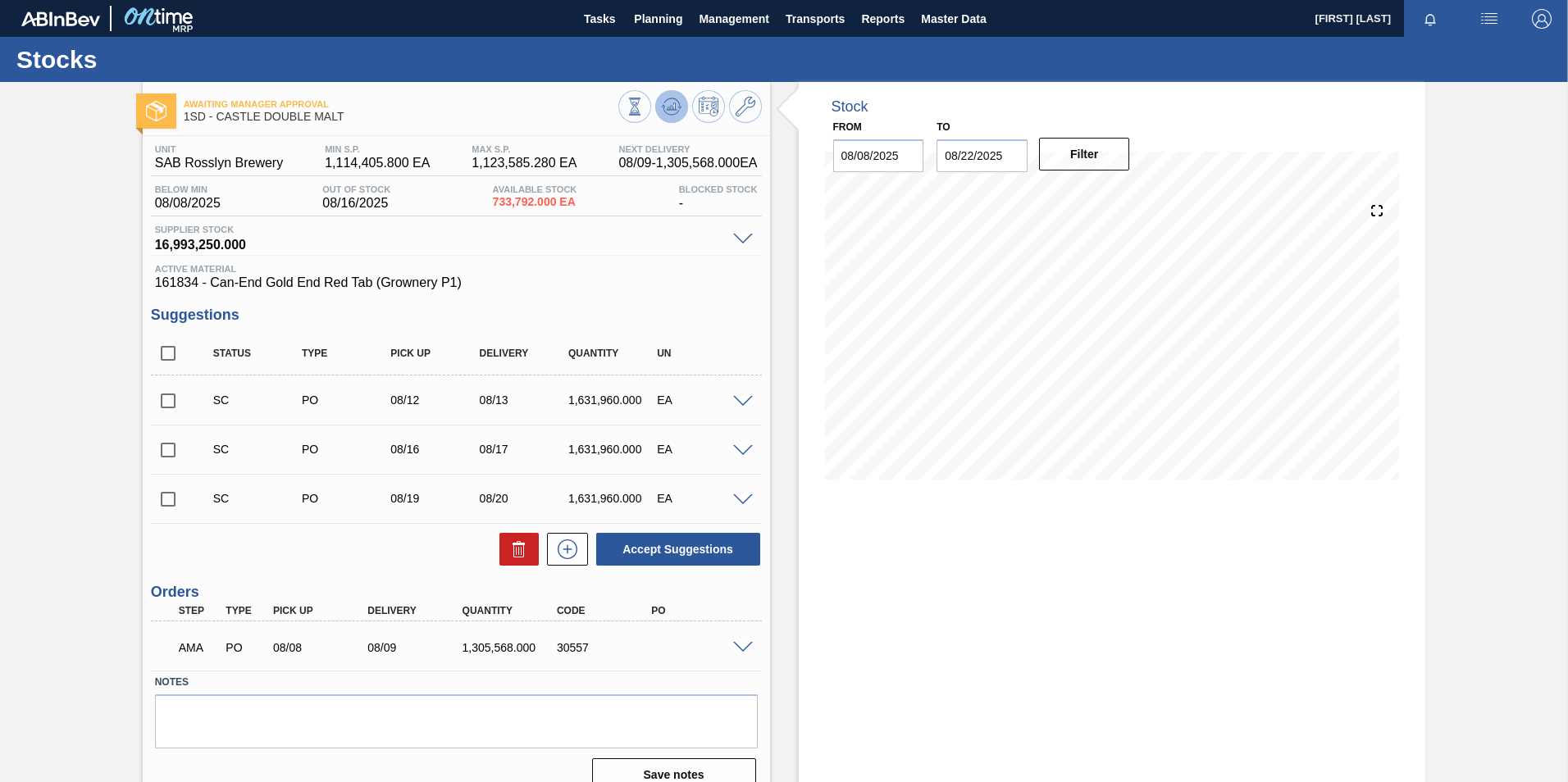 click 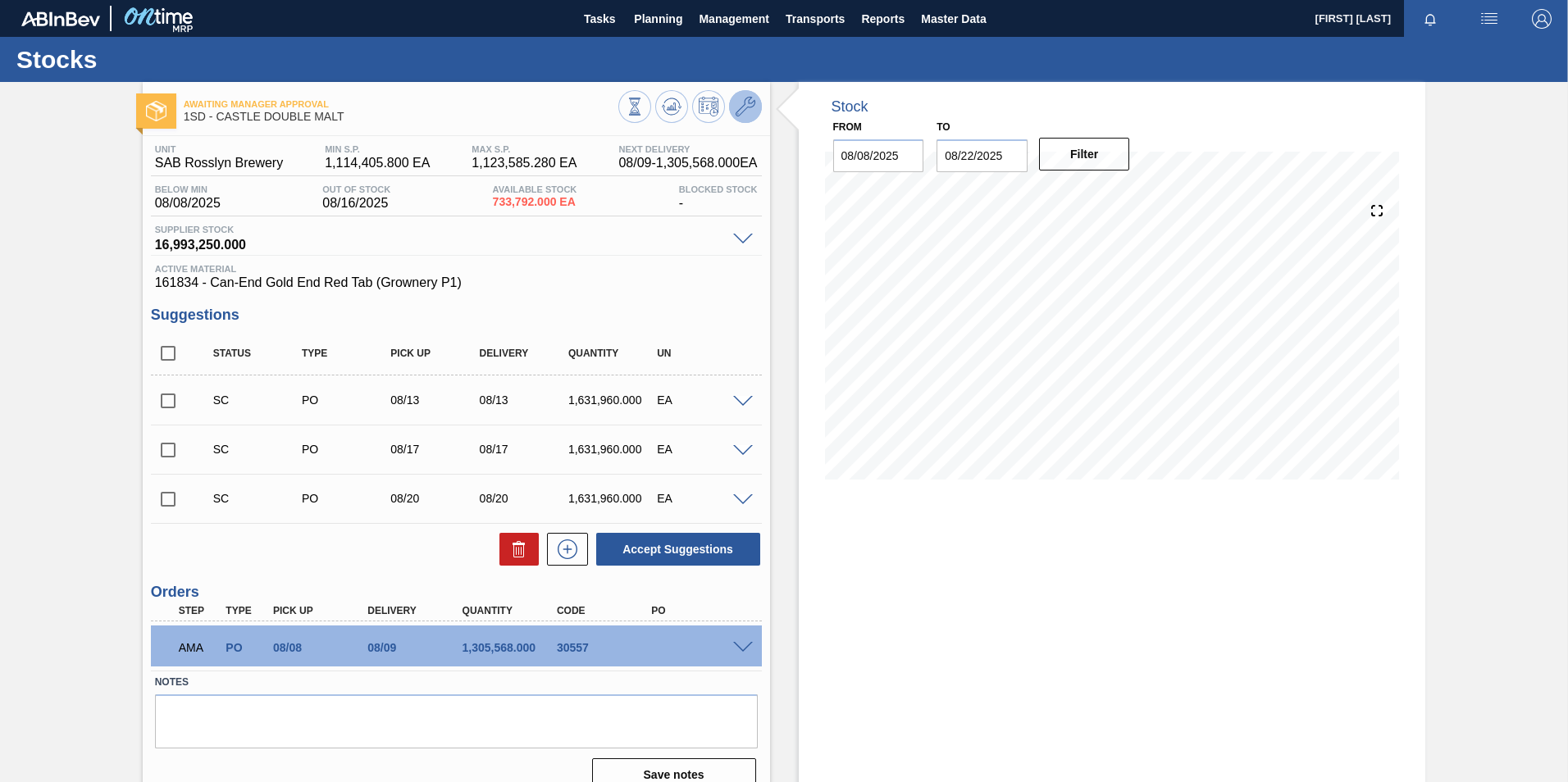 click 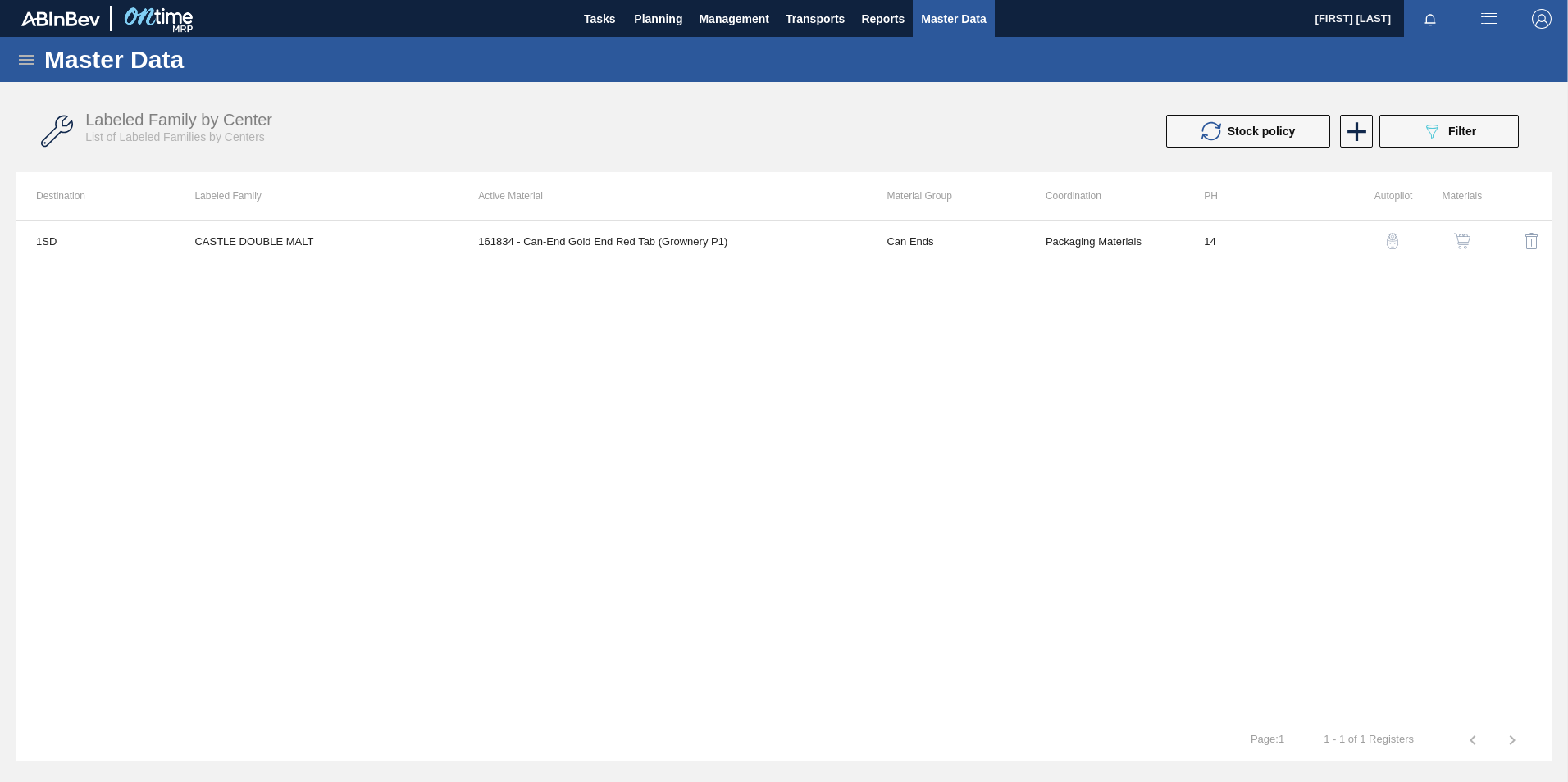 click at bounding box center [1462, 241] 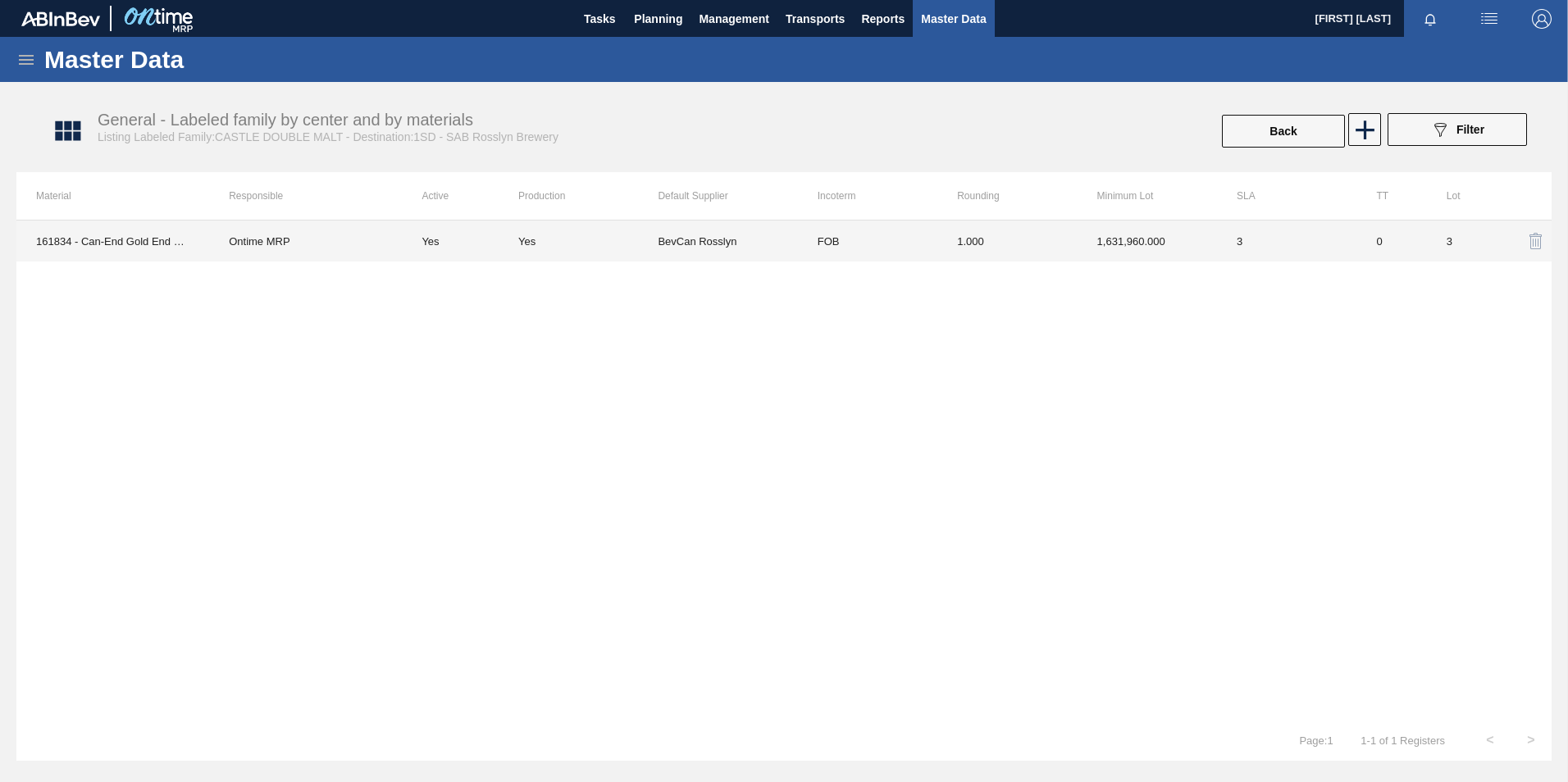 click on "1,631,960.000" at bounding box center [1147, 241] 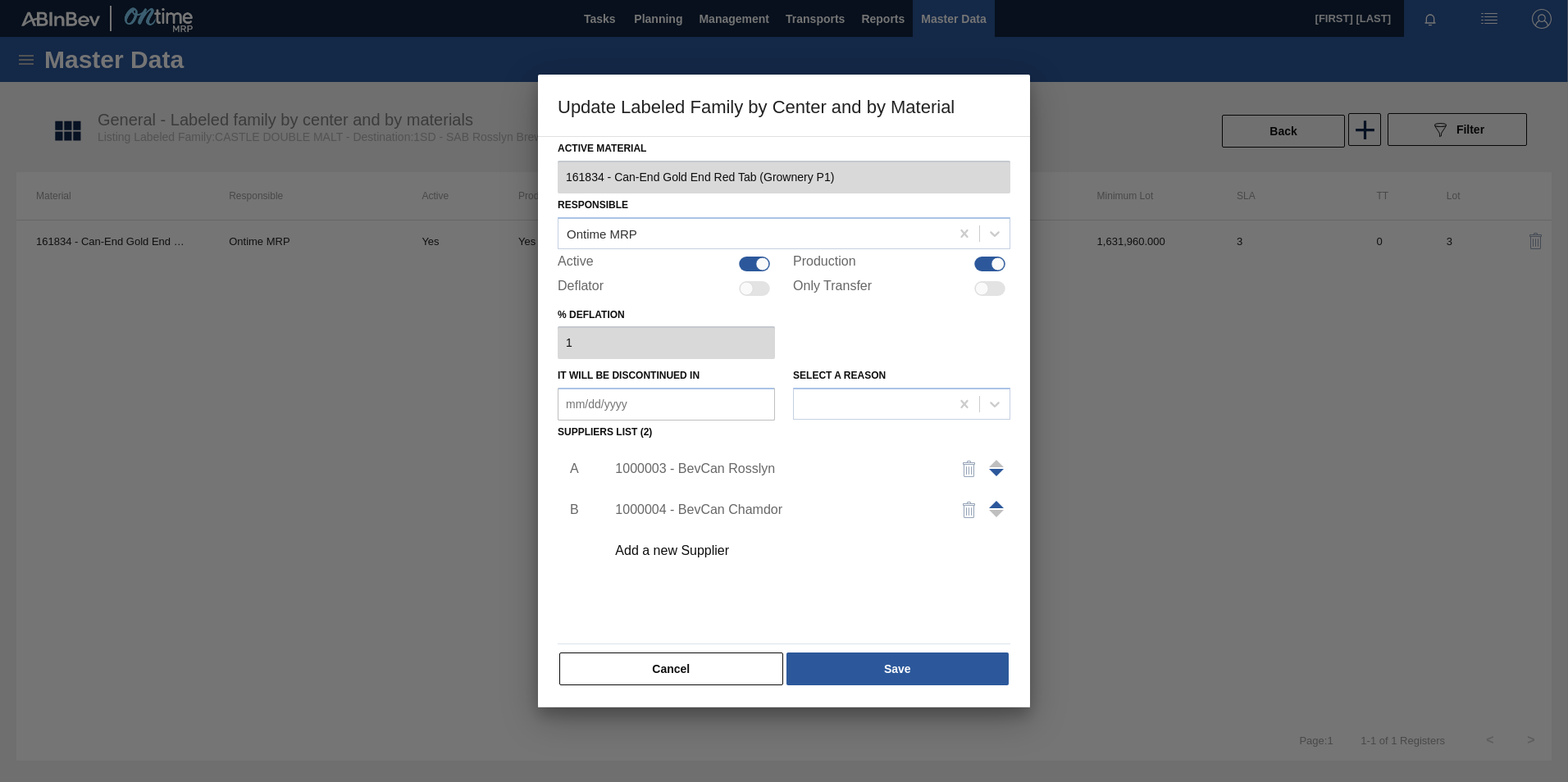 click on "1000003 - BevCan Rosslyn" at bounding box center [776, 469] 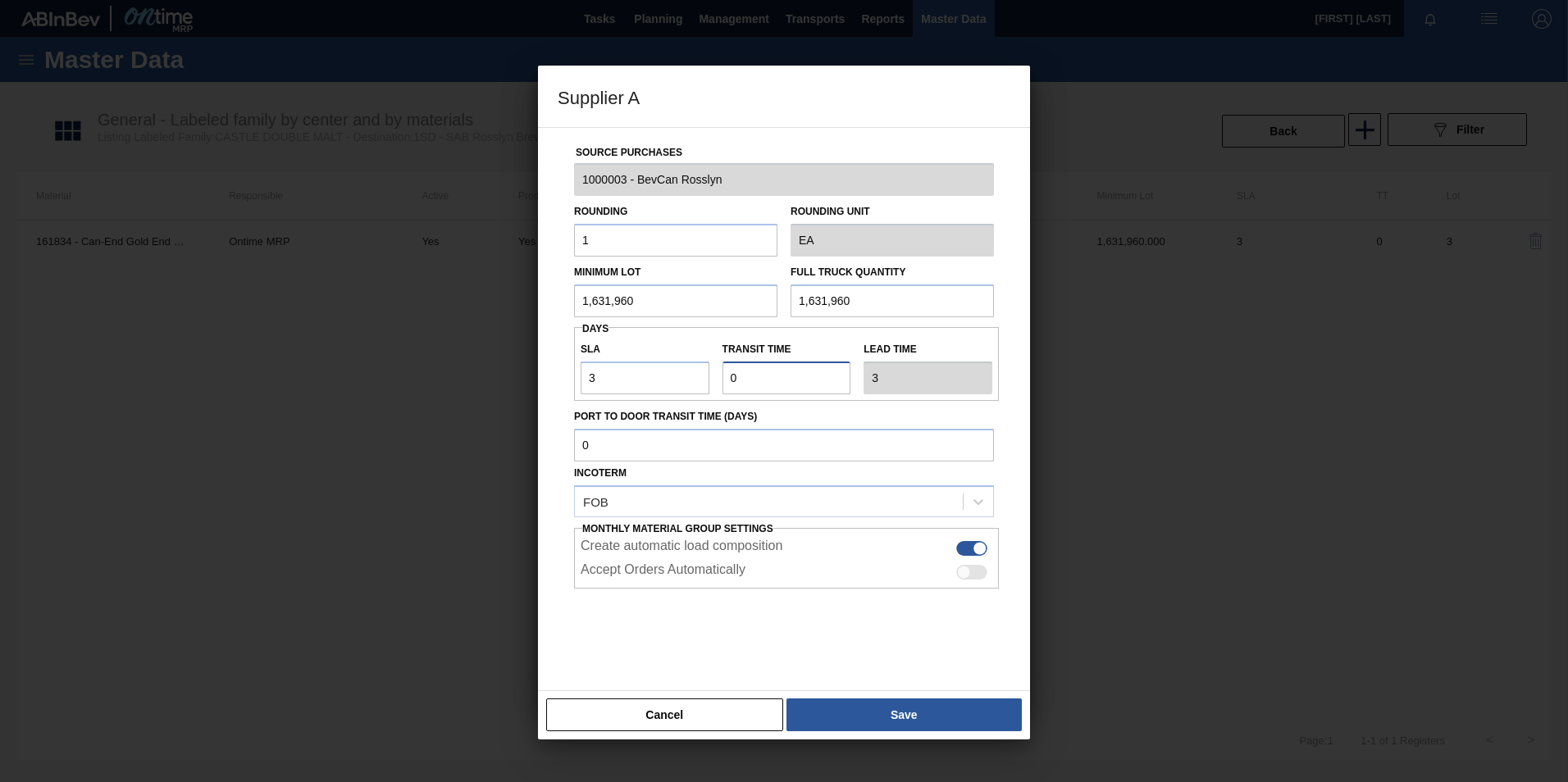 drag, startPoint x: 754, startPoint y: 367, endPoint x: 560, endPoint y: 371, distance: 194.04123 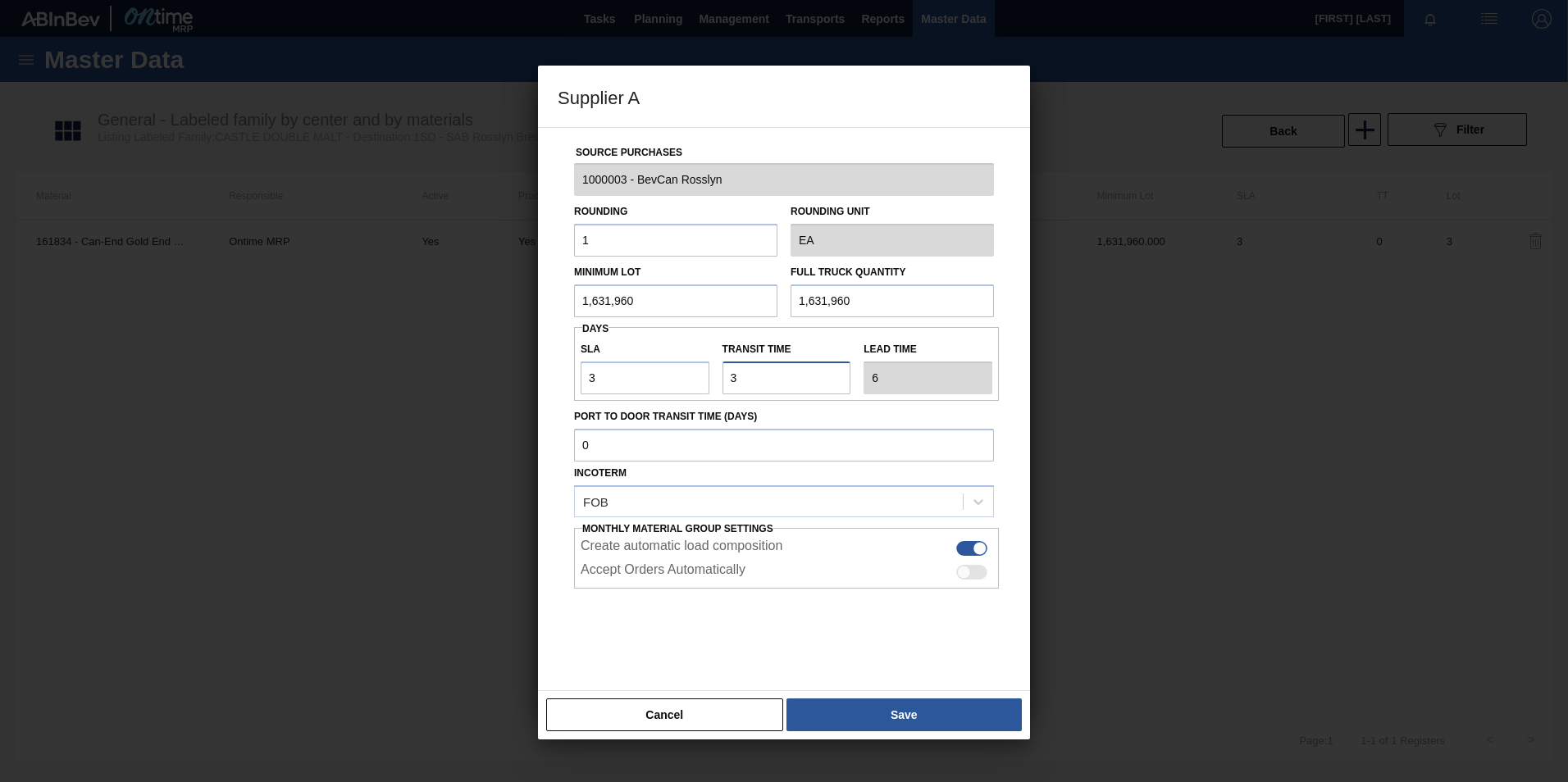 type on "3" 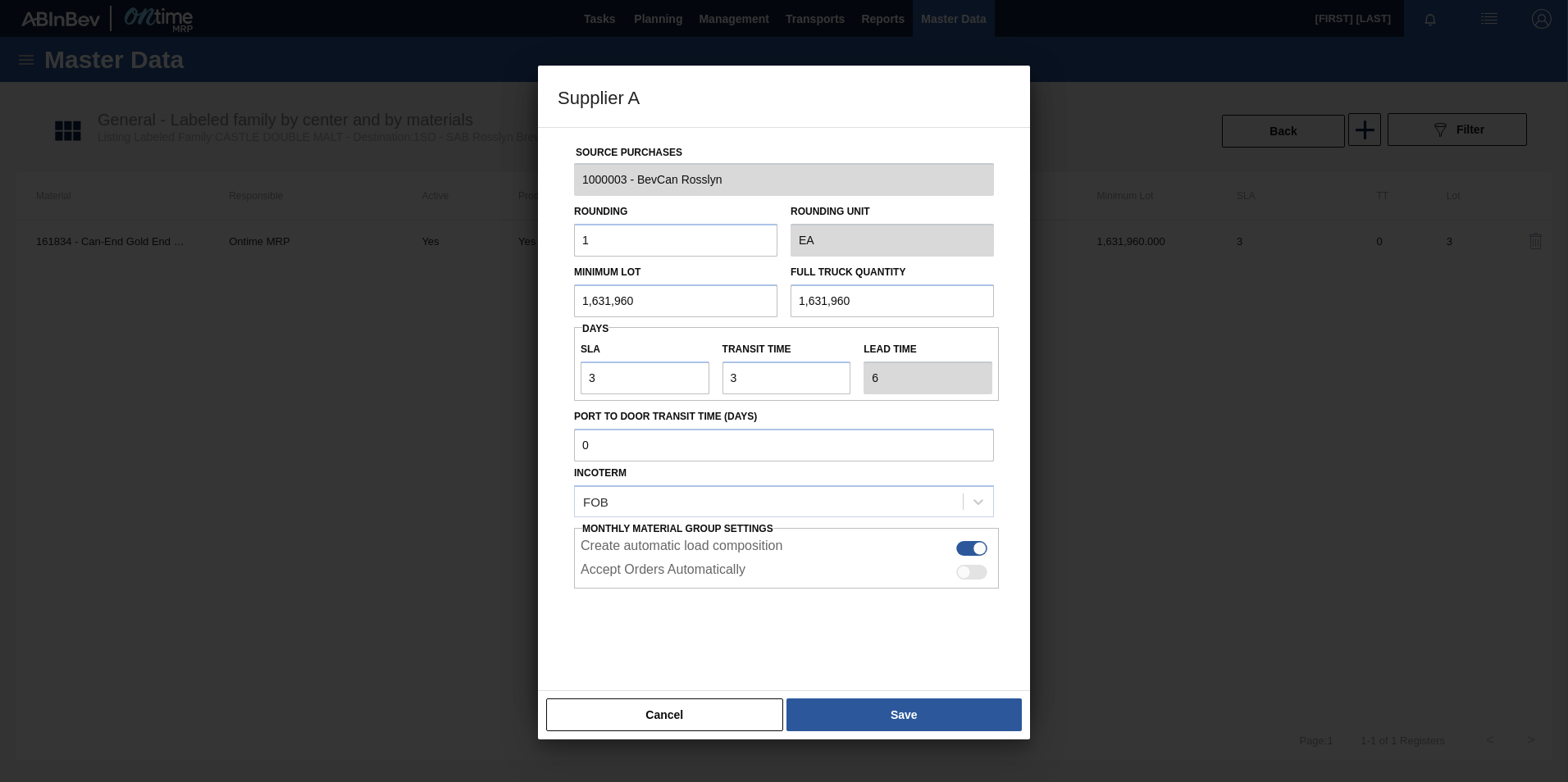 drag, startPoint x: 889, startPoint y: 473, endPoint x: 870, endPoint y: 434, distance: 43.382024 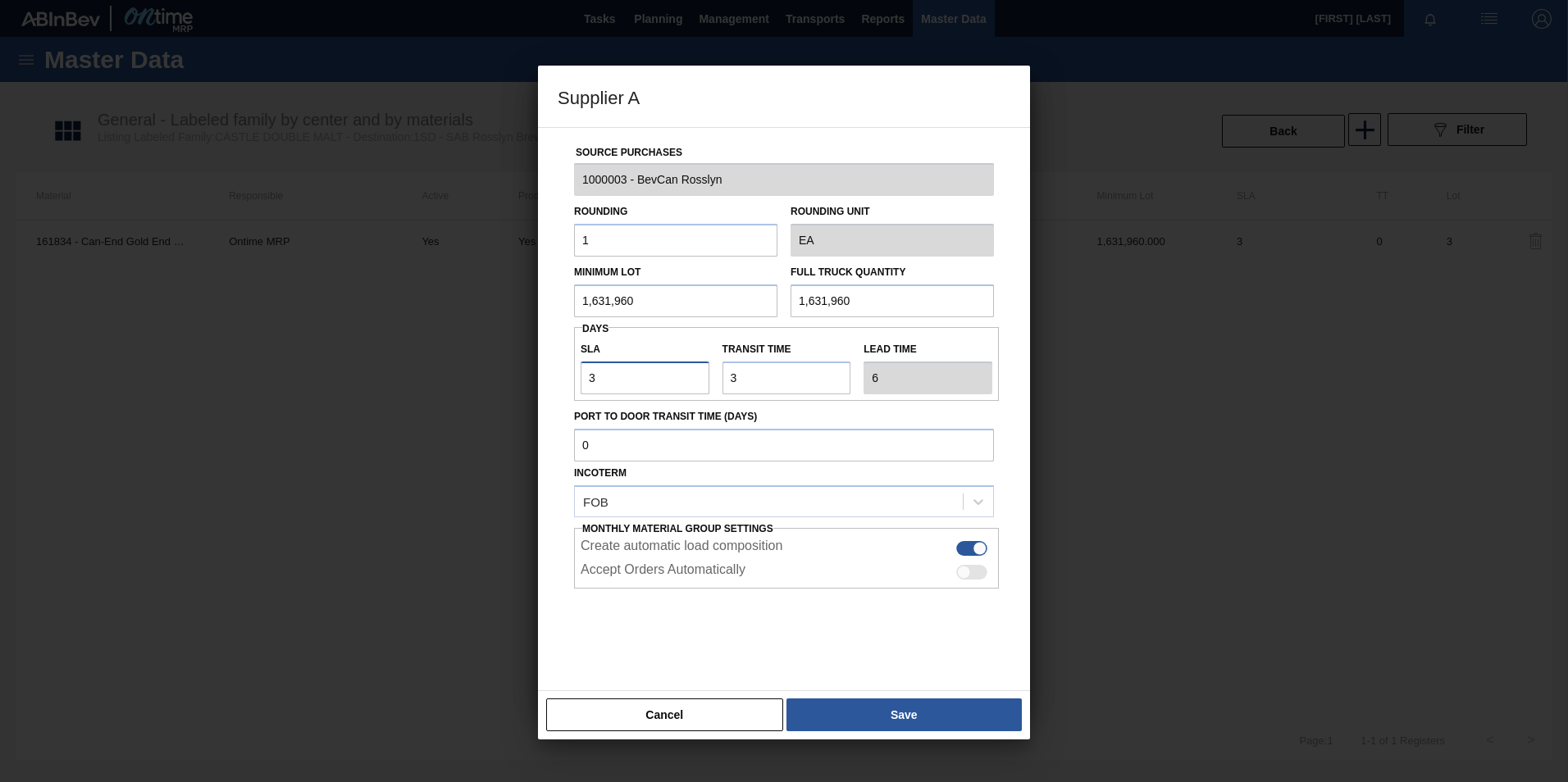 drag, startPoint x: 870, startPoint y: 434, endPoint x: 612, endPoint y: 380, distance: 263.59059 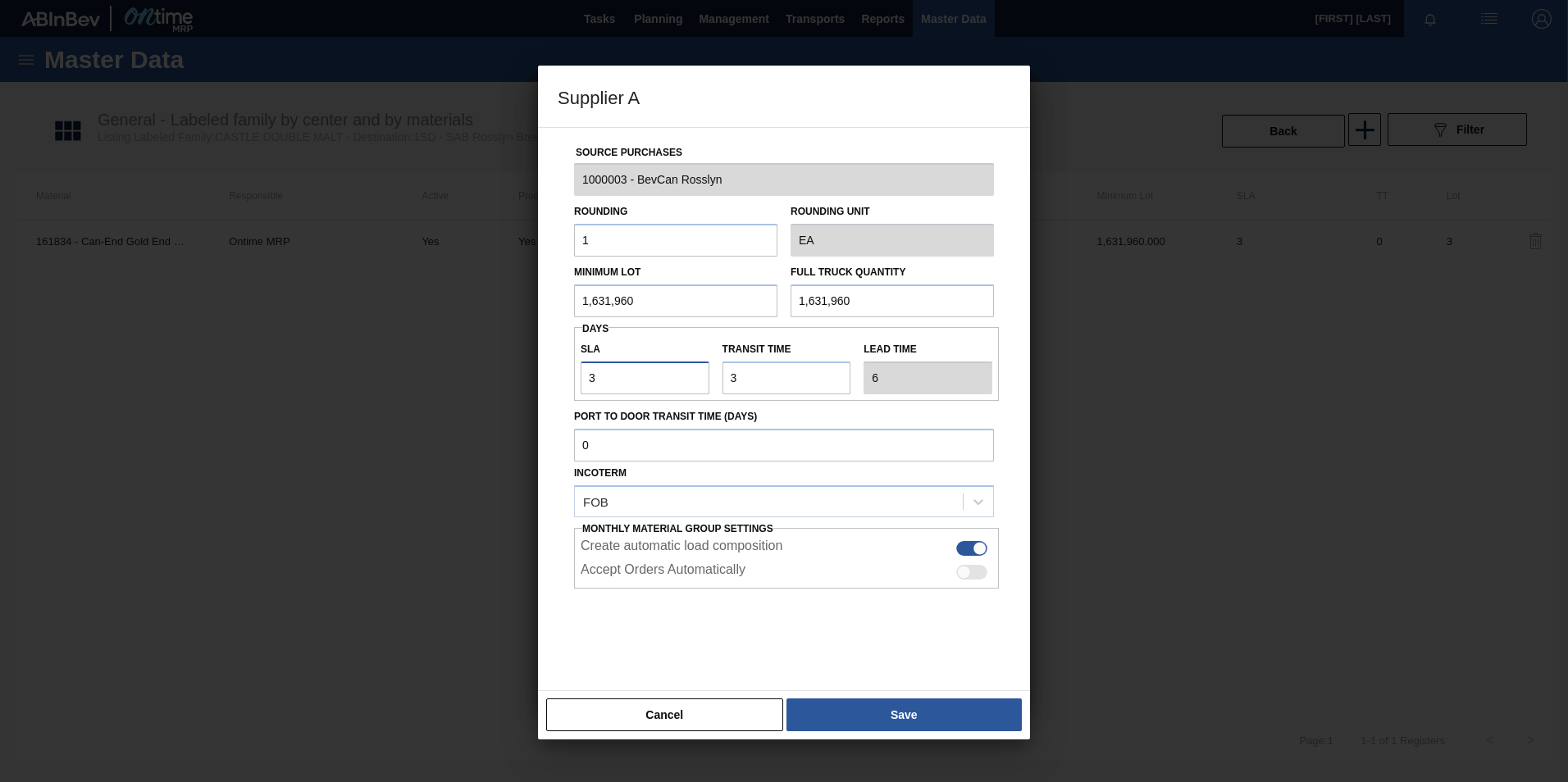 click on "3" at bounding box center (645, 378) 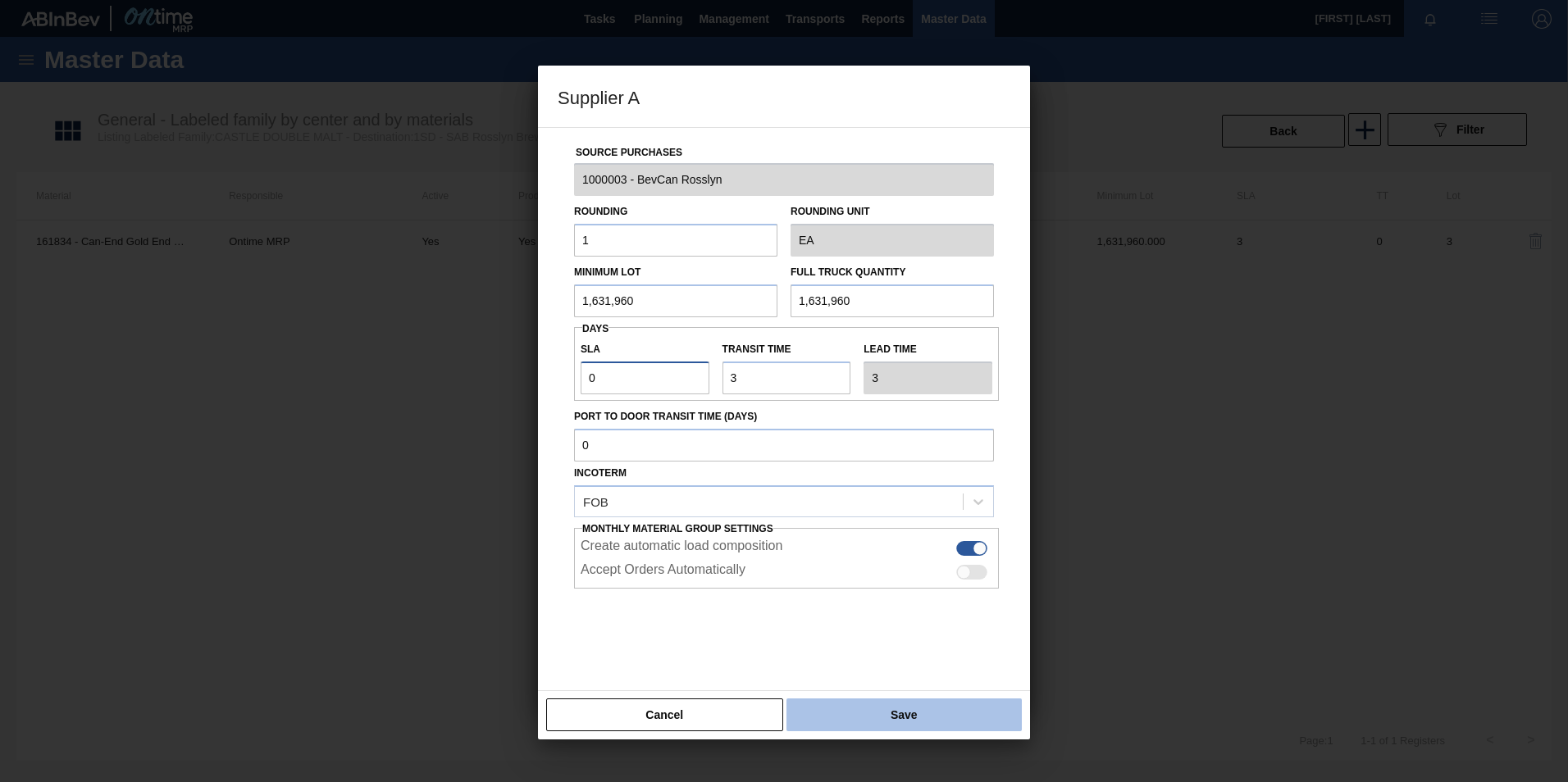 type on "0" 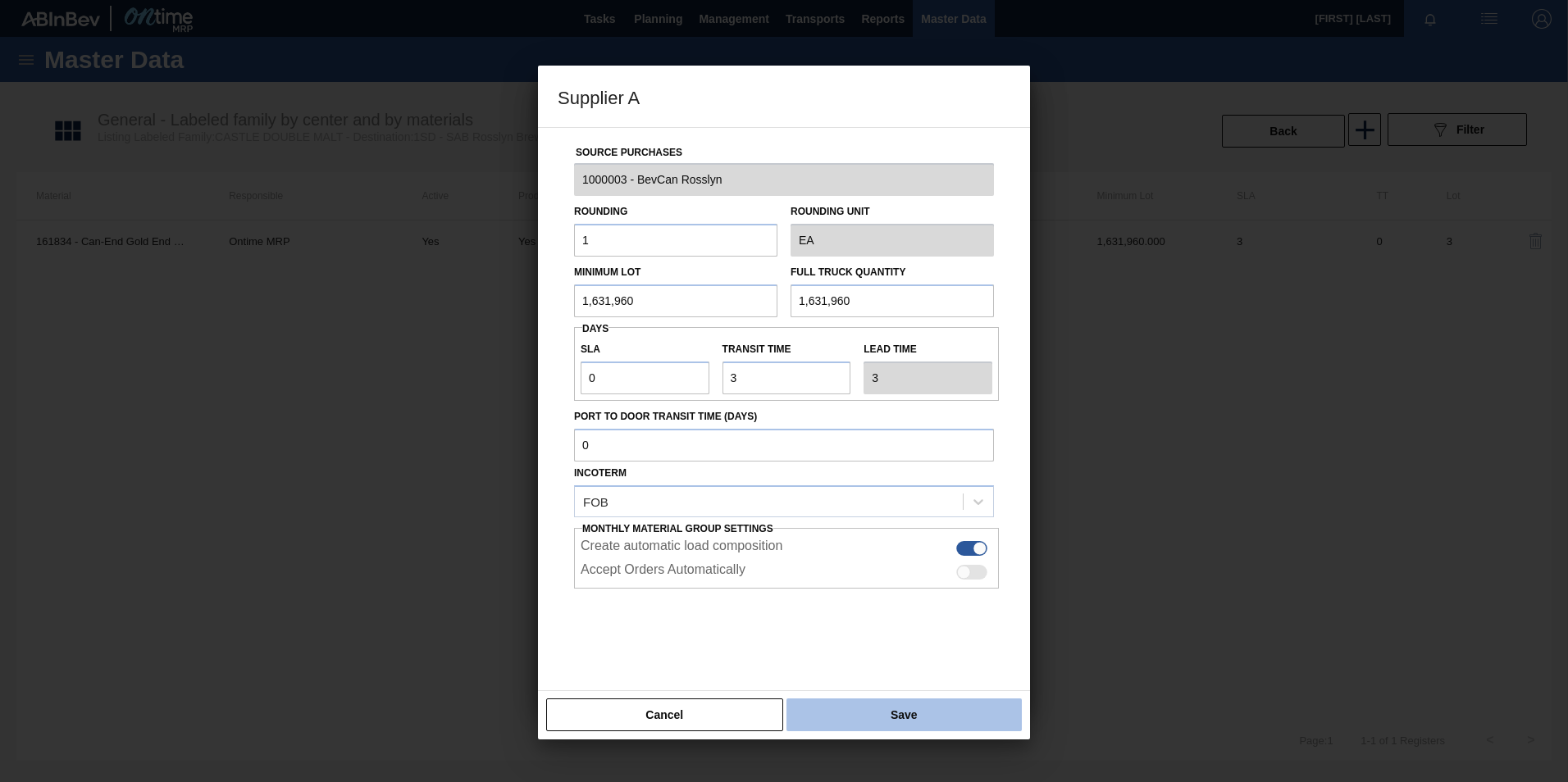 click on "Save" at bounding box center [904, 715] 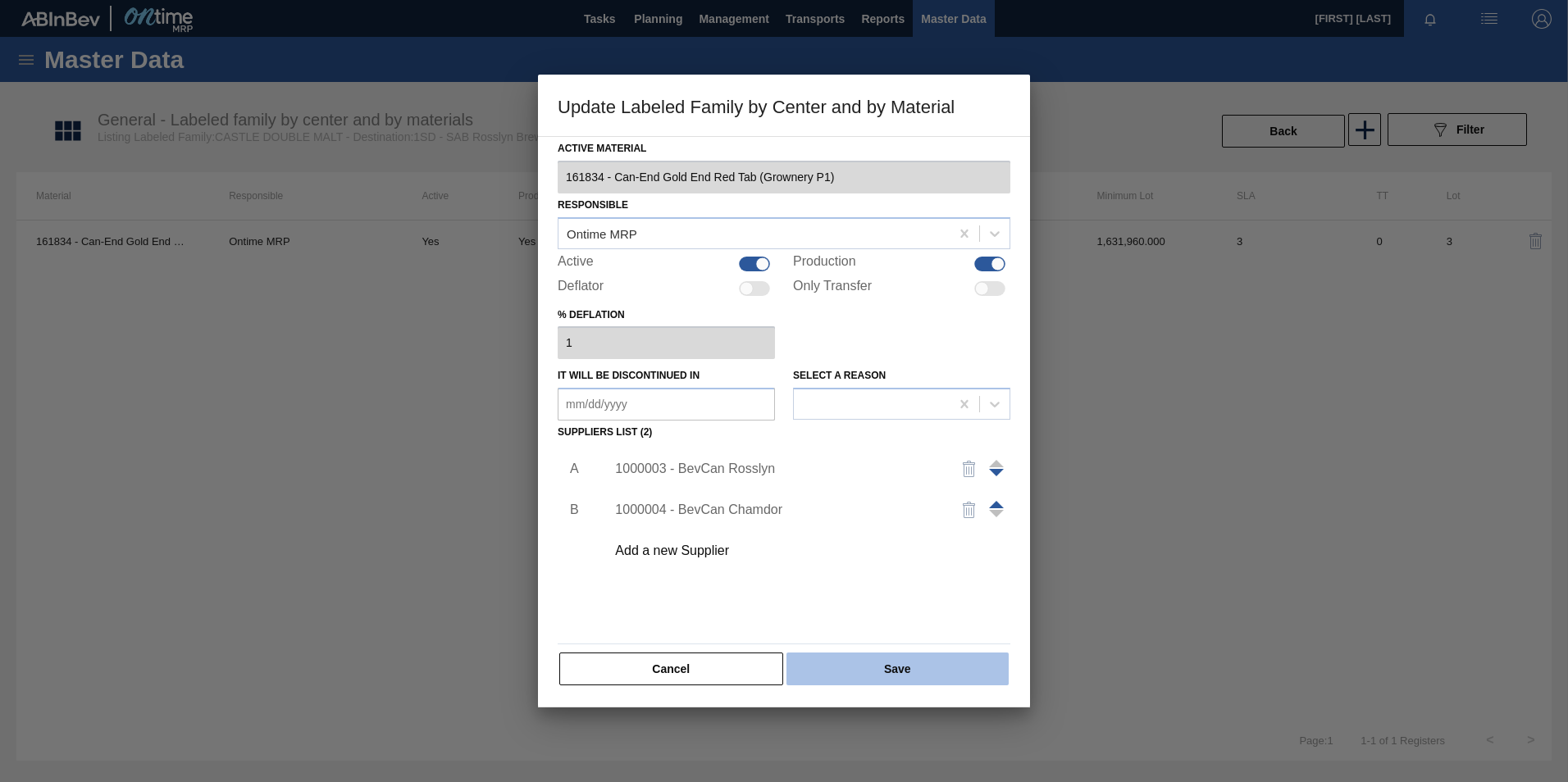click on "Save" at bounding box center [897, 669] 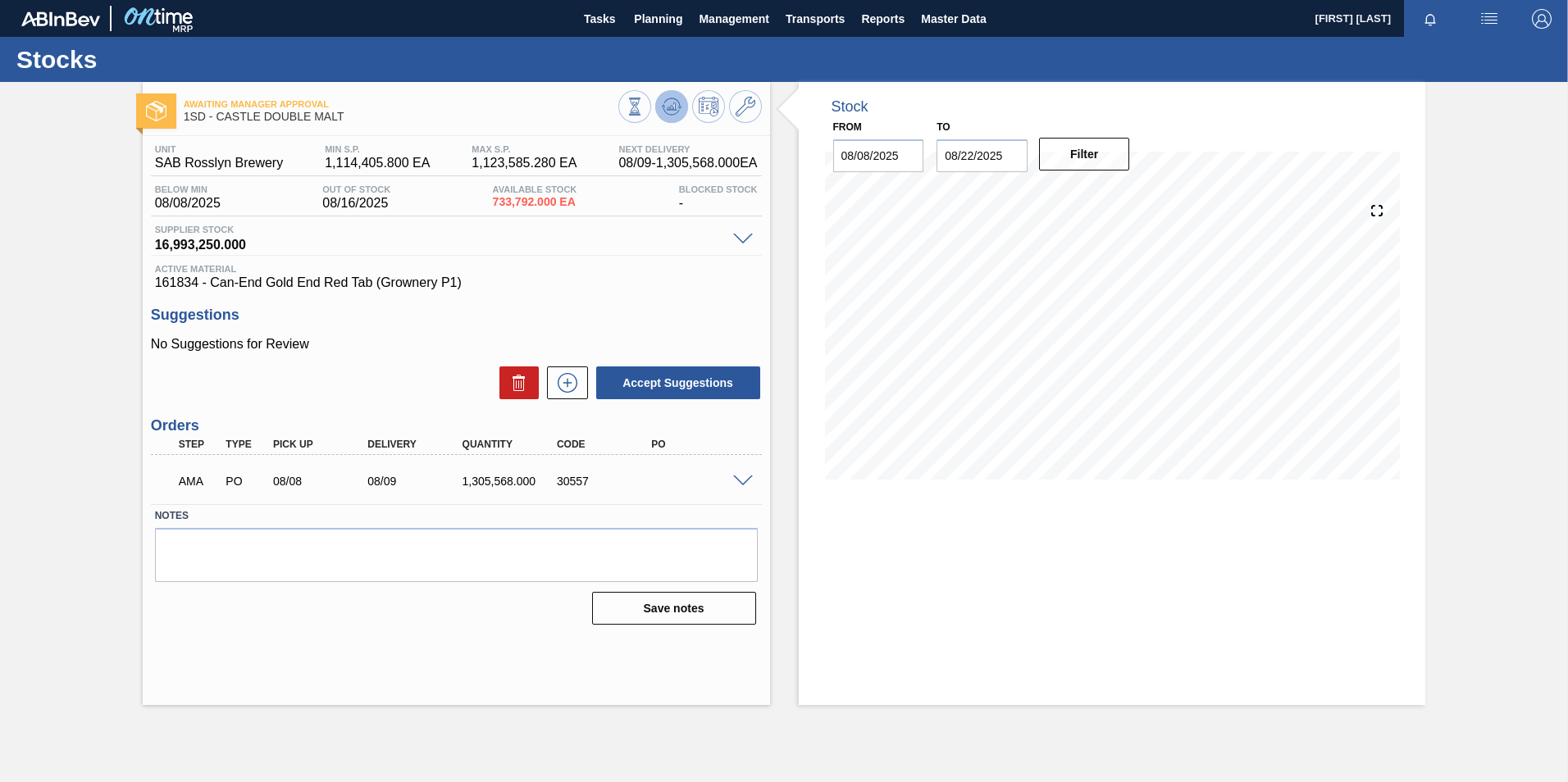click at bounding box center (672, 107) 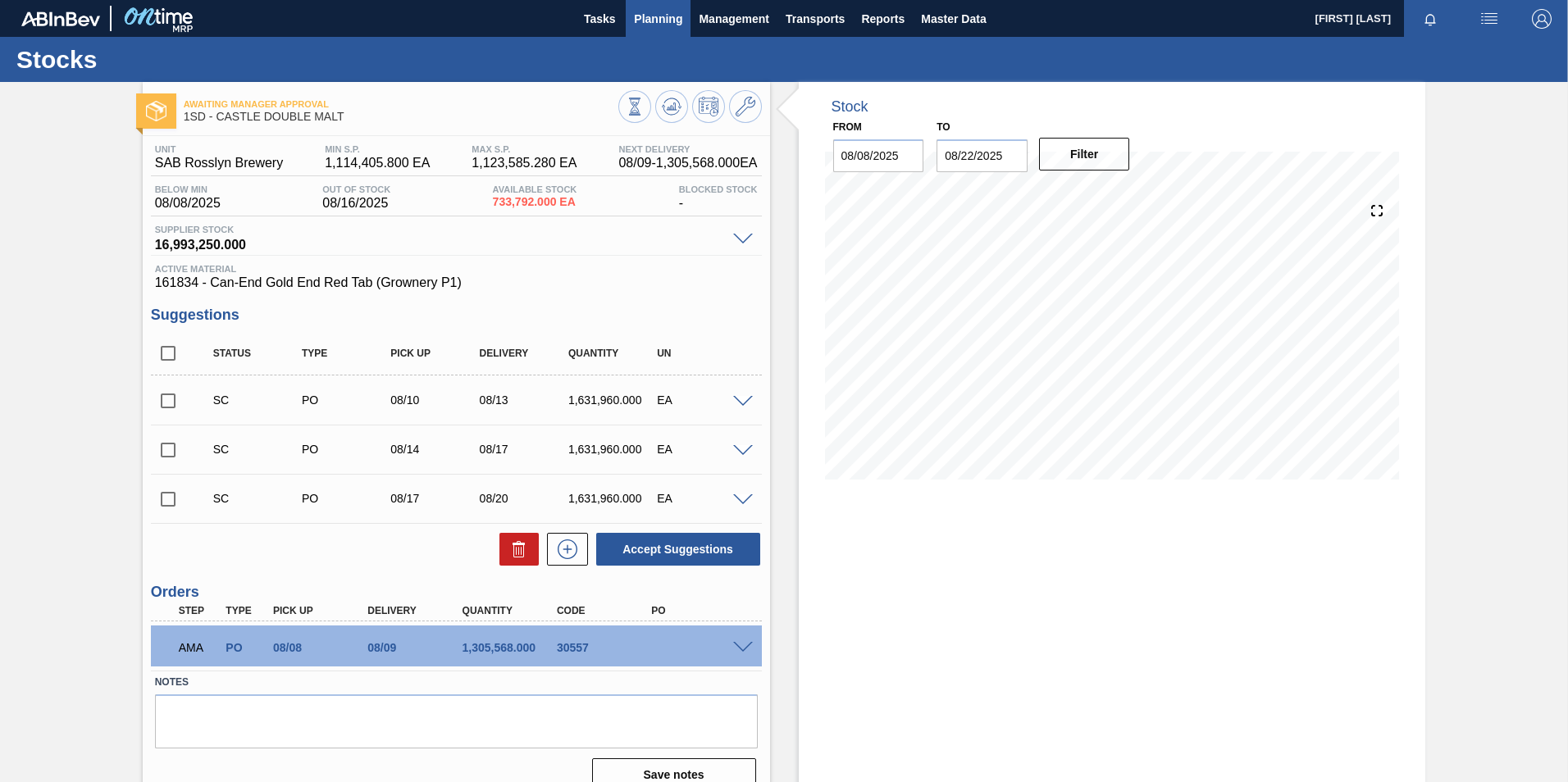 click on "Planning" at bounding box center (658, 19) 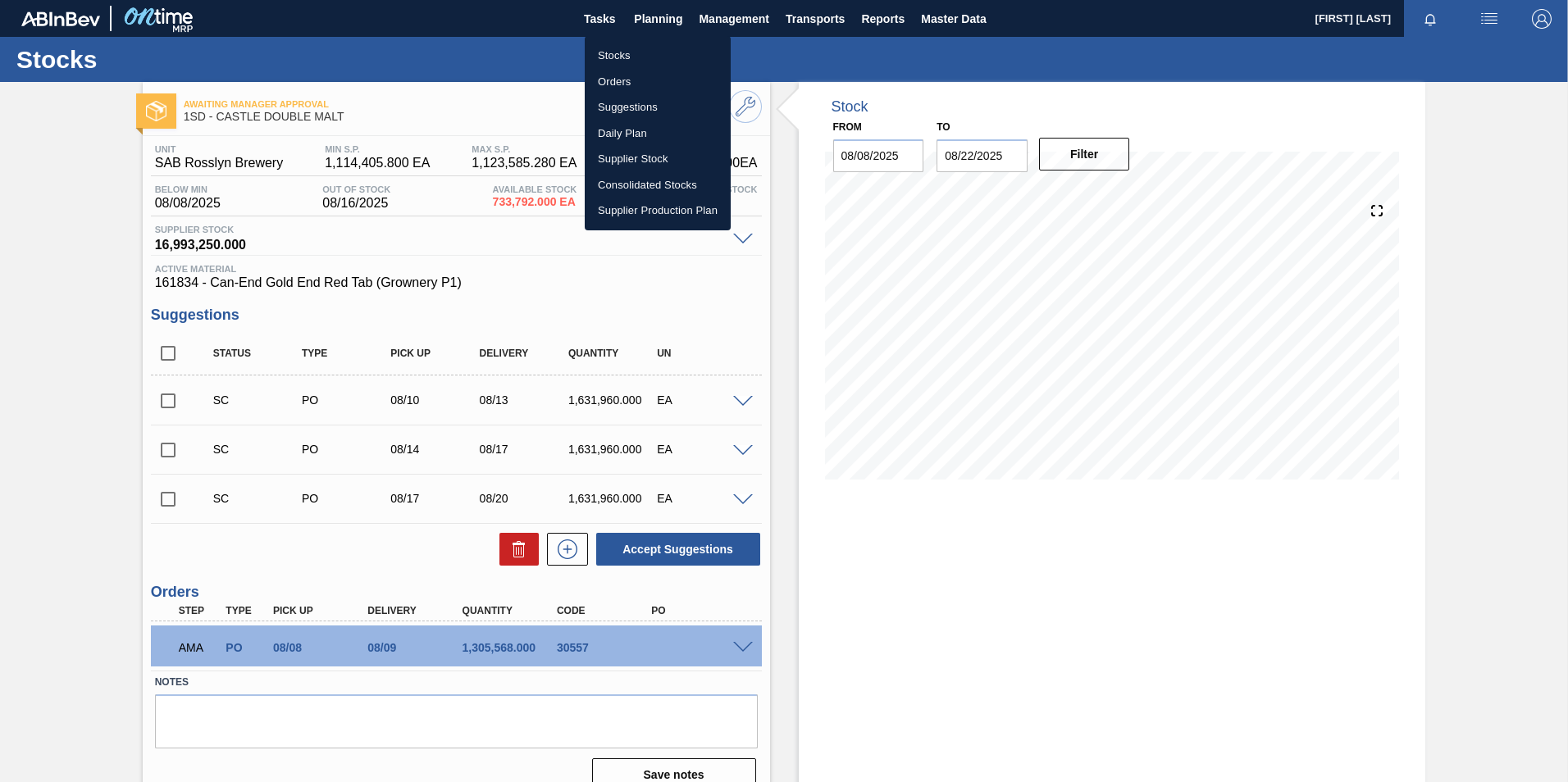 click on "Stocks" at bounding box center (658, 56) 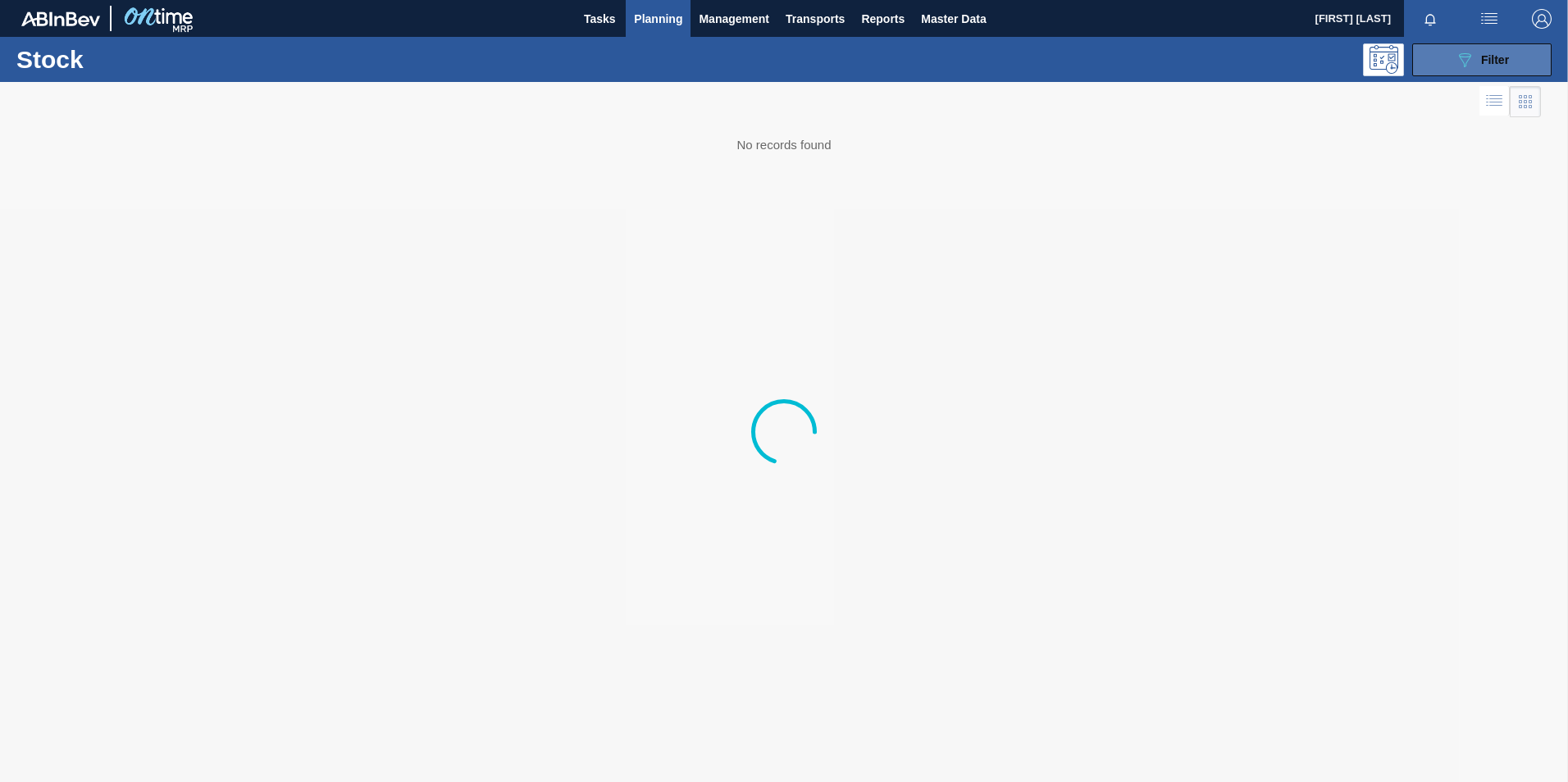 click on "089F7B8B-B2A5-4AFE-B5C0-19BA573D28AC" 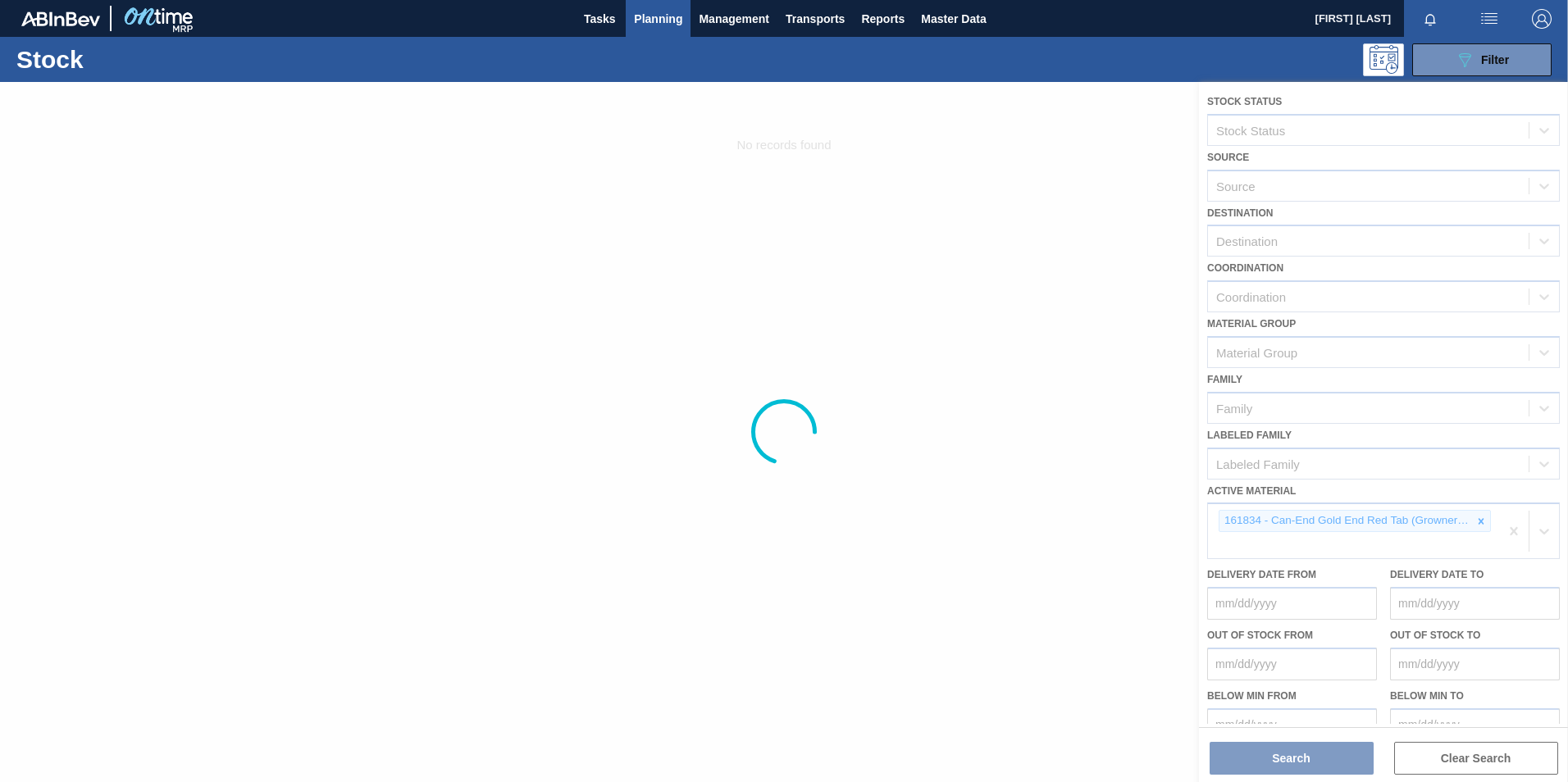 click at bounding box center [784, 432] 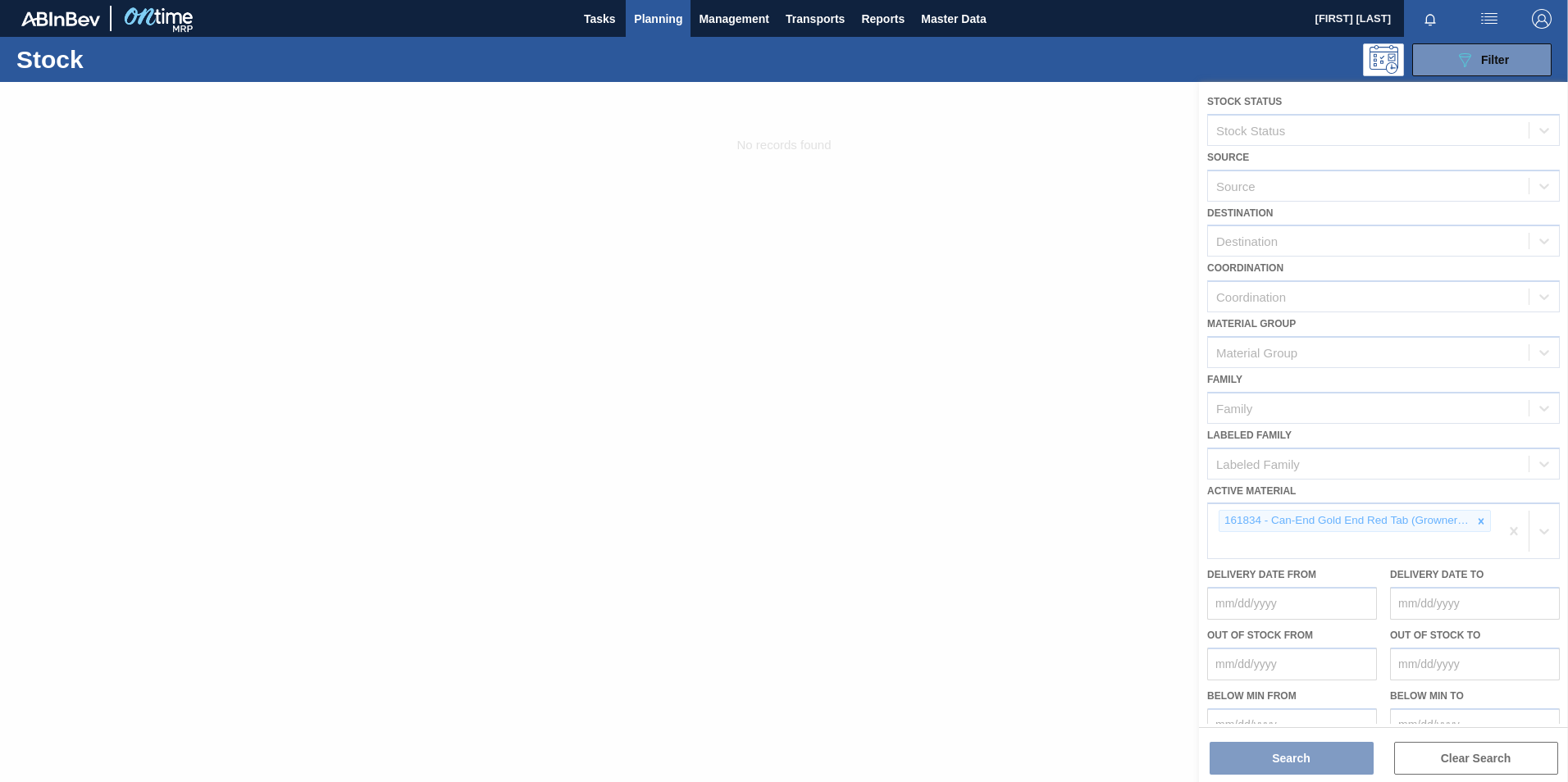 click at bounding box center [784, 432] 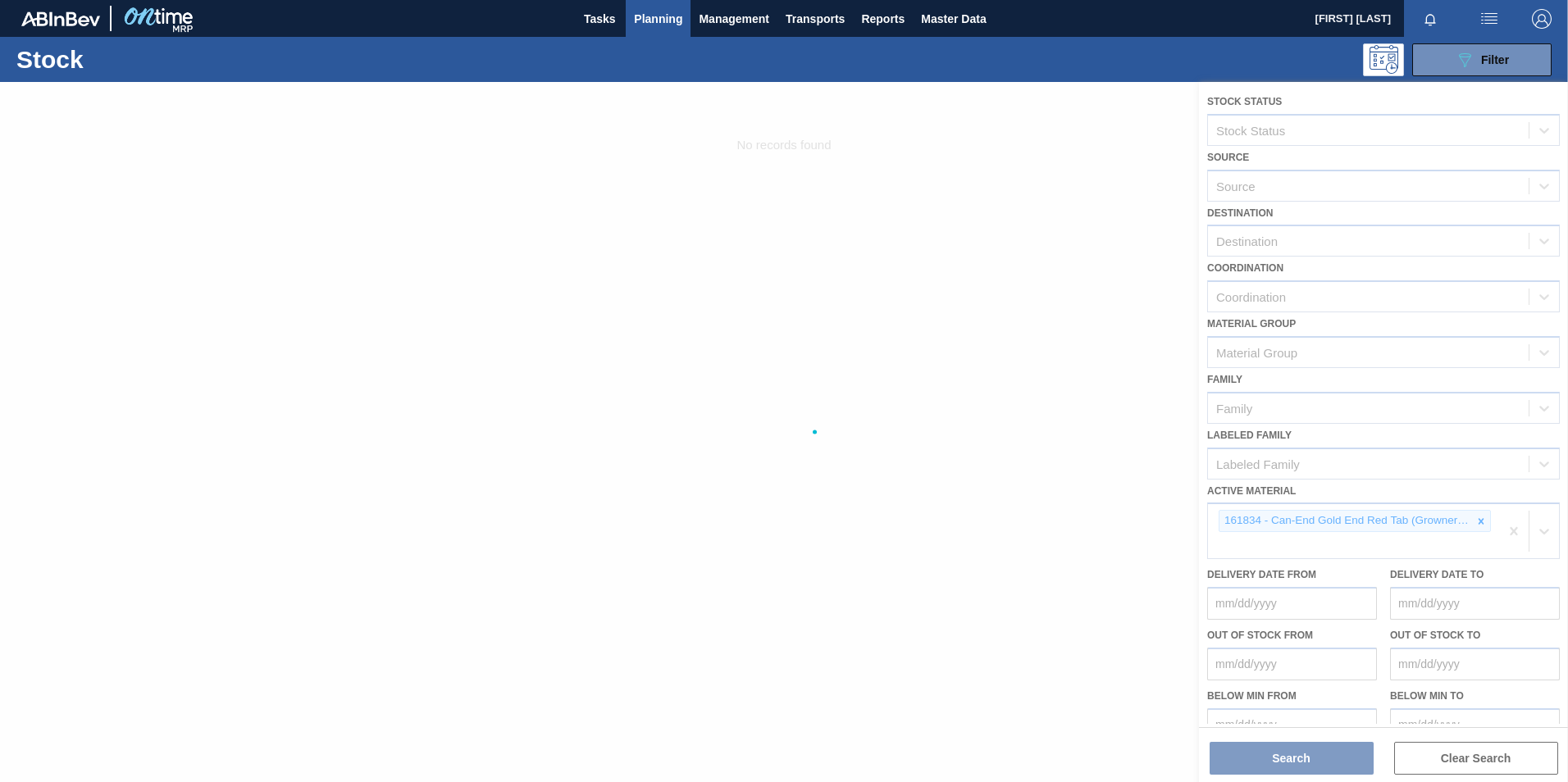 click at bounding box center [784, 432] 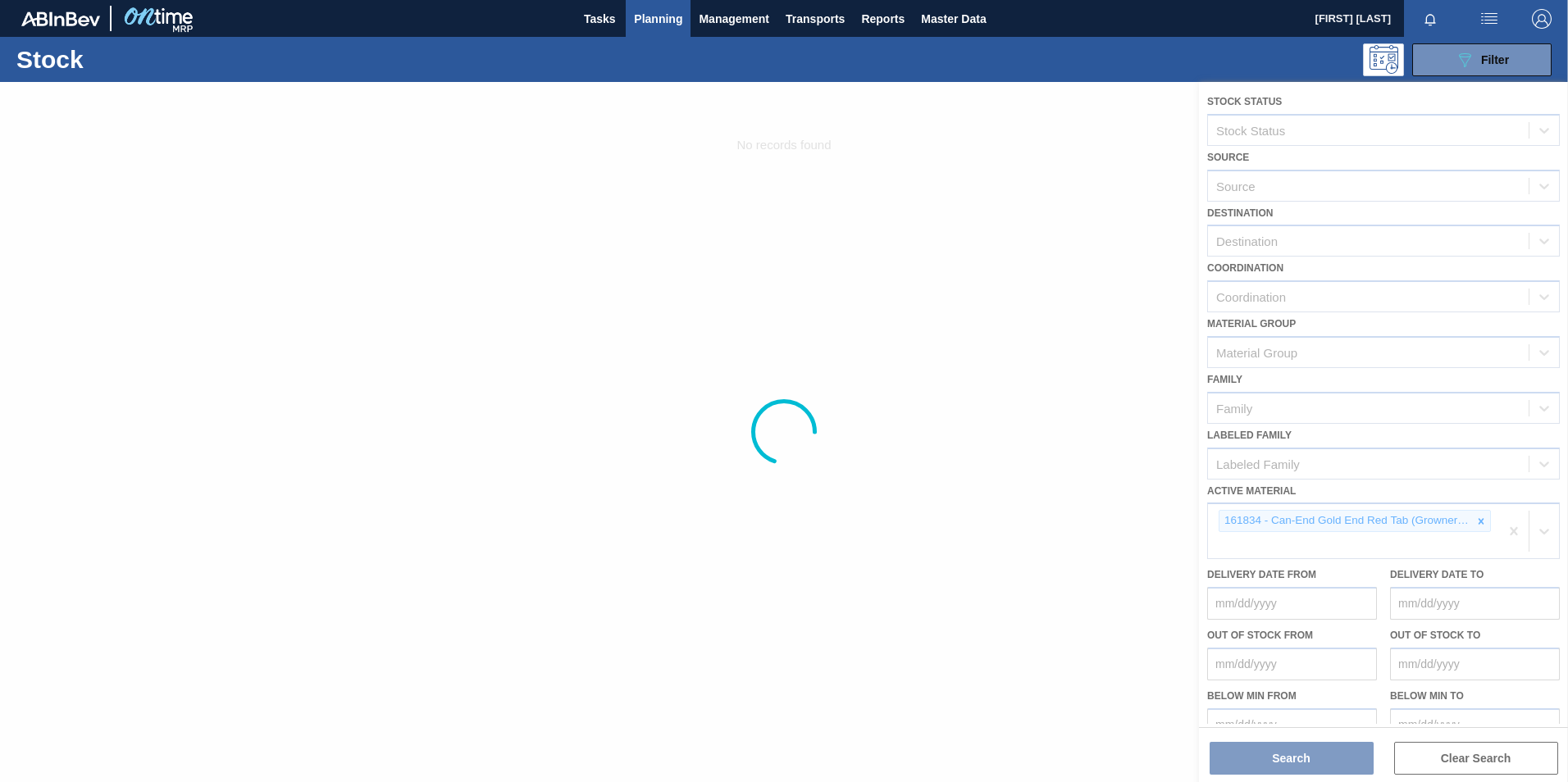 click at bounding box center [784, 432] 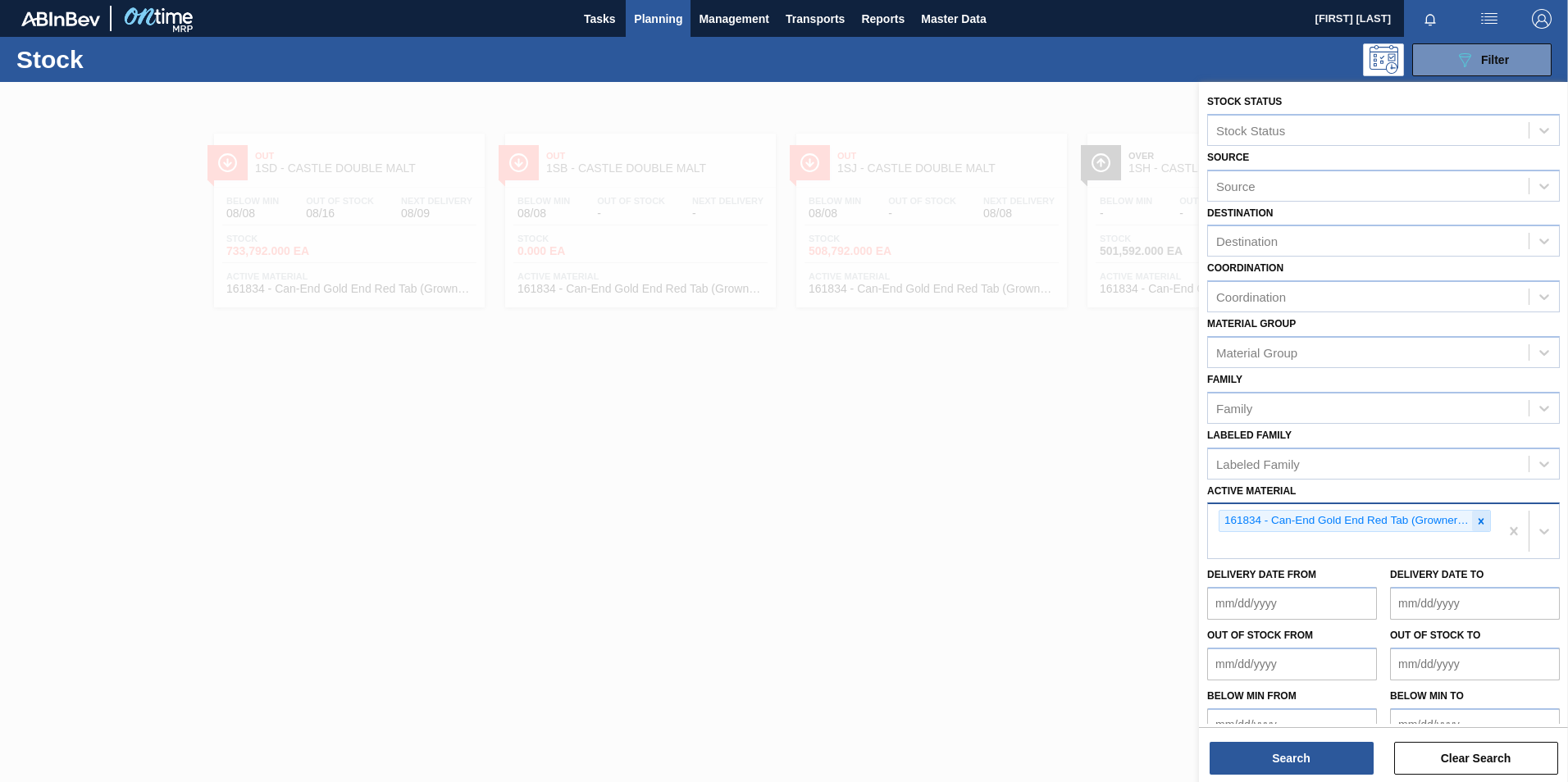 click 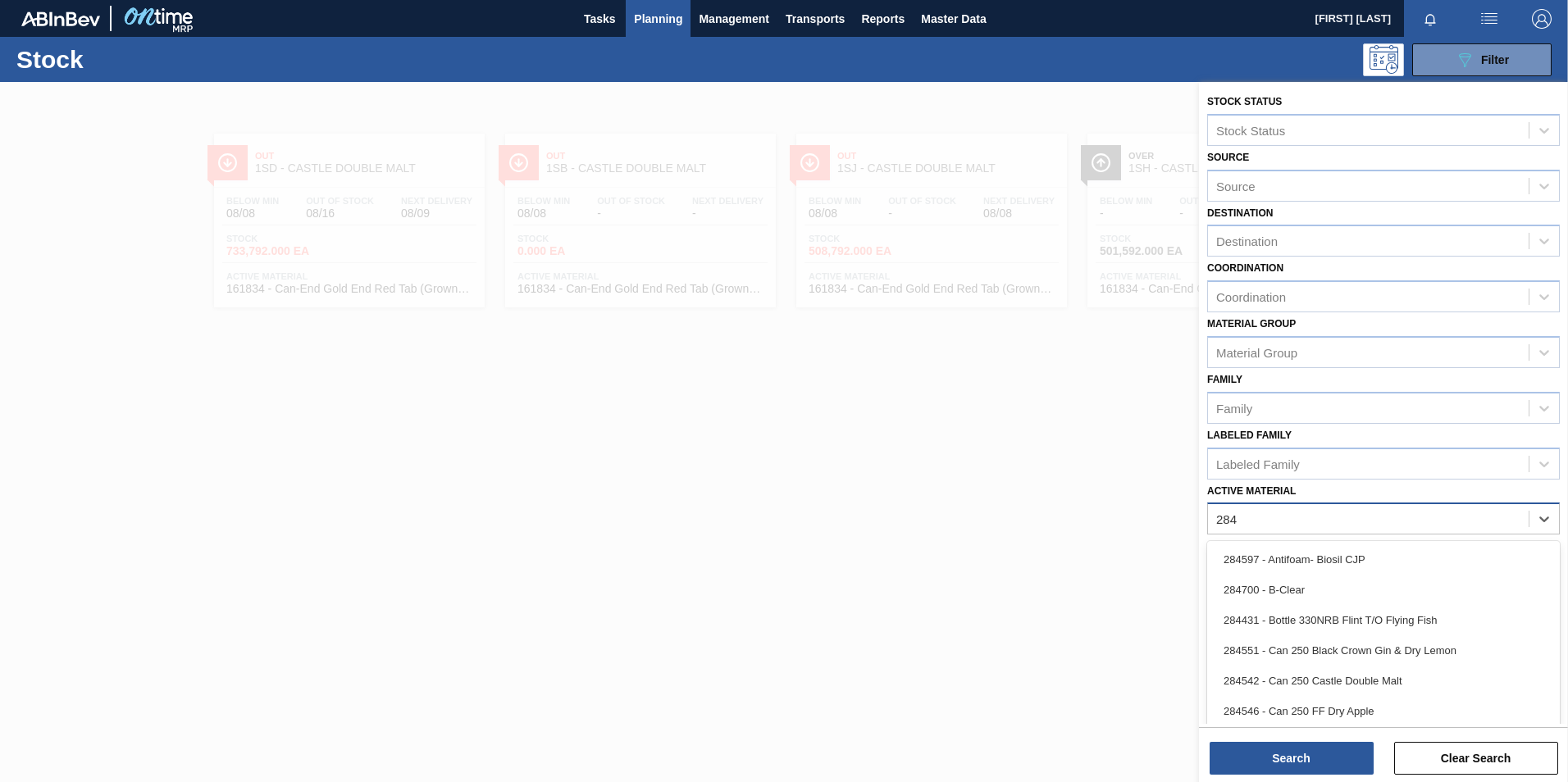 type on "284" 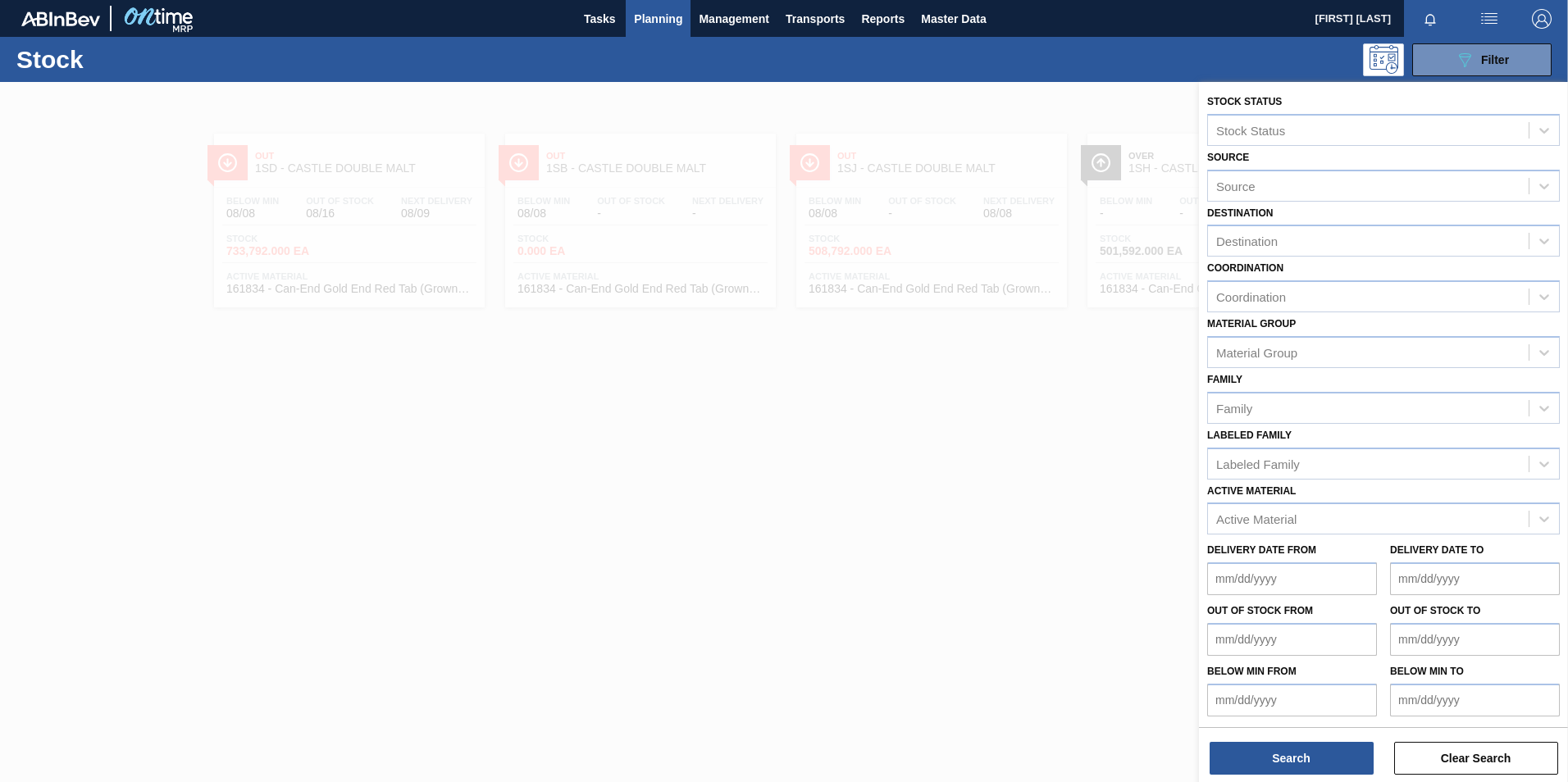 click at bounding box center [784, 473] 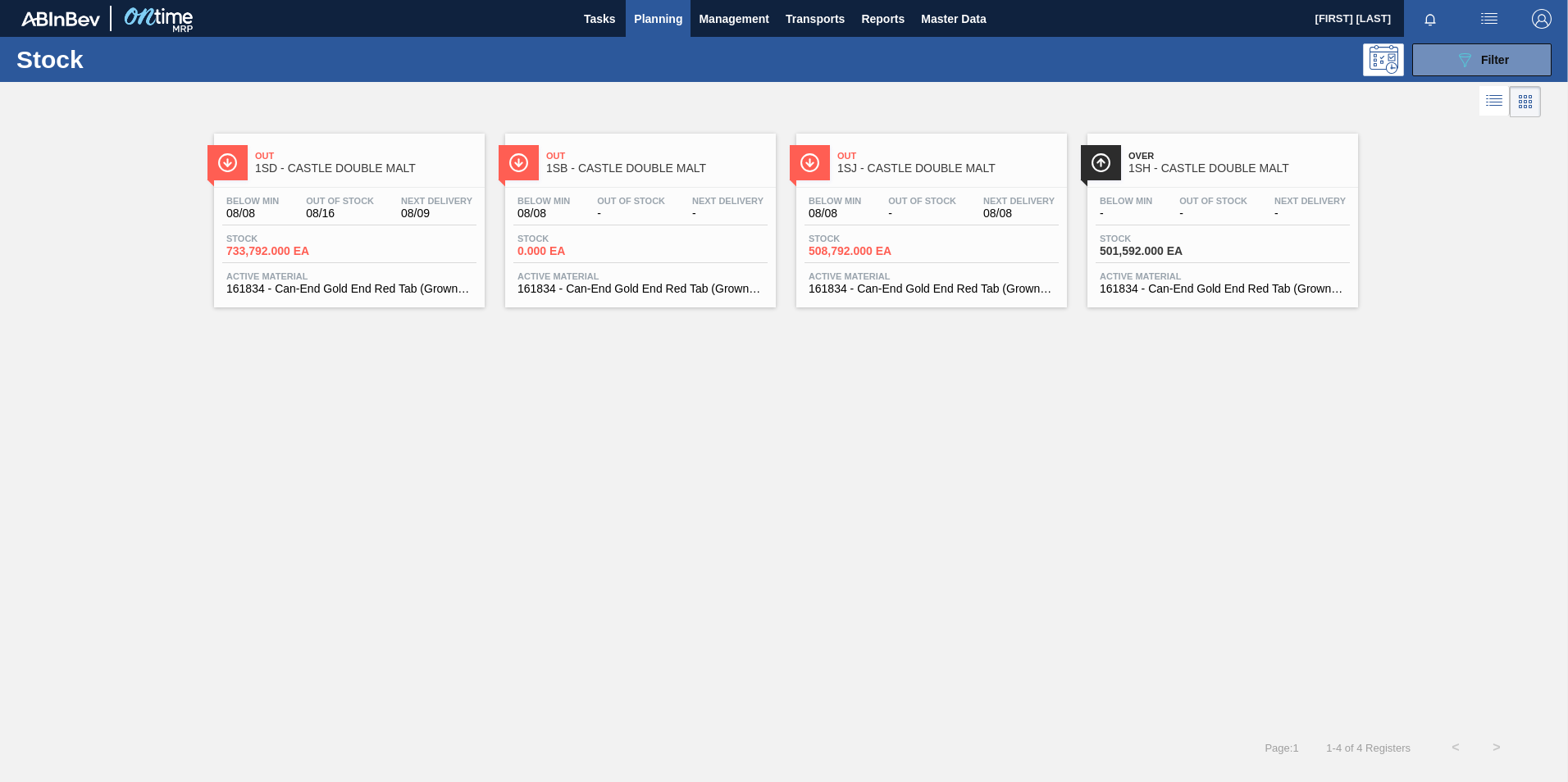click on "Out" at bounding box center [366, 156] 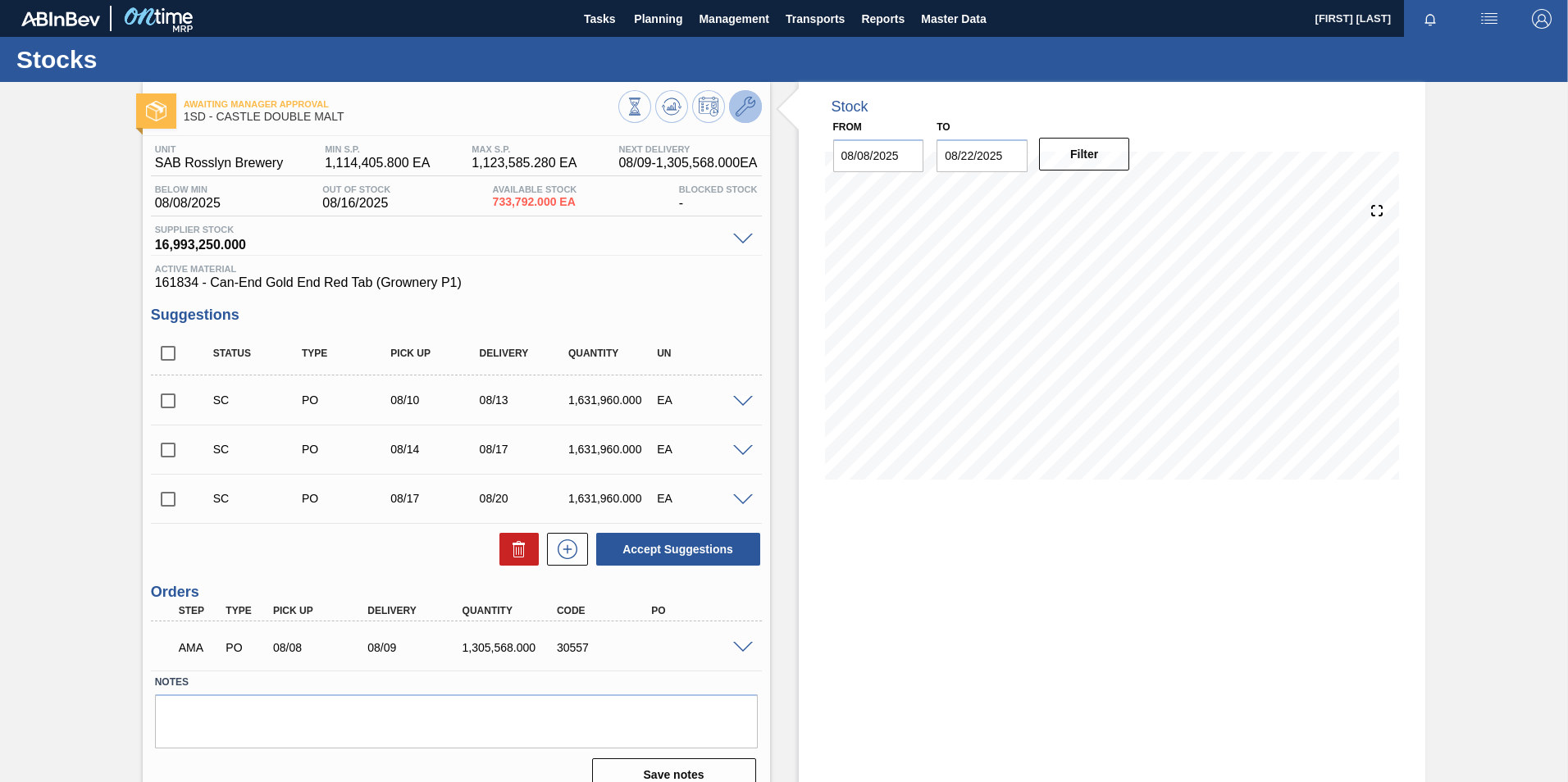 click at bounding box center [745, 107] 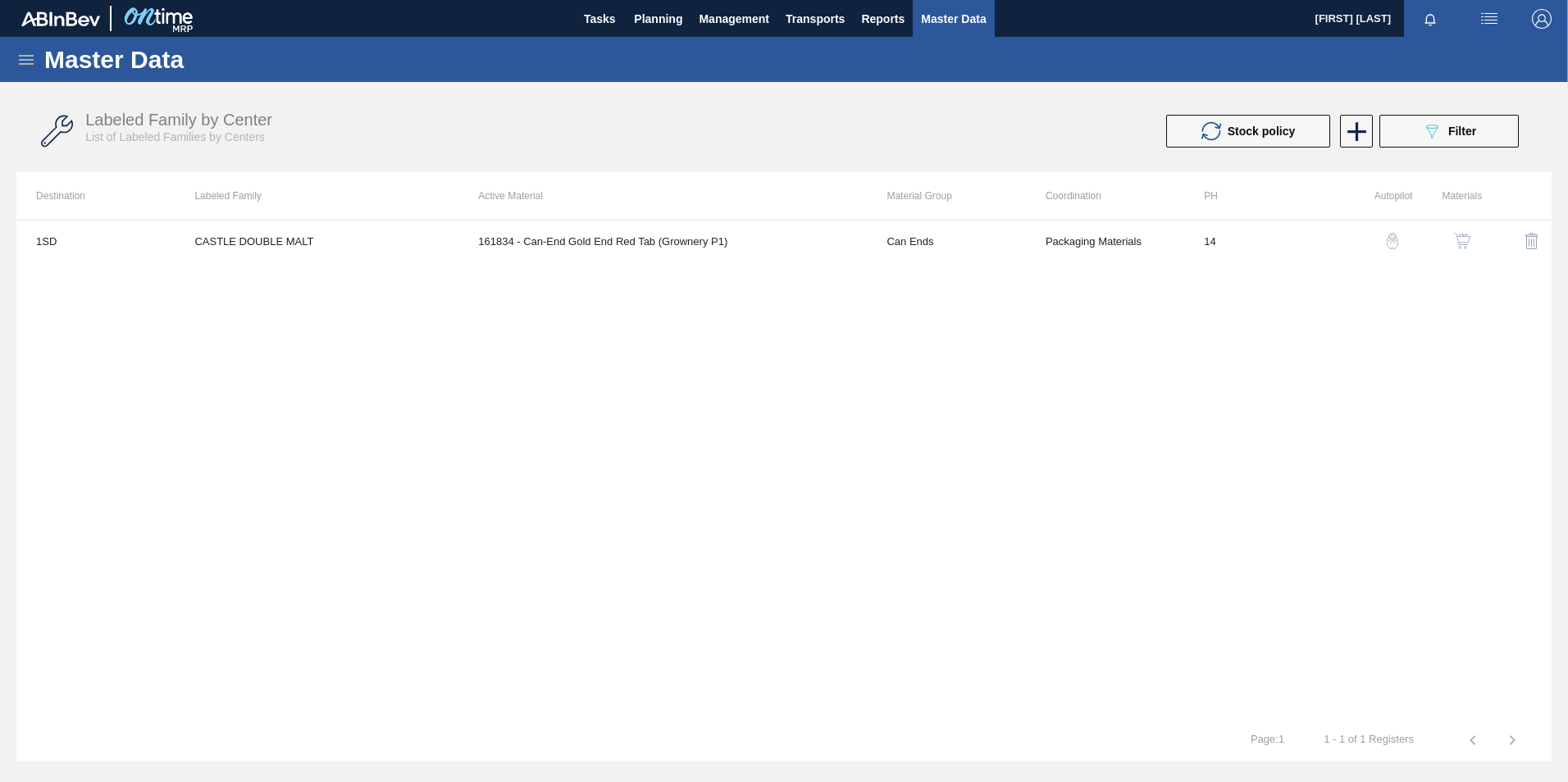 click at bounding box center [1462, 241] 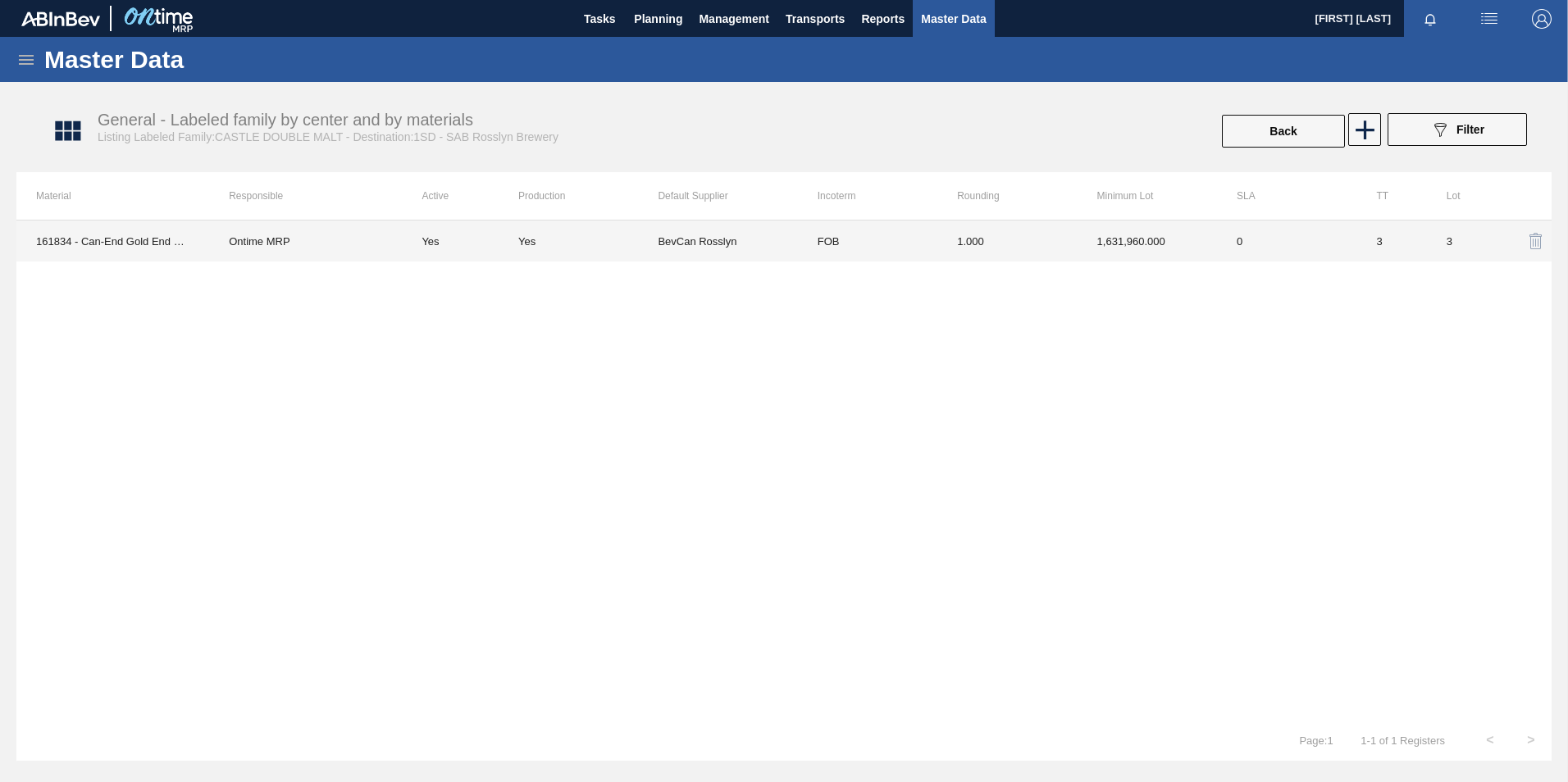 click on "1.000" at bounding box center (1007, 241) 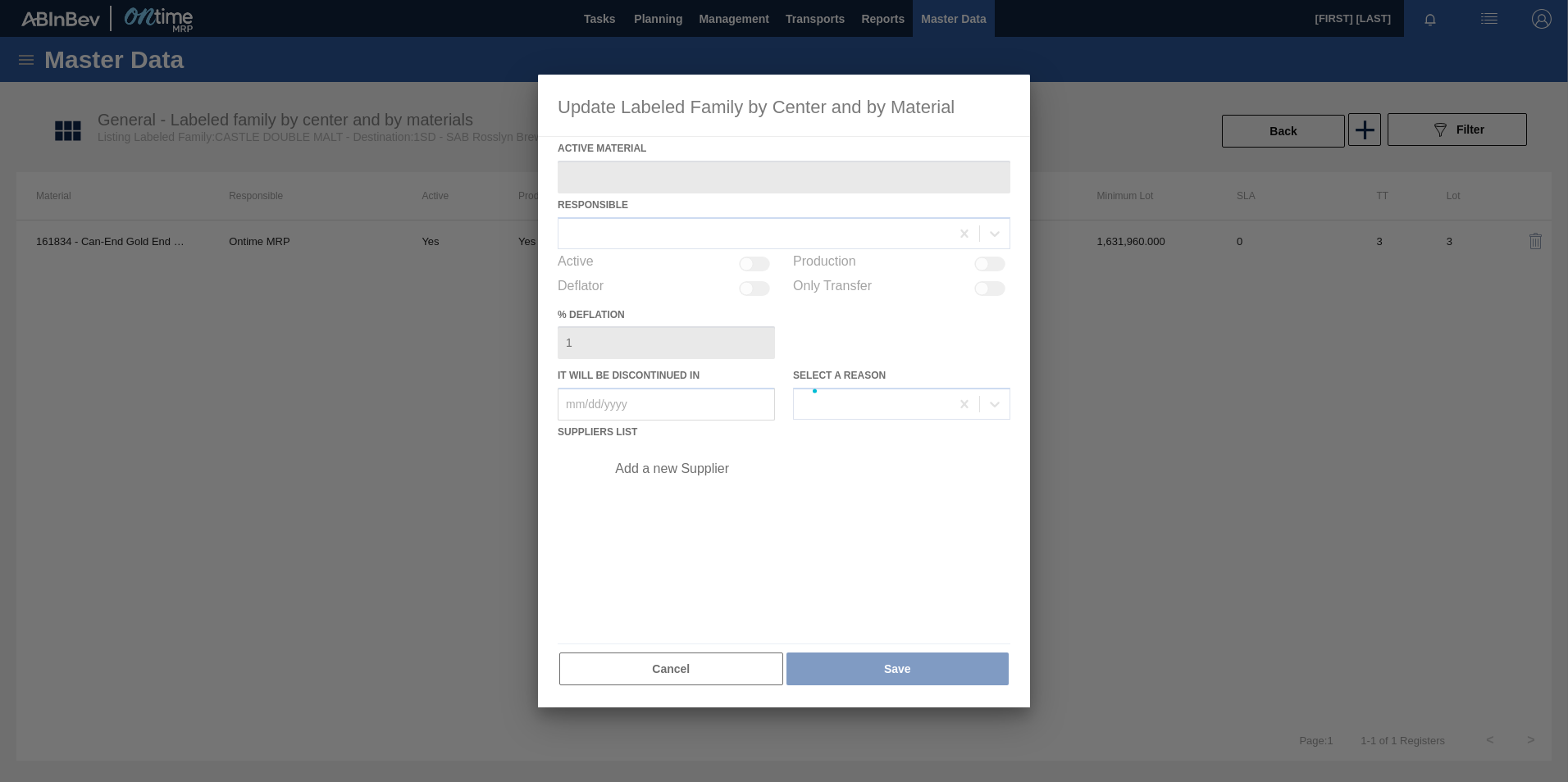 type on "161834 - Can-End Gold End Red Tab (Grownery P1)" 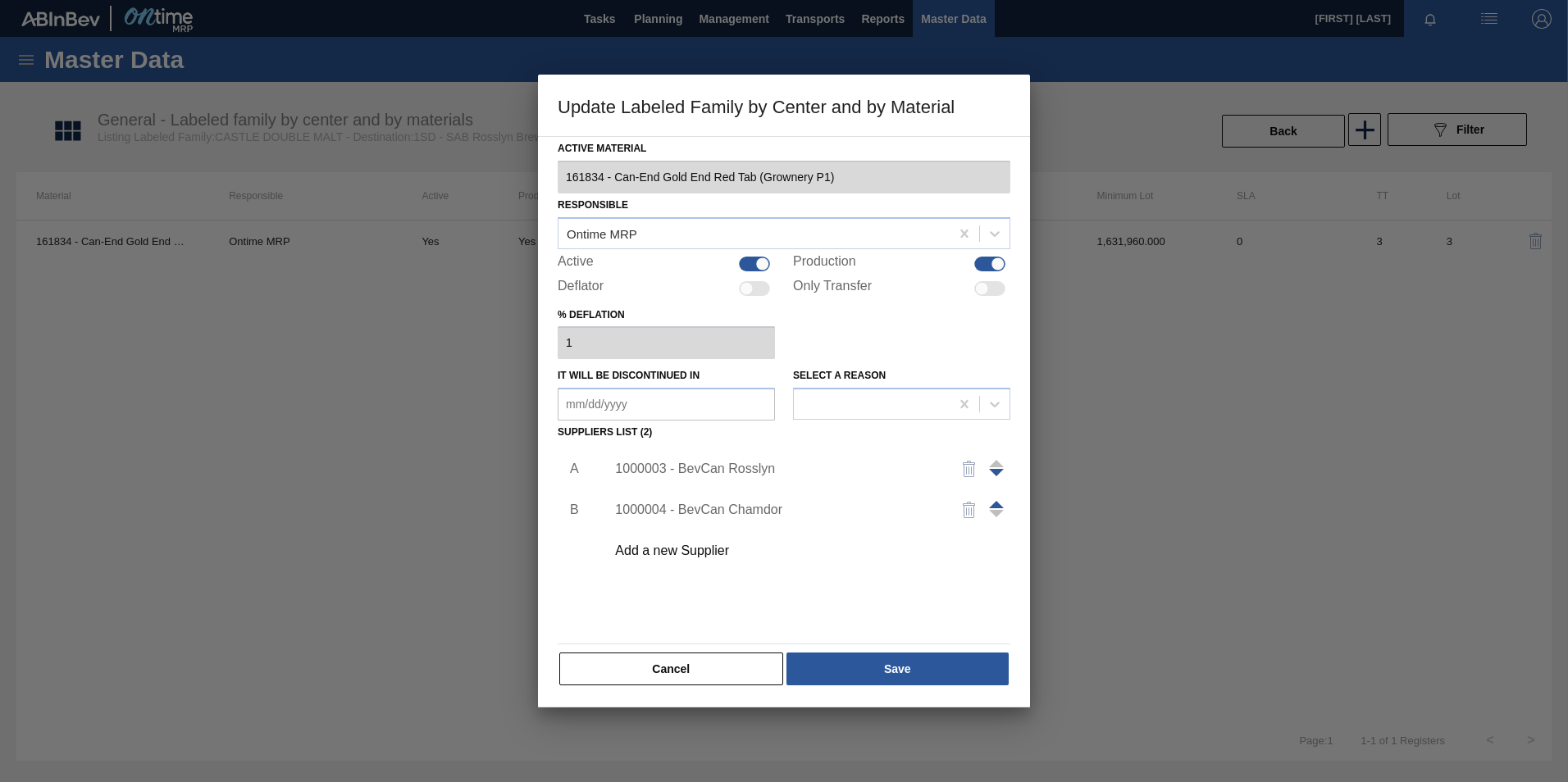 click on "1000003 - BevCan Rosslyn" at bounding box center [776, 469] 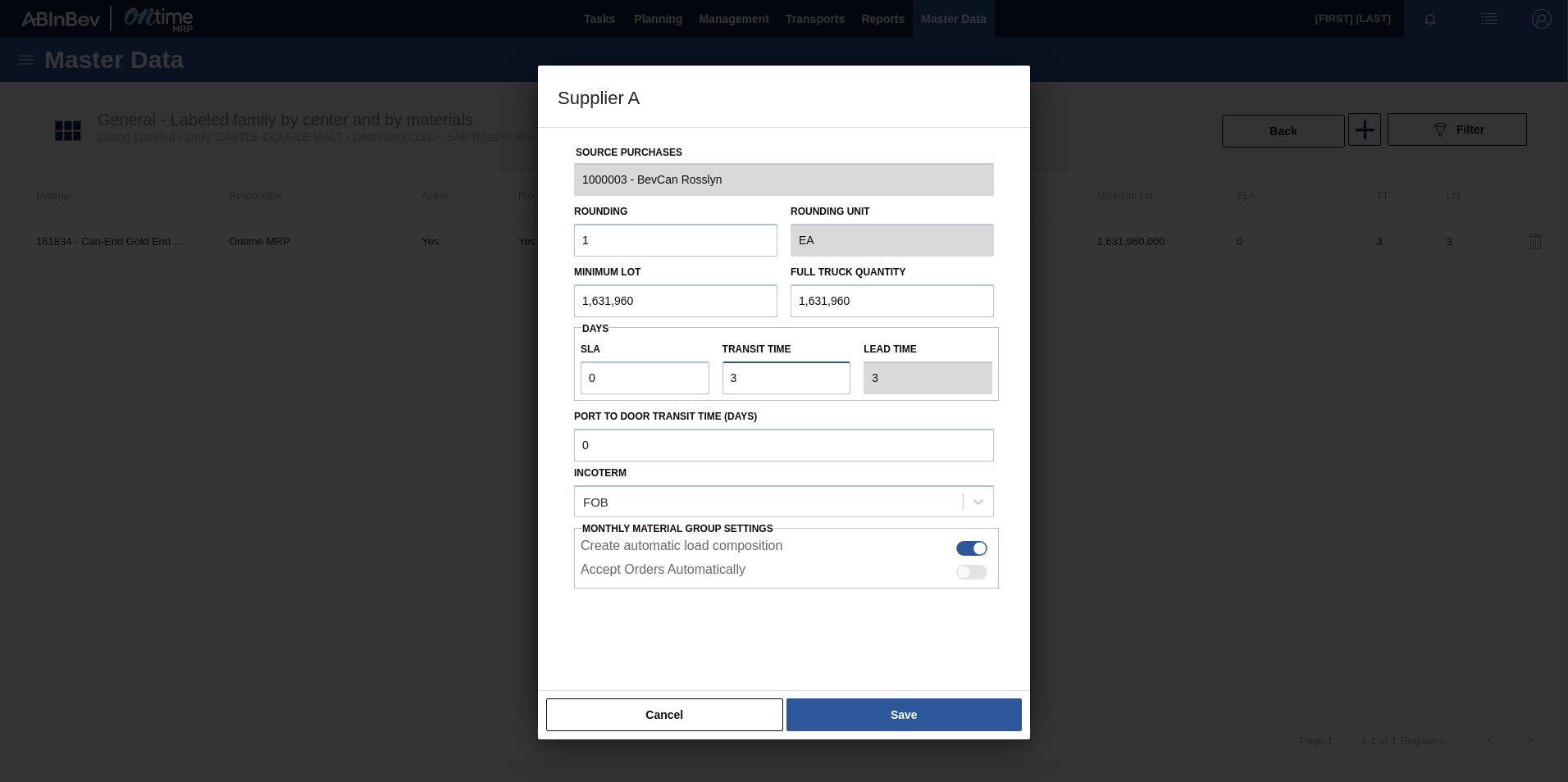 click on "Transit time" at bounding box center [786, 378] 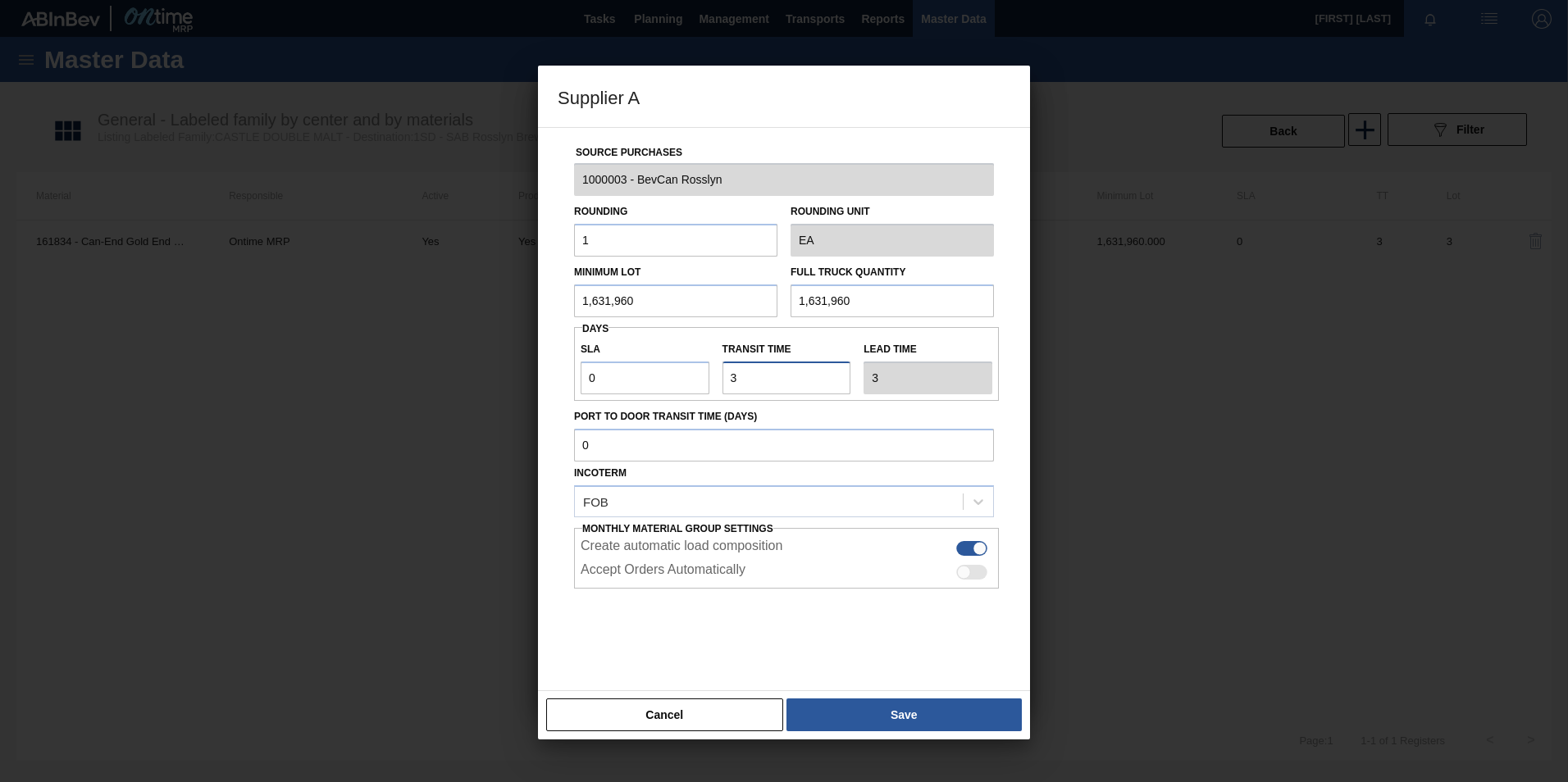 type on "2" 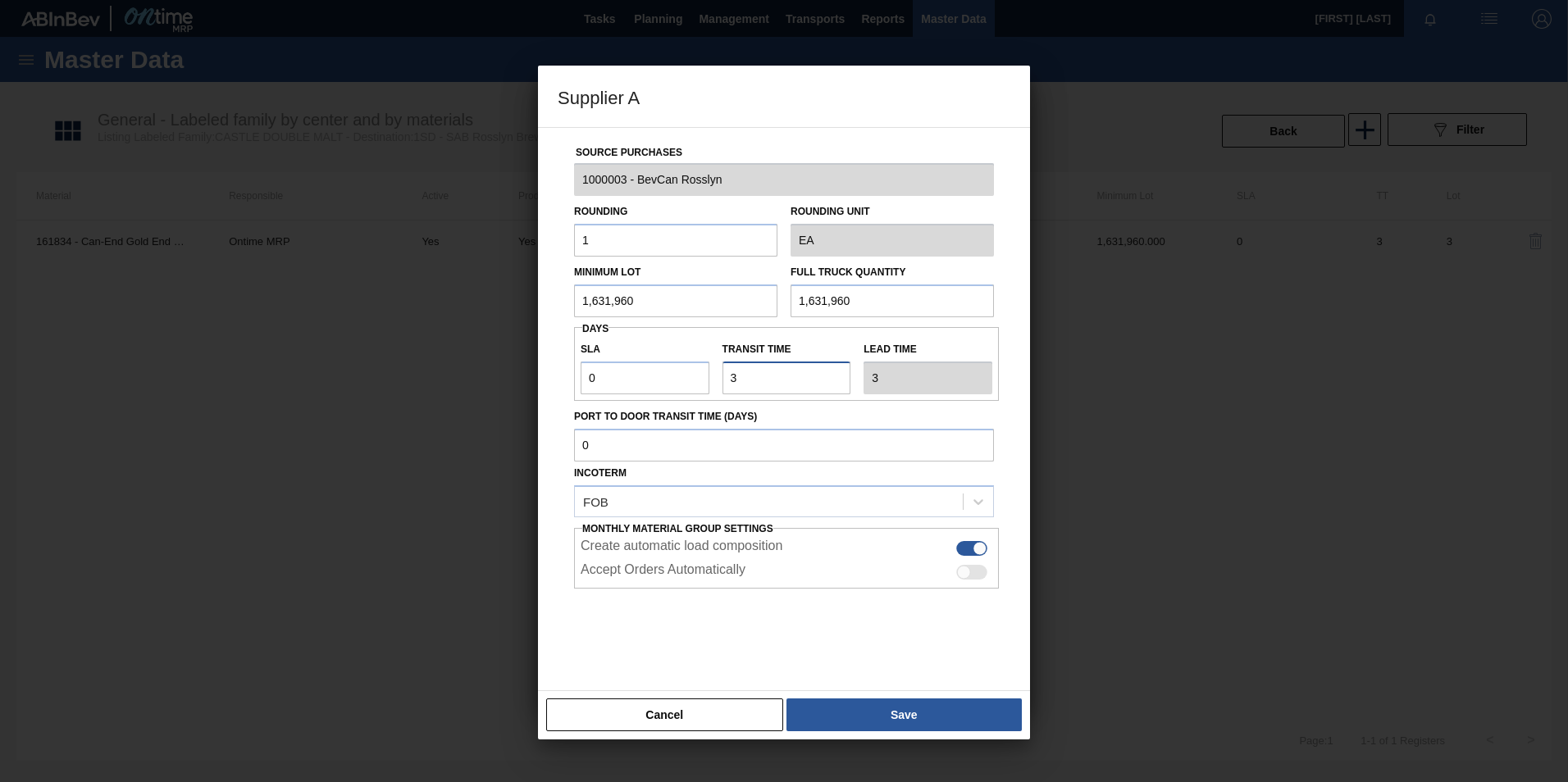 type on "2" 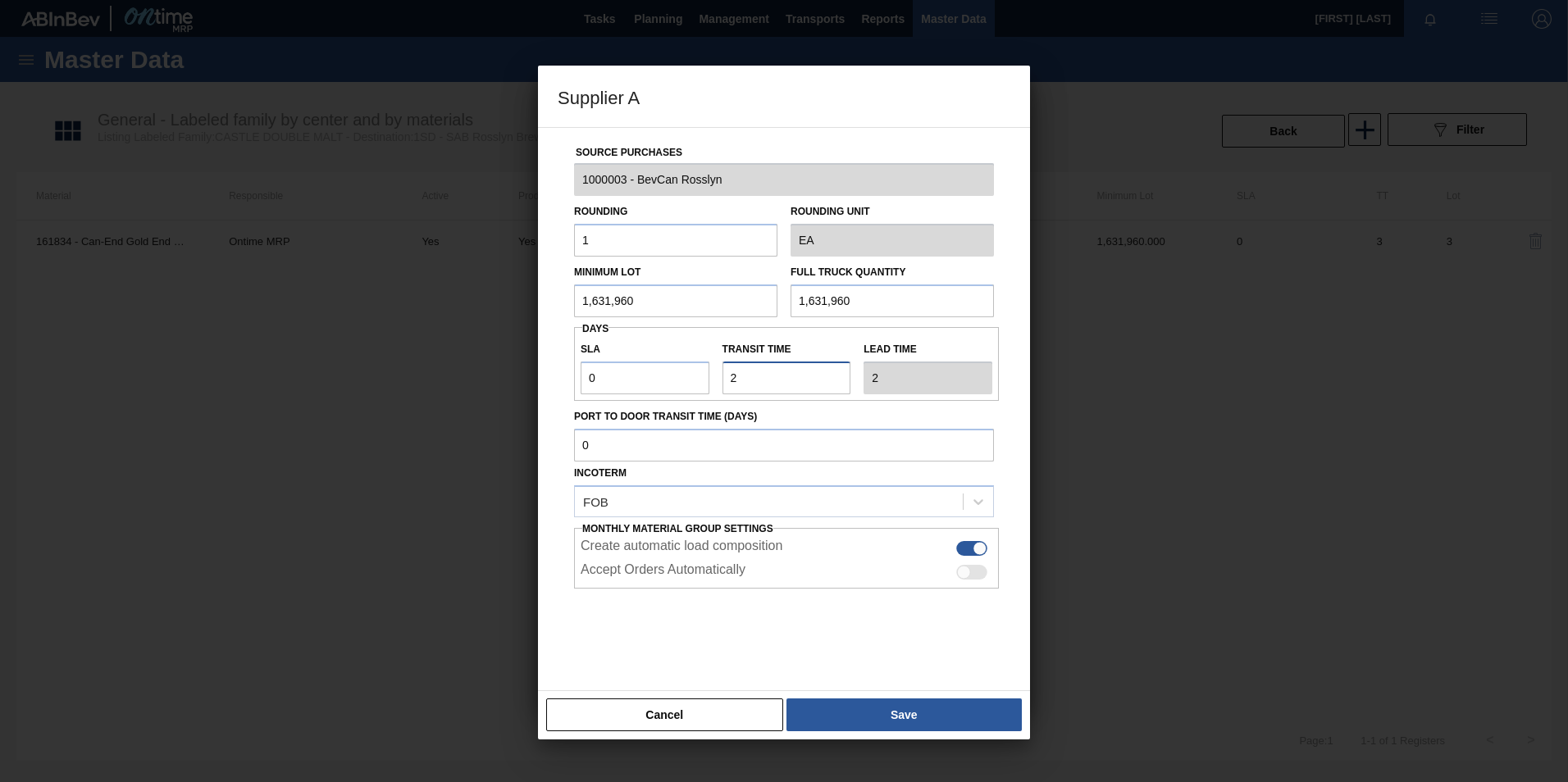 type on "2" 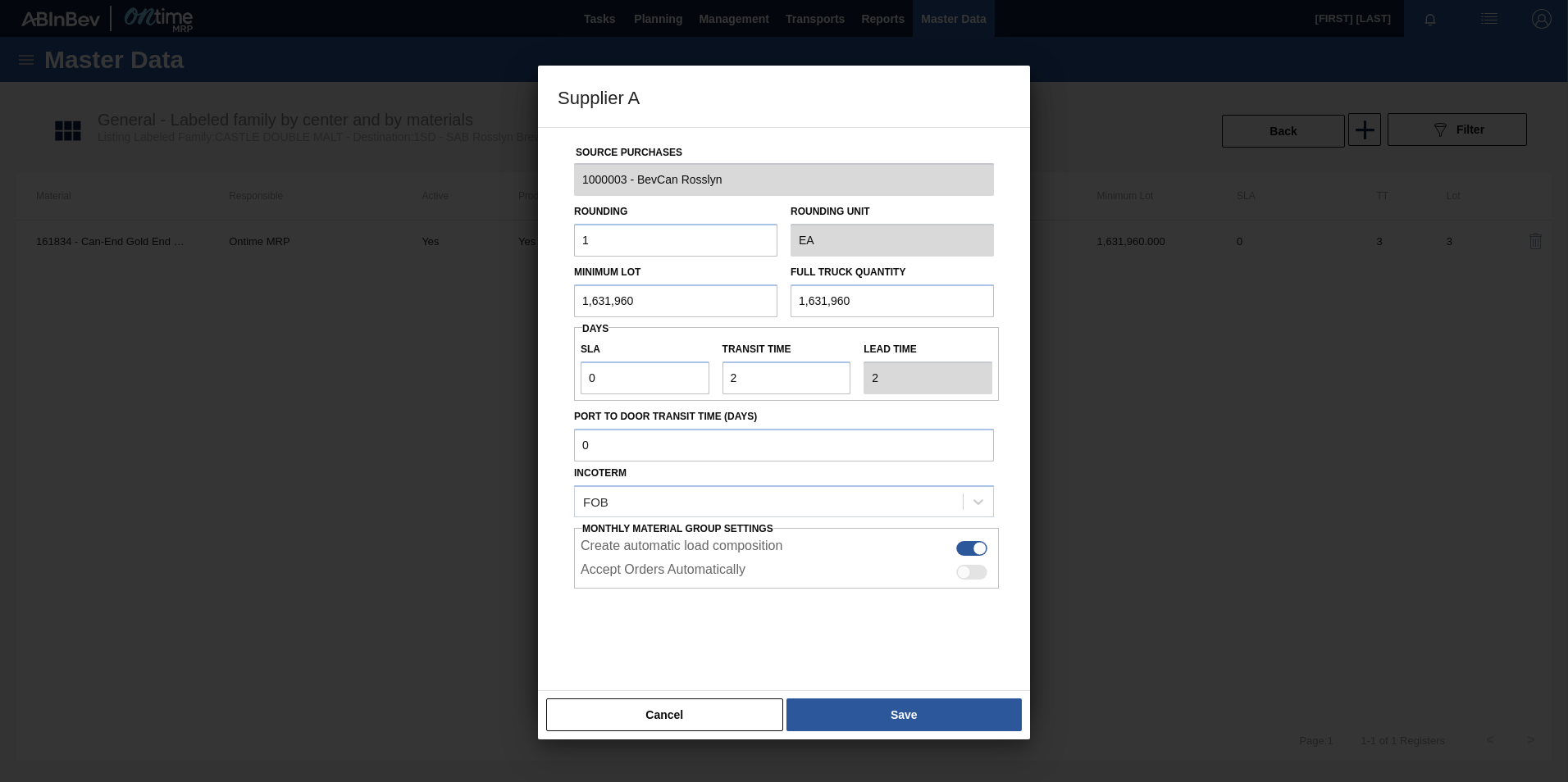 click on "Cancel Save" at bounding box center [784, 715] 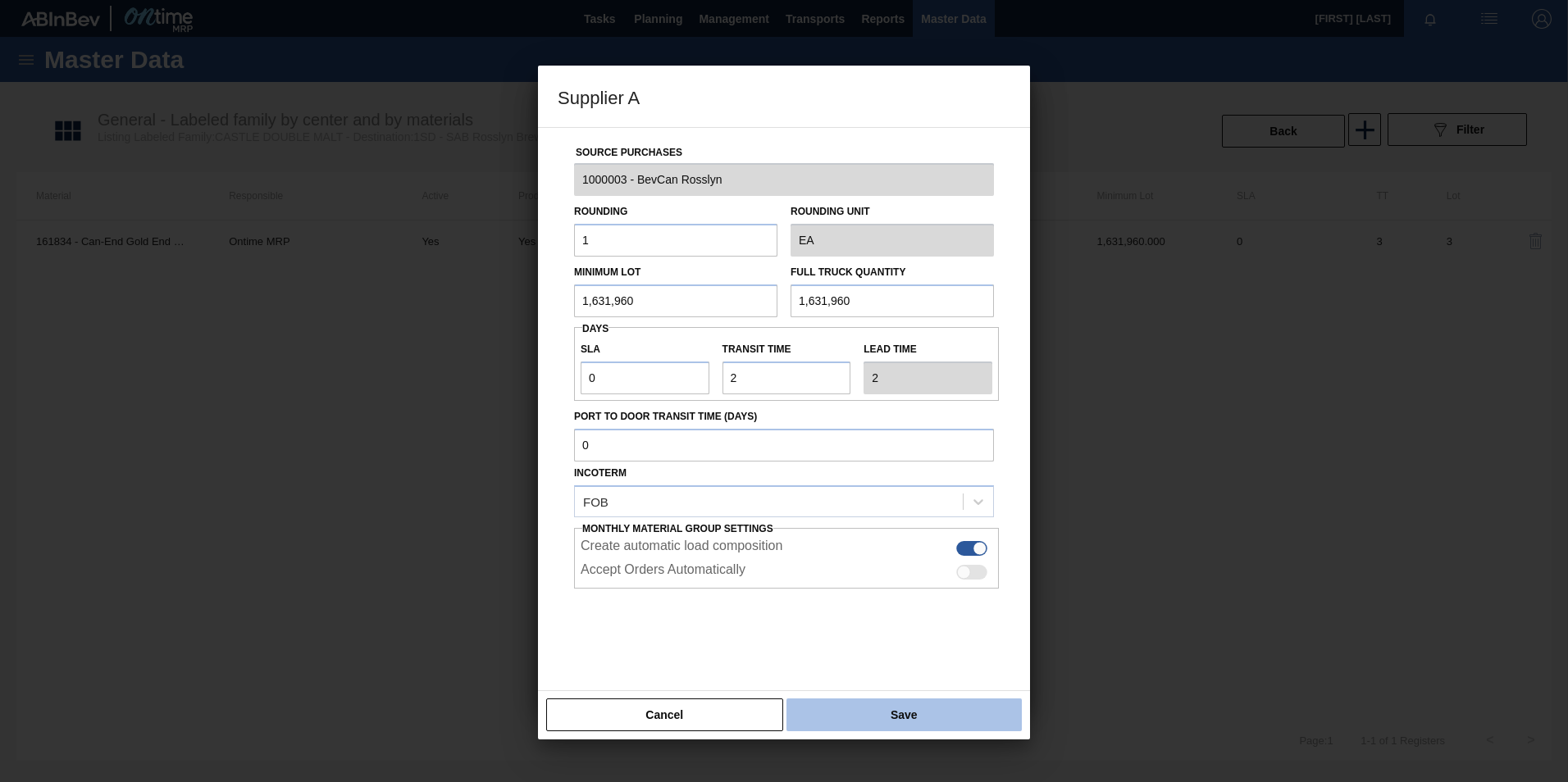click on "Save" at bounding box center [904, 715] 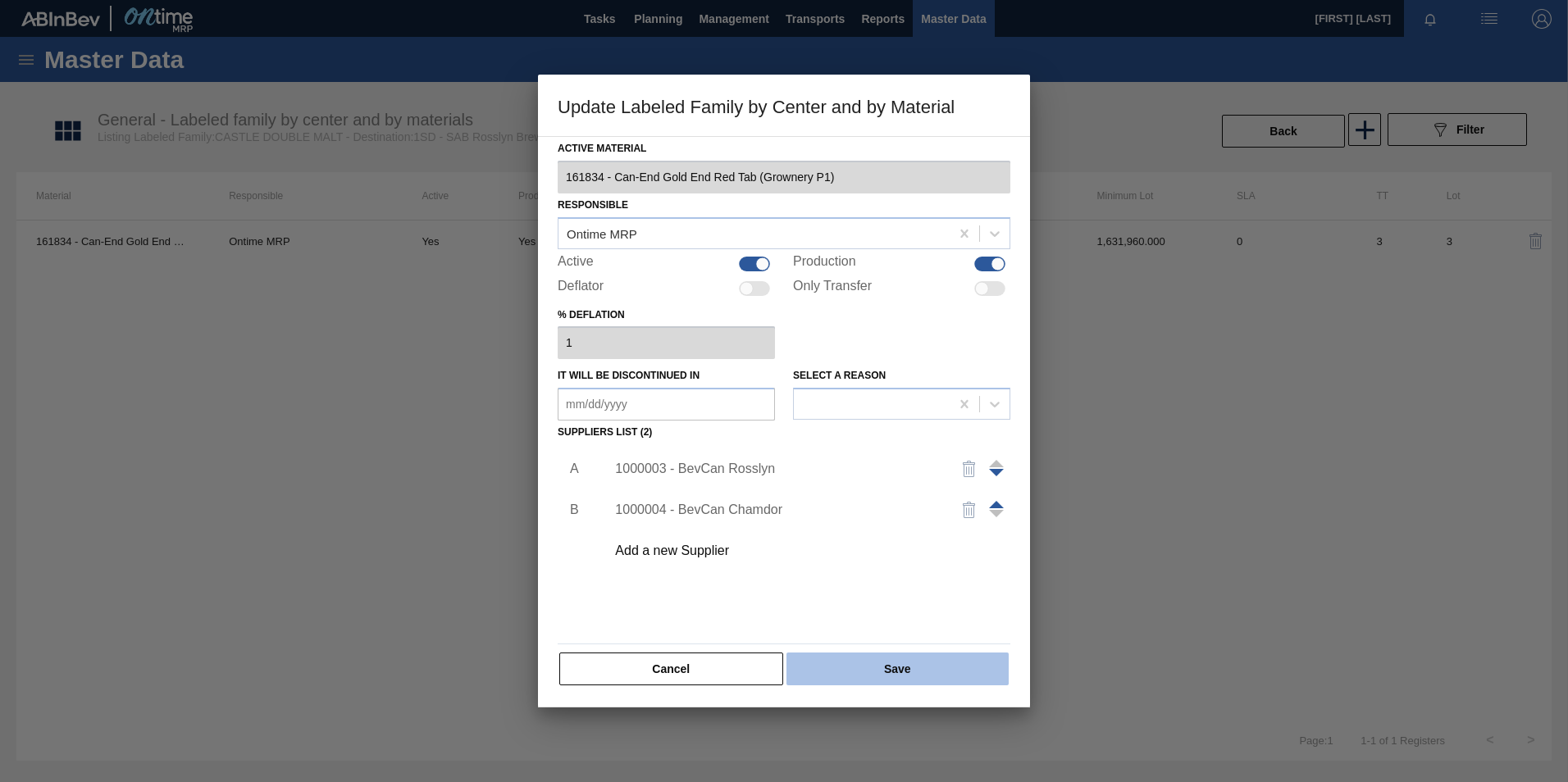 click on "Save" at bounding box center (897, 669) 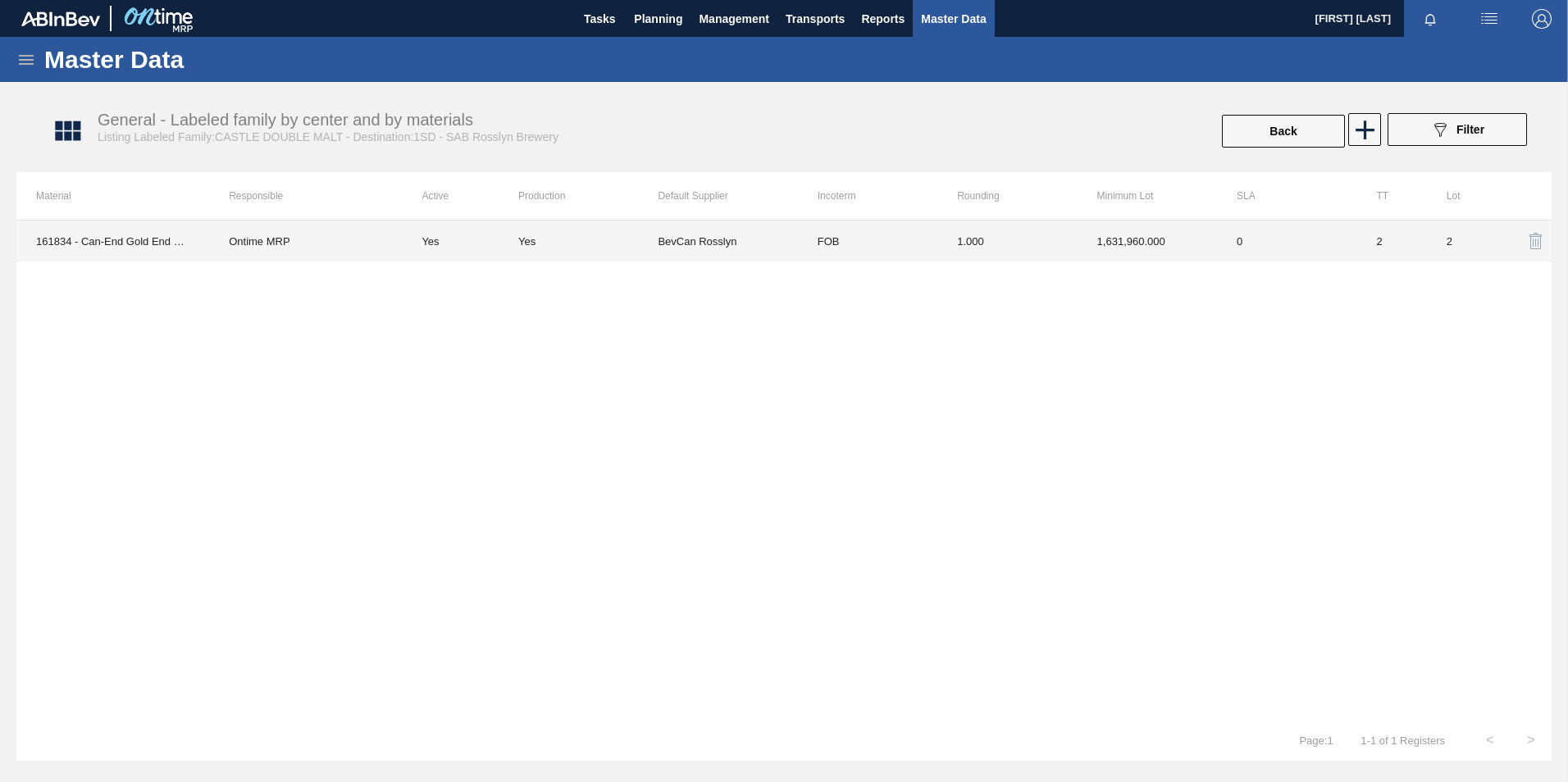 click on "0" at bounding box center (1287, 241) 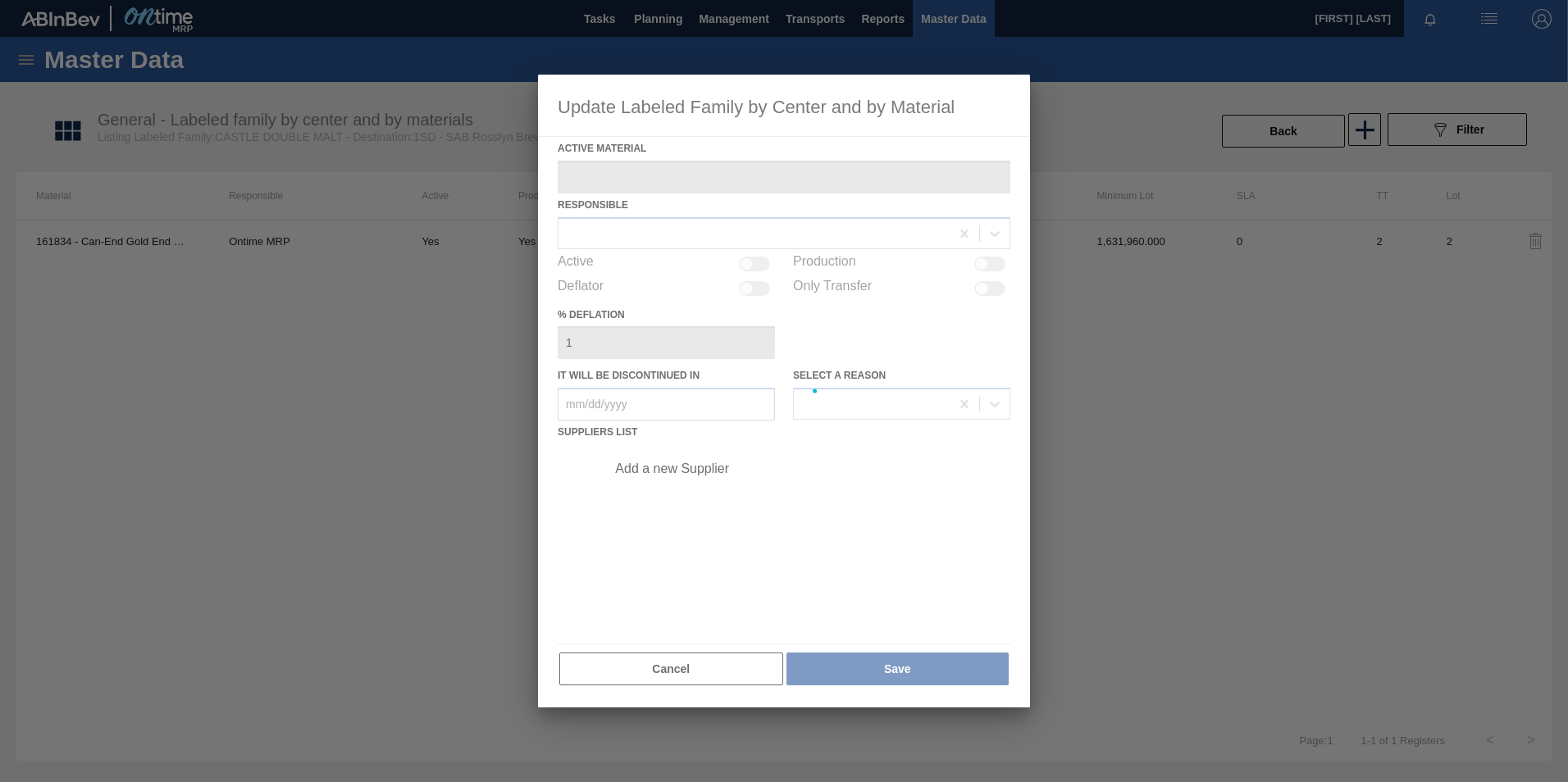 type on "161834 - Can-End Gold End Red Tab (Grownery P1)" 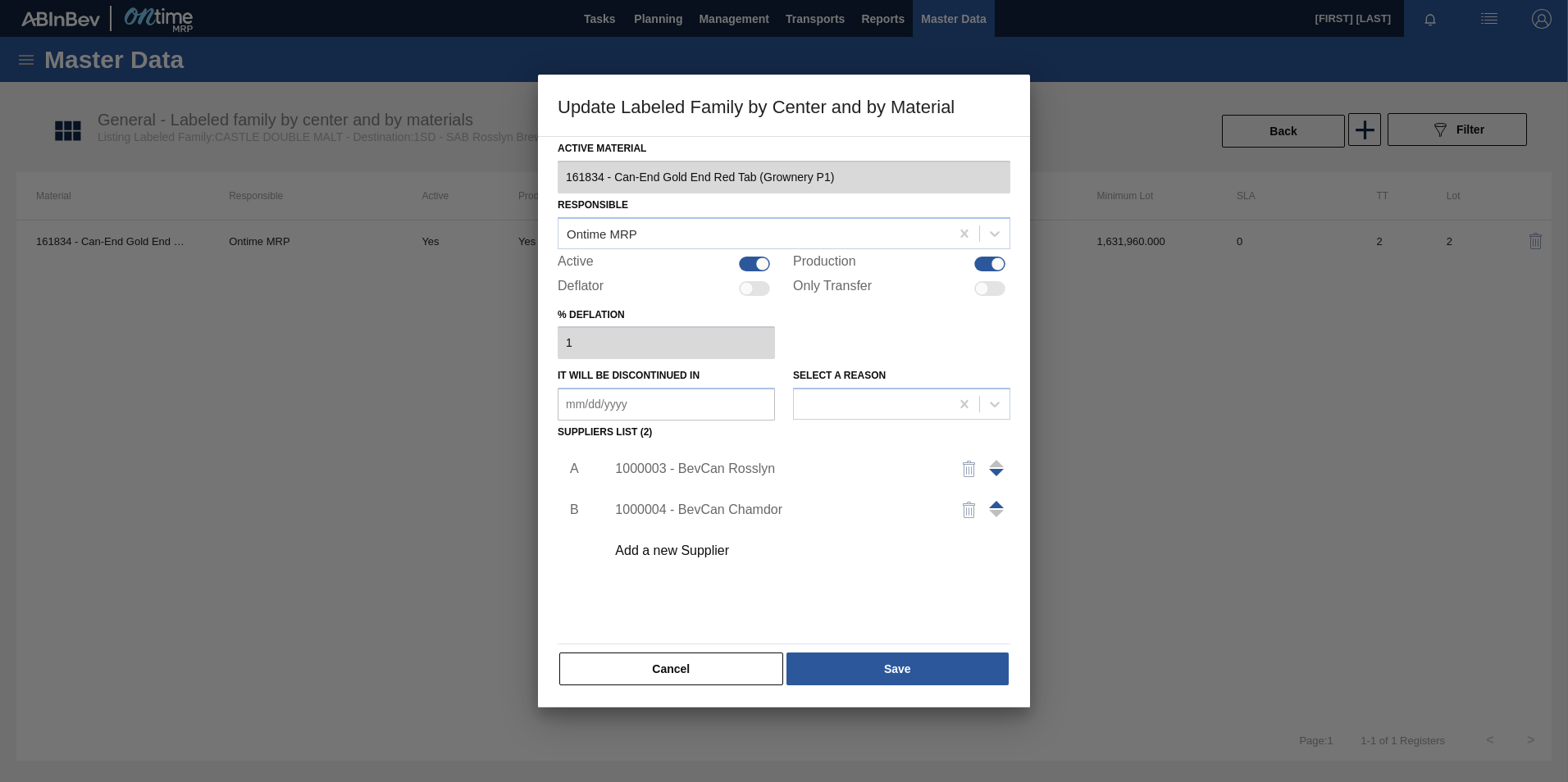 click on "1000003 - BevCan Rosslyn" at bounding box center [776, 469] 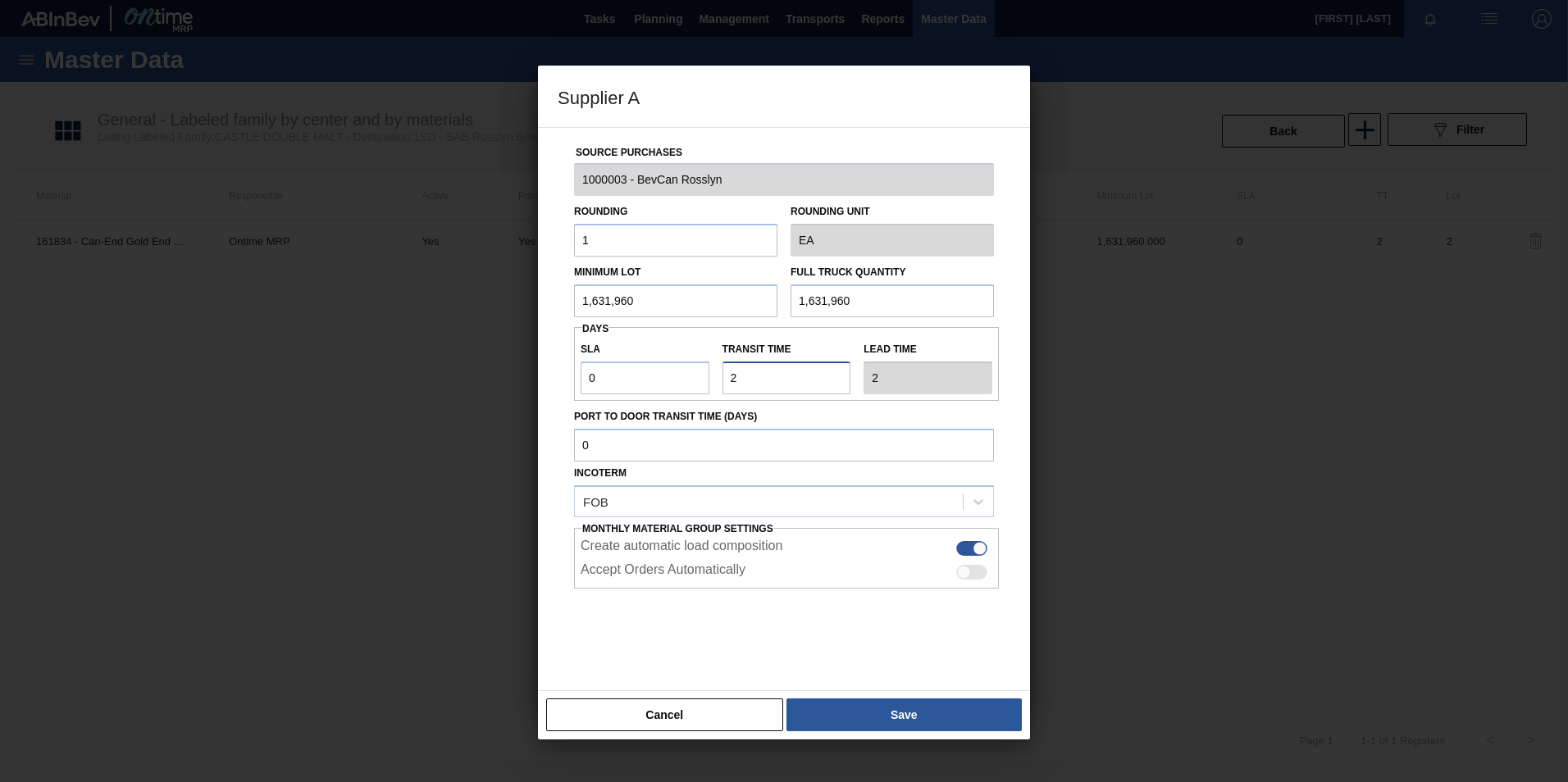 drag, startPoint x: 750, startPoint y: 379, endPoint x: 718, endPoint y: 384, distance: 32.388269 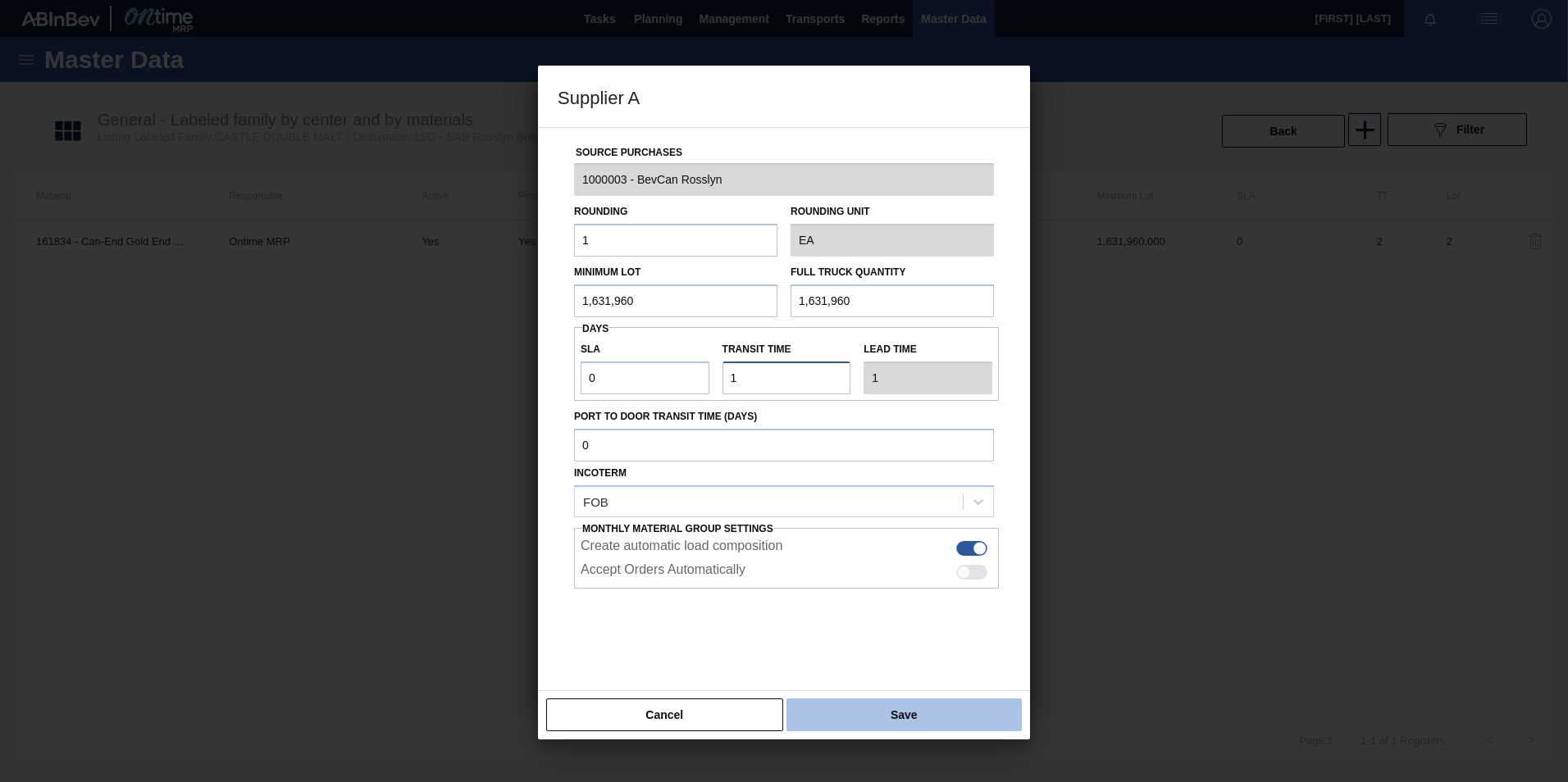 type on "1" 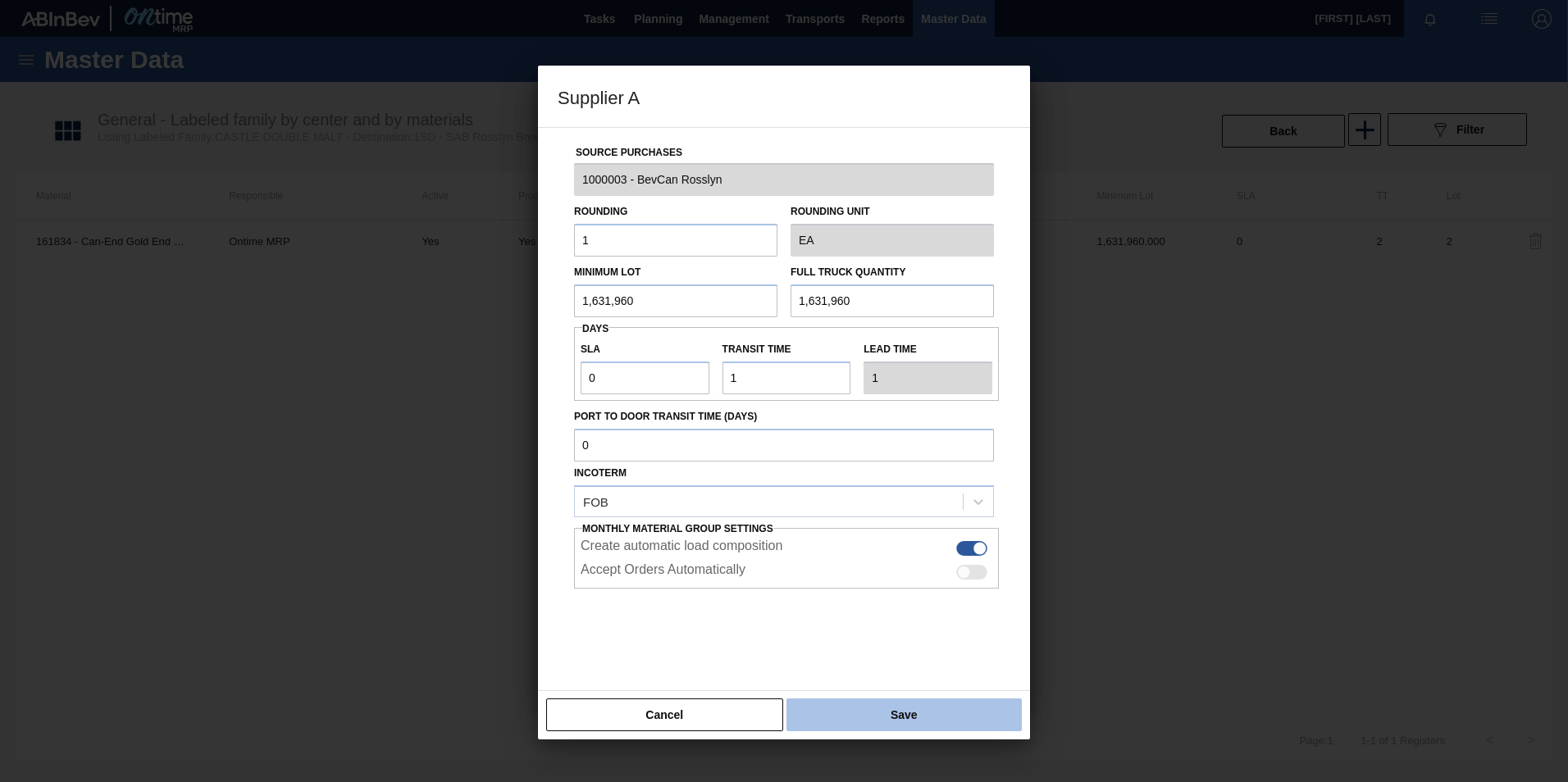 click on "Save" at bounding box center (904, 715) 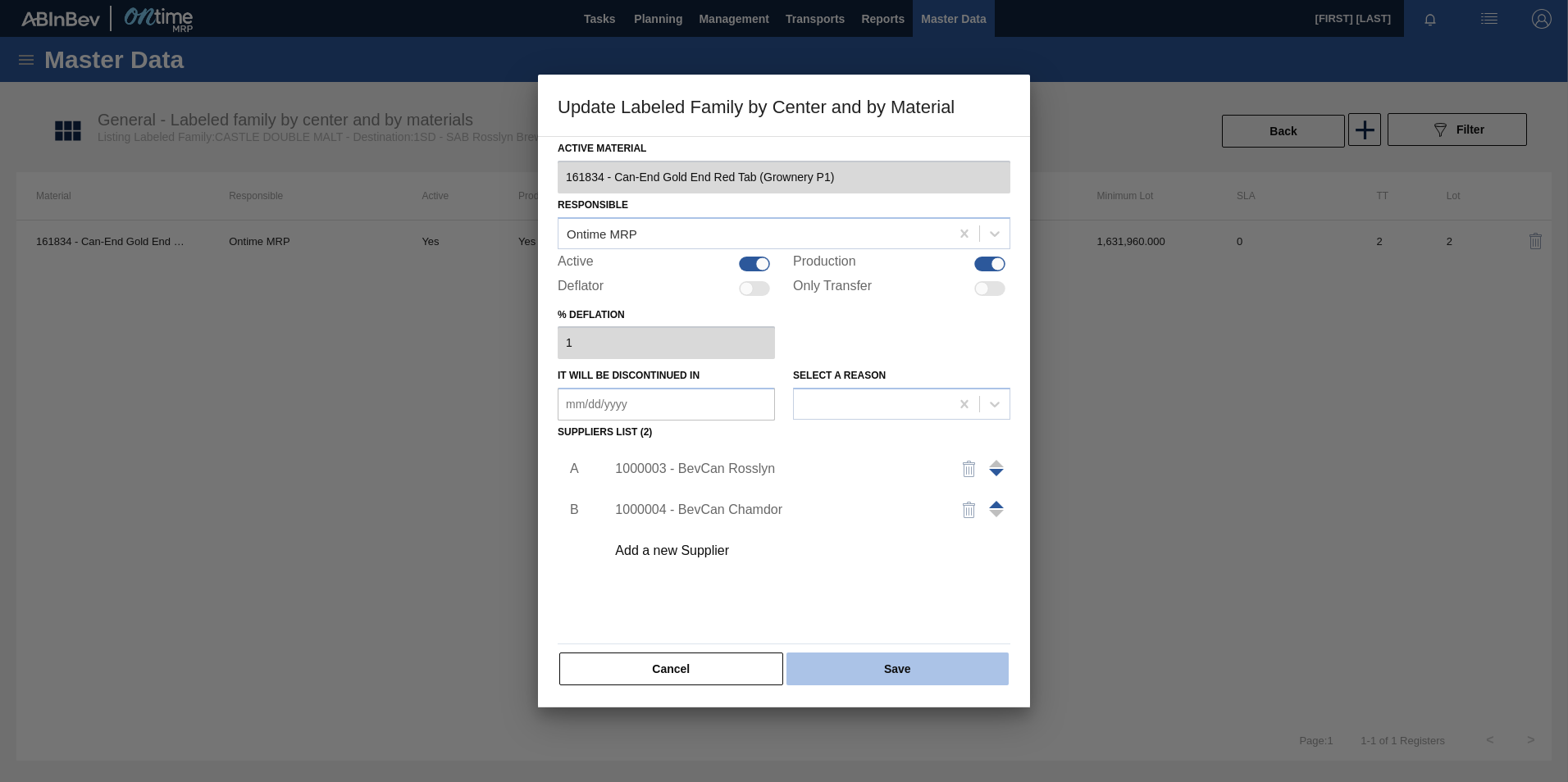click on "Save" at bounding box center [897, 669] 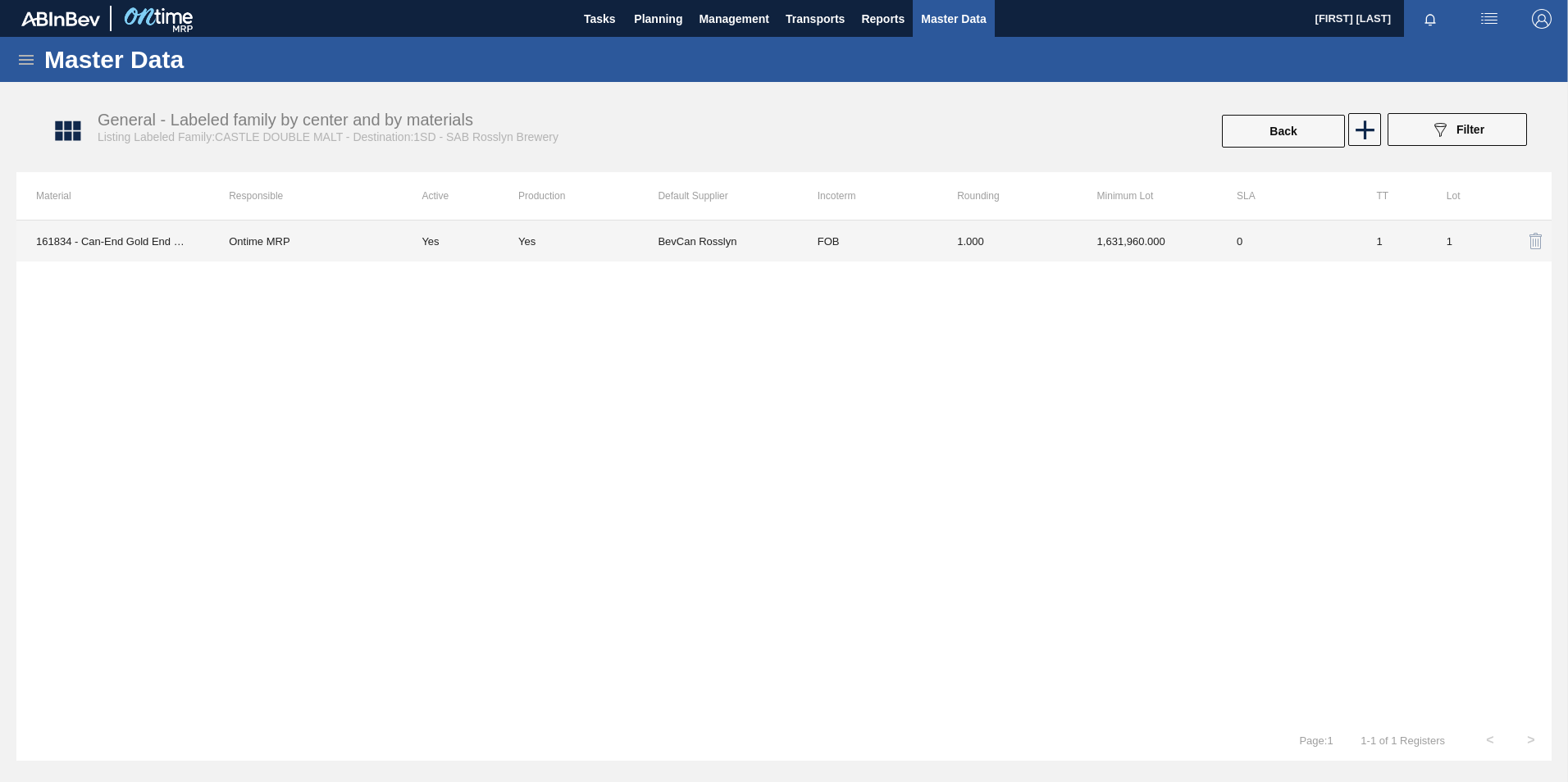 click on "0" at bounding box center (1287, 241) 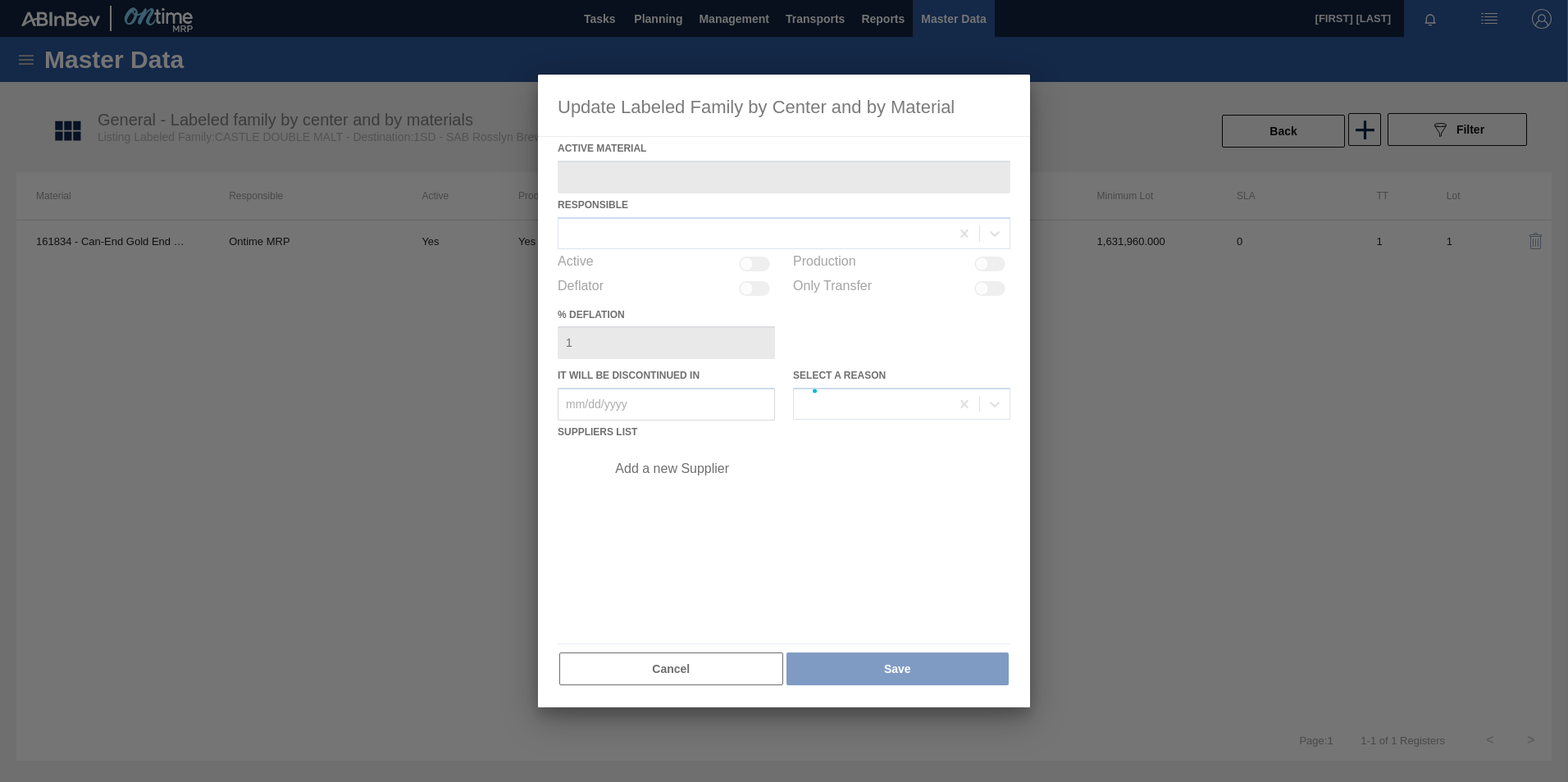 type on "161834 - Can-End Gold End Red Tab (Grownery P1)" 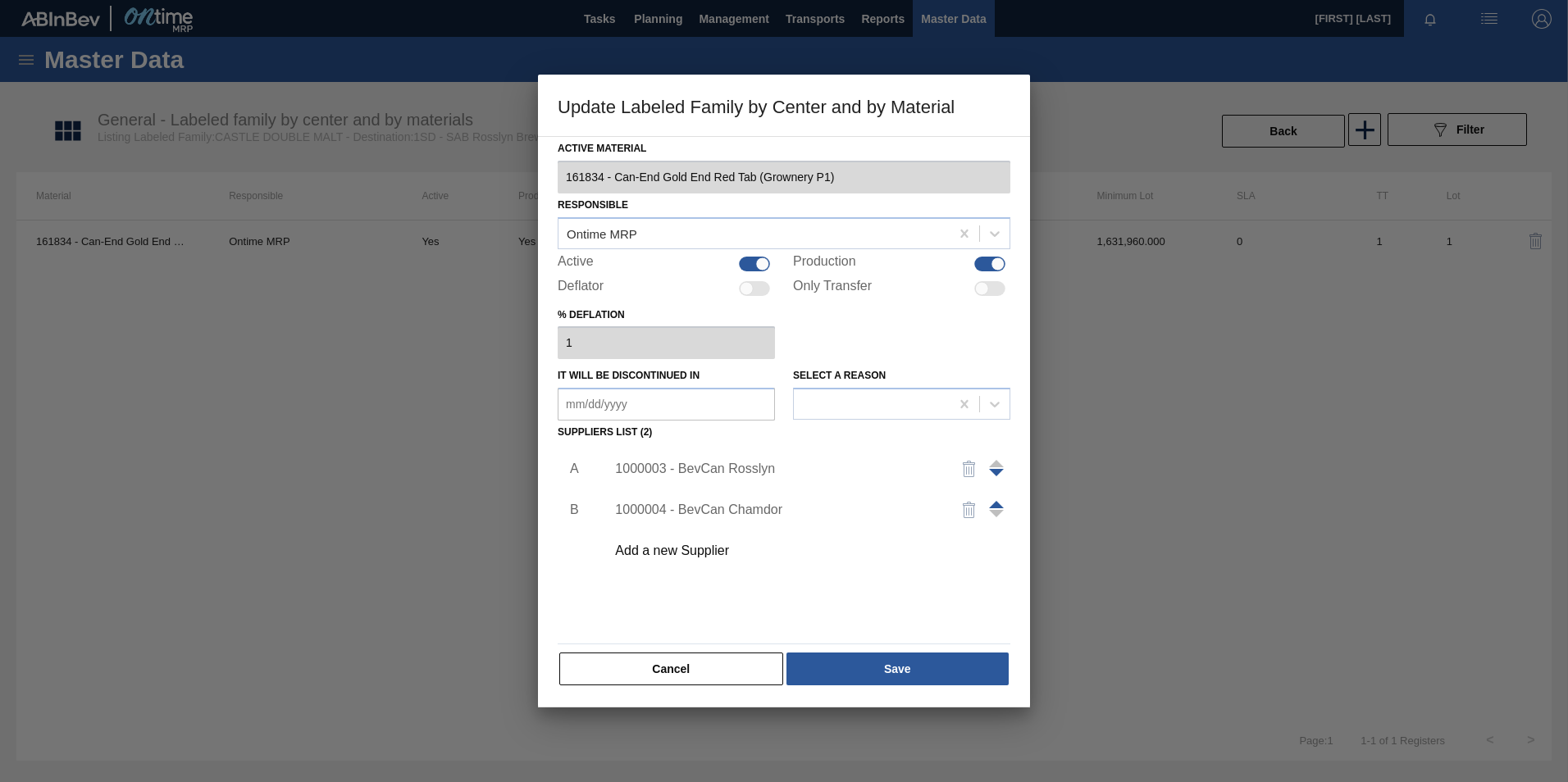 click on "1000003 - BevCan Rosslyn" at bounding box center (776, 469) 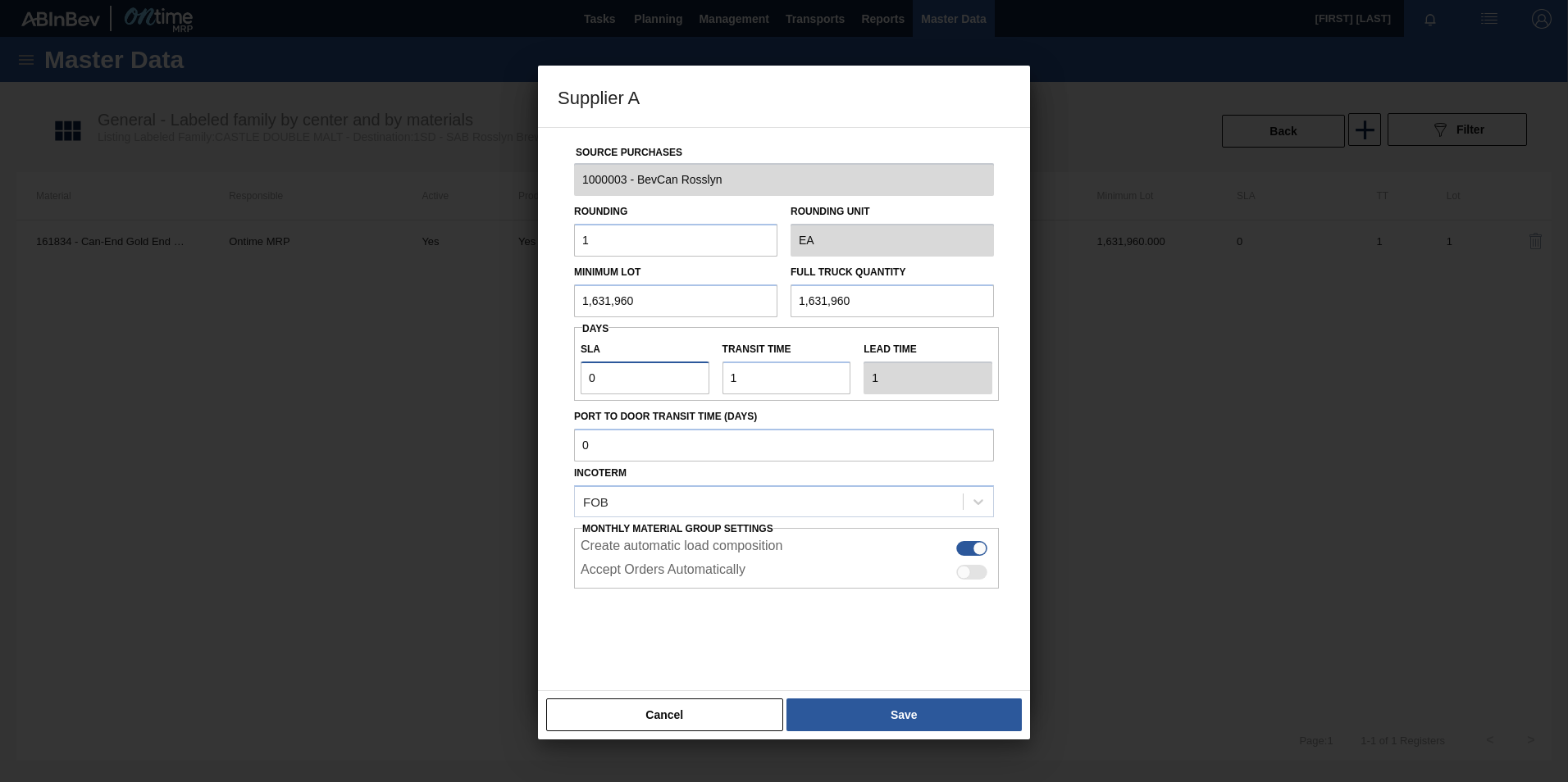 drag, startPoint x: 600, startPoint y: 371, endPoint x: 351, endPoint y: 401, distance: 250.80072 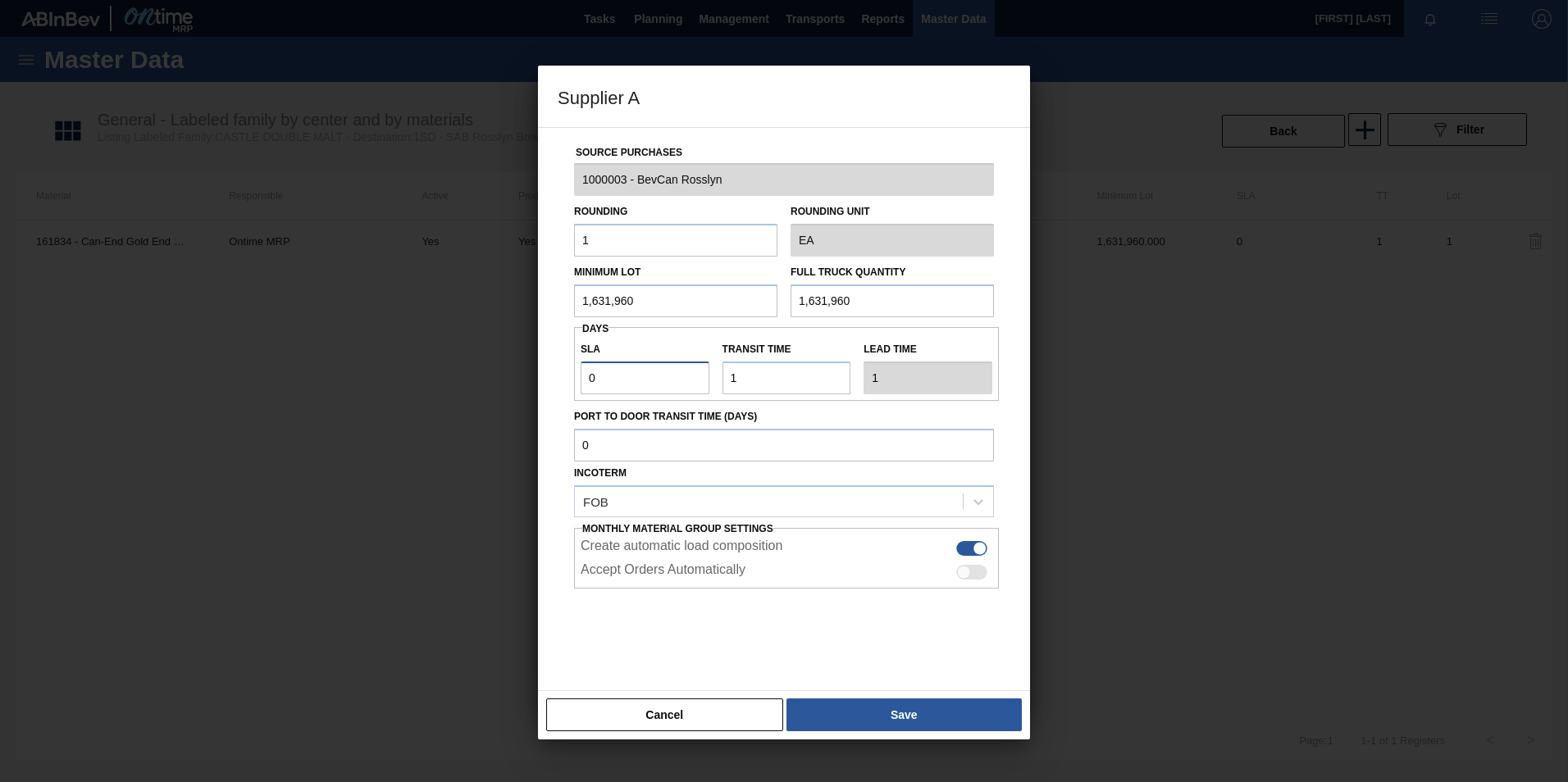 click on "Supplier A Source Purchases 1000003 - BevCan Rosslyn Rounding 1 Rounding Unit EA Minimum Lot 1,631,960 Full Truck Quantity 1,631,960 Days SLA 0 Transit time Lead time 1 Port to Door Transit Time (days) Incoterm FOB Monthly Material Group Settings Create automatic load composition Accept Orders Automatically Cancel Save" at bounding box center (784, 391) 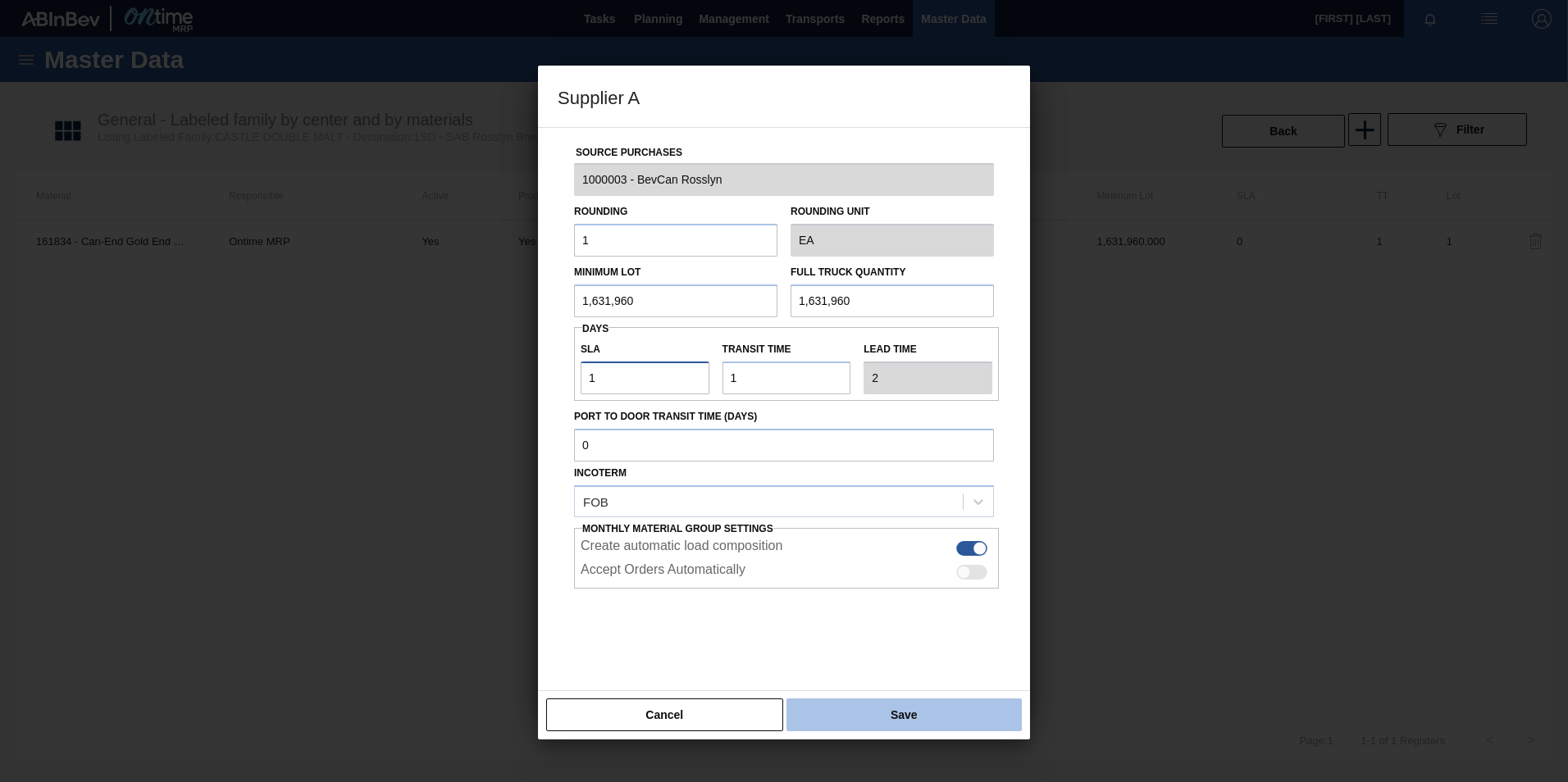 type on "1" 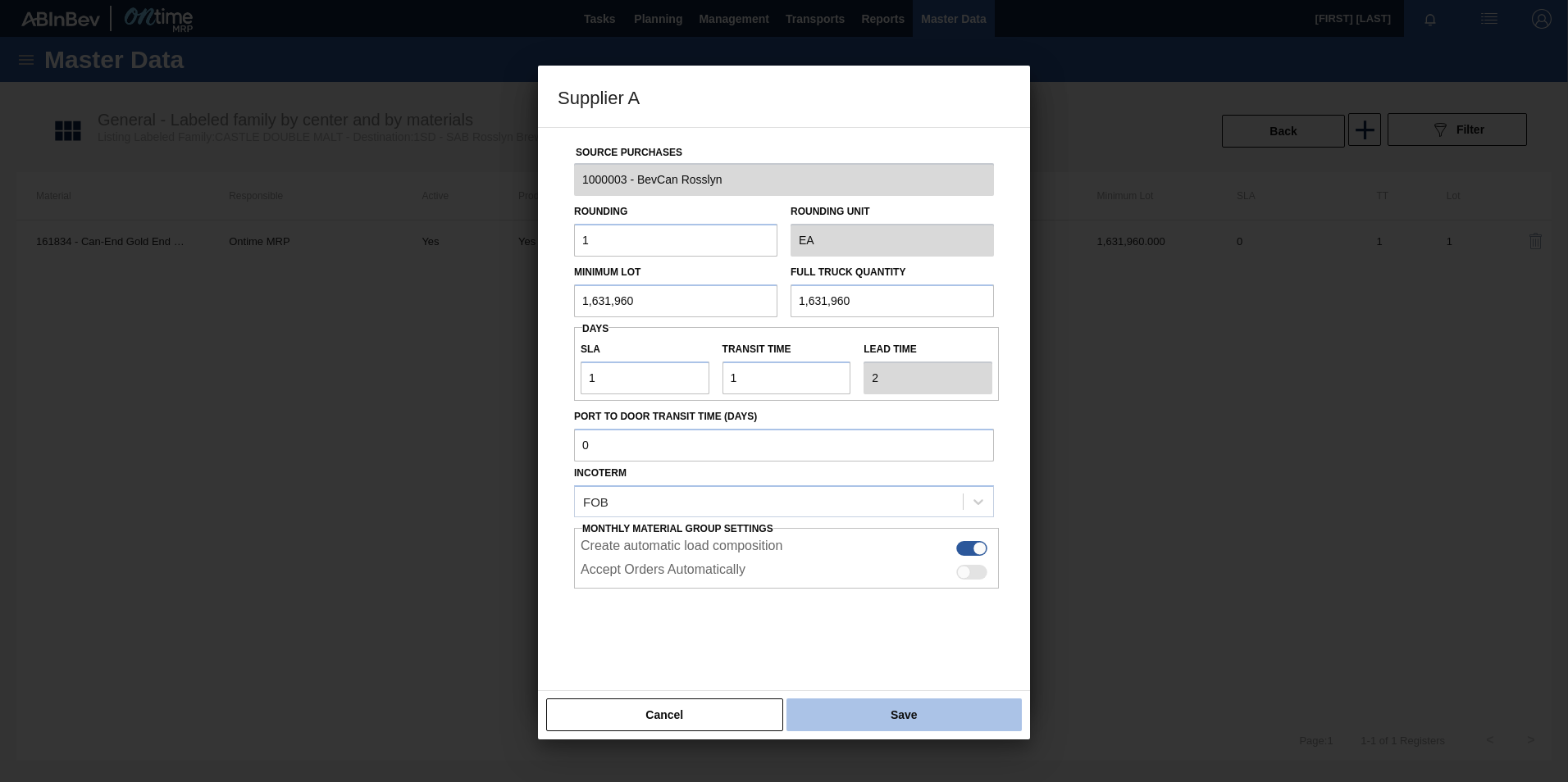 click on "Save" at bounding box center [904, 715] 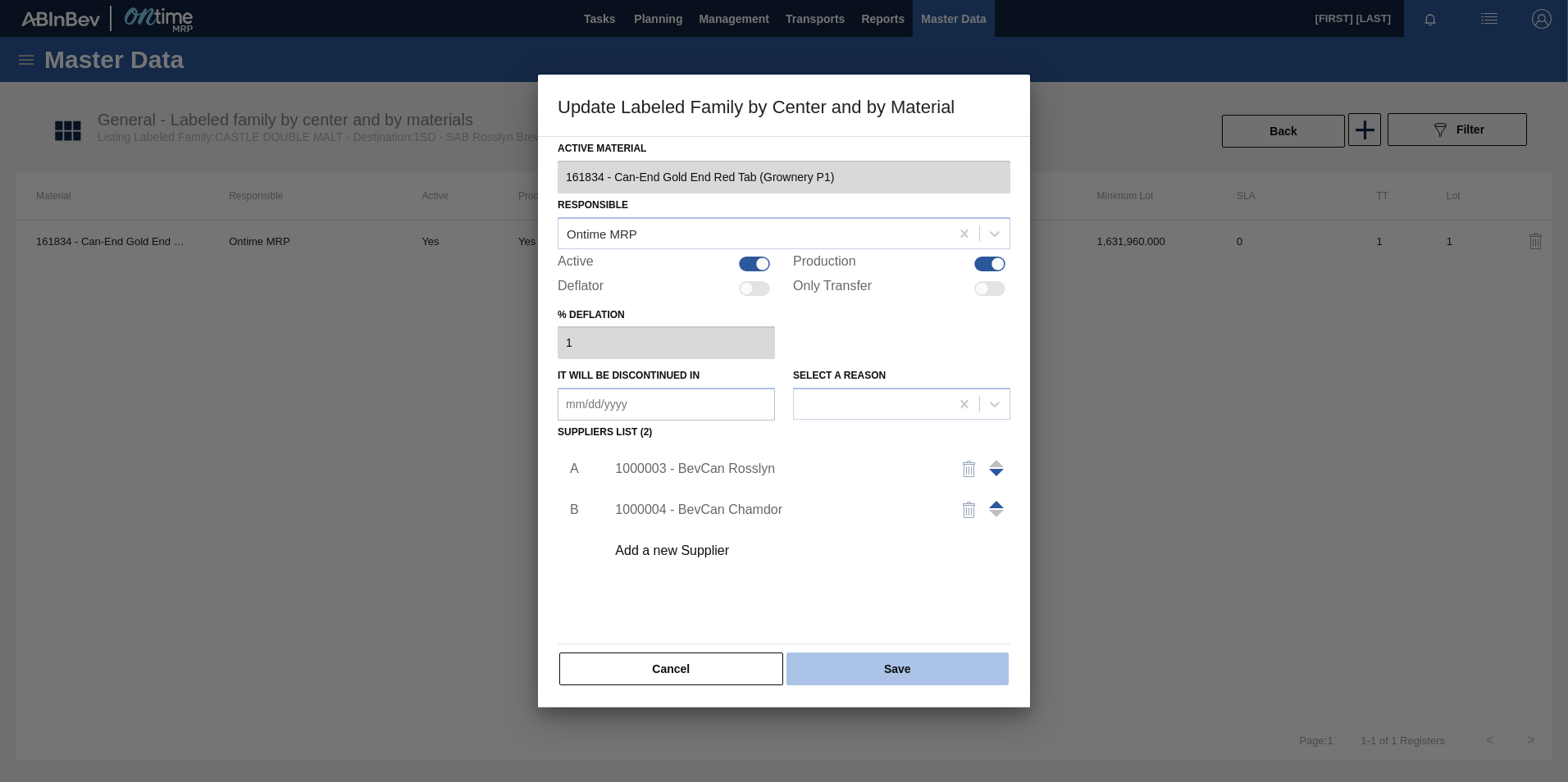 click on "Save" at bounding box center [897, 669] 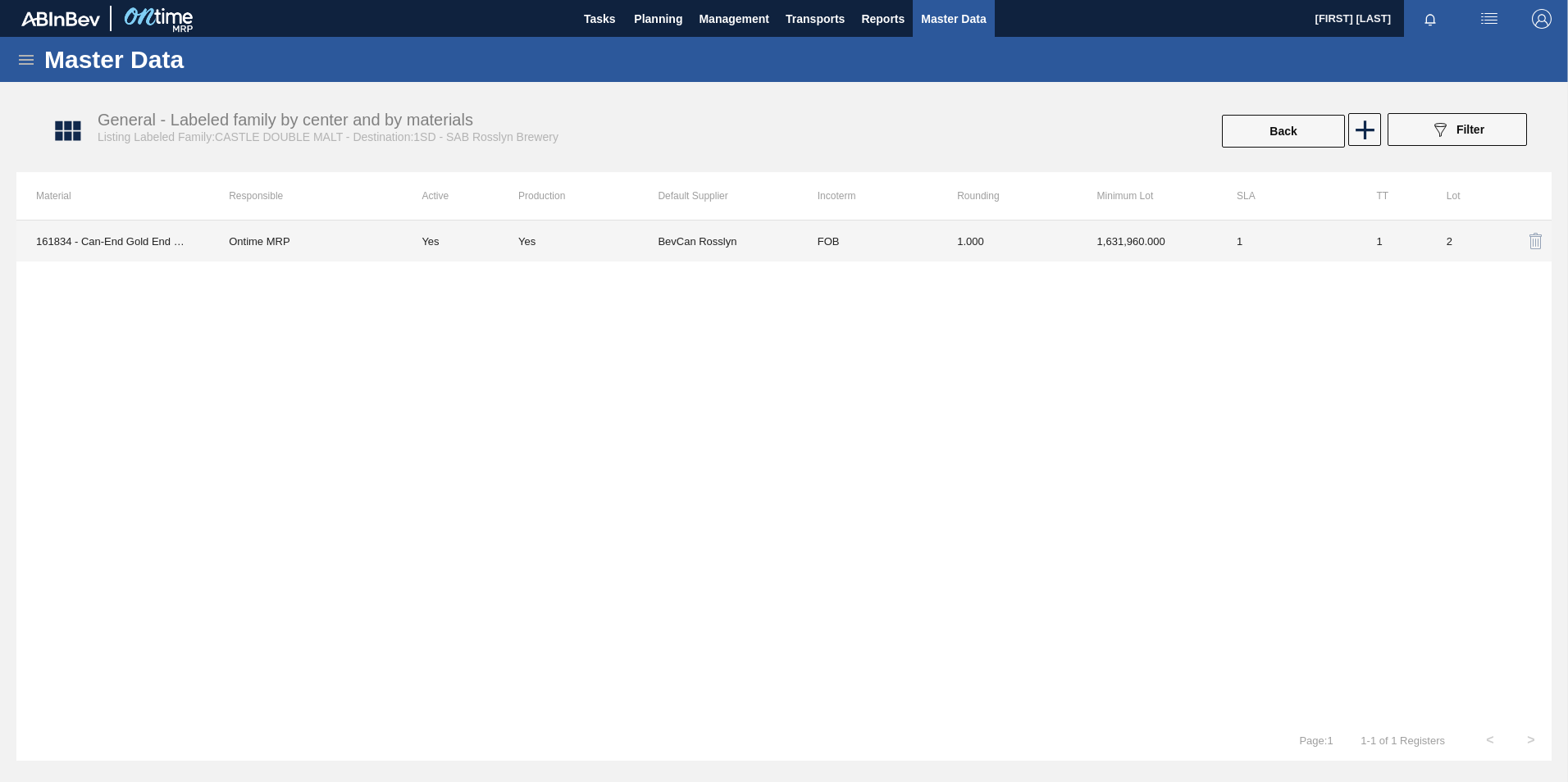 click on "1,631,960.000" at bounding box center [1147, 241] 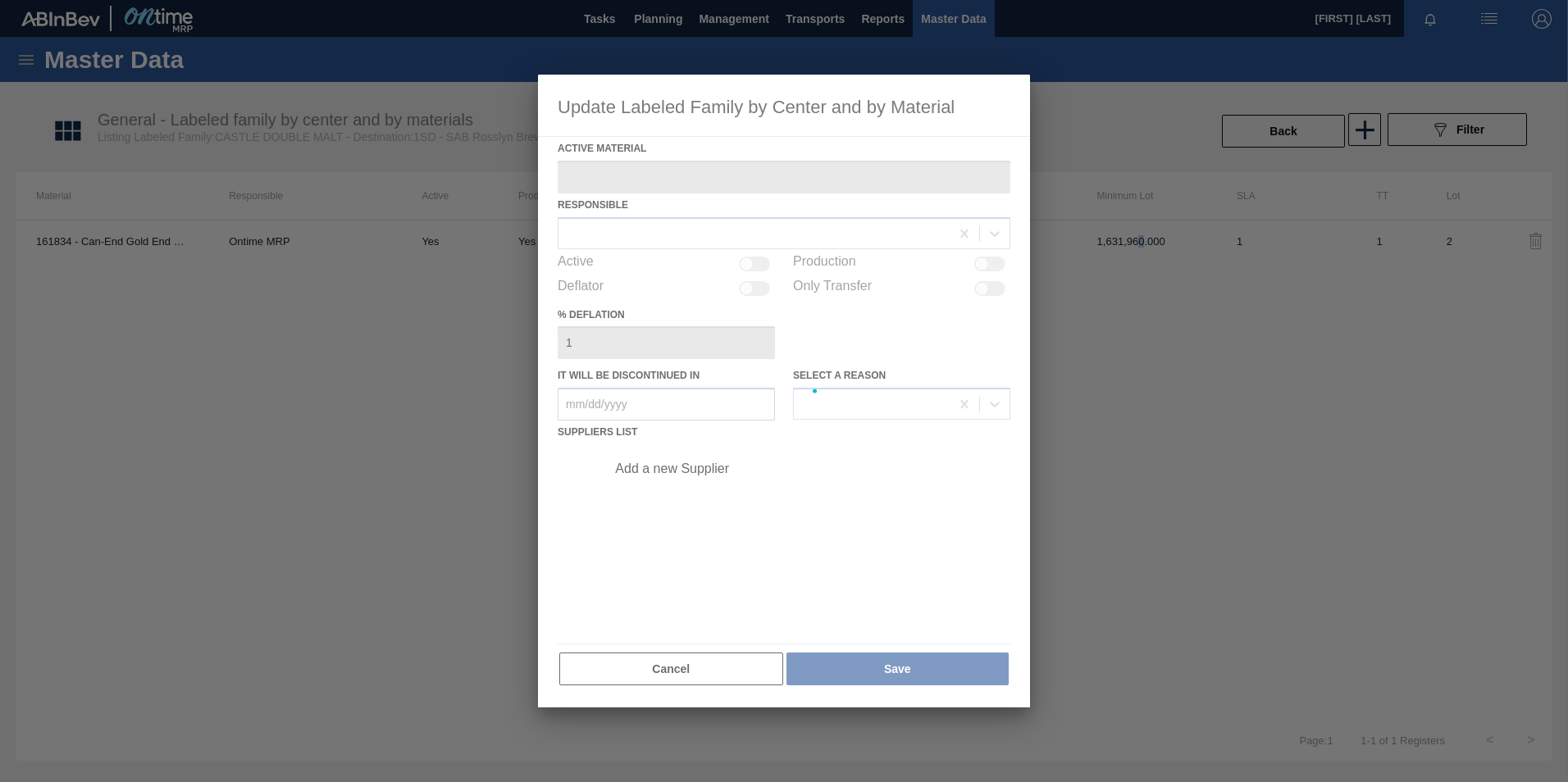 type on "161834 - Can-End Gold End Red Tab (Grownery P1)" 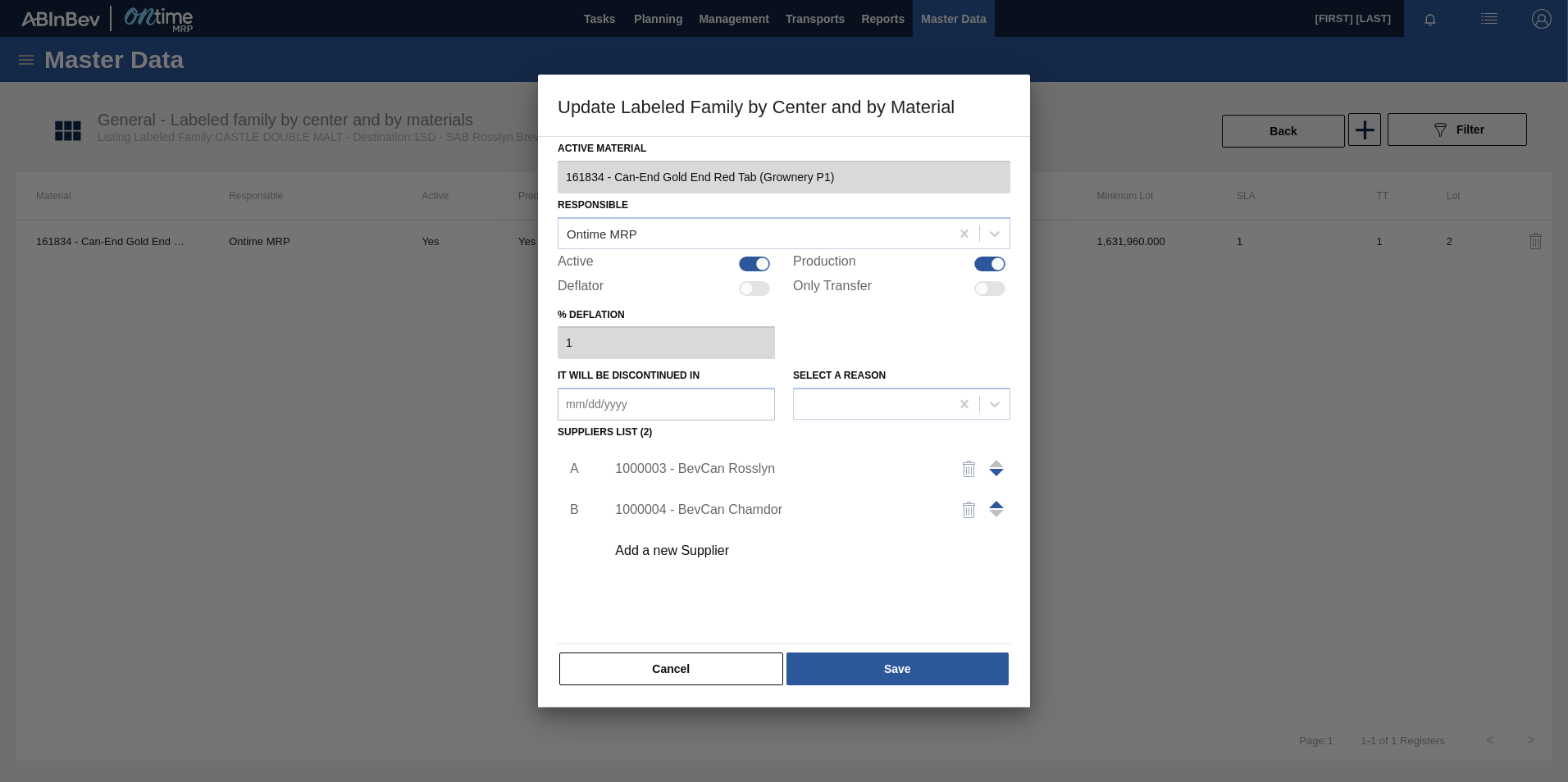 click on "1000003 - BevCan Rosslyn" at bounding box center [803, 469] 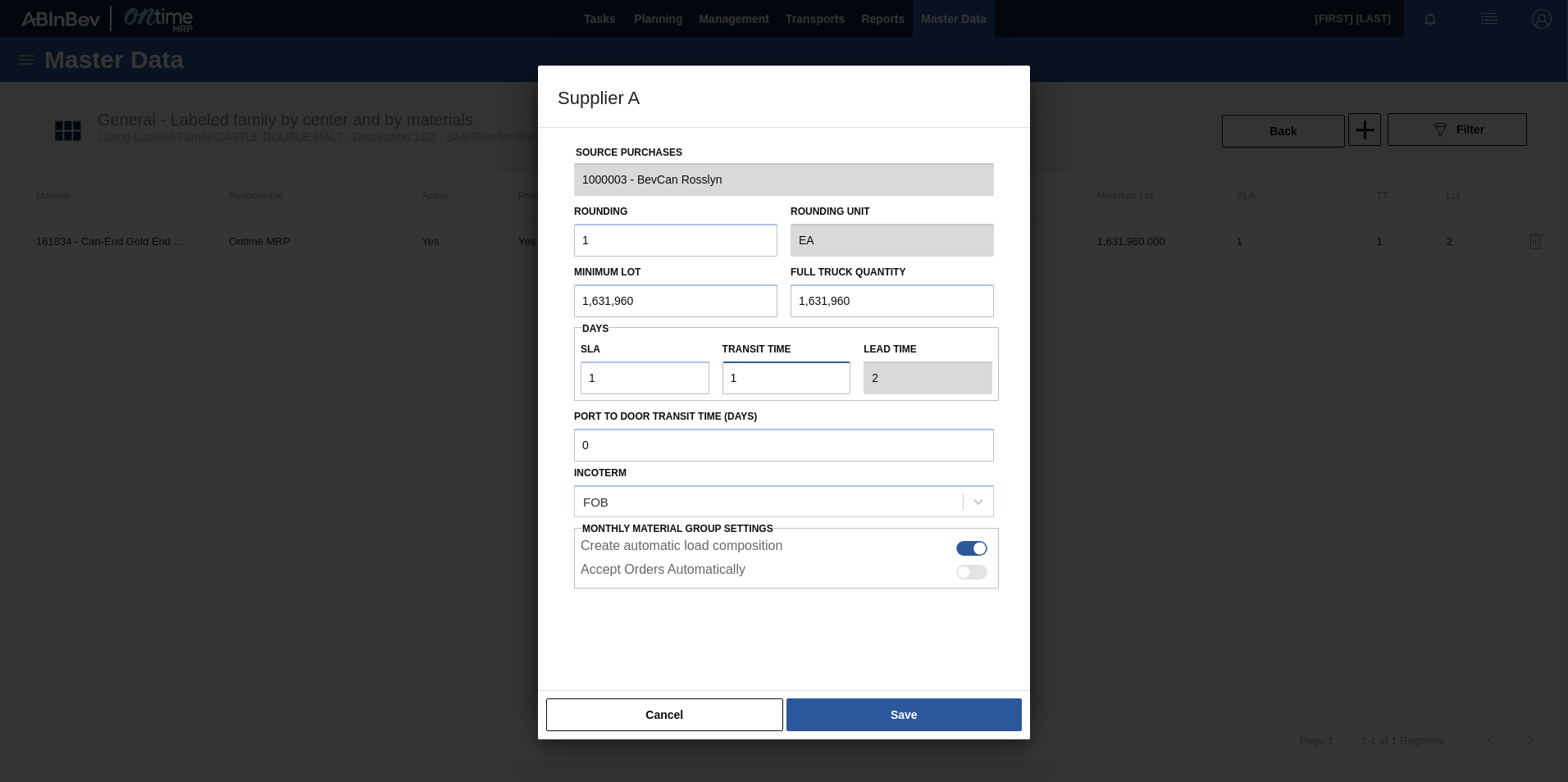 drag, startPoint x: 761, startPoint y: 379, endPoint x: 322, endPoint y: 380, distance: 439.0011 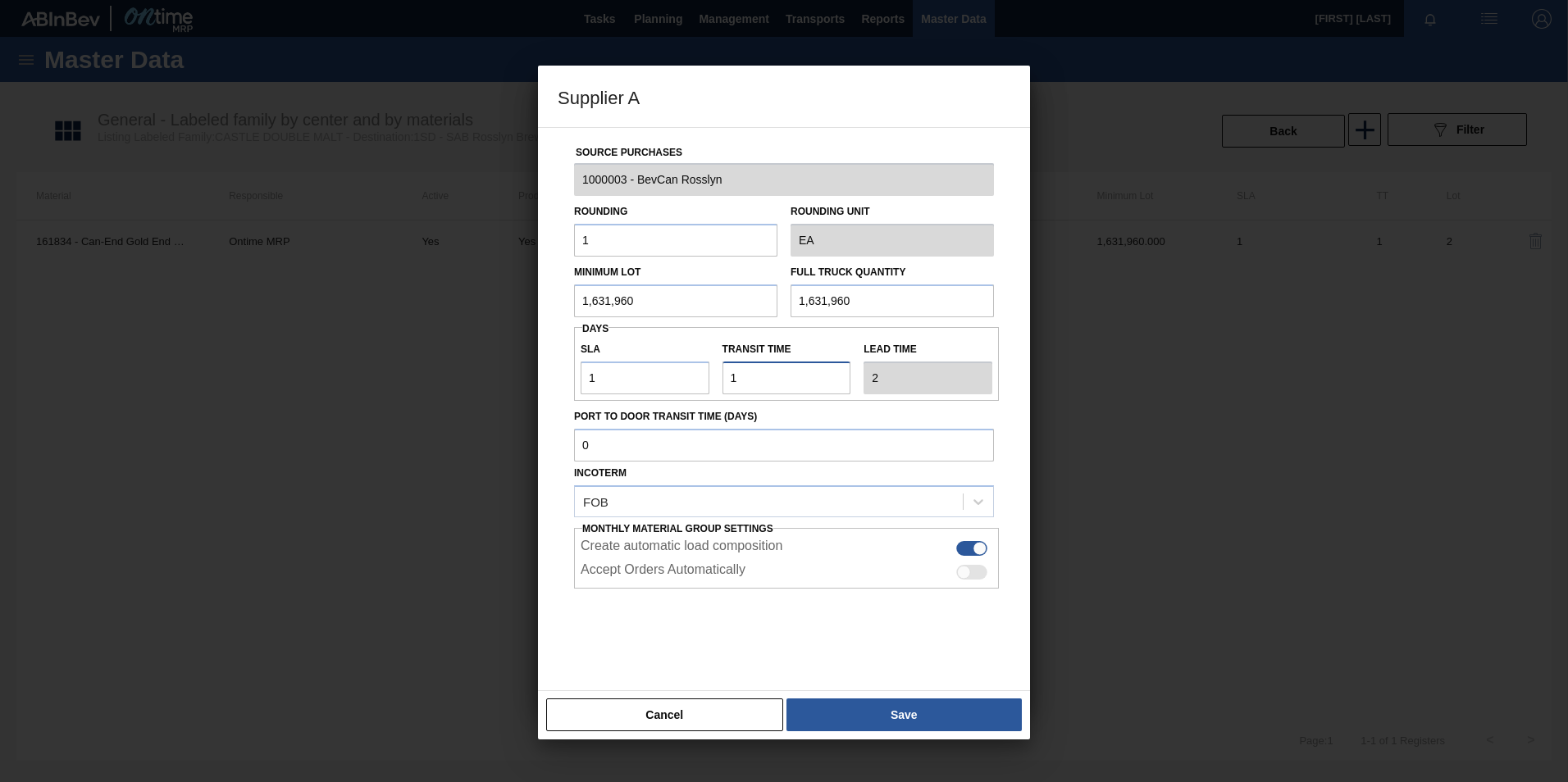 click on "SLA 1 Transit time Lead time 2" at bounding box center (786, 364) 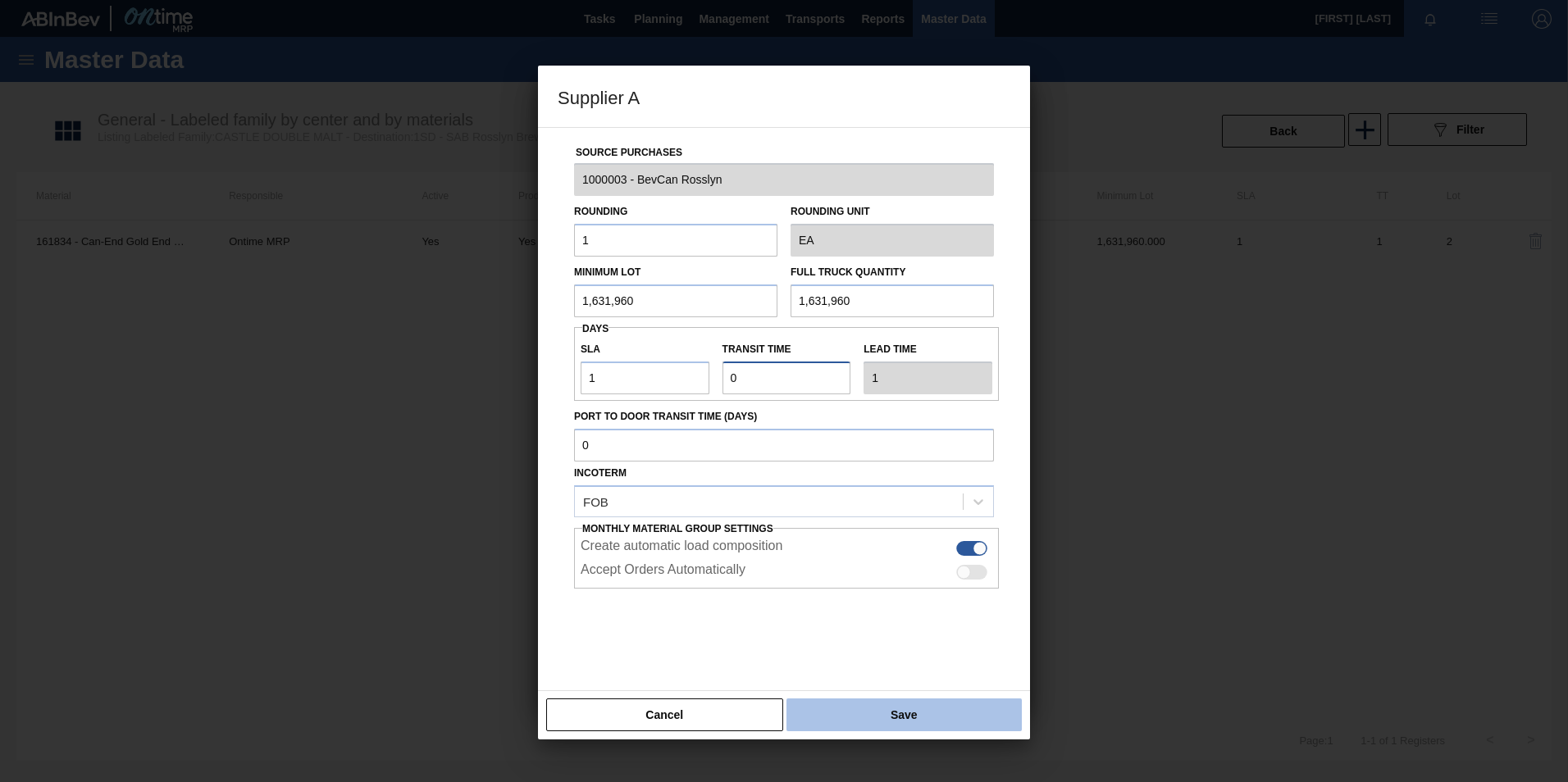type on "0" 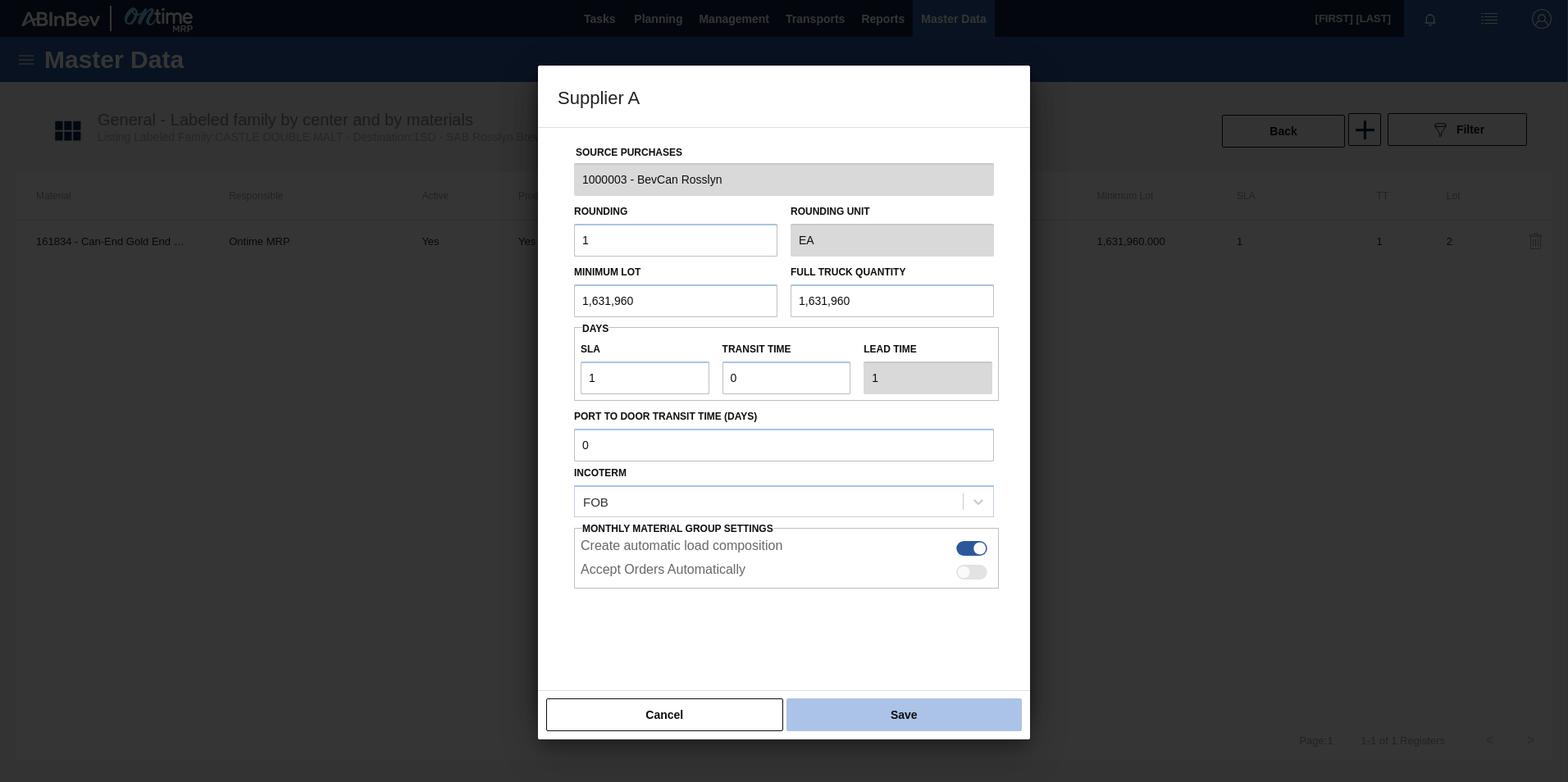 click on "Save" at bounding box center [904, 715] 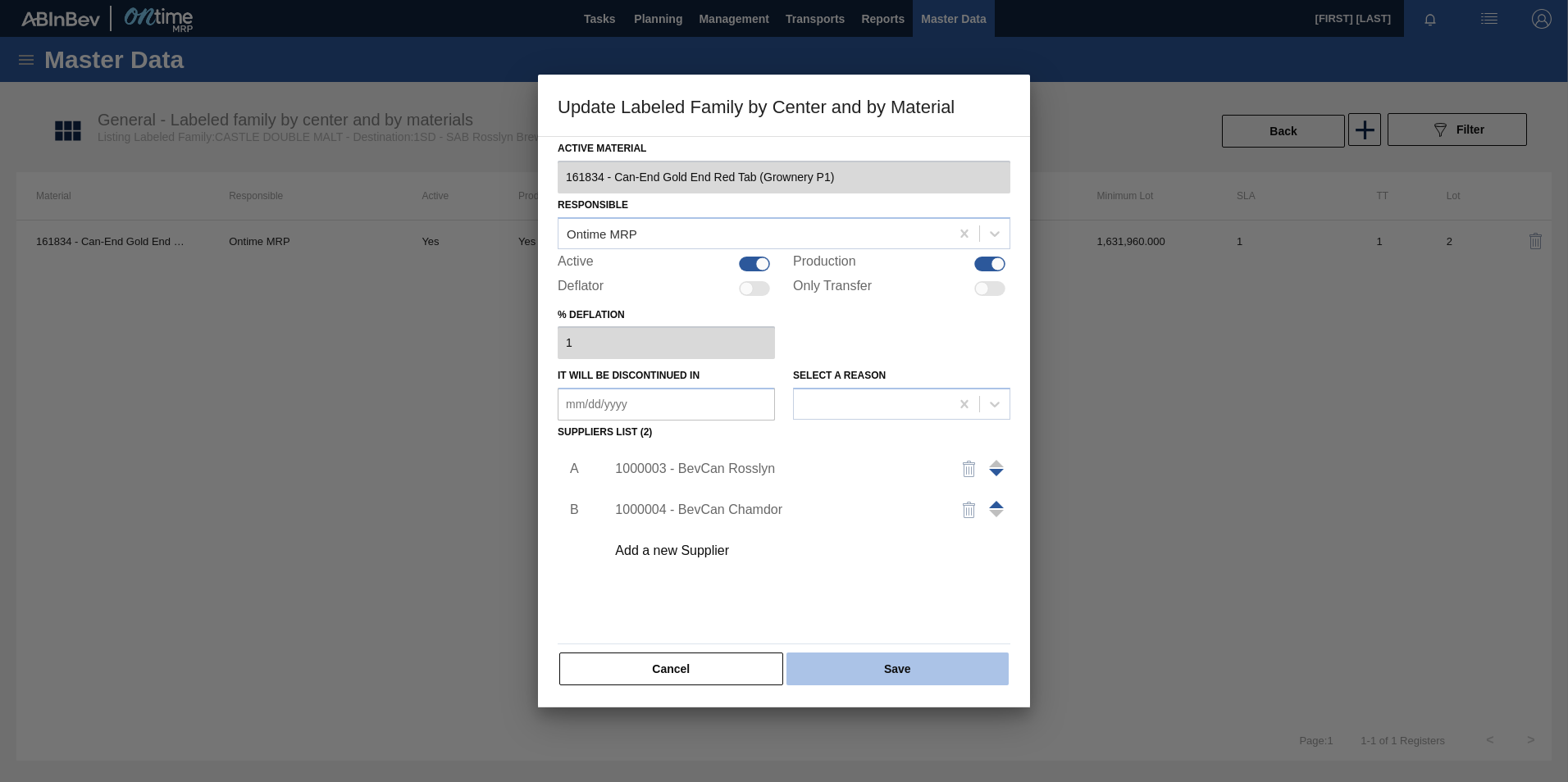 click on "Save" at bounding box center [897, 669] 